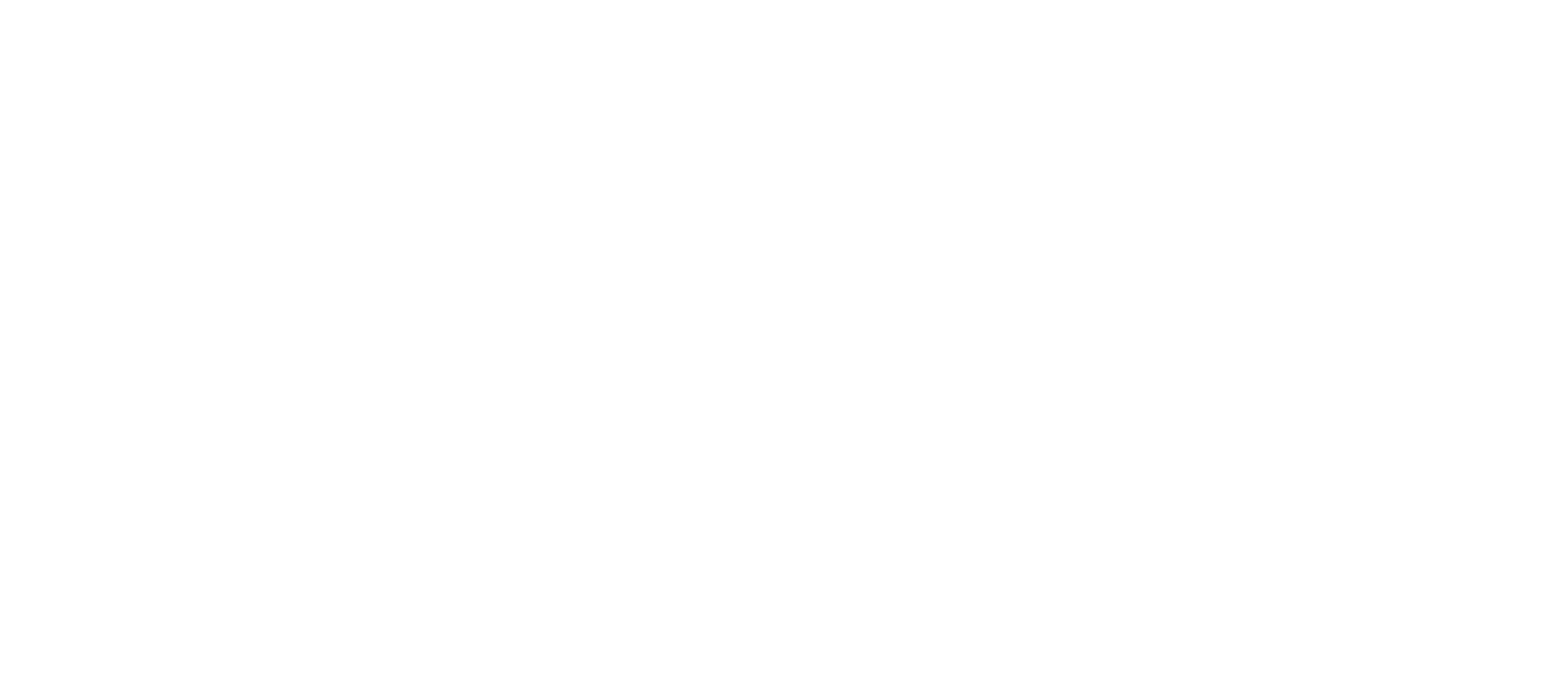 scroll, scrollTop: 0, scrollLeft: 0, axis: both 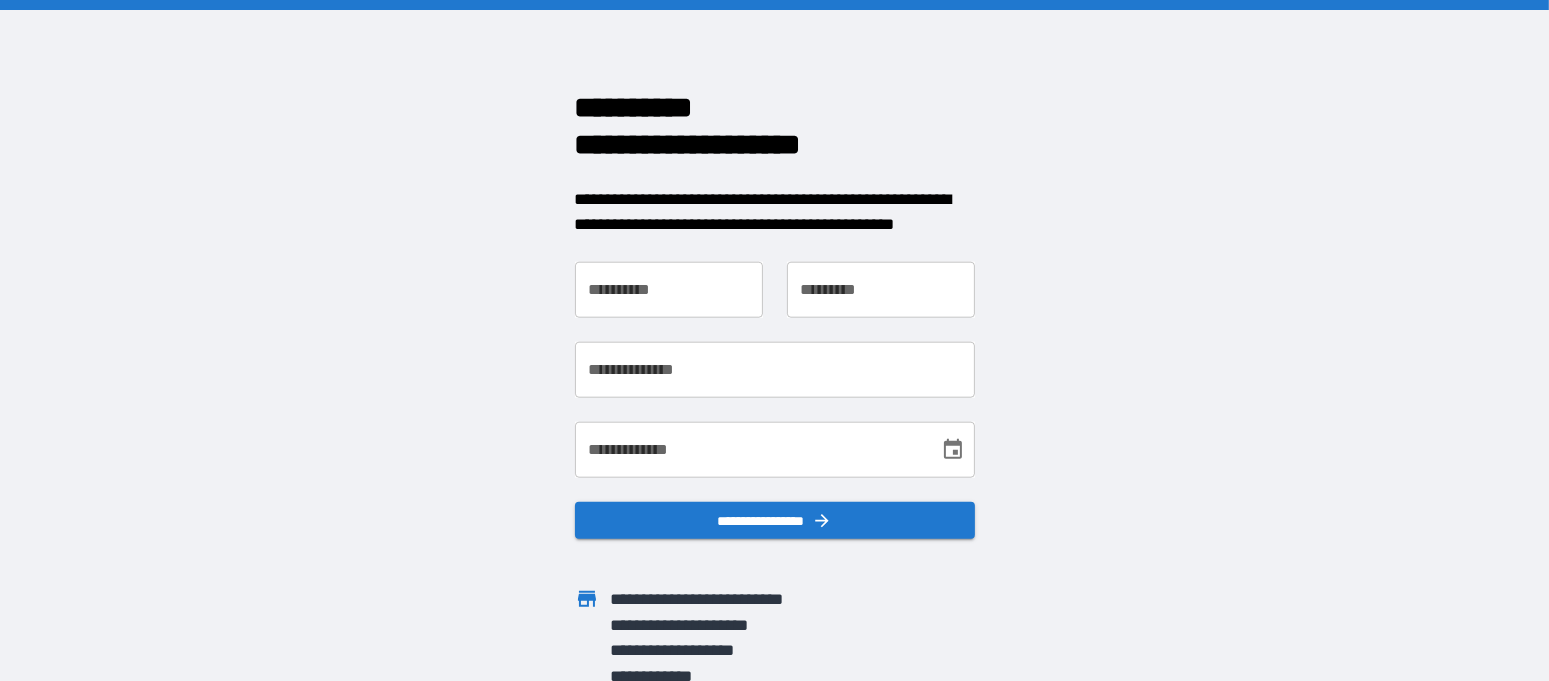 click on "**********" at bounding box center [669, 289] 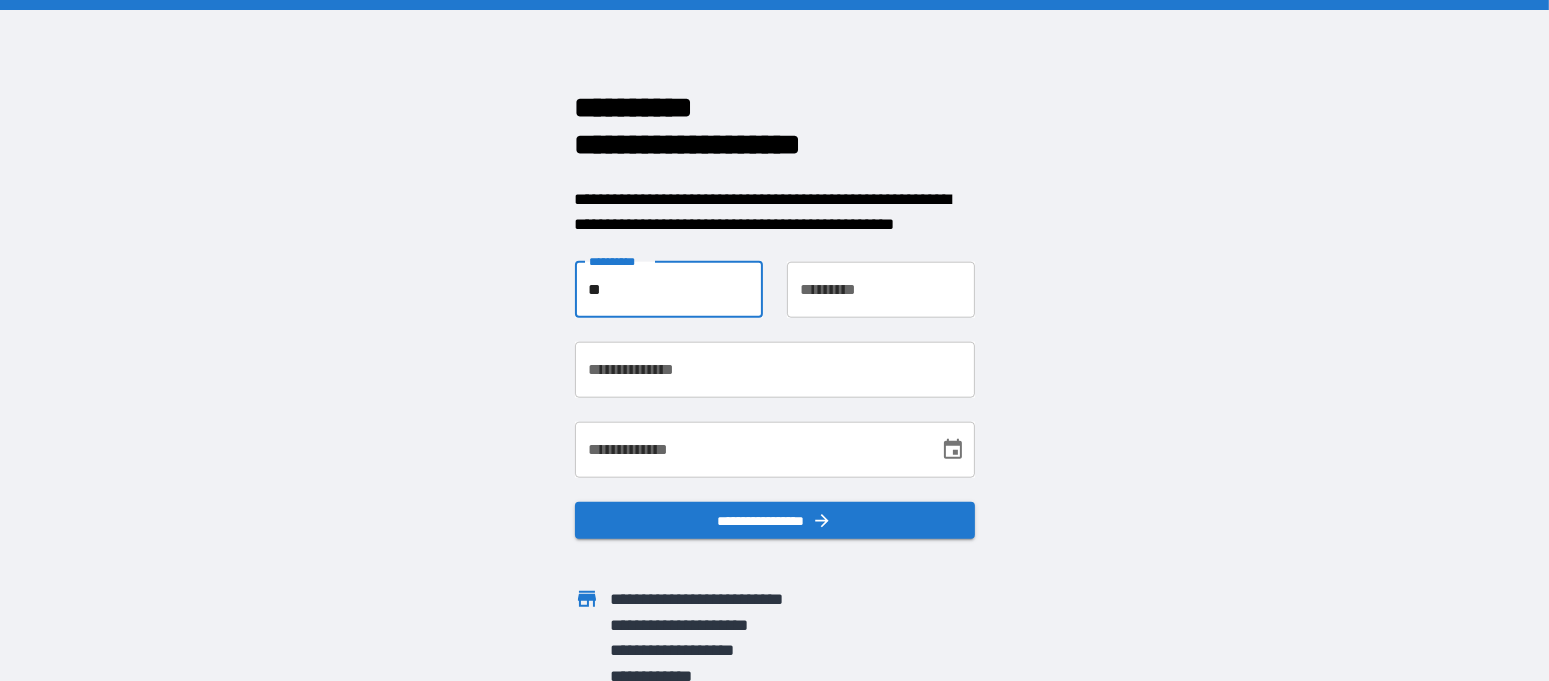 type on "*" 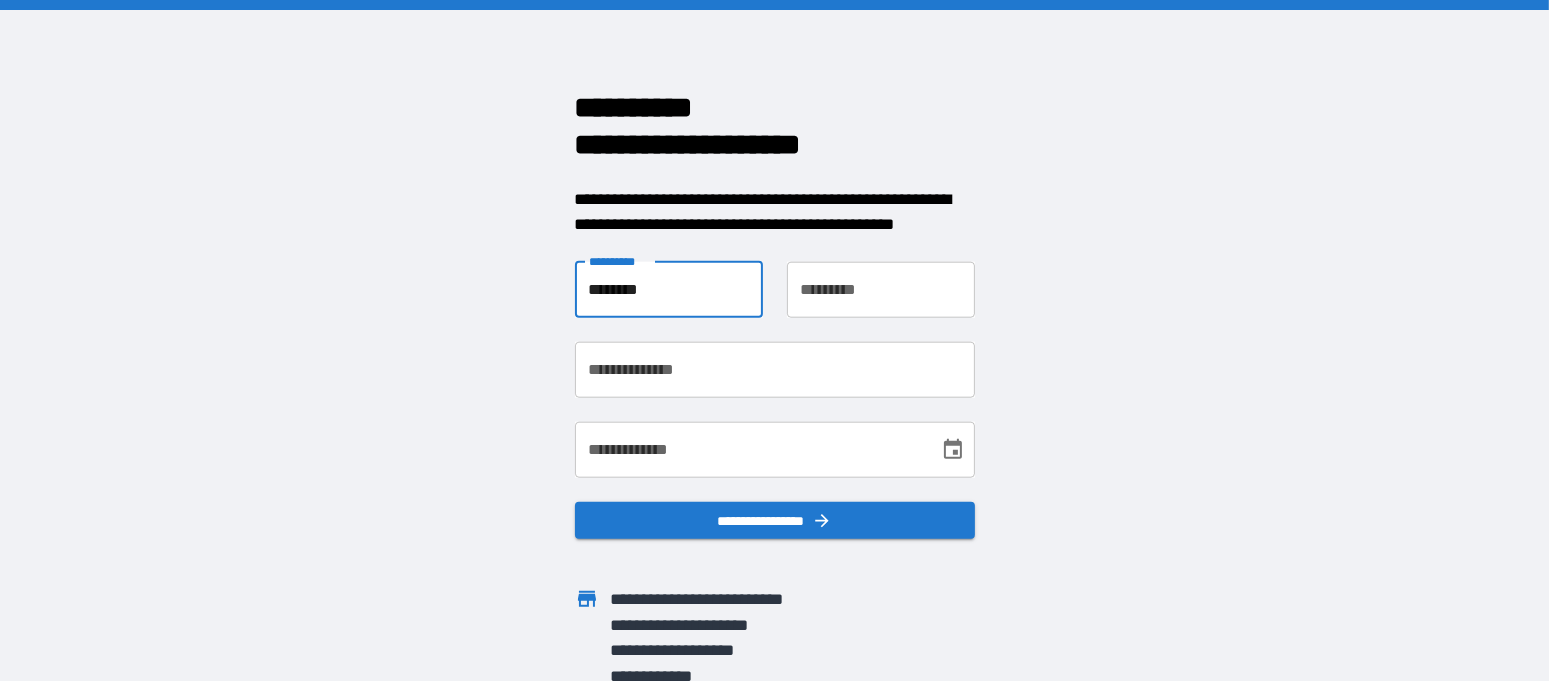 type on "********" 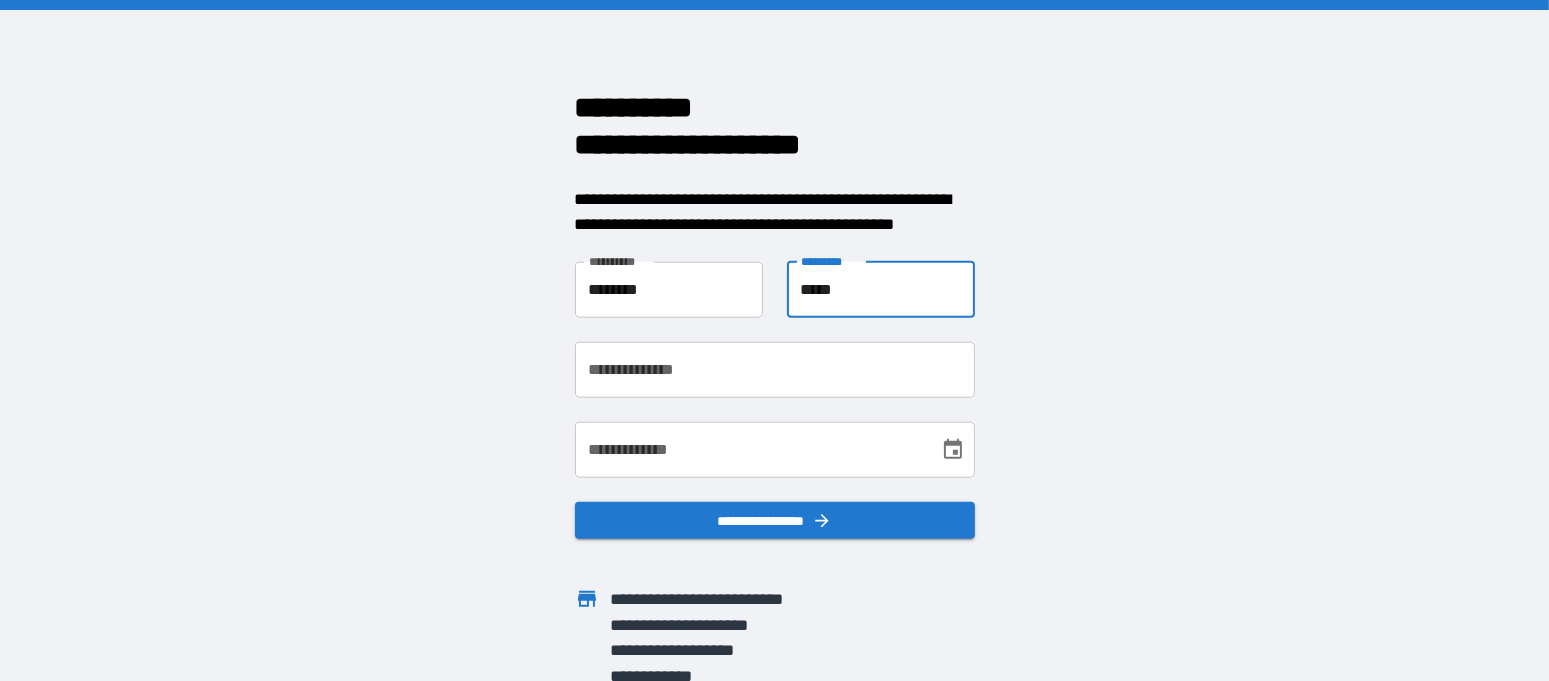 type on "*****" 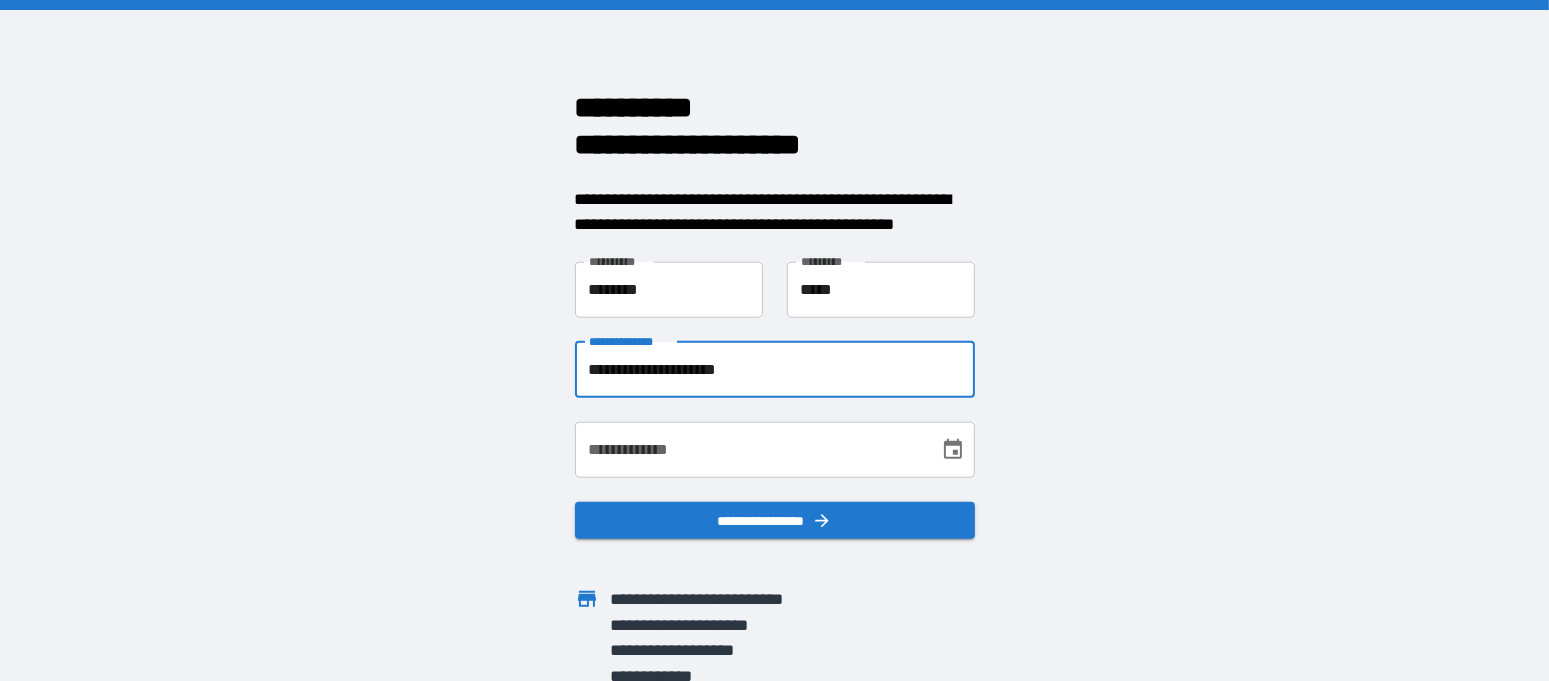 type on "**********" 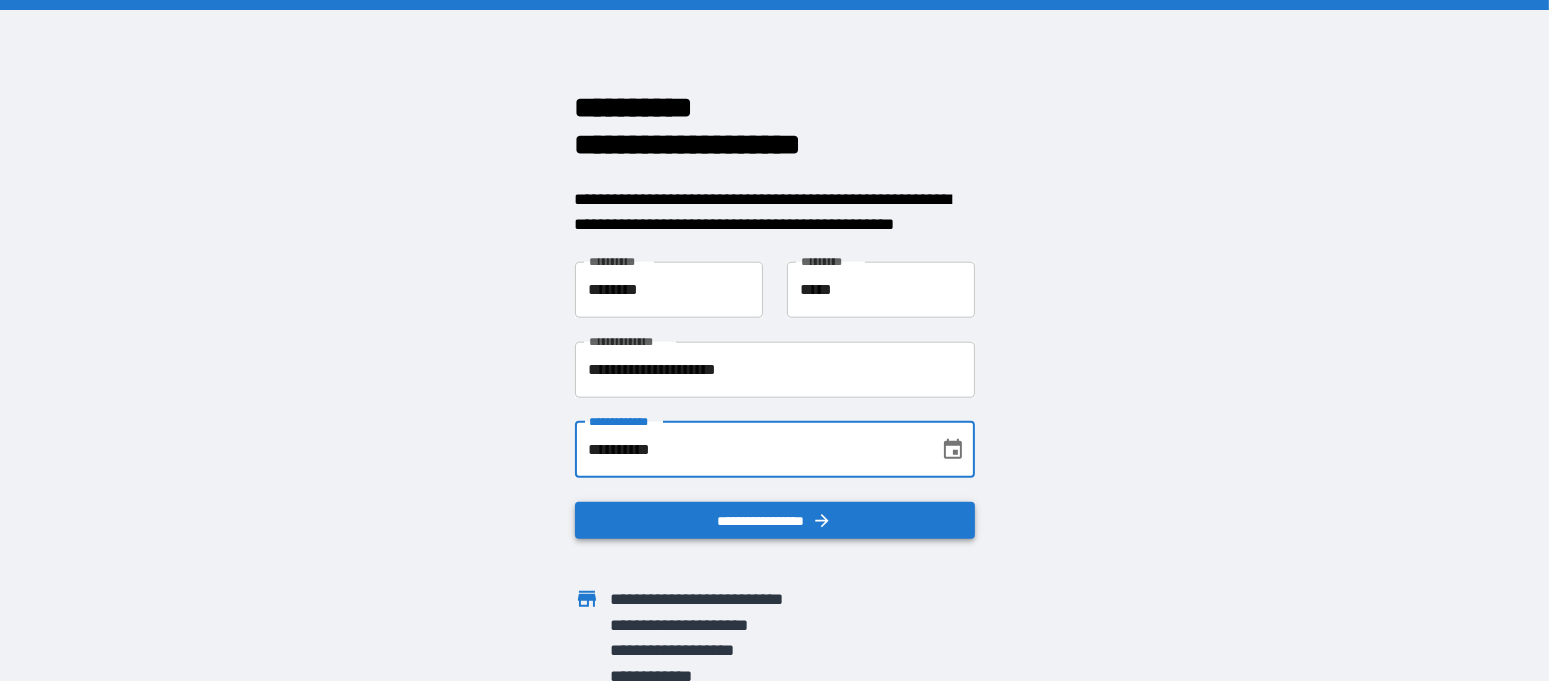 type on "**********" 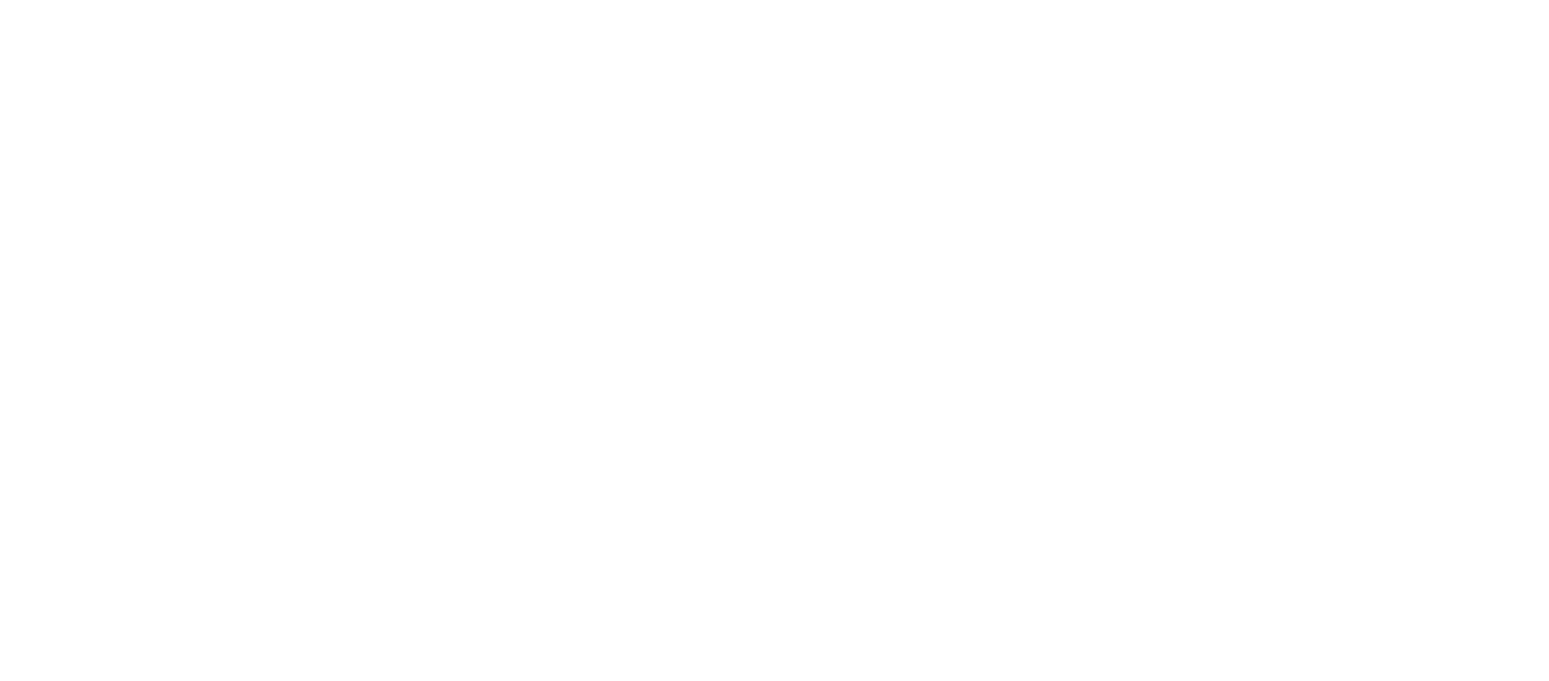 scroll, scrollTop: 0, scrollLeft: 0, axis: both 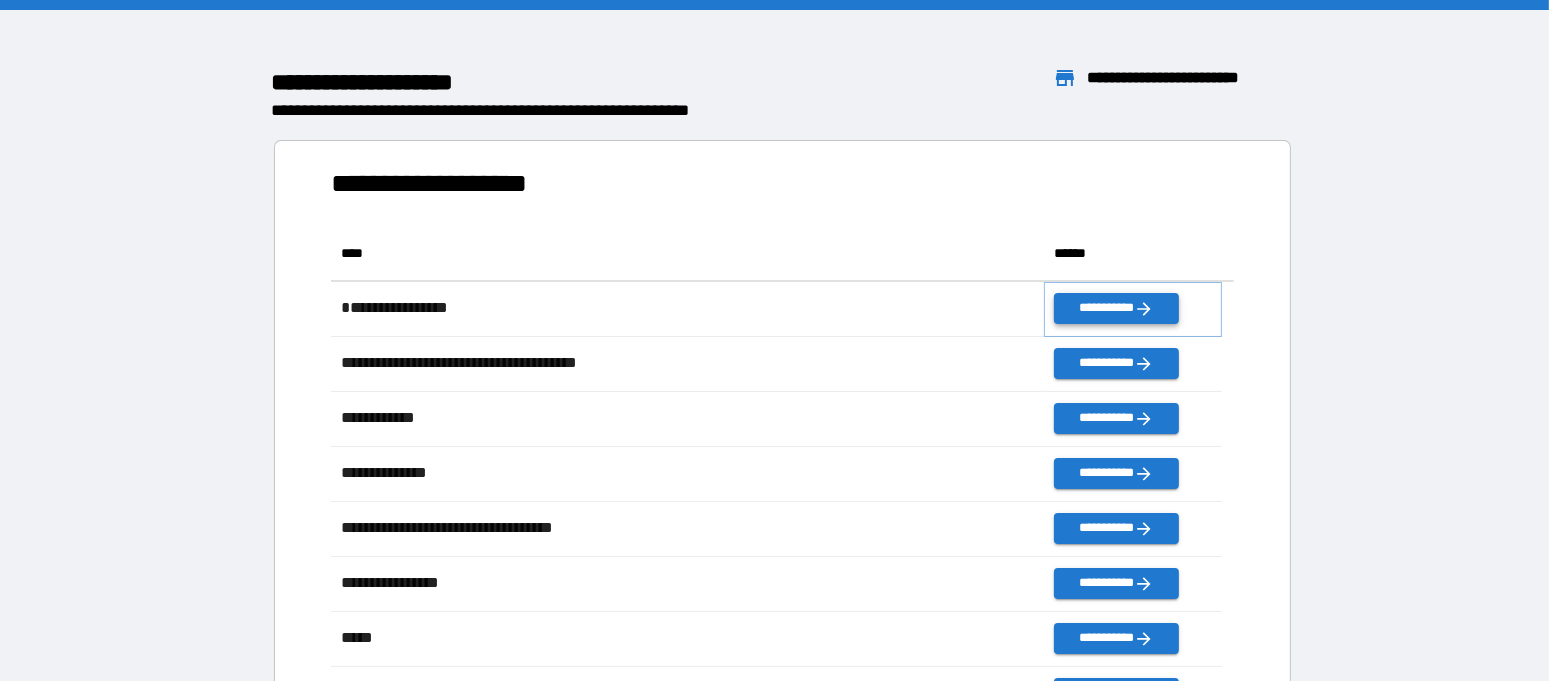 click on "**********" at bounding box center [1116, 308] 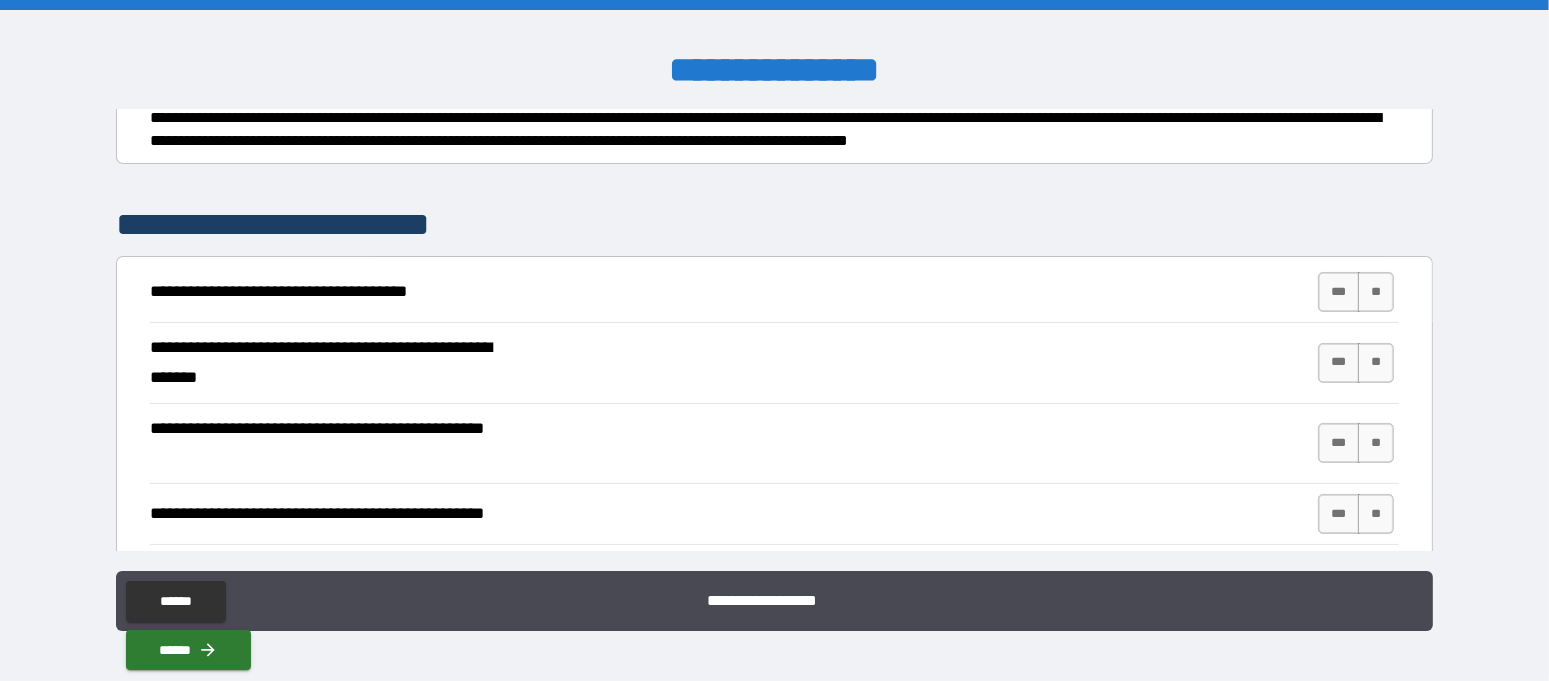 scroll, scrollTop: 250, scrollLeft: 0, axis: vertical 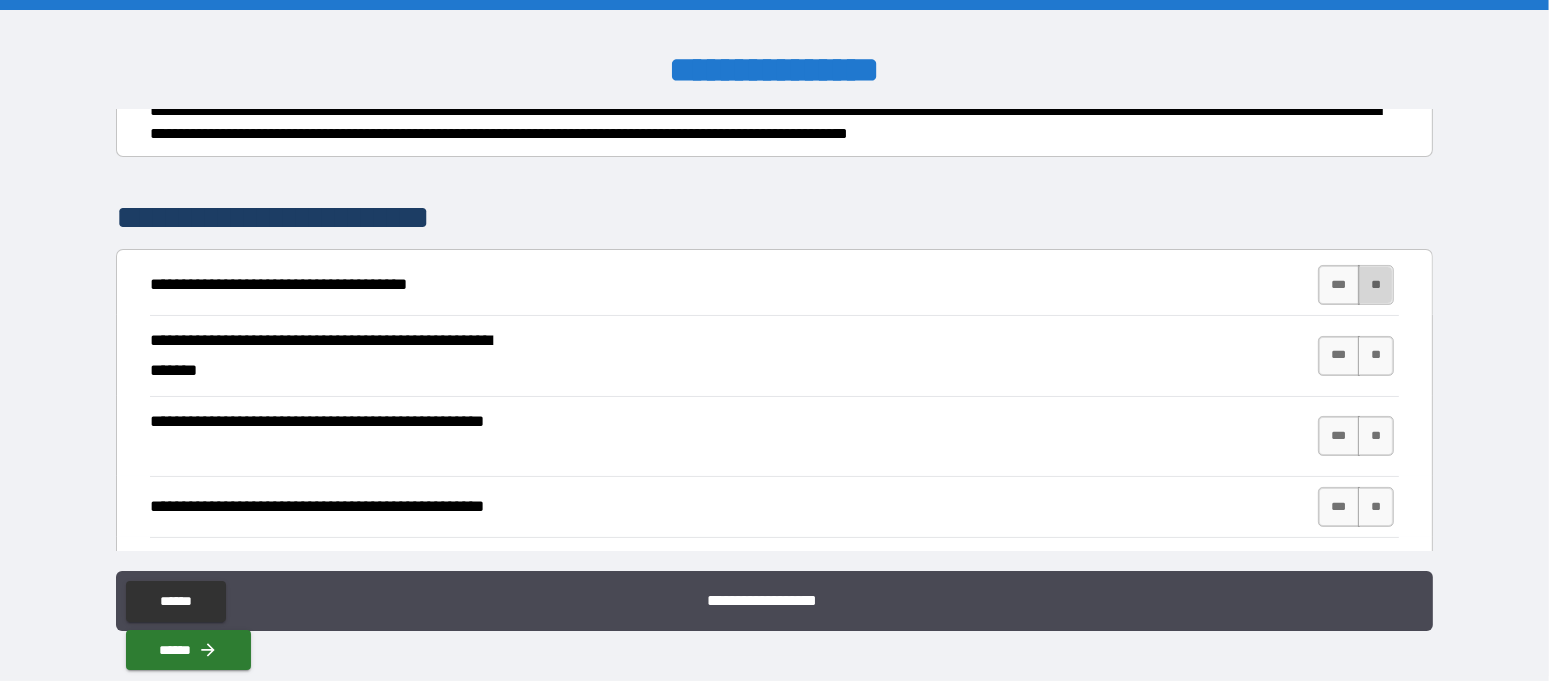 click on "**" at bounding box center [1376, 285] 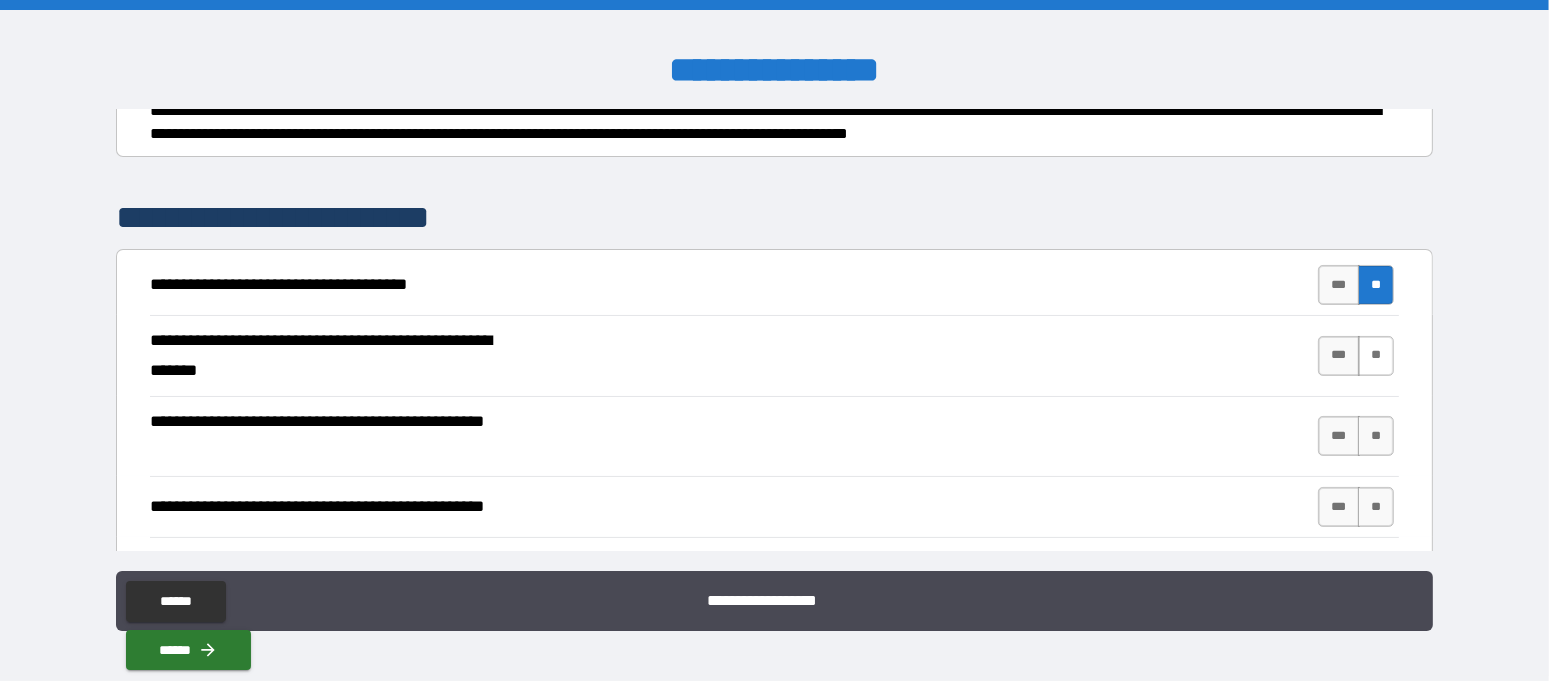 click on "**" at bounding box center [1376, 356] 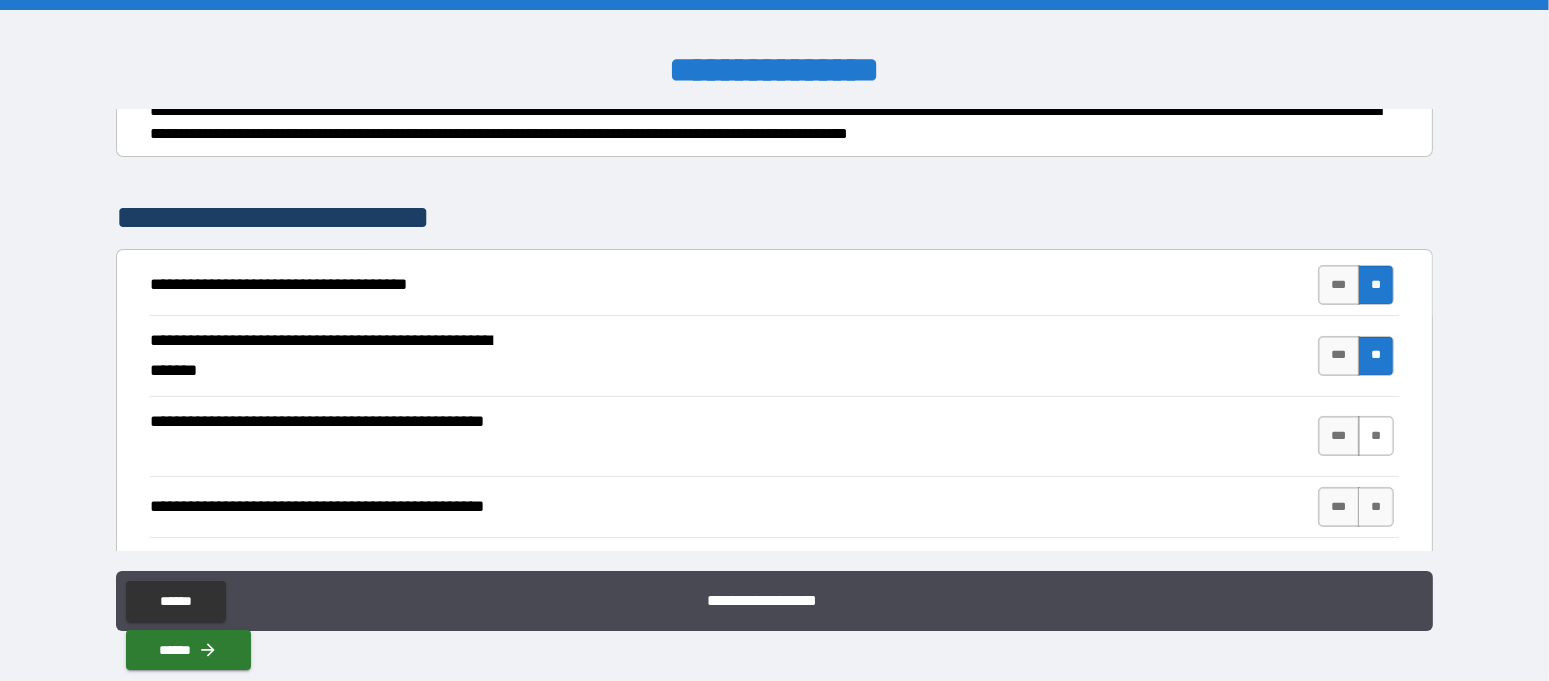 click on "**" at bounding box center (1376, 436) 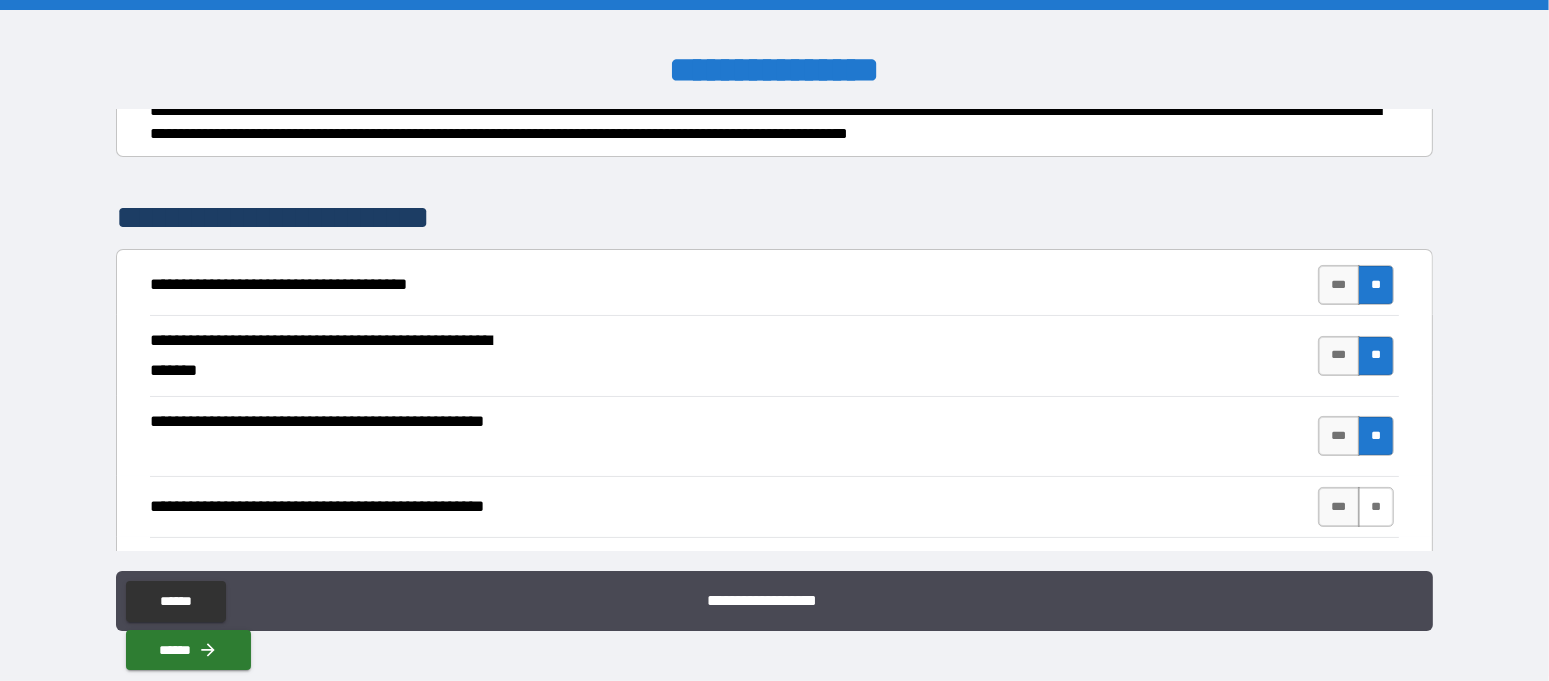 click on "**" at bounding box center (1376, 507) 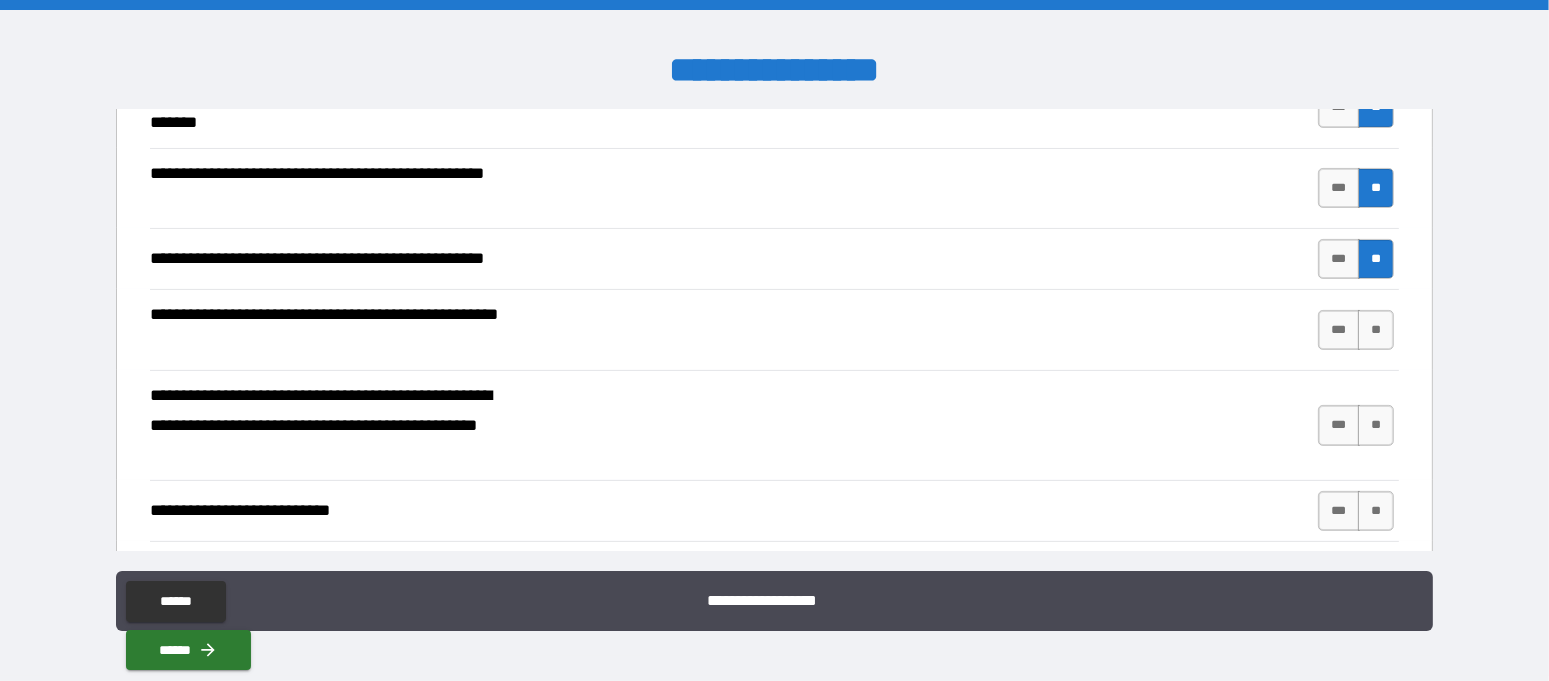 scroll, scrollTop: 500, scrollLeft: 0, axis: vertical 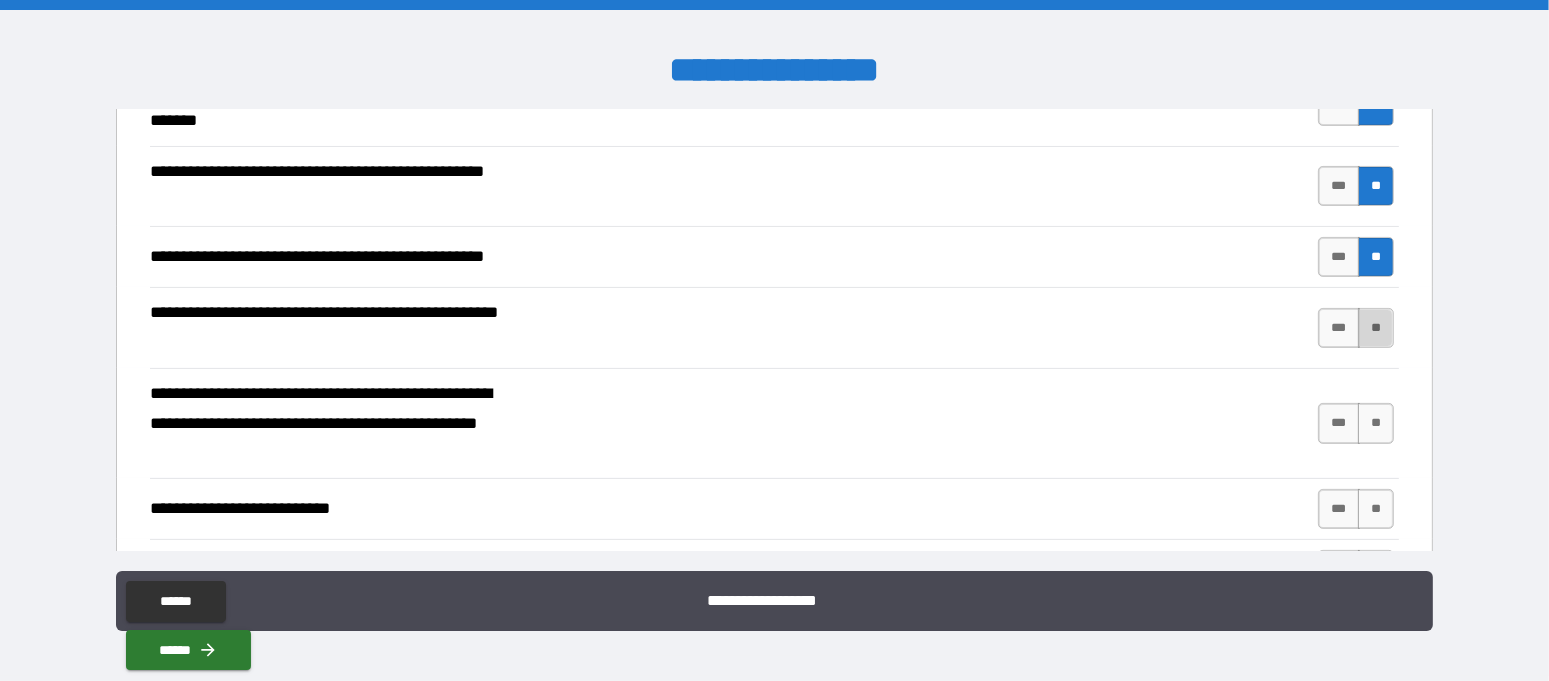 click on "**" at bounding box center (1376, 328) 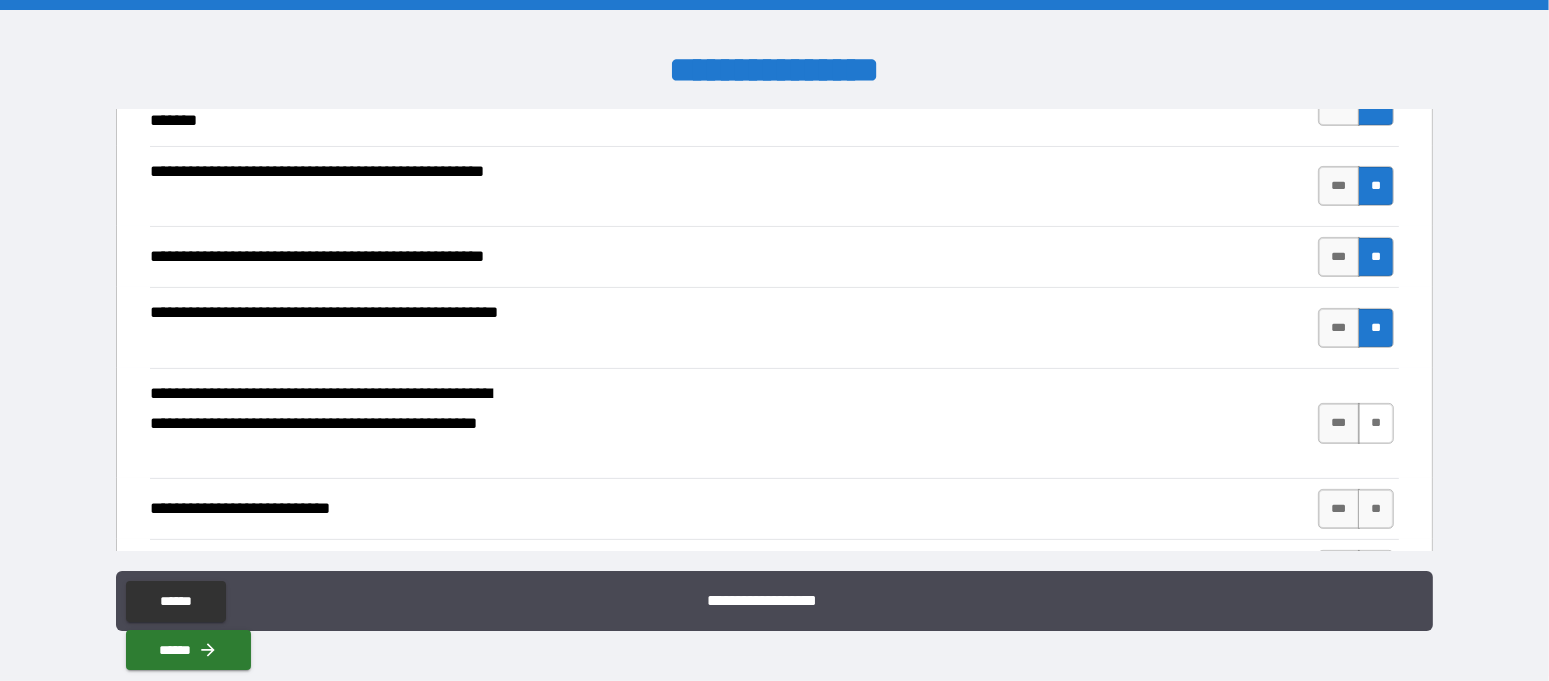 click on "**" at bounding box center (1376, 423) 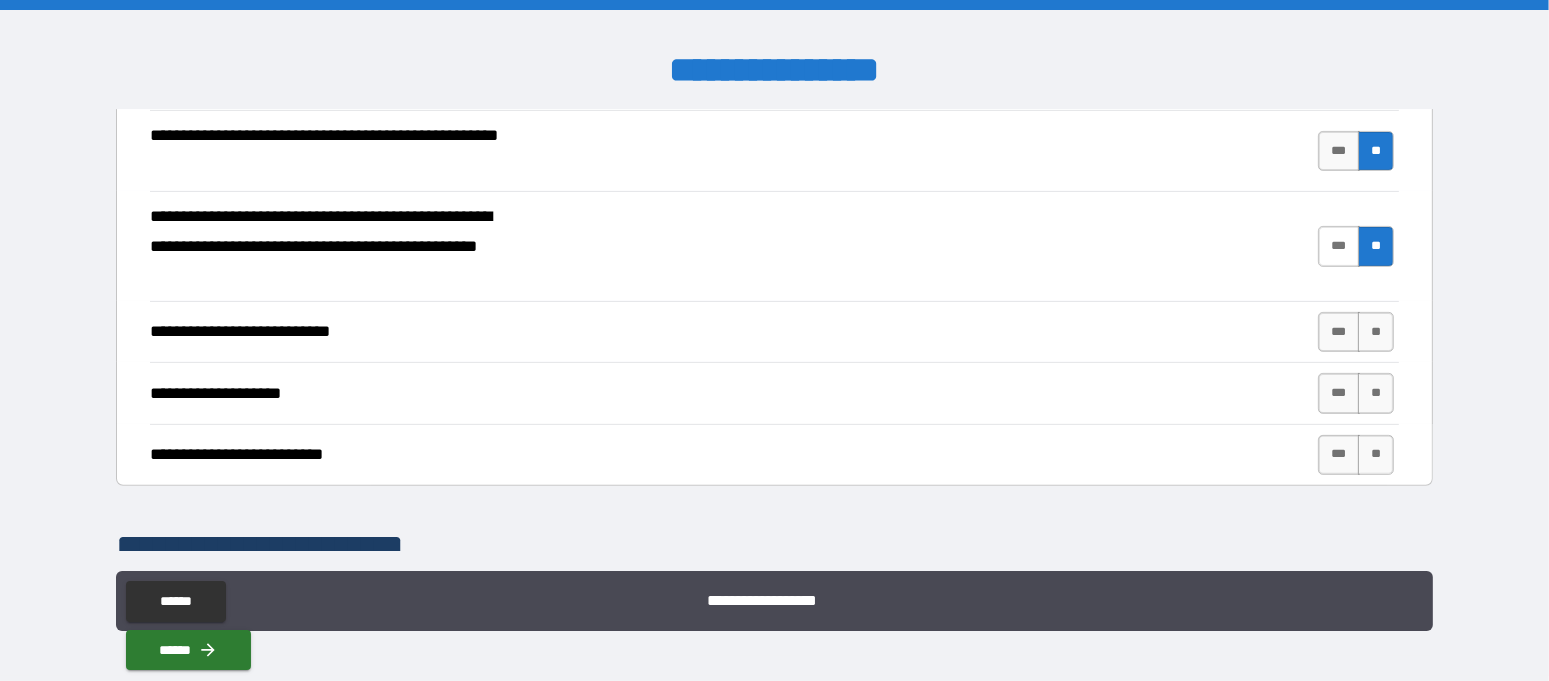 scroll, scrollTop: 750, scrollLeft: 0, axis: vertical 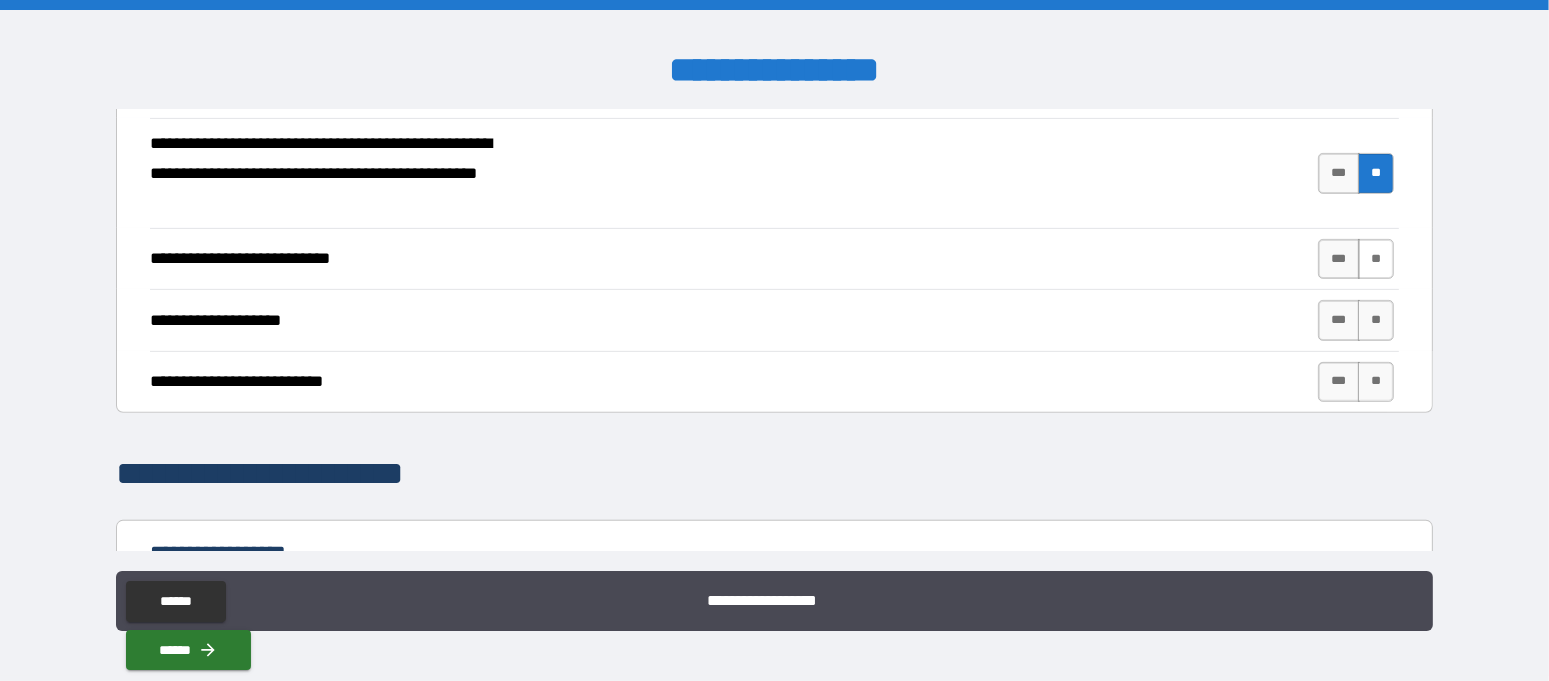 click on "**" at bounding box center (1376, 259) 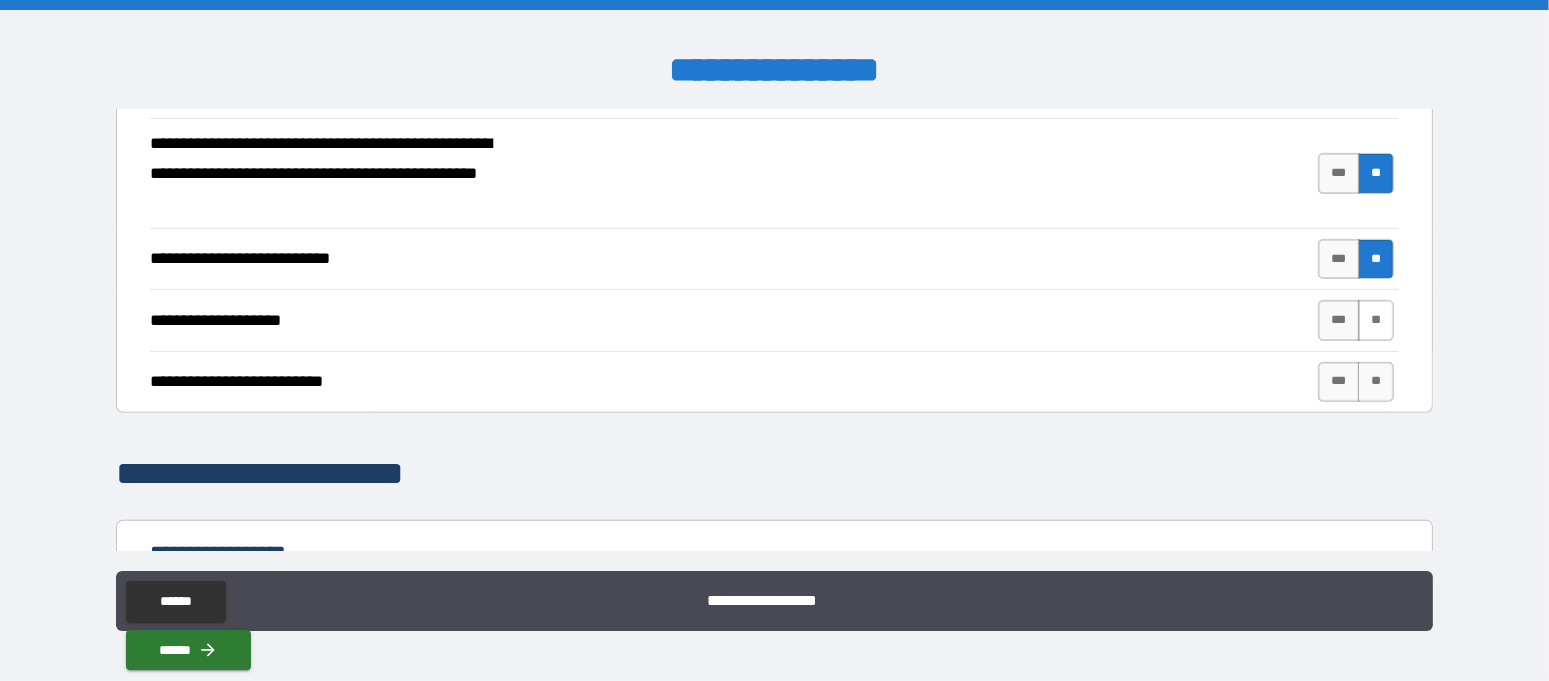 click on "**" at bounding box center (1376, 320) 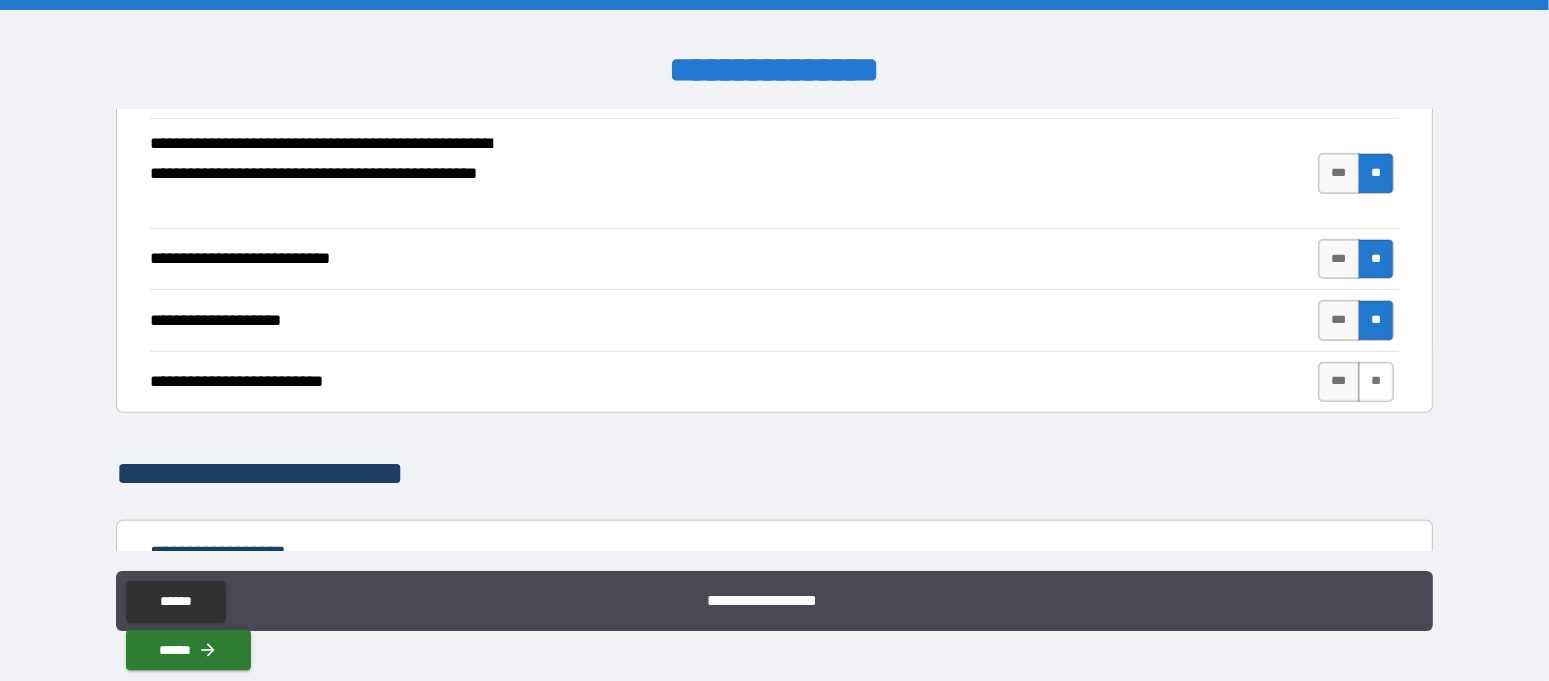 click on "**" at bounding box center (1376, 382) 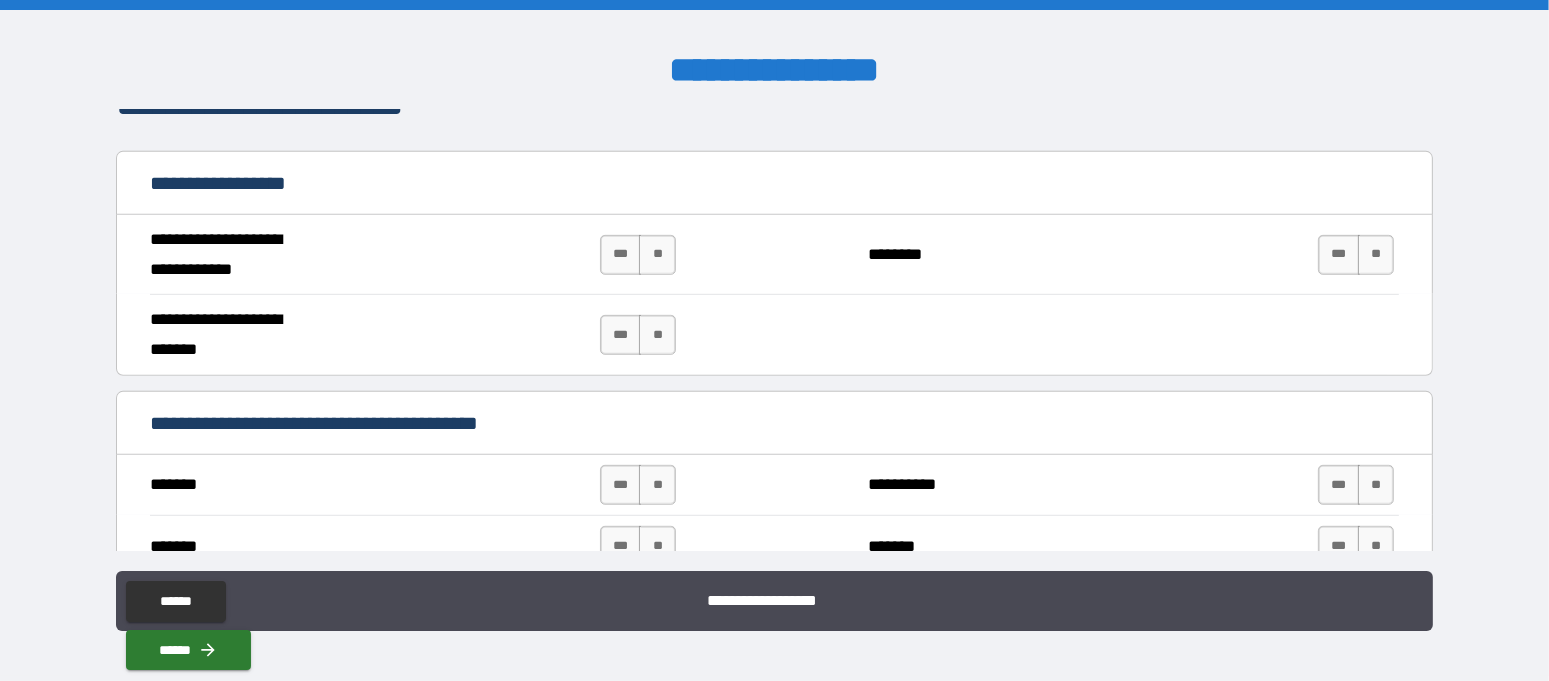 scroll, scrollTop: 1125, scrollLeft: 0, axis: vertical 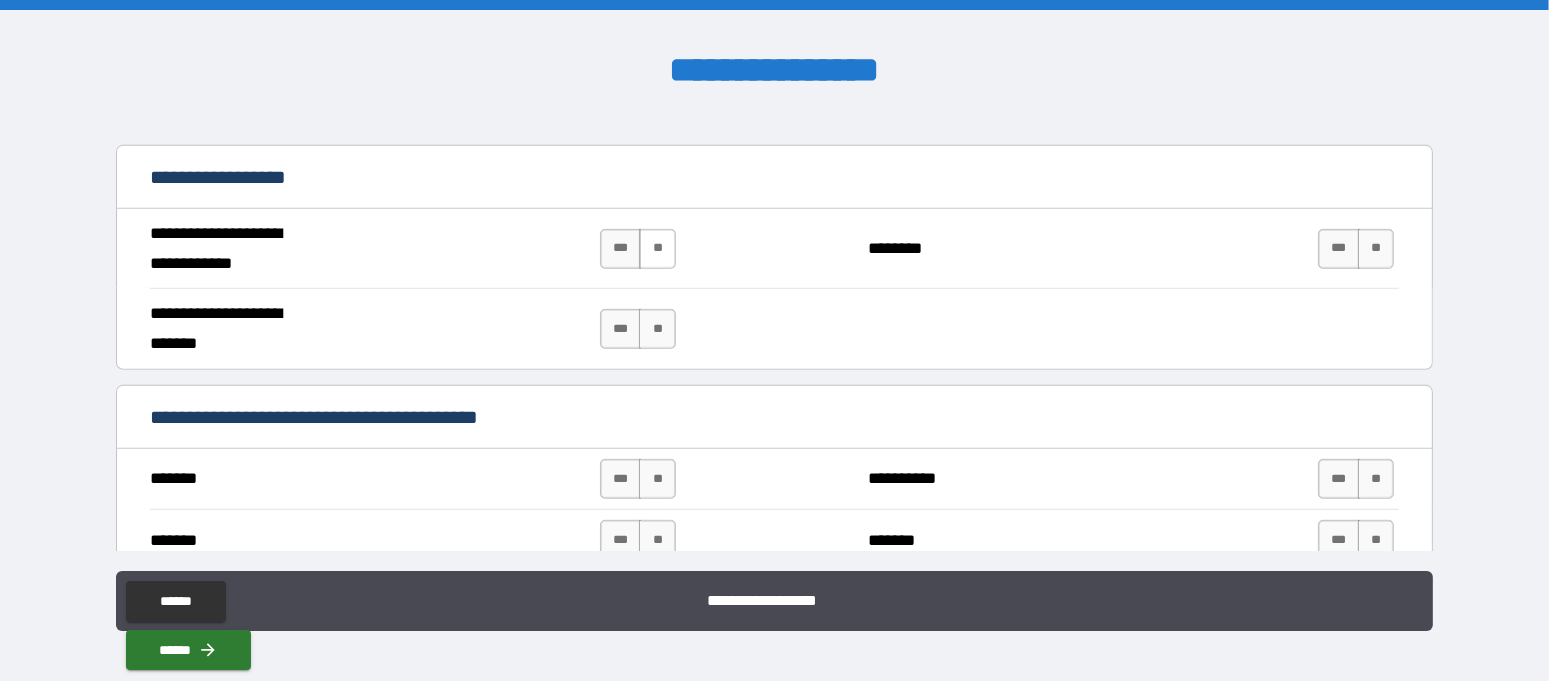 click on "**" at bounding box center (657, 249) 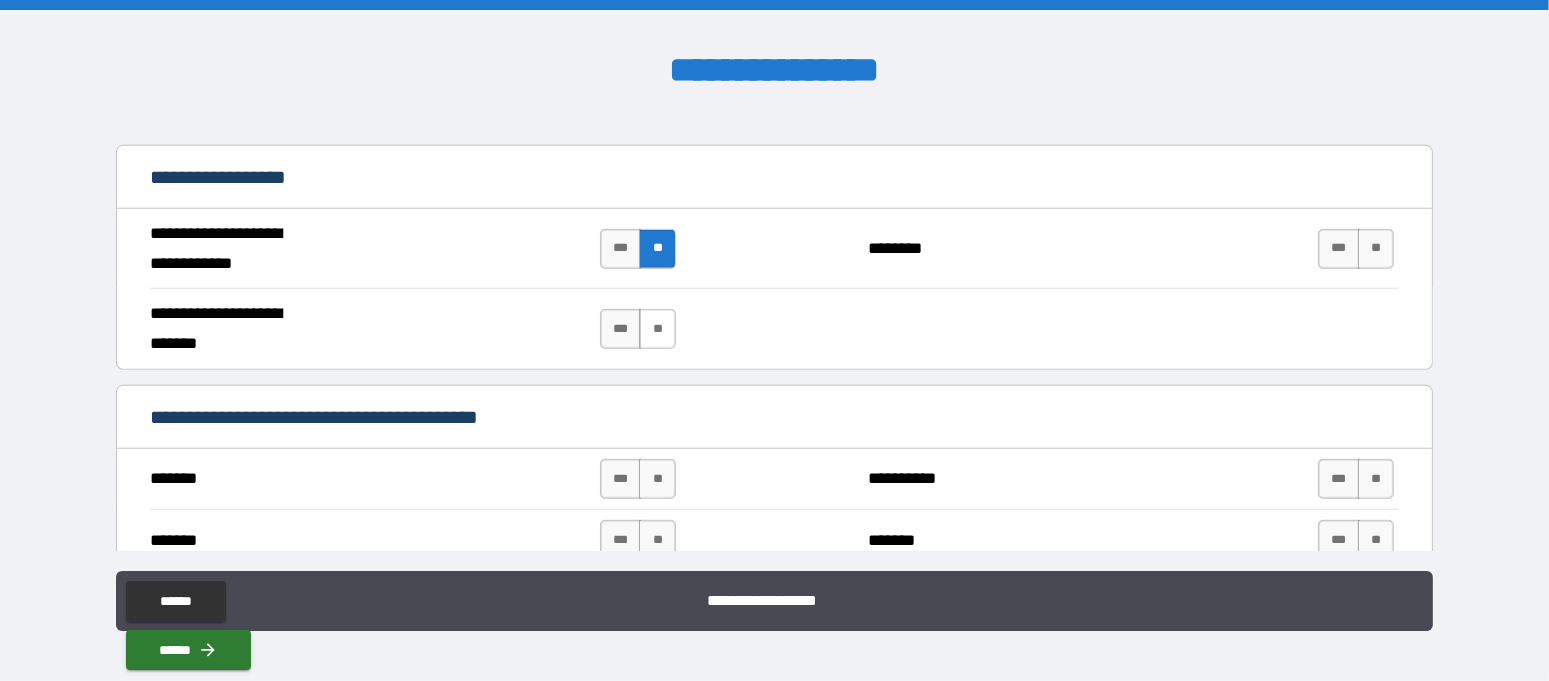 drag, startPoint x: 652, startPoint y: 330, endPoint x: 662, endPoint y: 333, distance: 10.440307 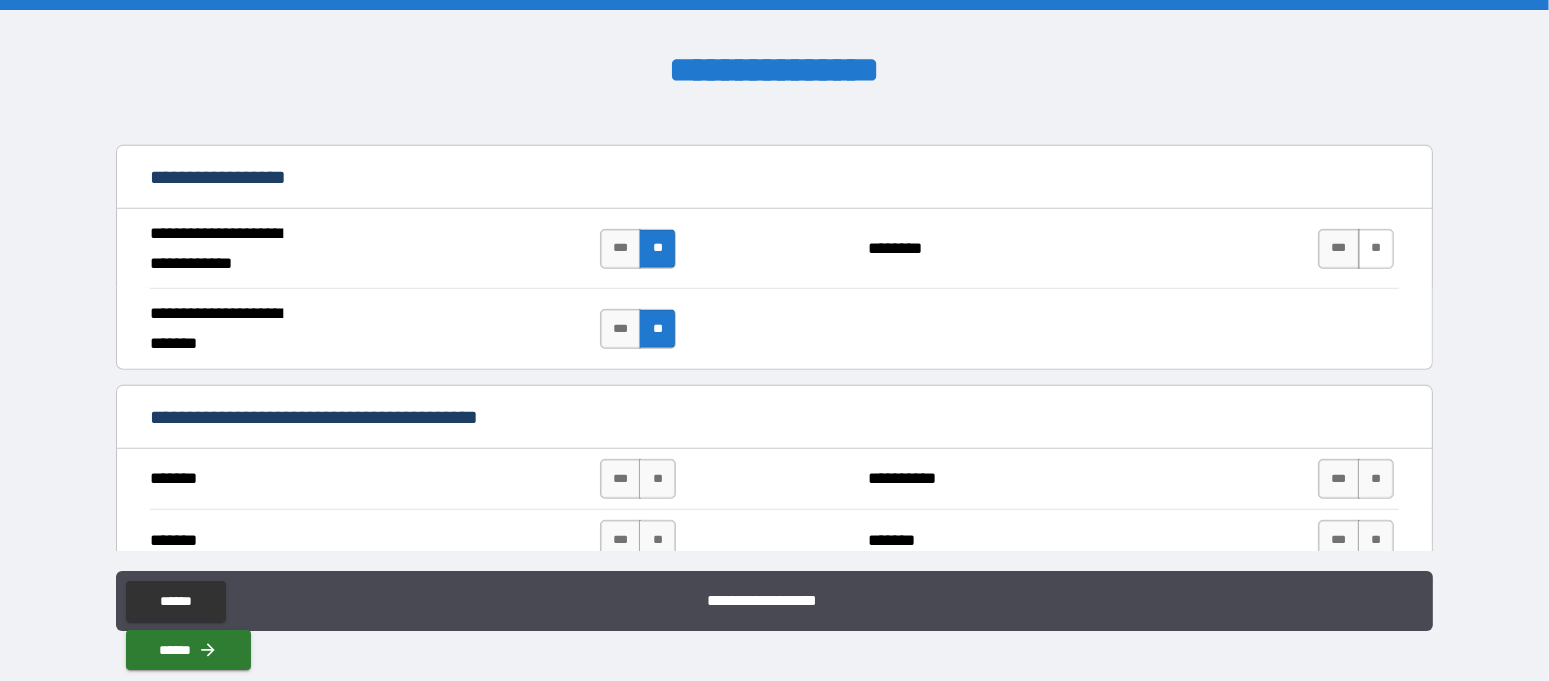 click on "**" at bounding box center (1376, 249) 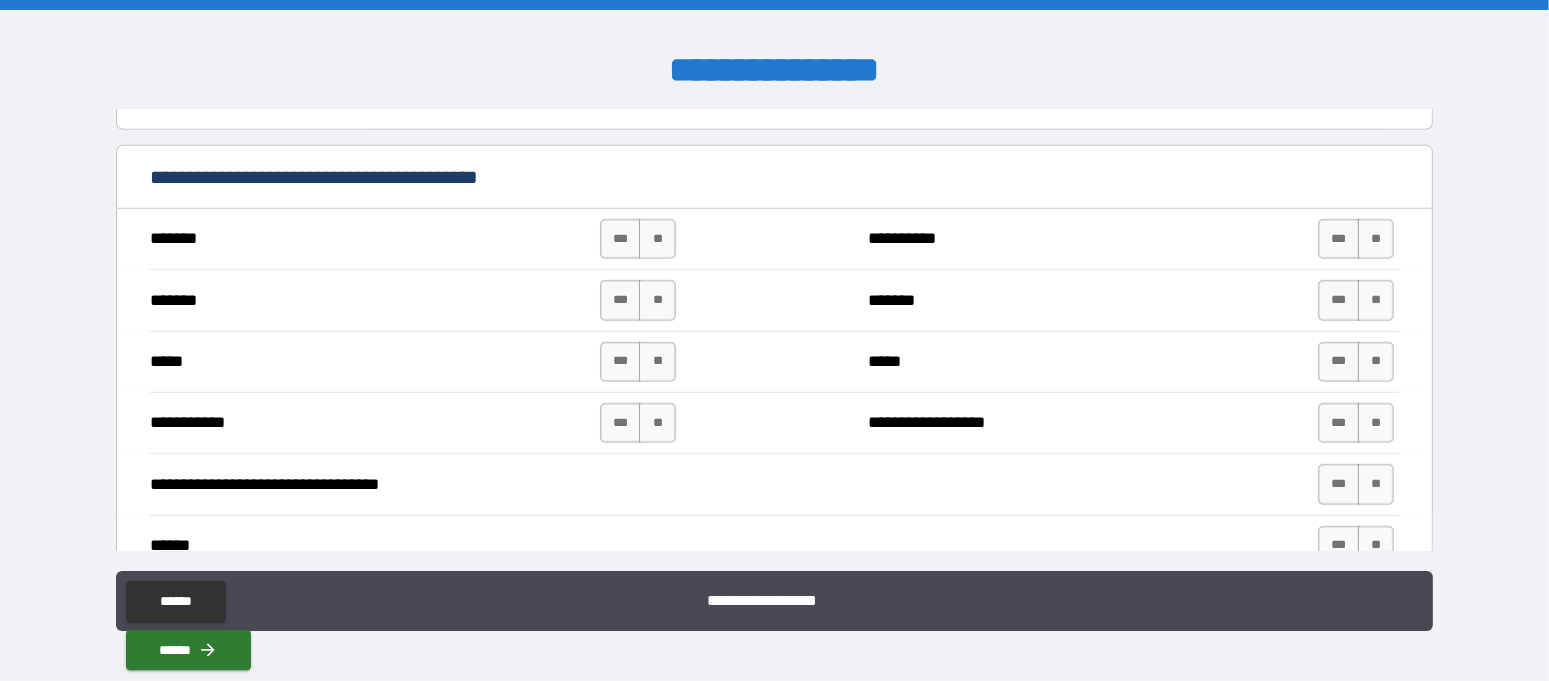 scroll, scrollTop: 1375, scrollLeft: 0, axis: vertical 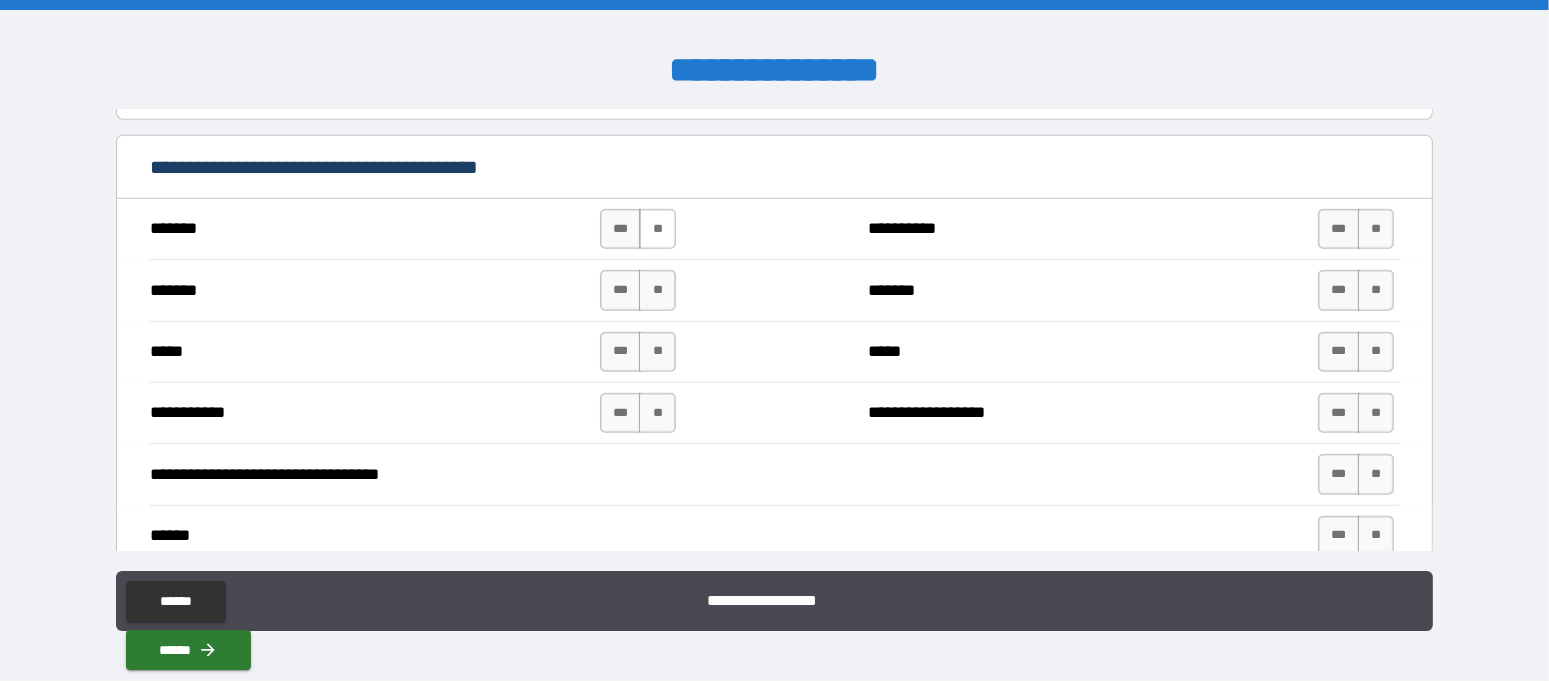 click on "**" at bounding box center [657, 229] 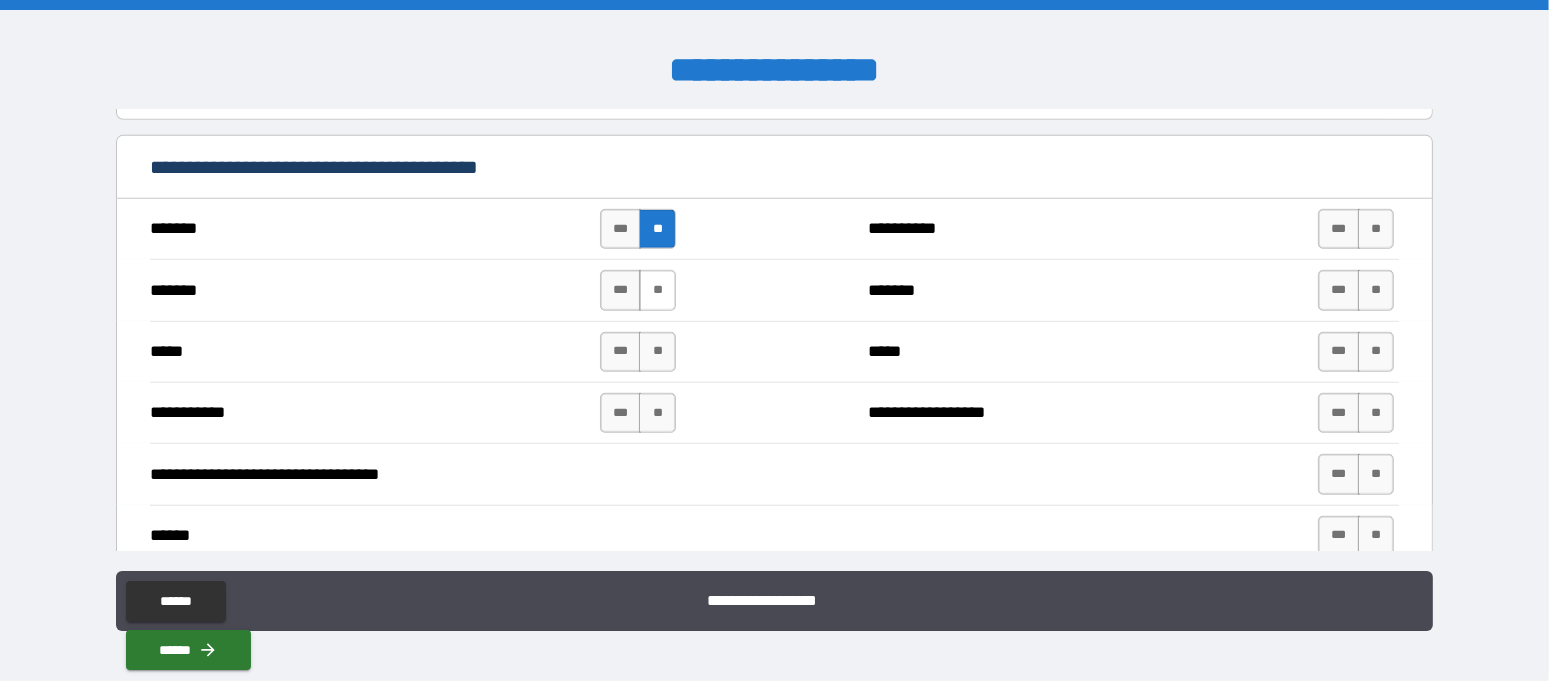 click on "**" at bounding box center [657, 290] 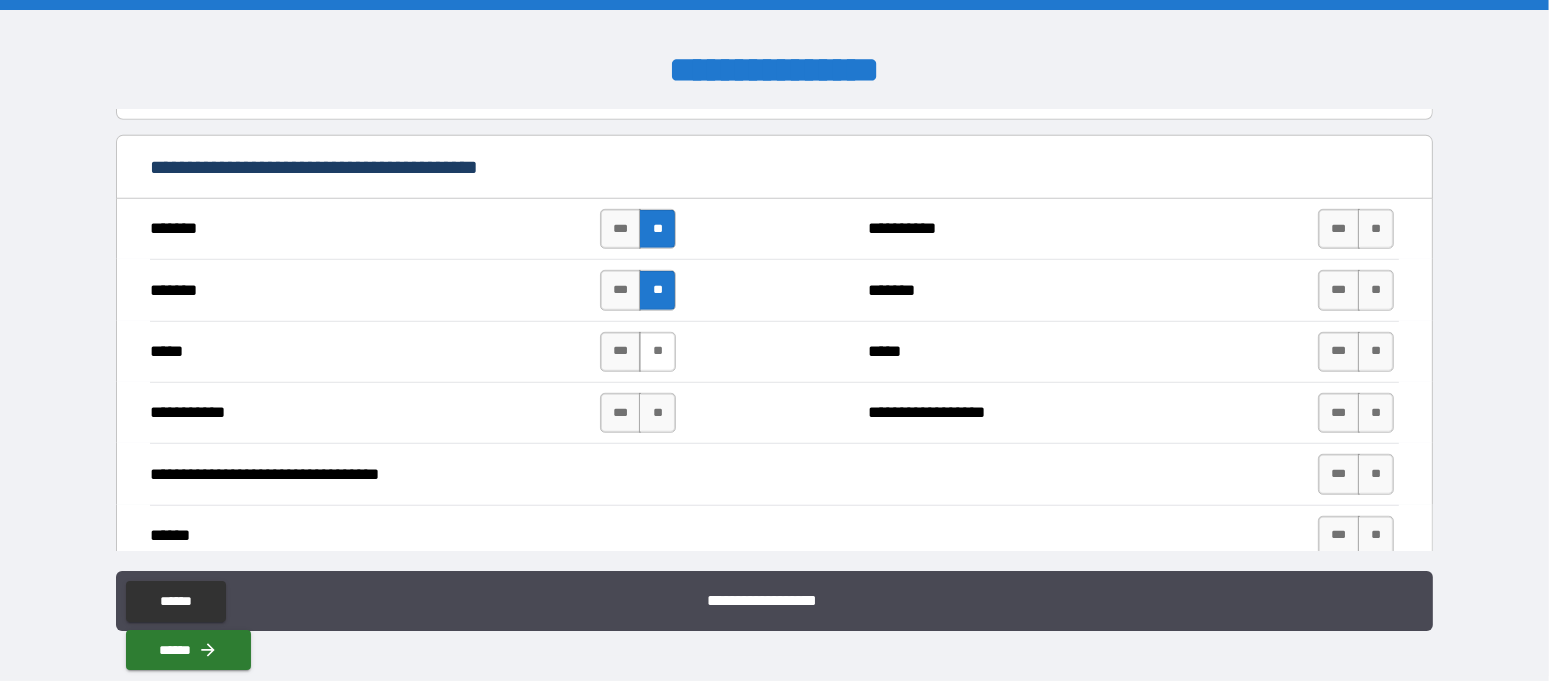 click on "**" at bounding box center (657, 352) 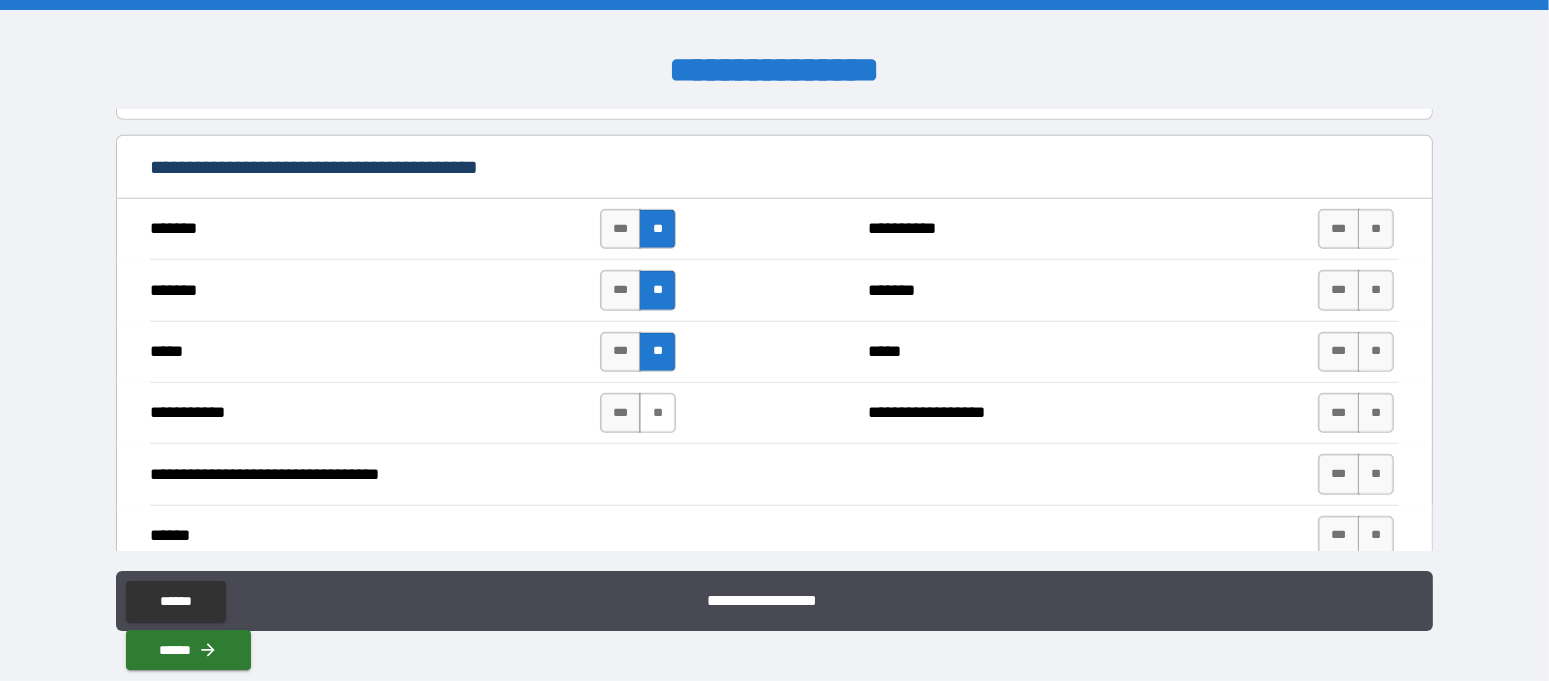 click on "**" at bounding box center [657, 413] 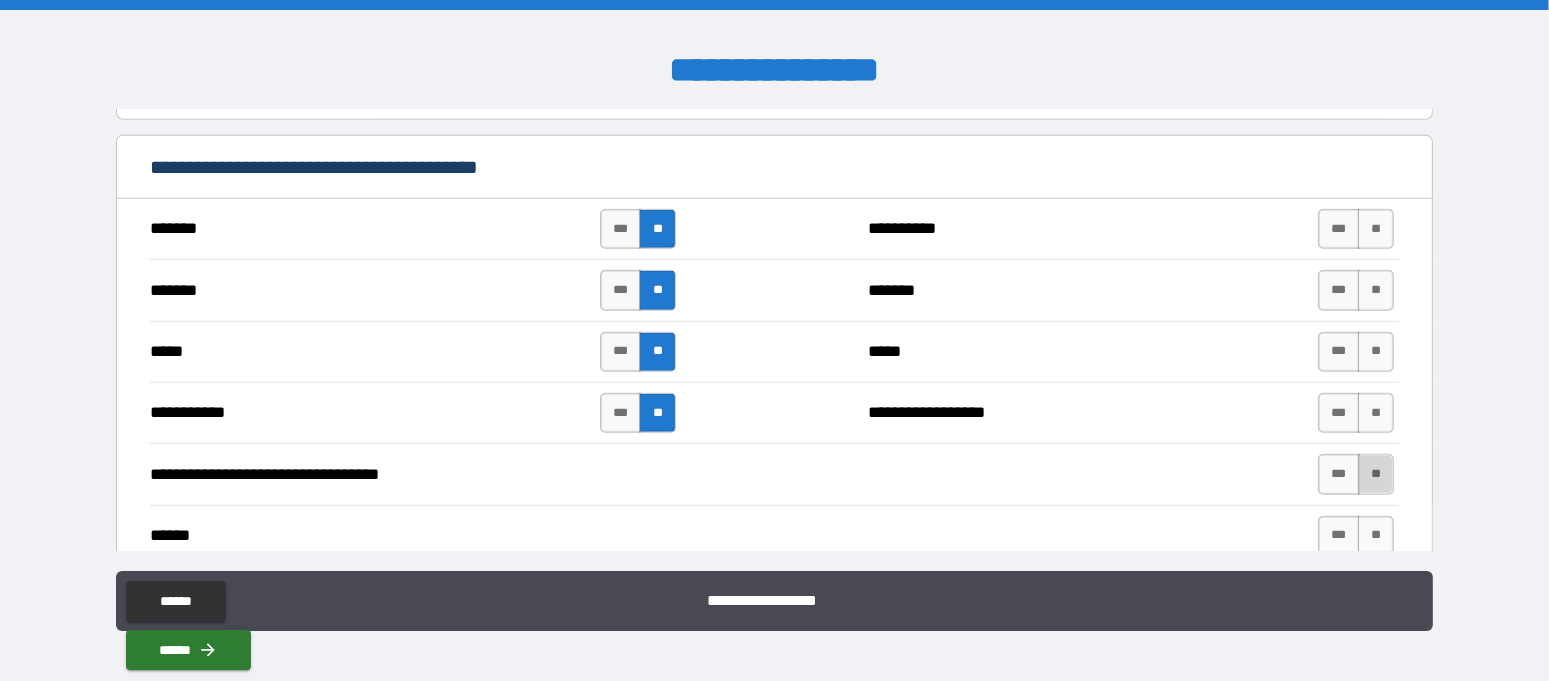 click on "**" at bounding box center (1376, 474) 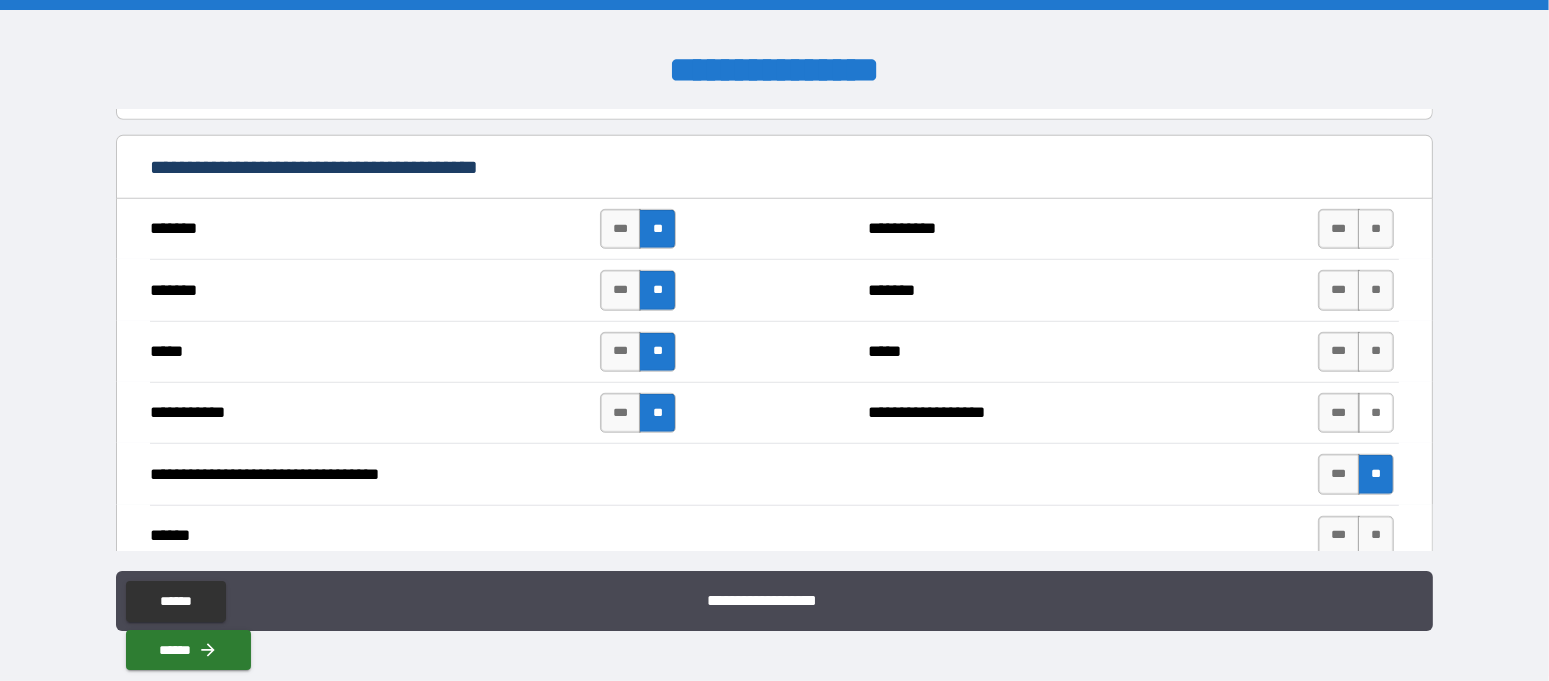 click on "**" at bounding box center (1376, 413) 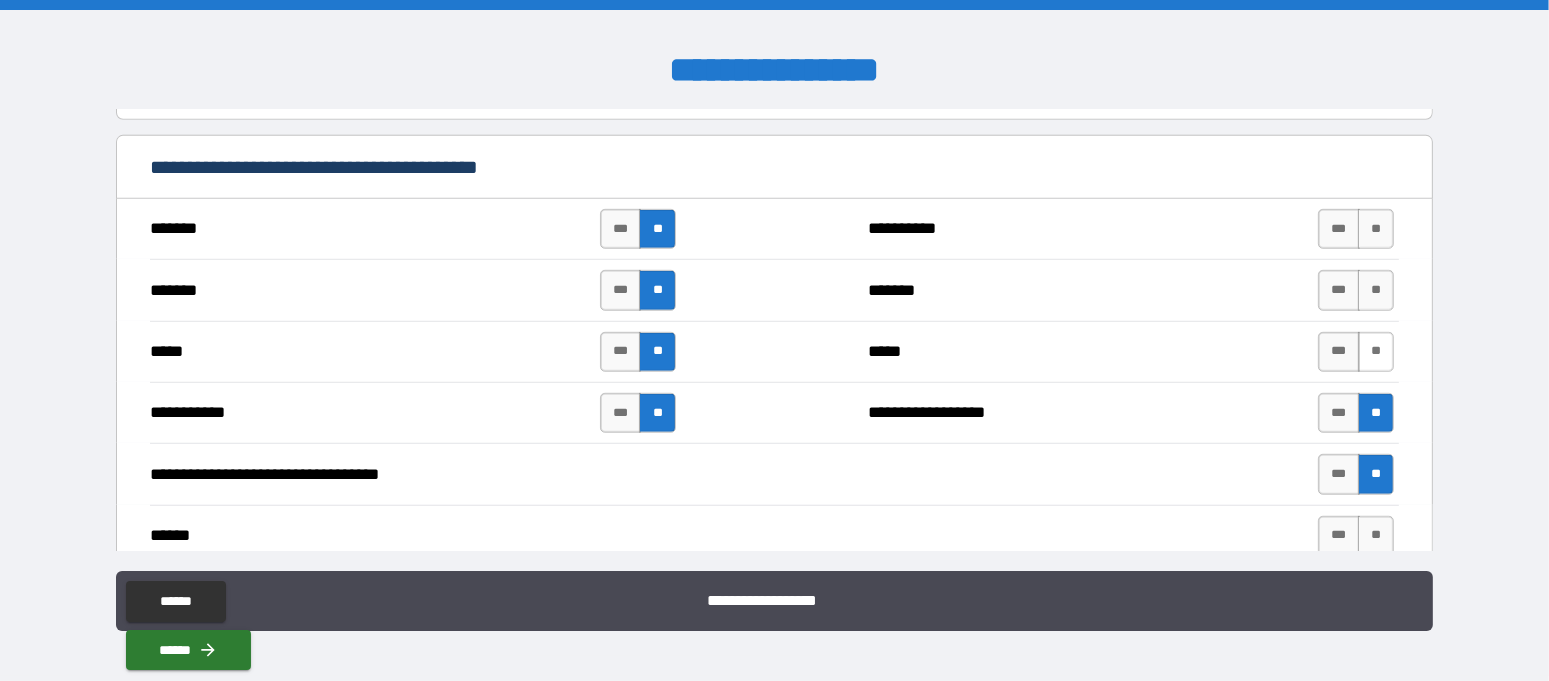 click on "**" at bounding box center [1376, 352] 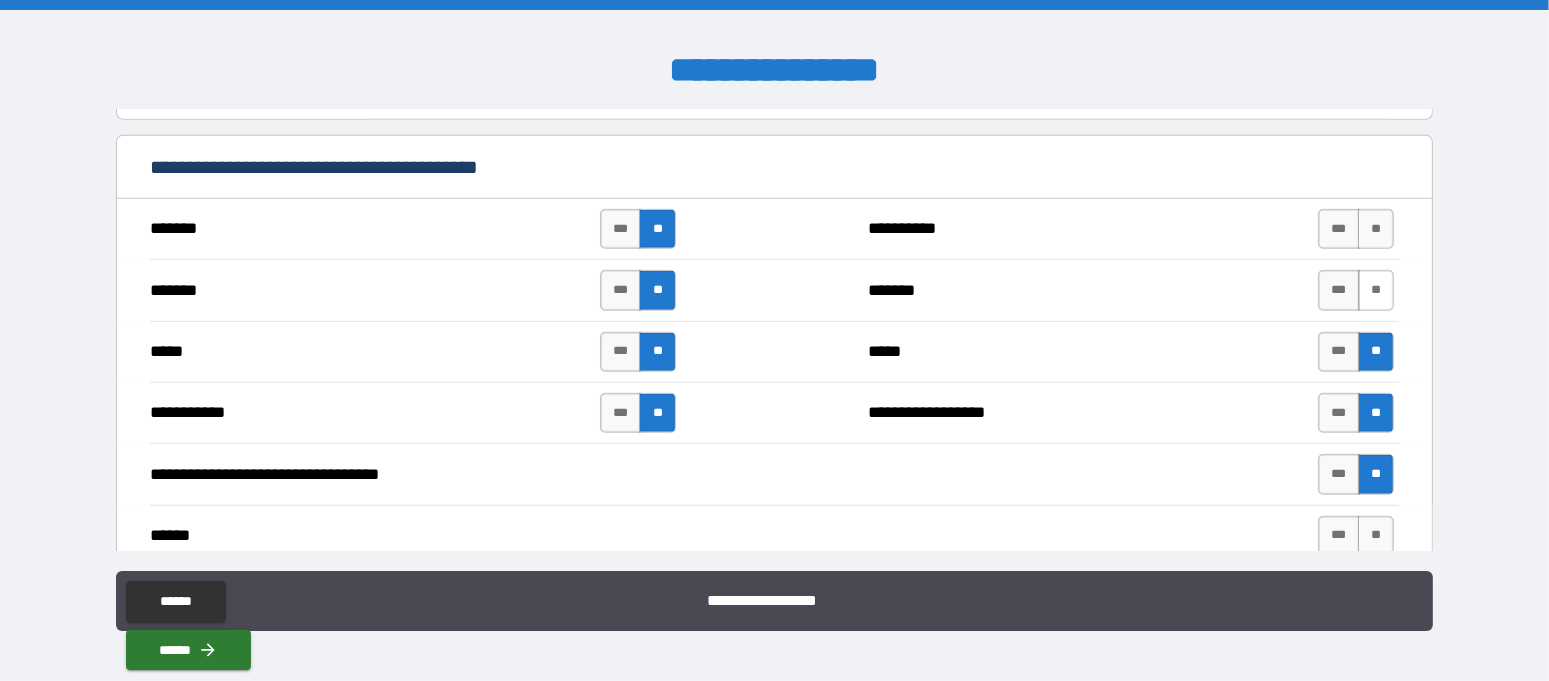 click on "**" at bounding box center [1376, 290] 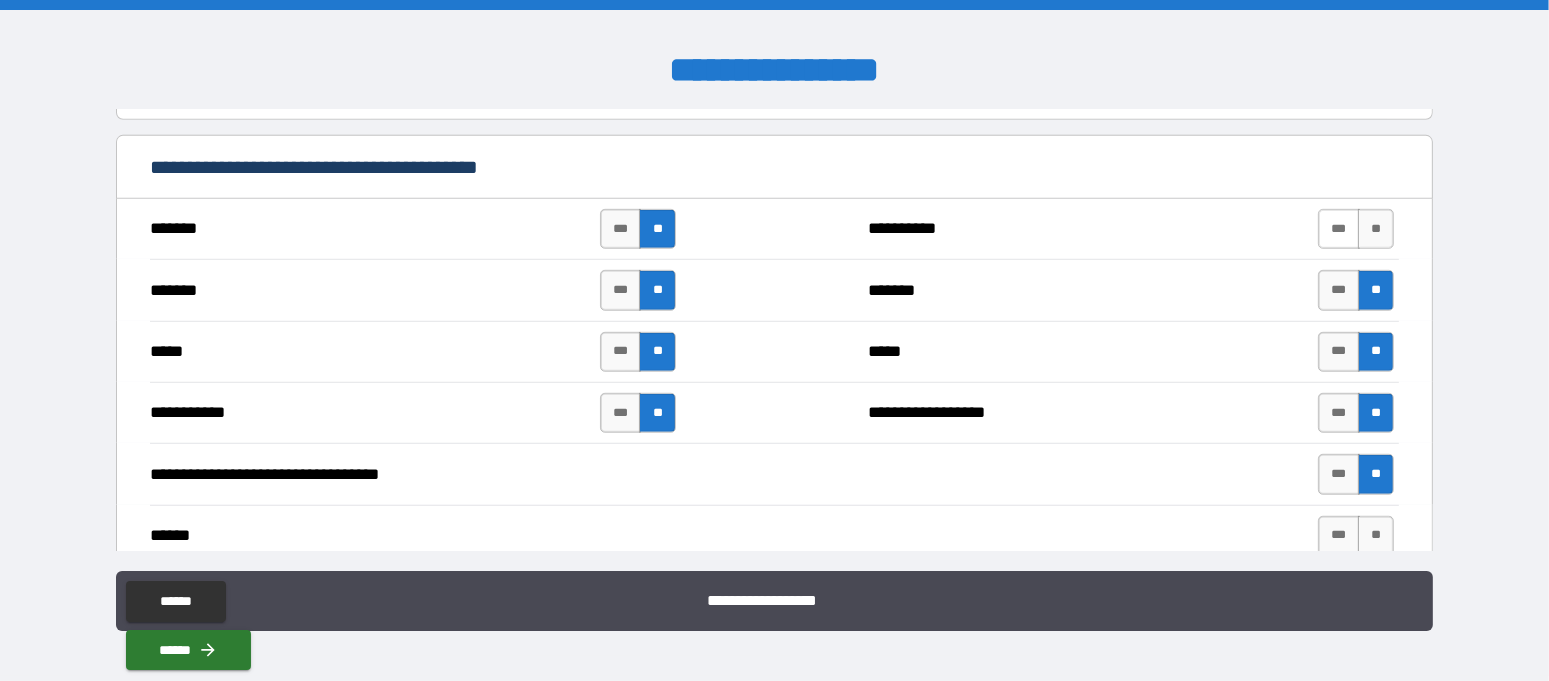 click on "***" at bounding box center [1339, 229] 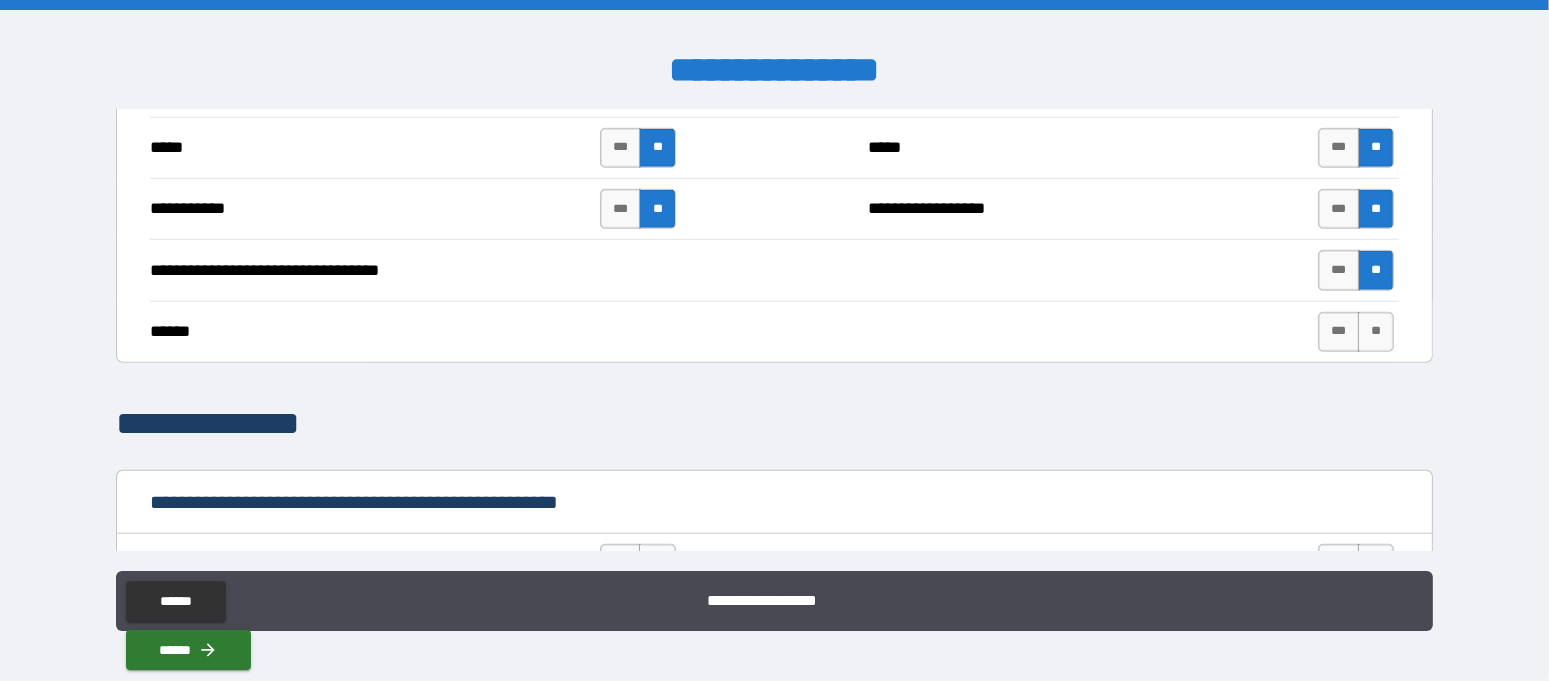scroll, scrollTop: 1625, scrollLeft: 0, axis: vertical 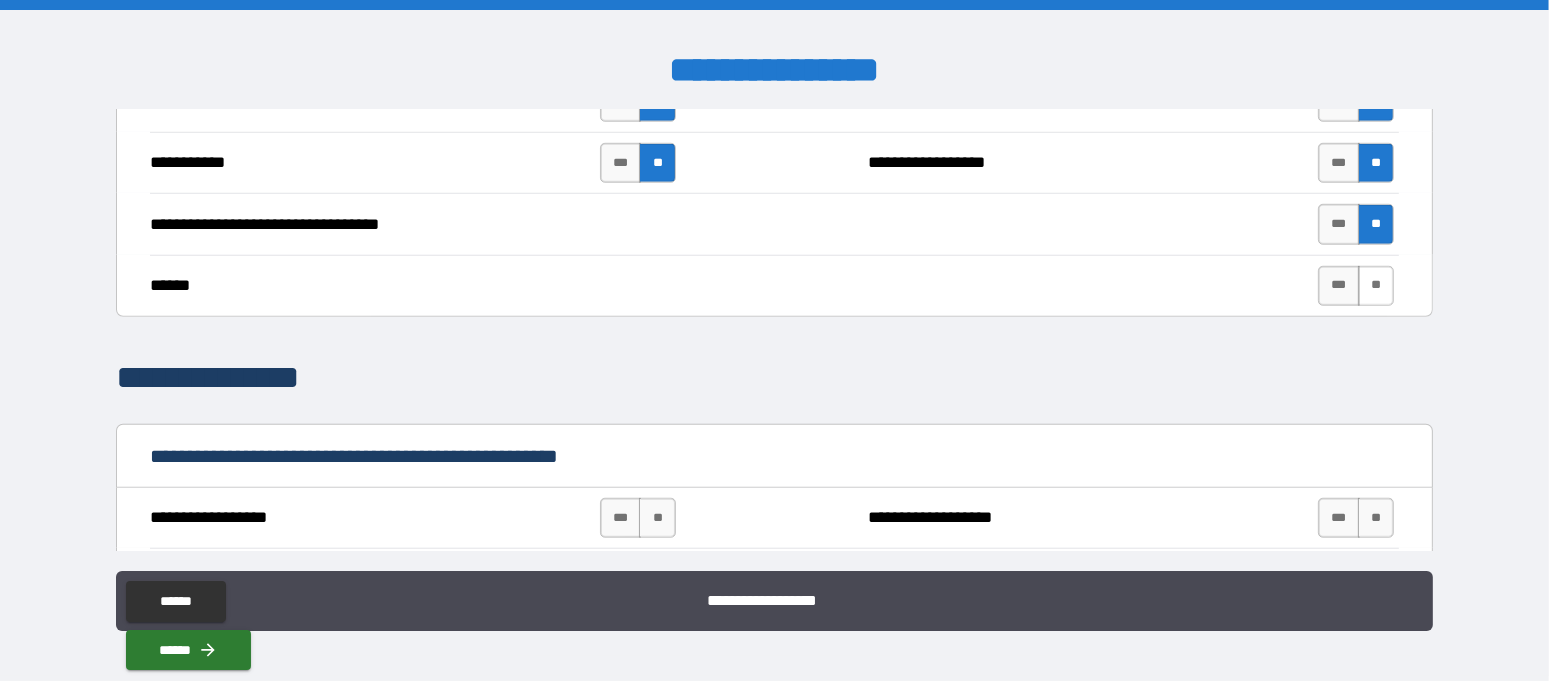 click on "**" at bounding box center (1376, 286) 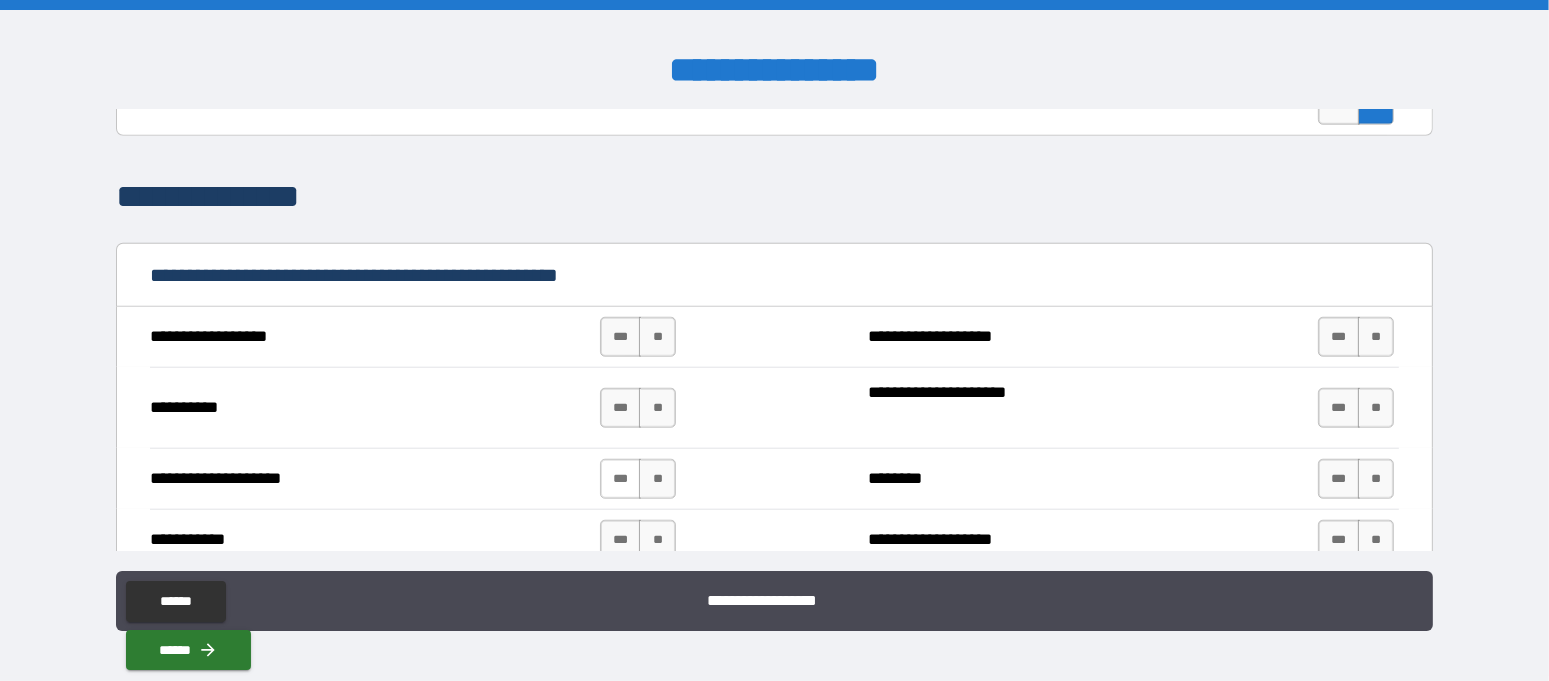 scroll, scrollTop: 1875, scrollLeft: 0, axis: vertical 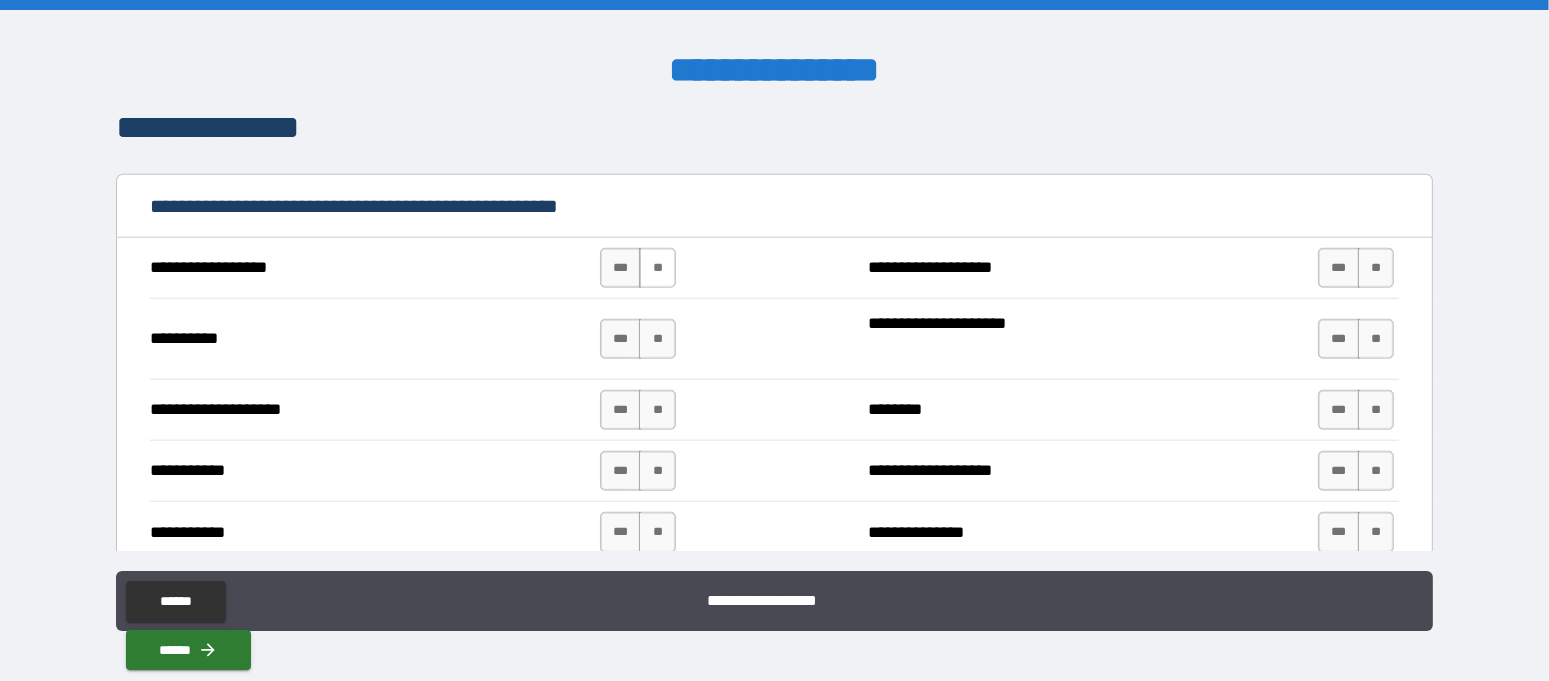 click on "**" at bounding box center [657, 268] 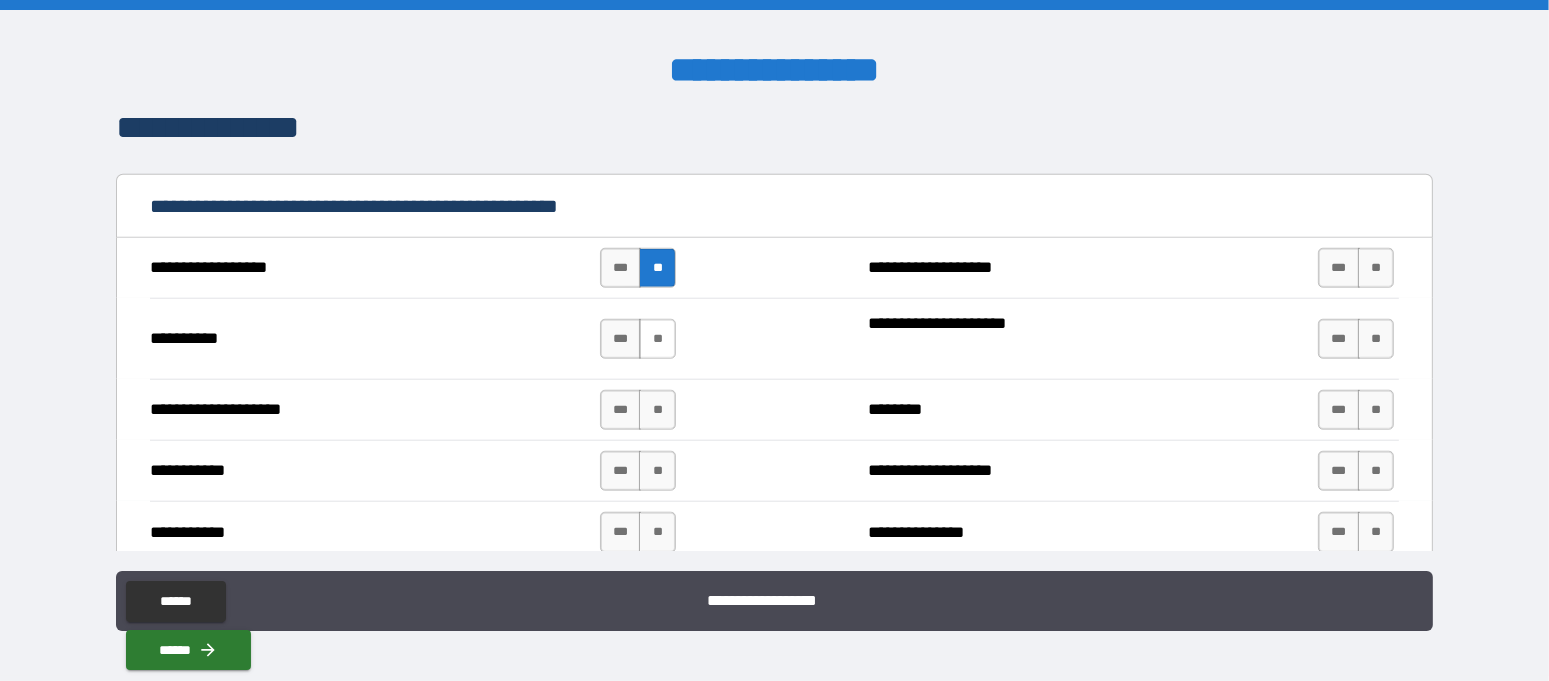 click on "**" at bounding box center (657, 339) 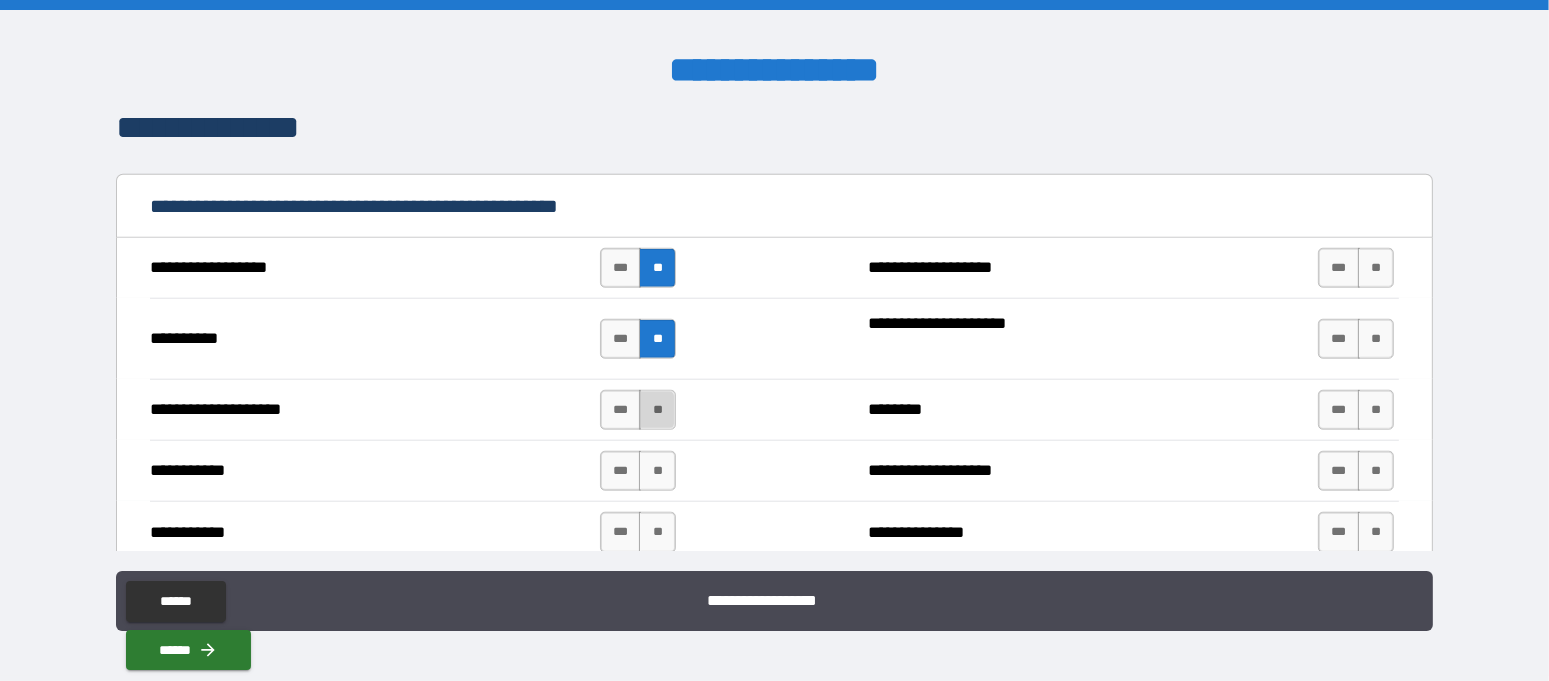 drag, startPoint x: 651, startPoint y: 405, endPoint x: 652, endPoint y: 421, distance: 16.03122 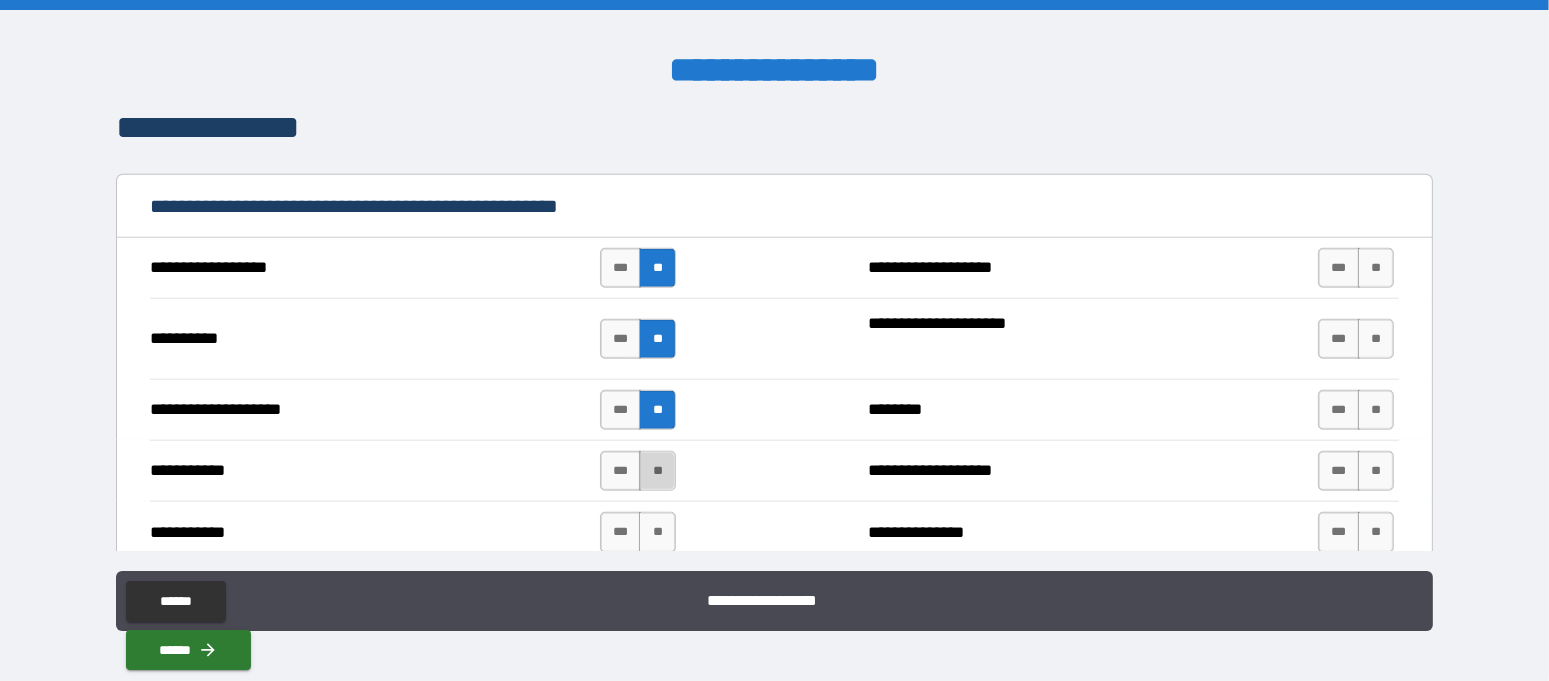 click on "**" at bounding box center (657, 471) 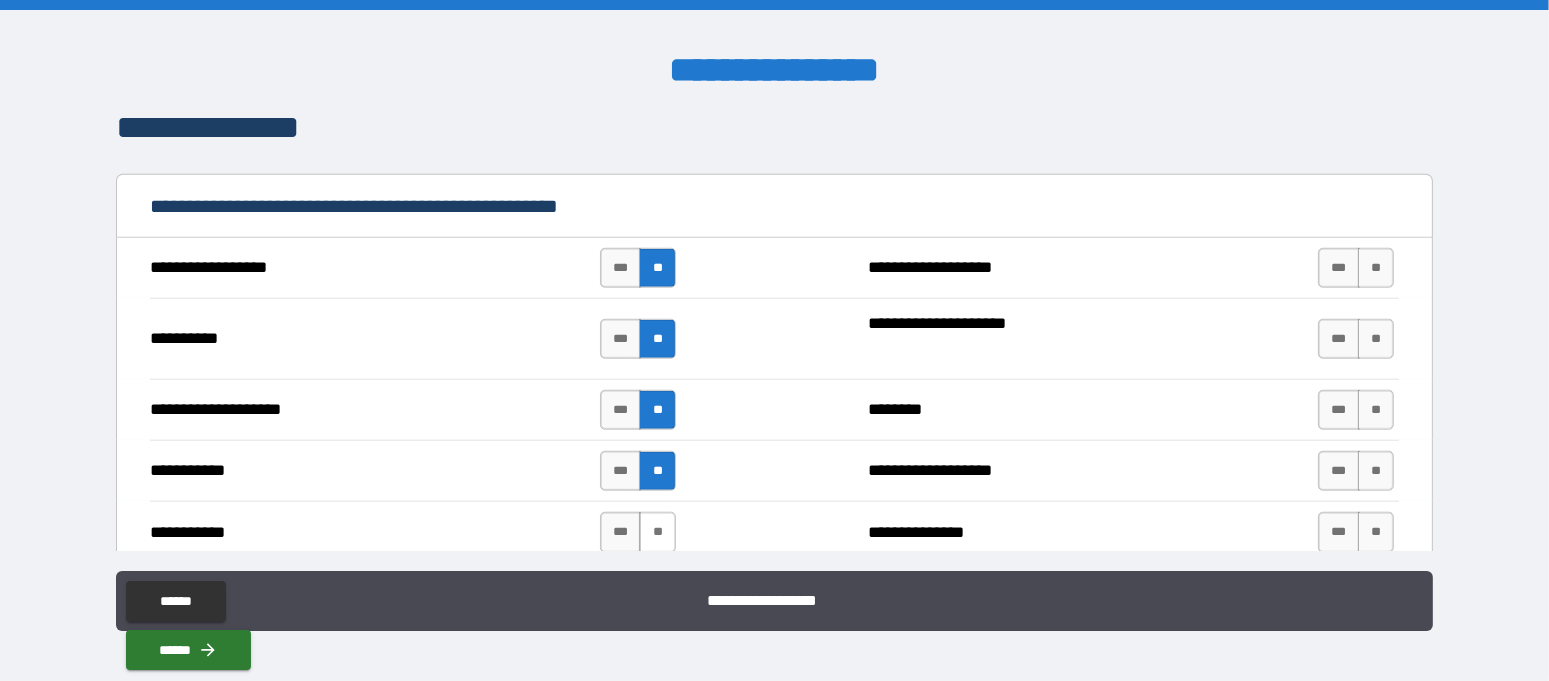 drag, startPoint x: 651, startPoint y: 518, endPoint x: 661, endPoint y: 512, distance: 11.661903 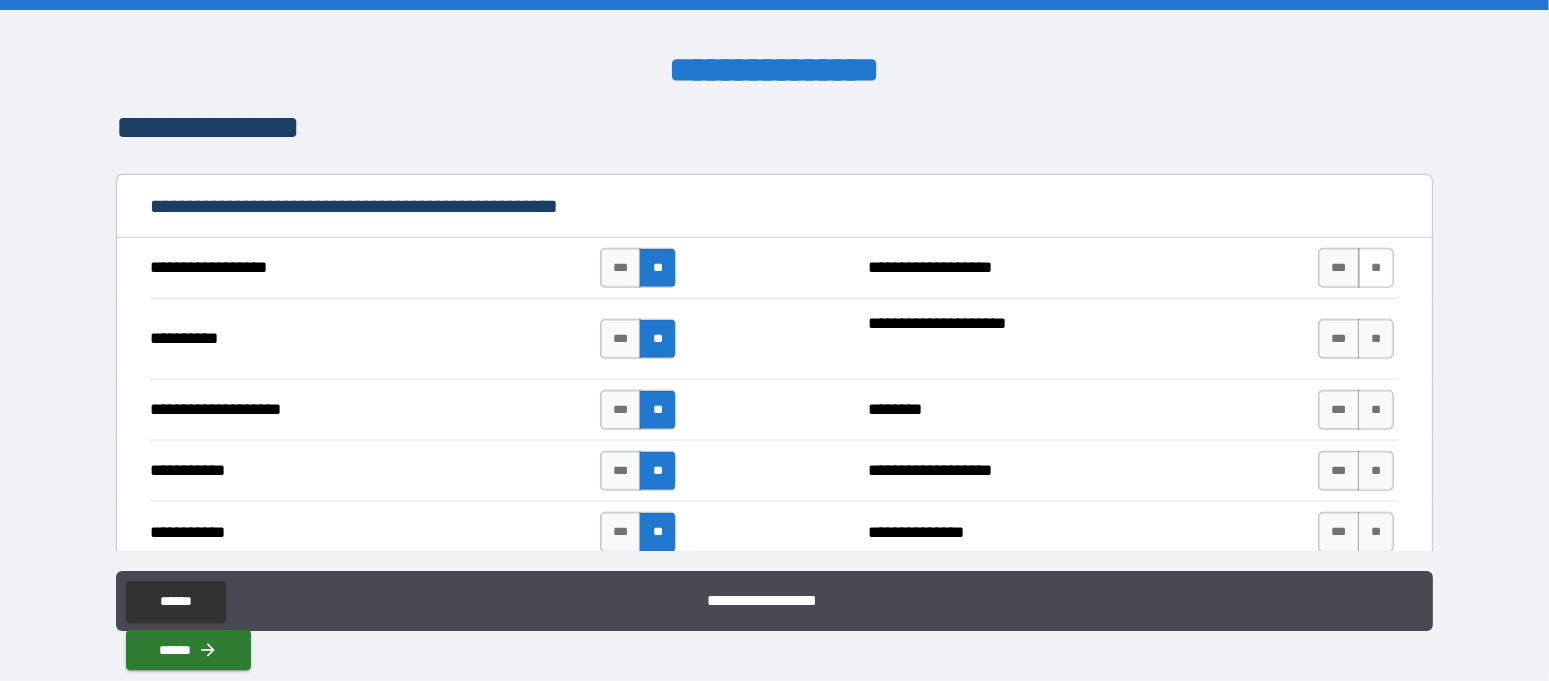 click on "**" at bounding box center [1376, 268] 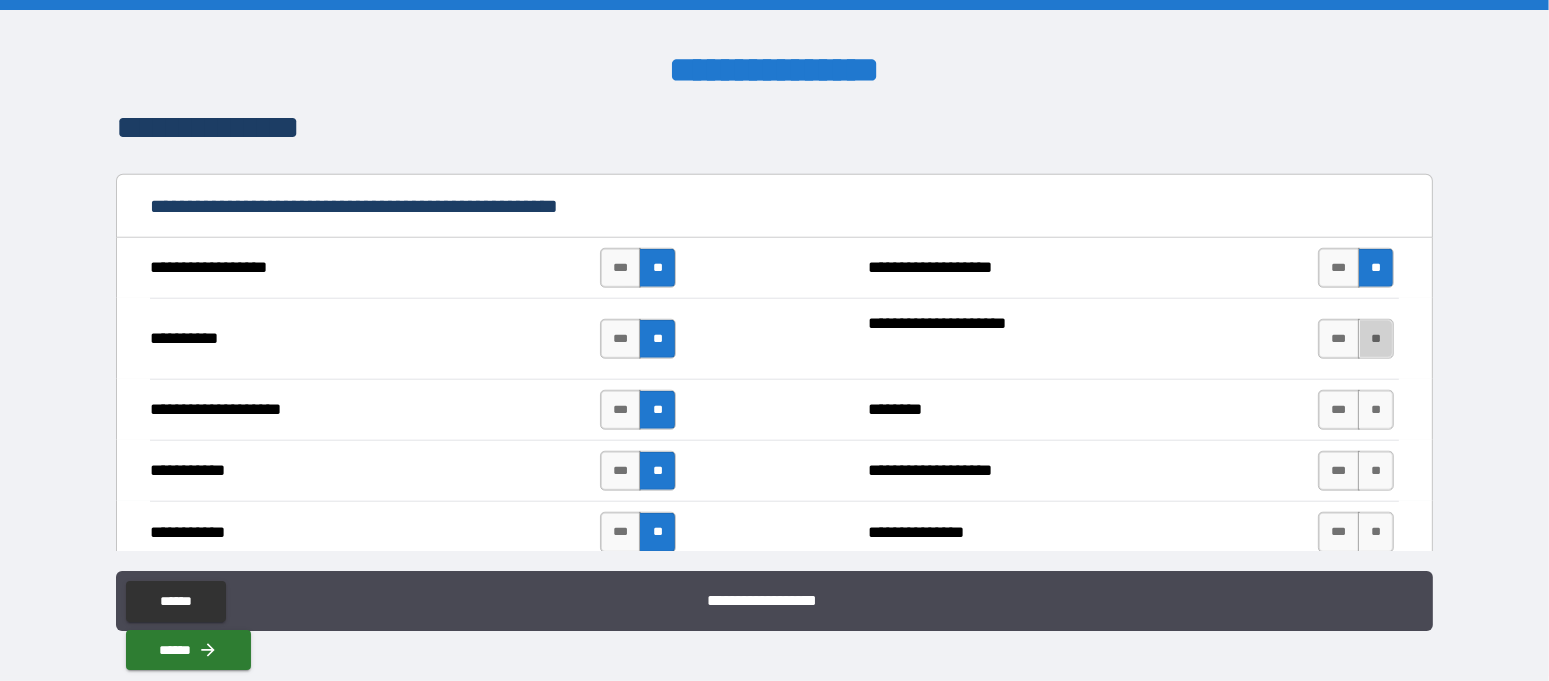 drag, startPoint x: 1362, startPoint y: 334, endPoint x: 1367, endPoint y: 351, distance: 17.720045 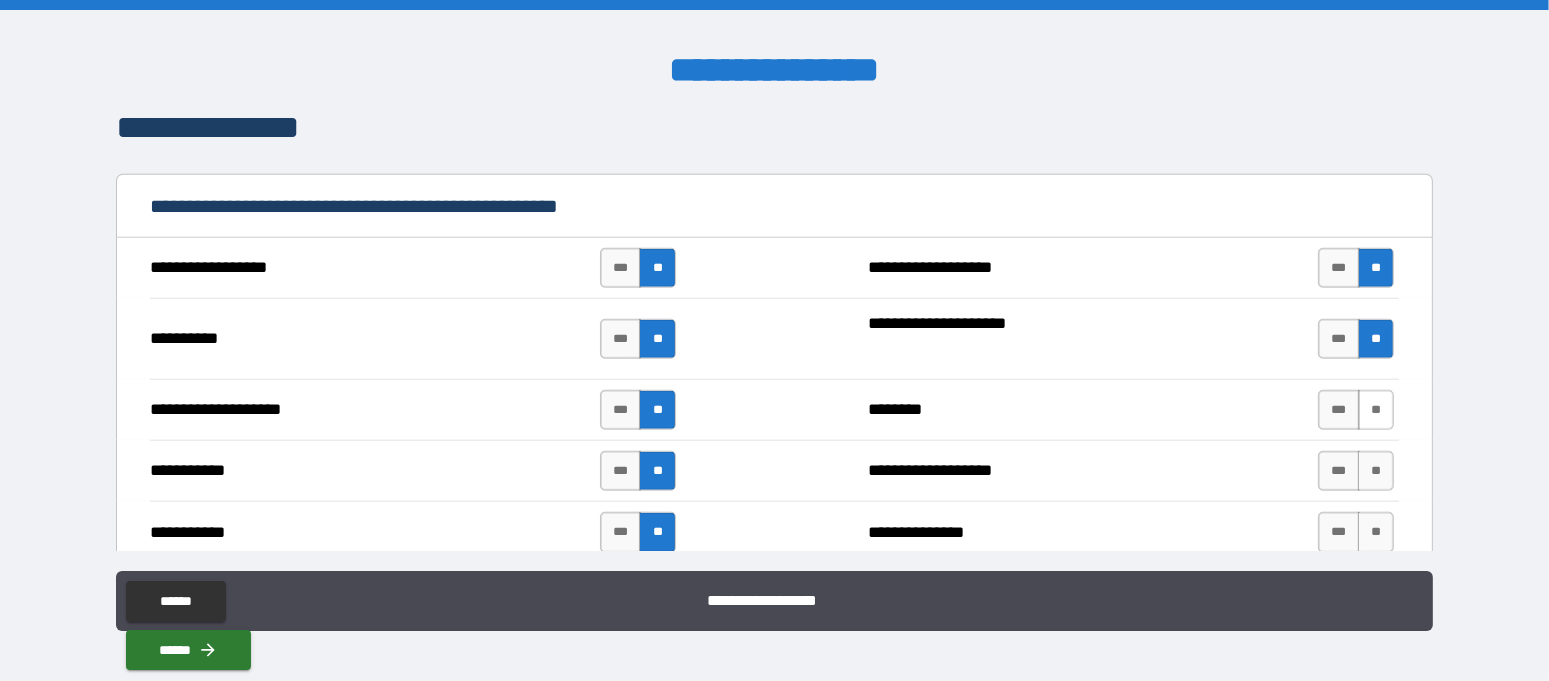 click on "**" at bounding box center (1376, 410) 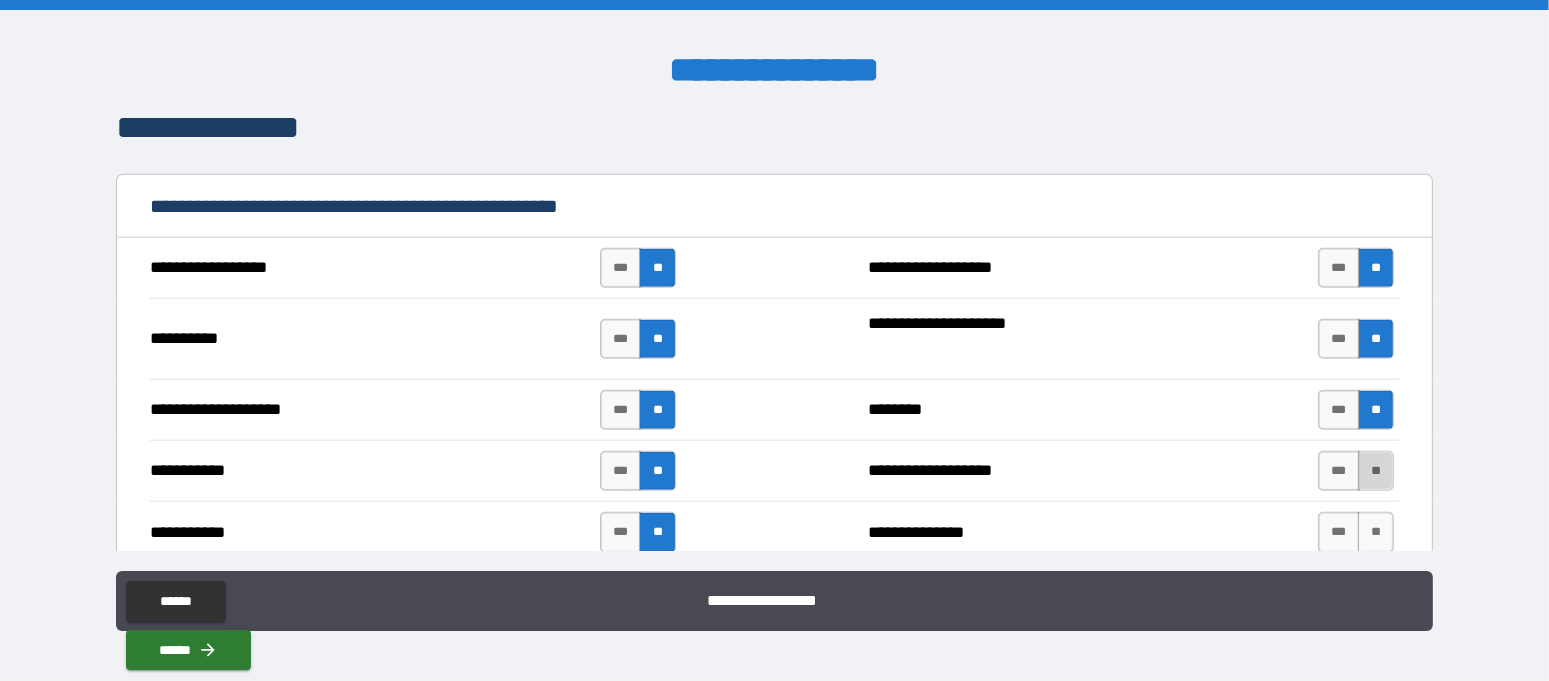 drag, startPoint x: 1362, startPoint y: 468, endPoint x: 1362, endPoint y: 482, distance: 14 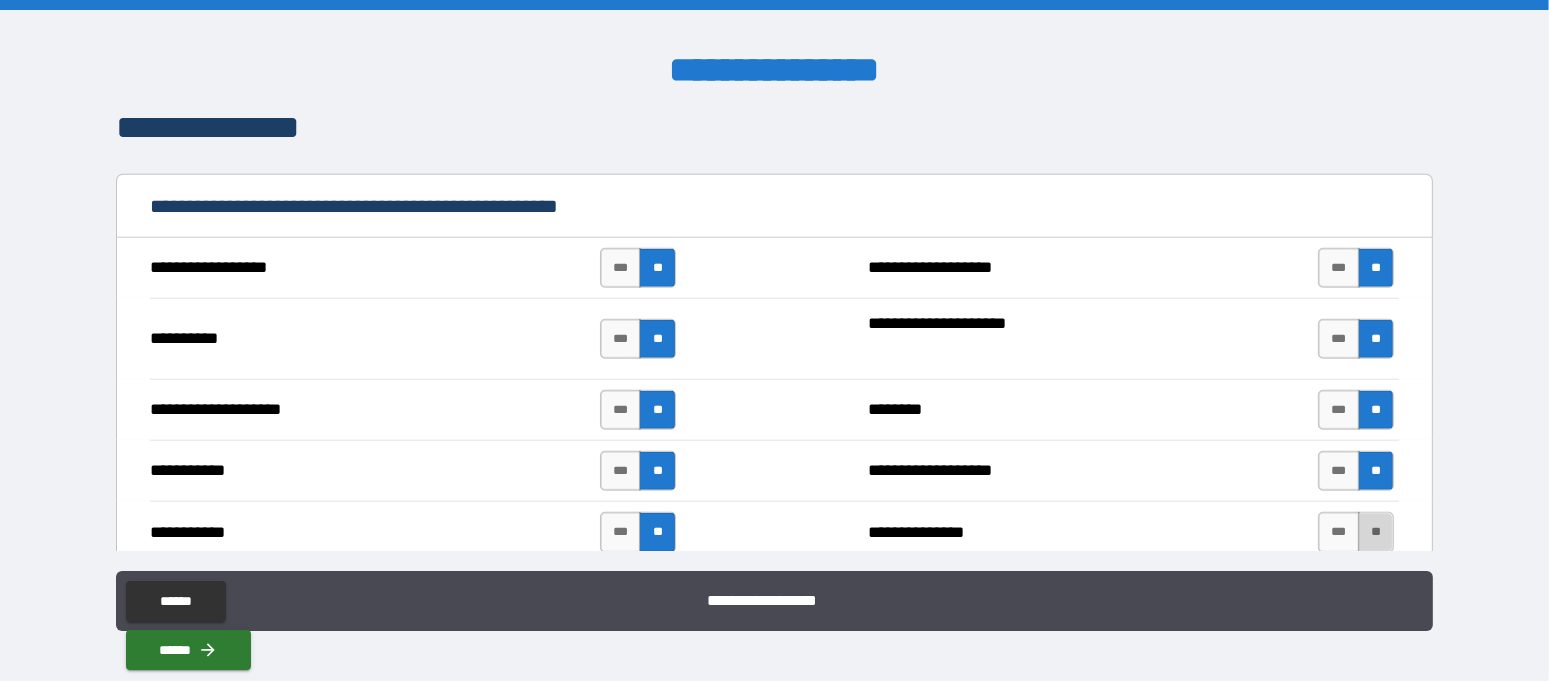 click on "**" at bounding box center [1376, 532] 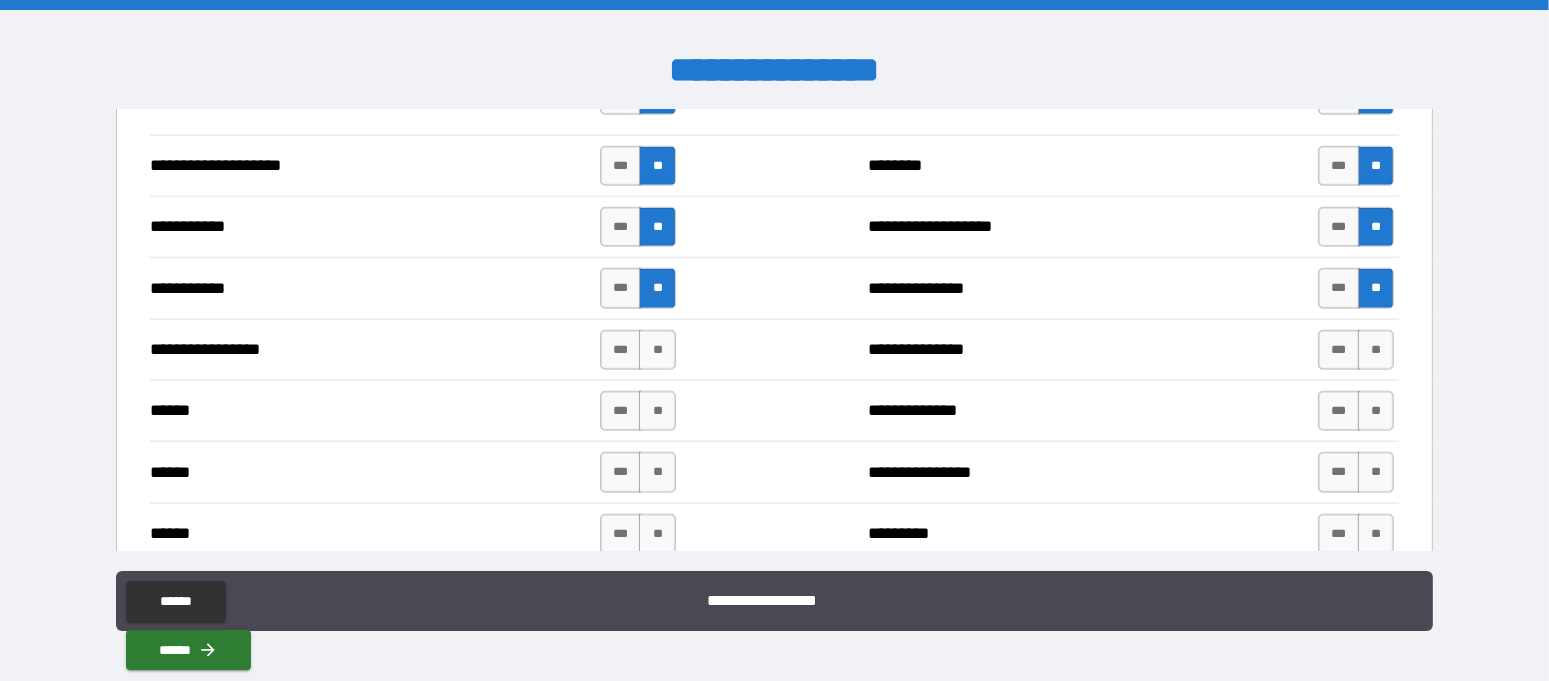 scroll, scrollTop: 2125, scrollLeft: 0, axis: vertical 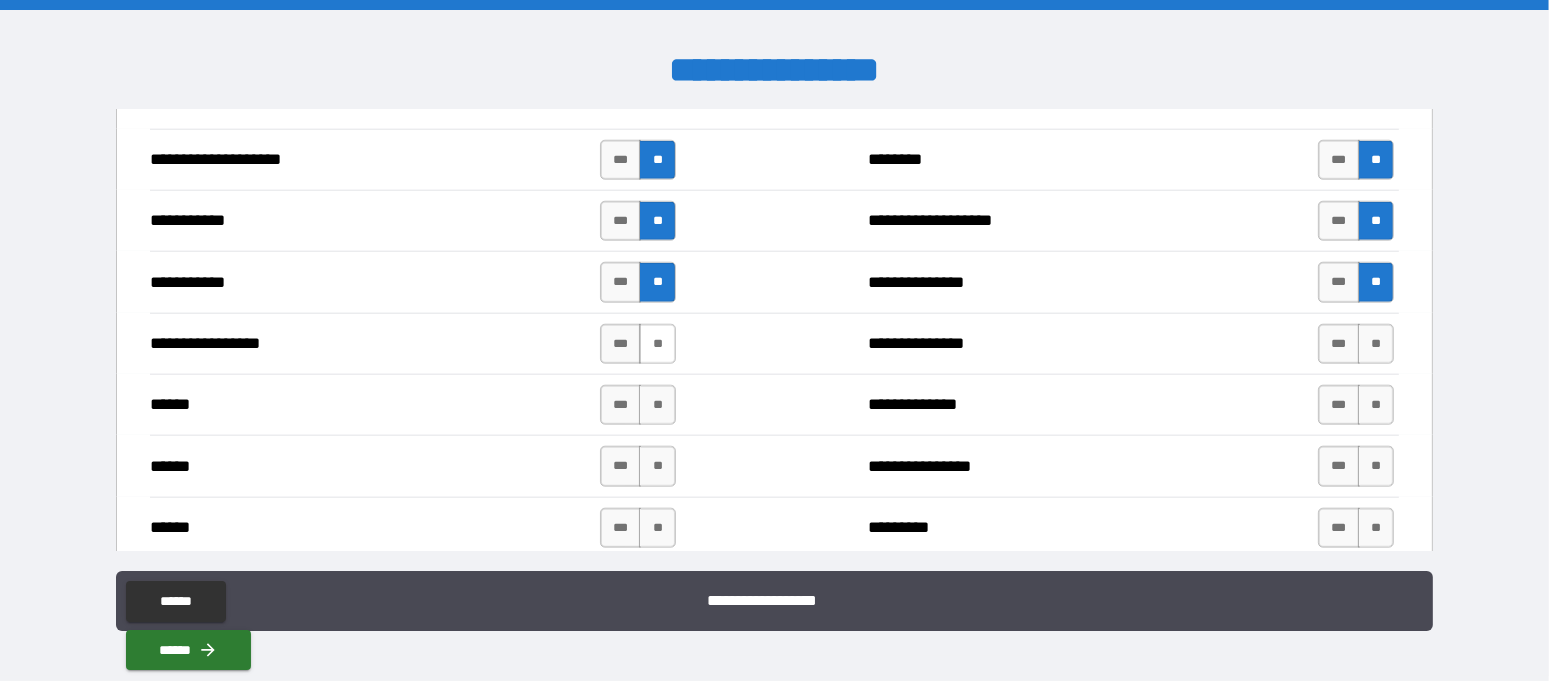 click on "**" at bounding box center [657, 344] 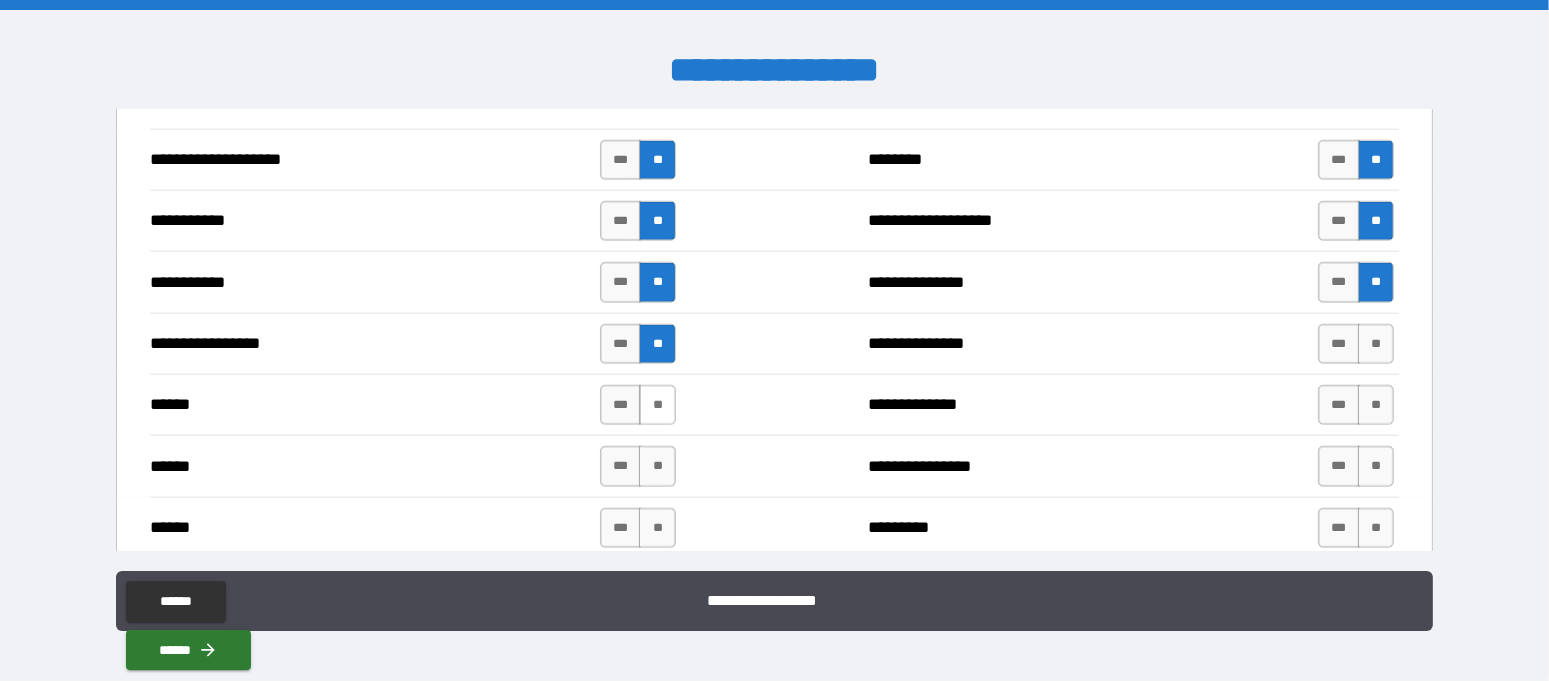 click on "**" at bounding box center (657, 405) 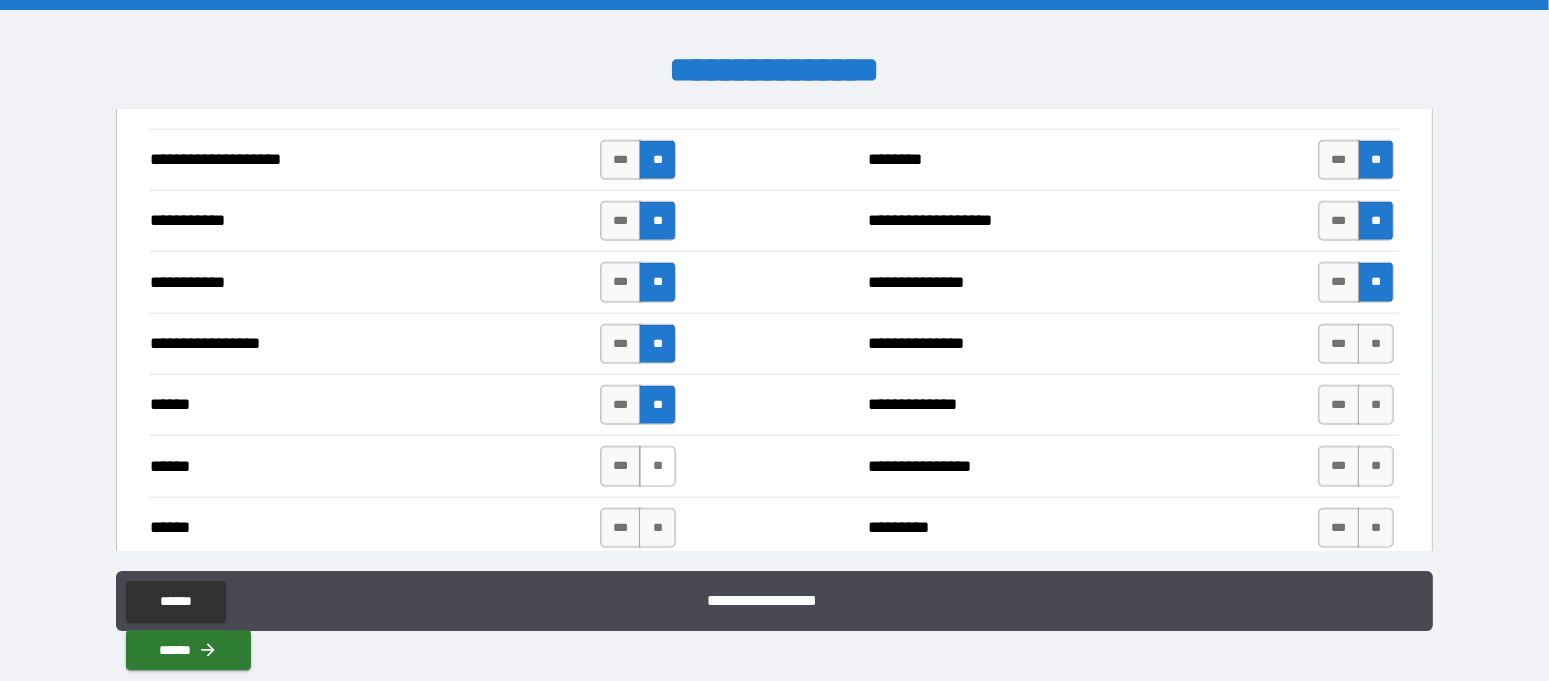 click on "**" at bounding box center (657, 466) 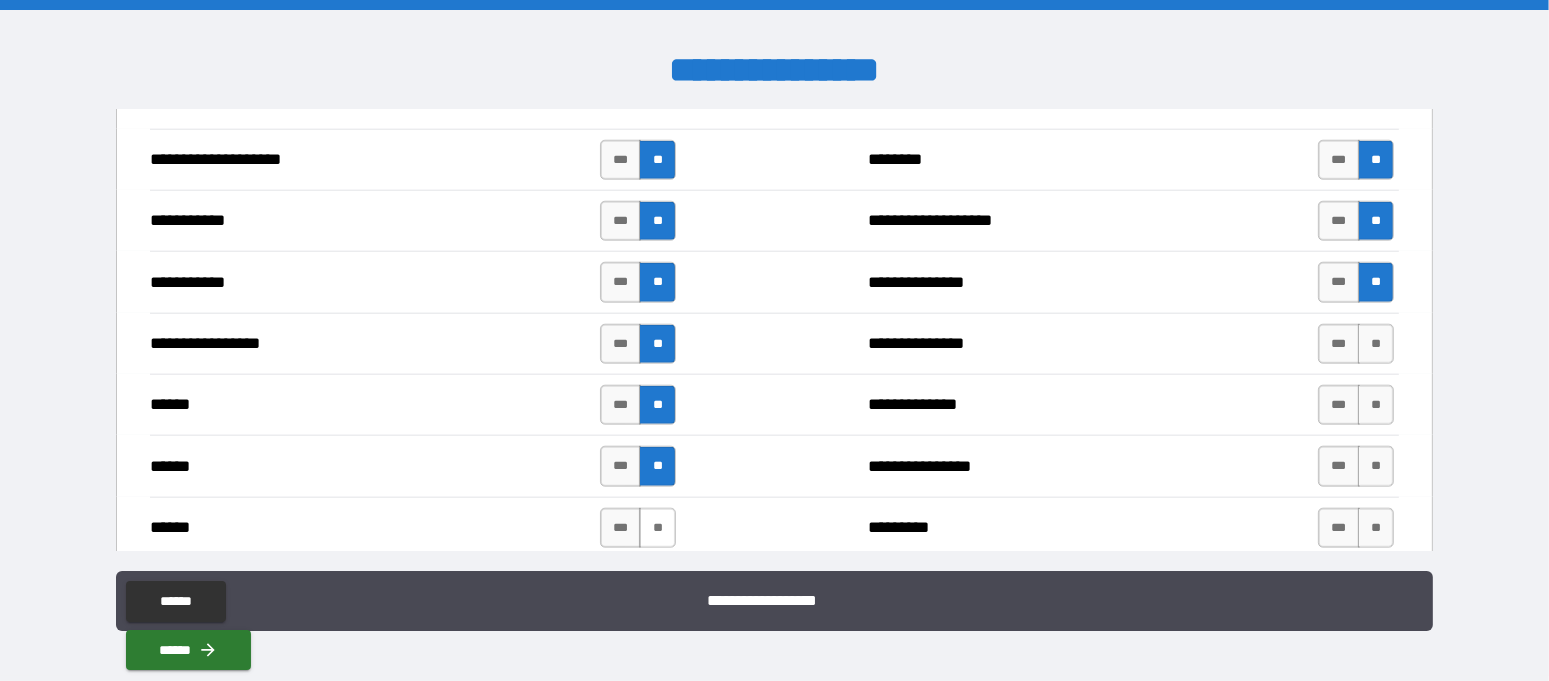 click on "**" at bounding box center (657, 528) 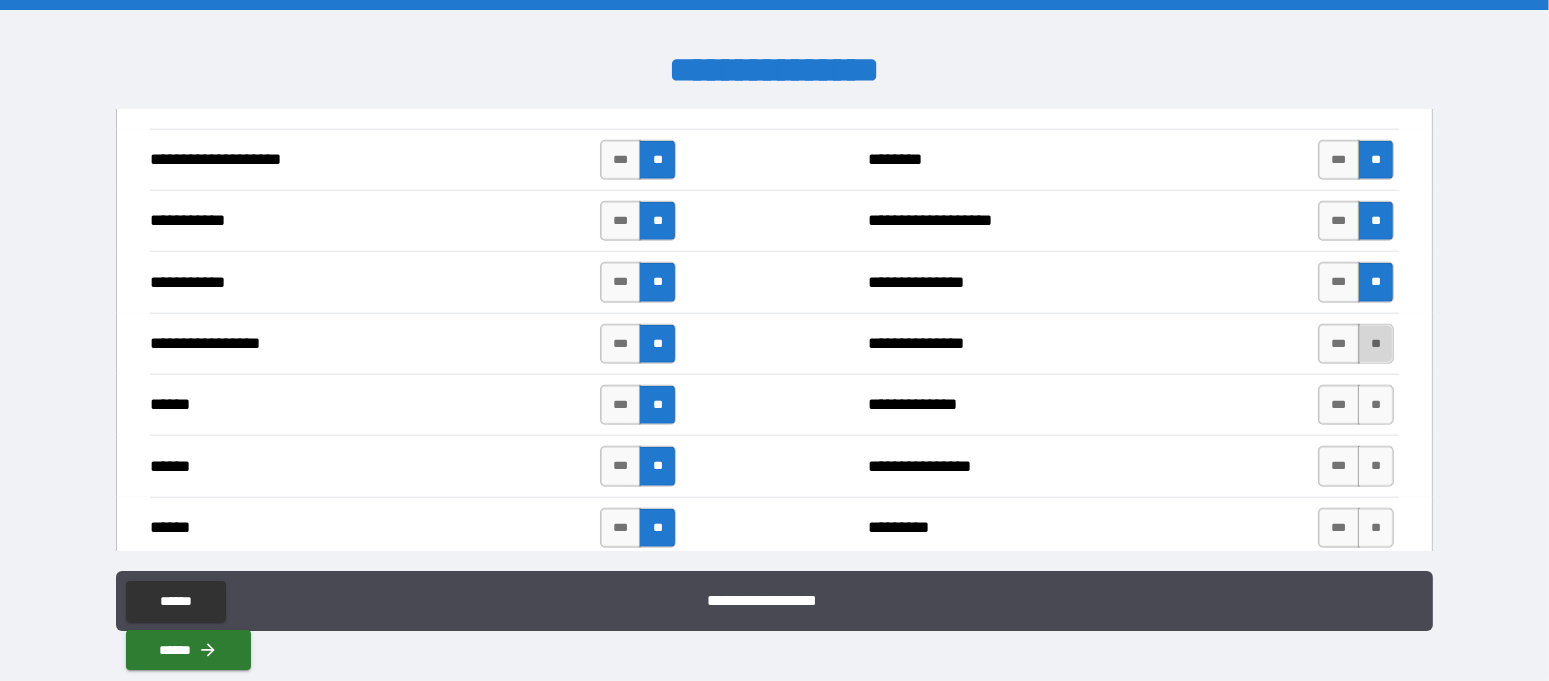 click on "**" at bounding box center [1376, 344] 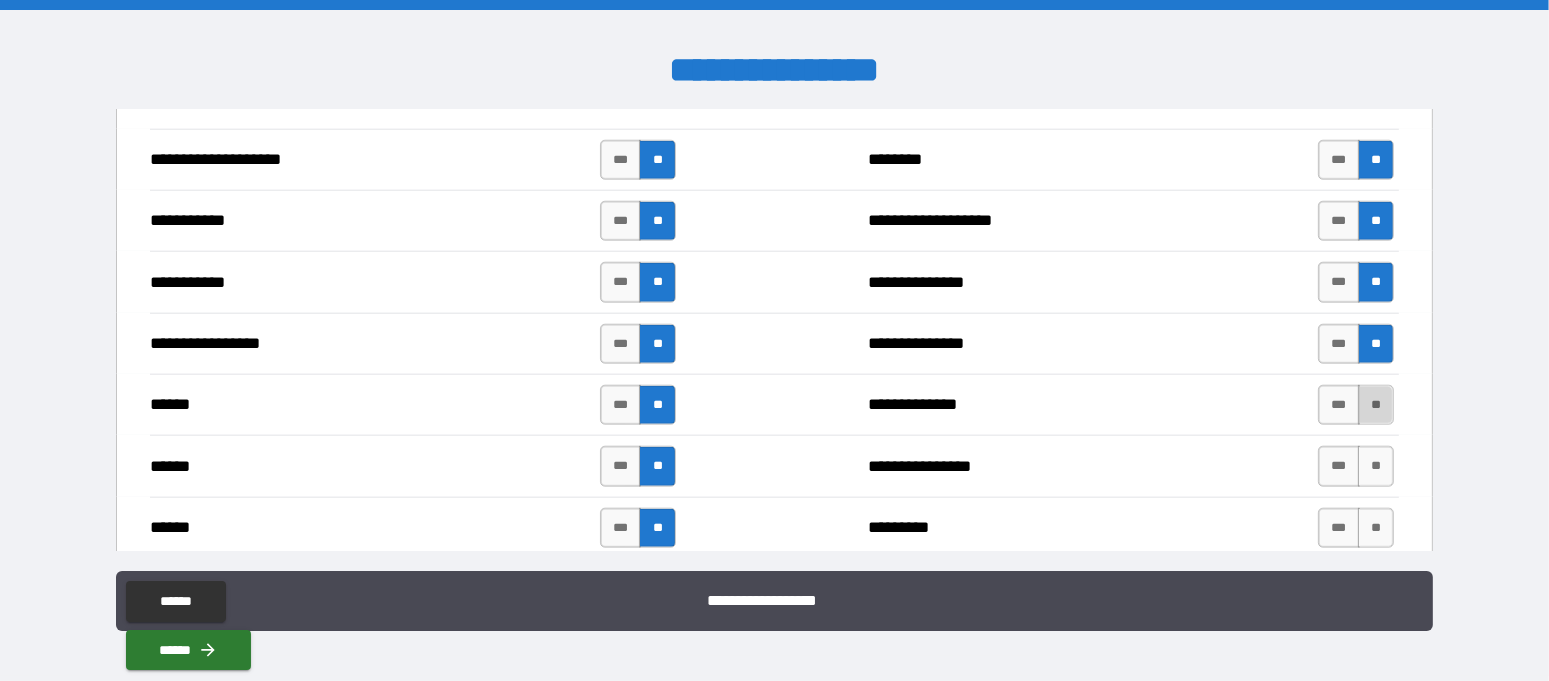 click on "**" at bounding box center (1376, 405) 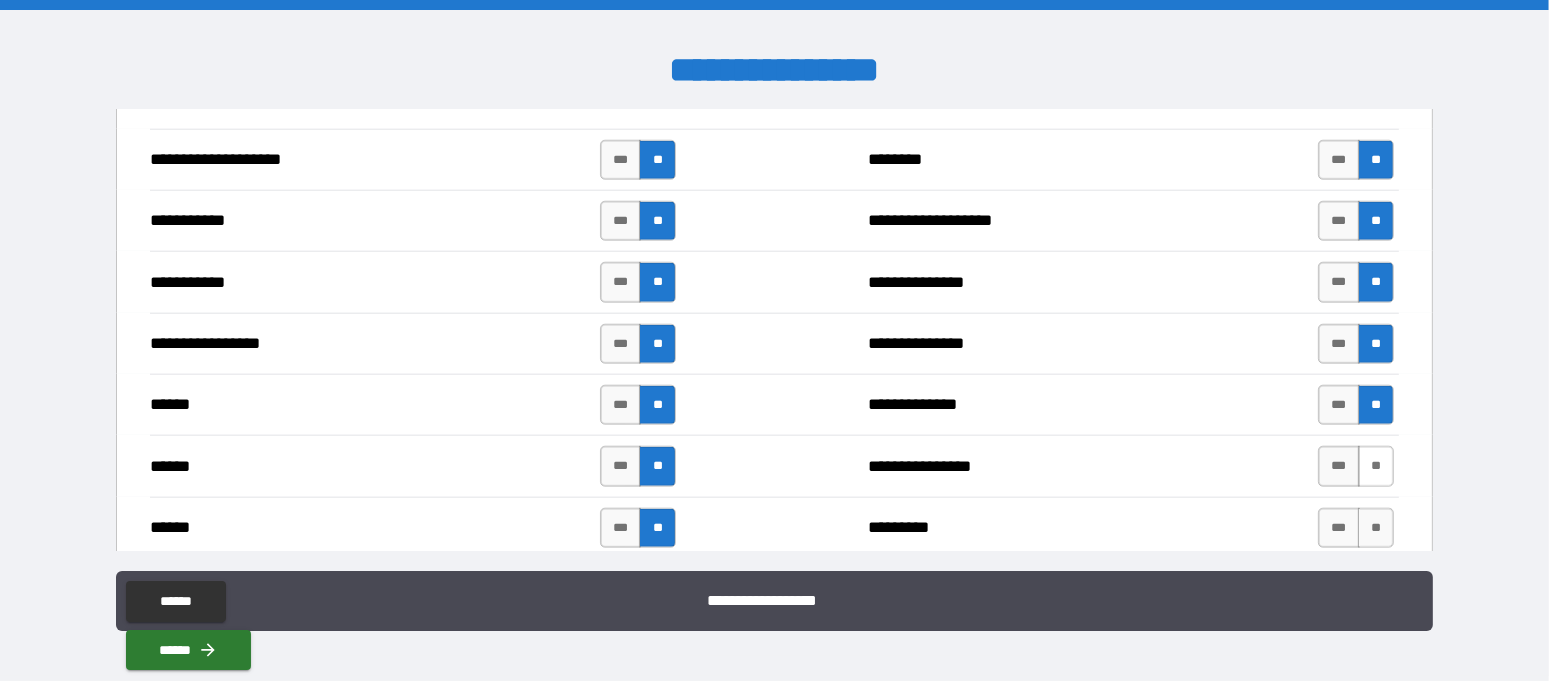 click on "**" at bounding box center [1376, 466] 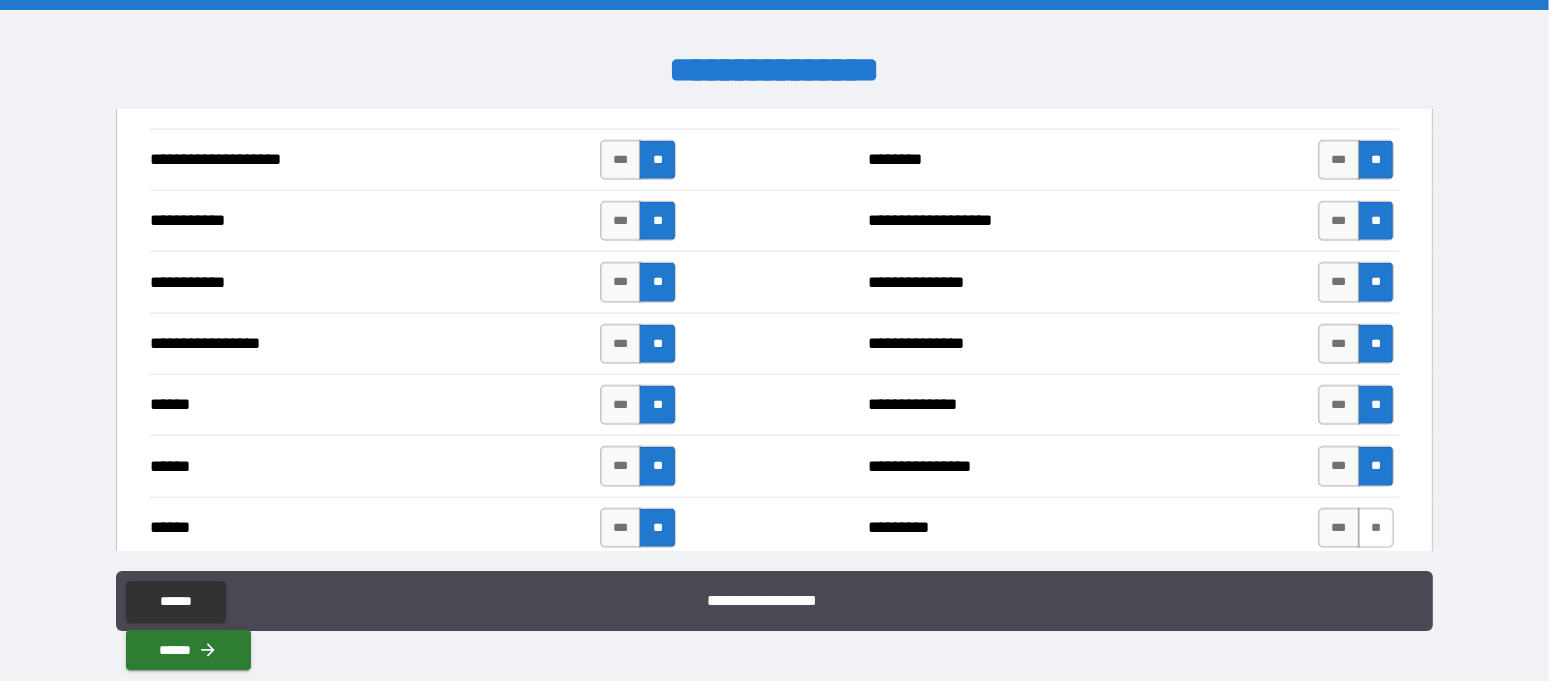 click on "**" at bounding box center (1376, 528) 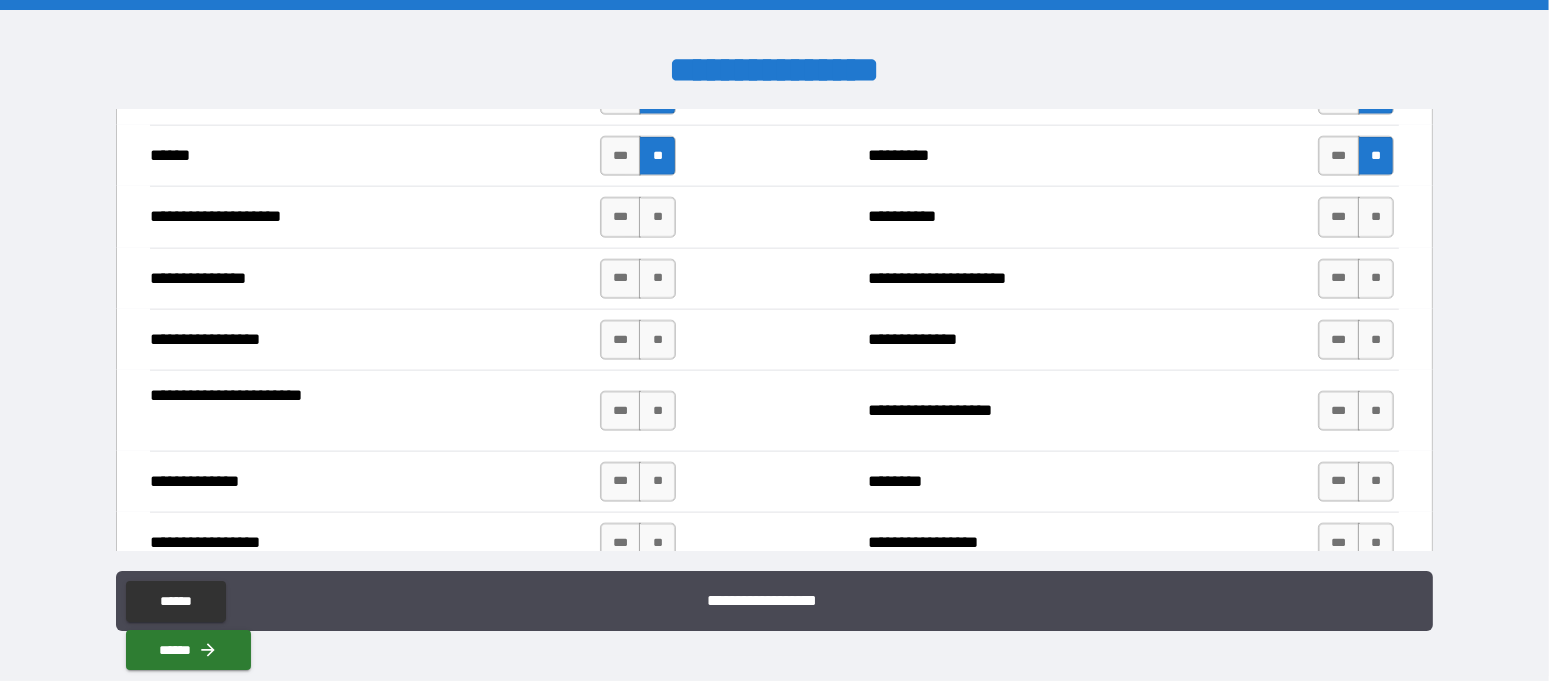 scroll, scrollTop: 2500, scrollLeft: 0, axis: vertical 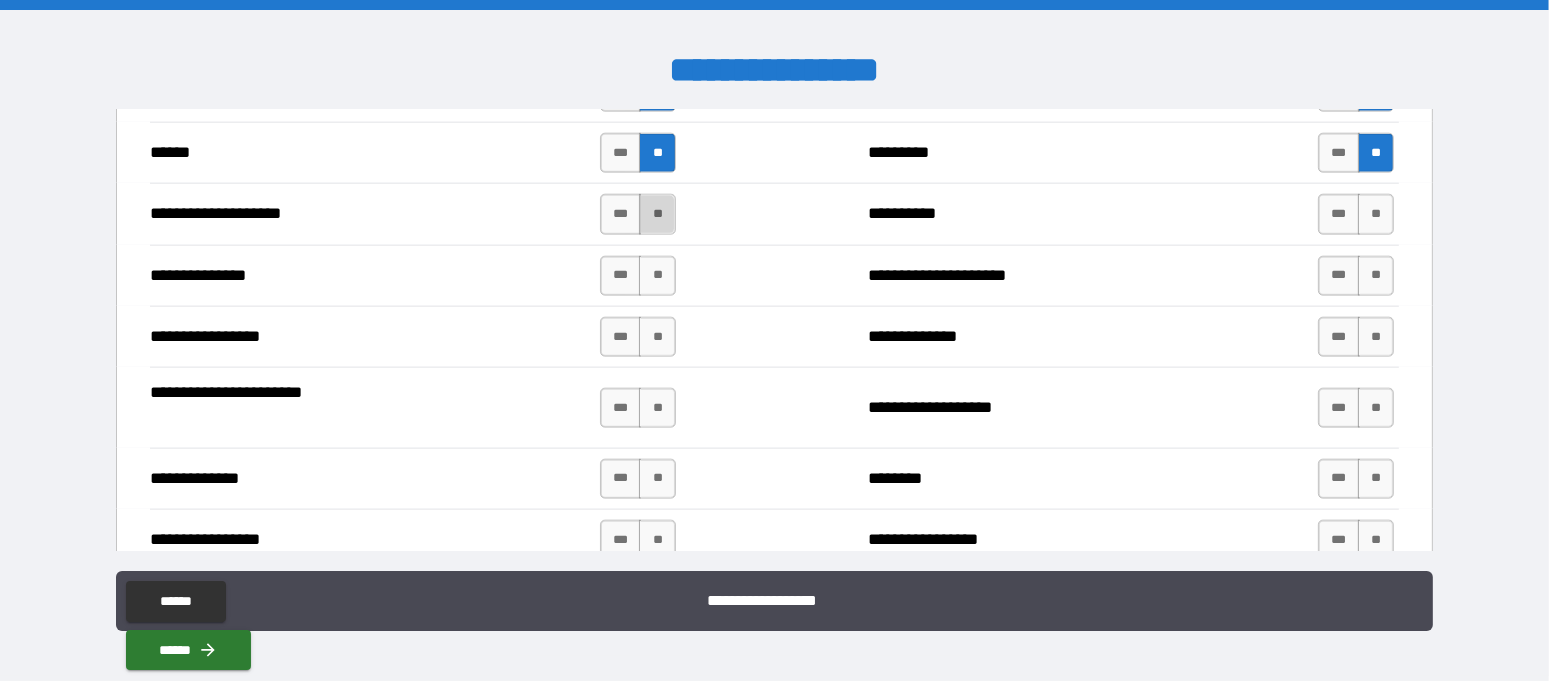 click on "**" at bounding box center [657, 214] 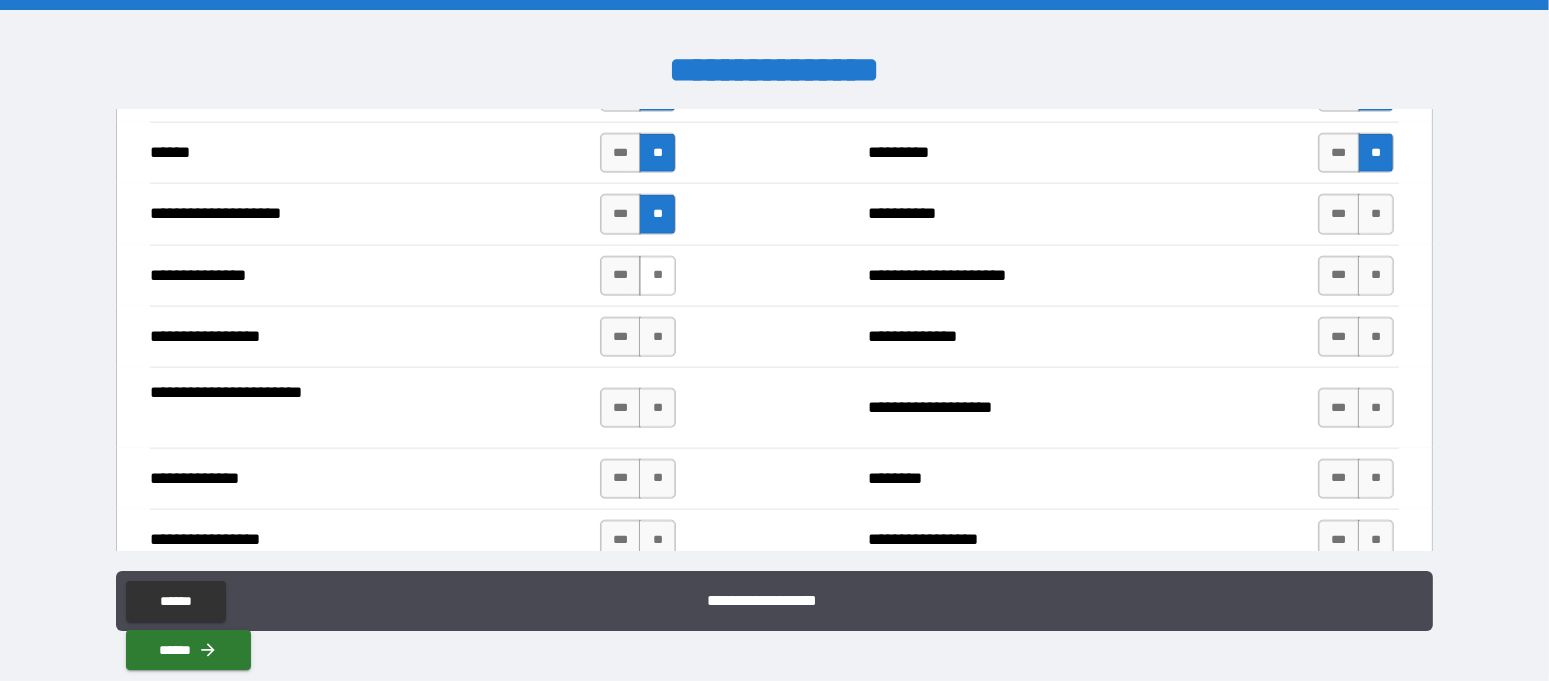 click on "**" at bounding box center [657, 276] 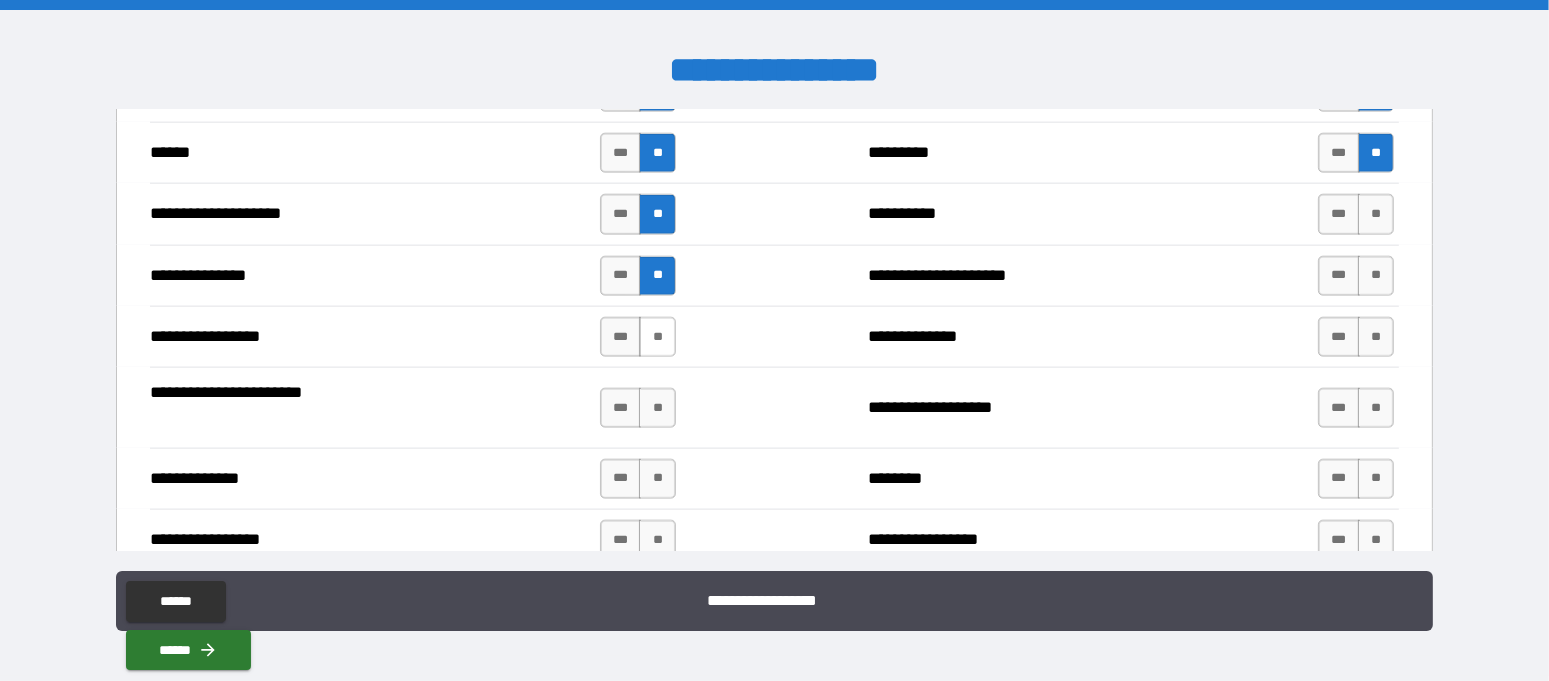 click on "**" at bounding box center [657, 337] 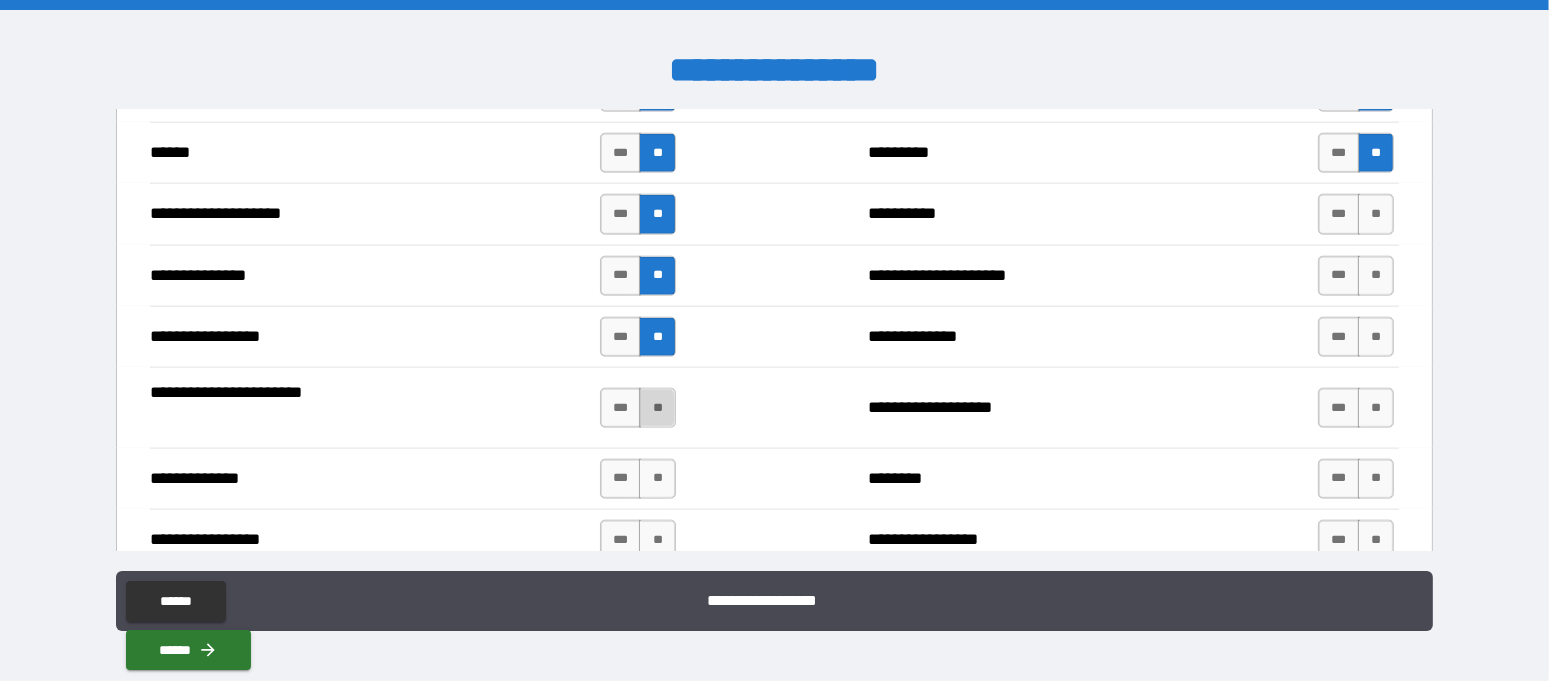 click on "**" at bounding box center [657, 408] 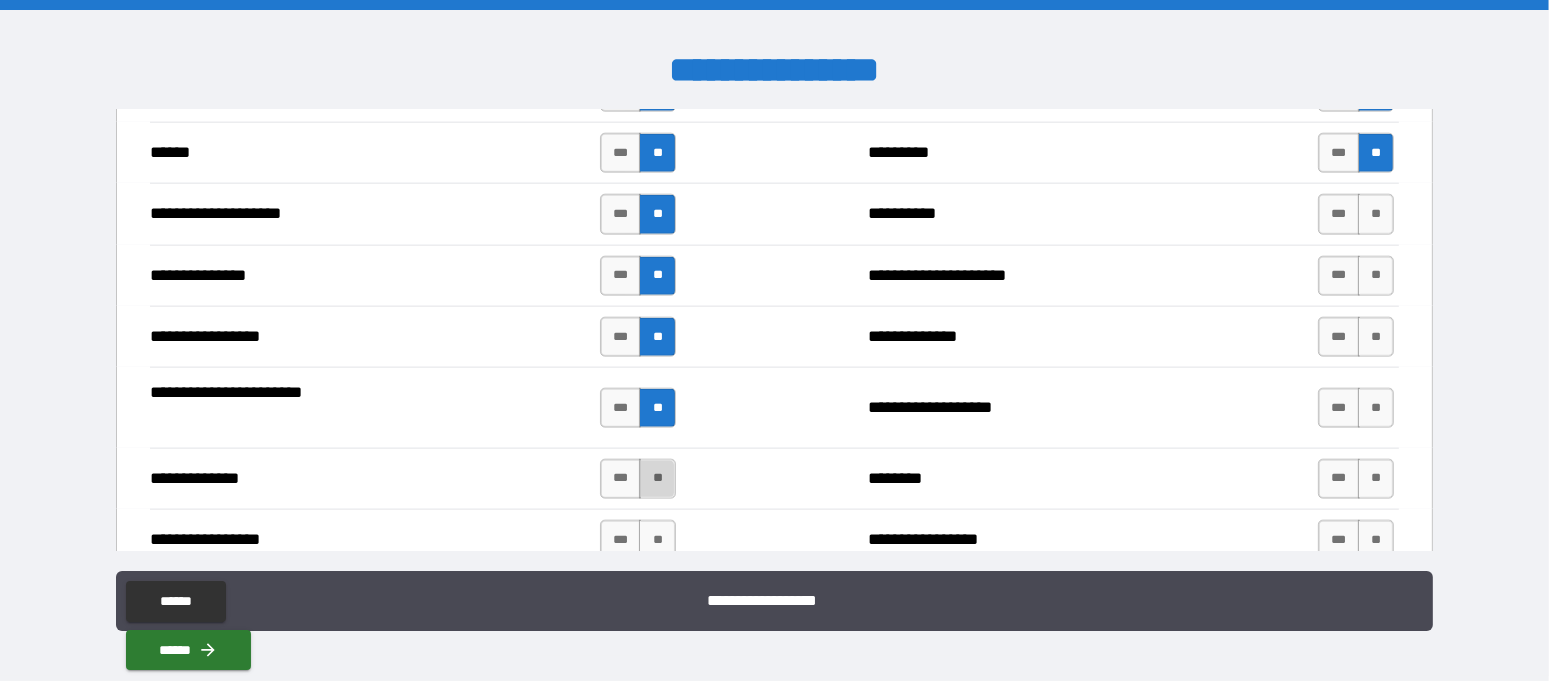 click on "**" at bounding box center [657, 479] 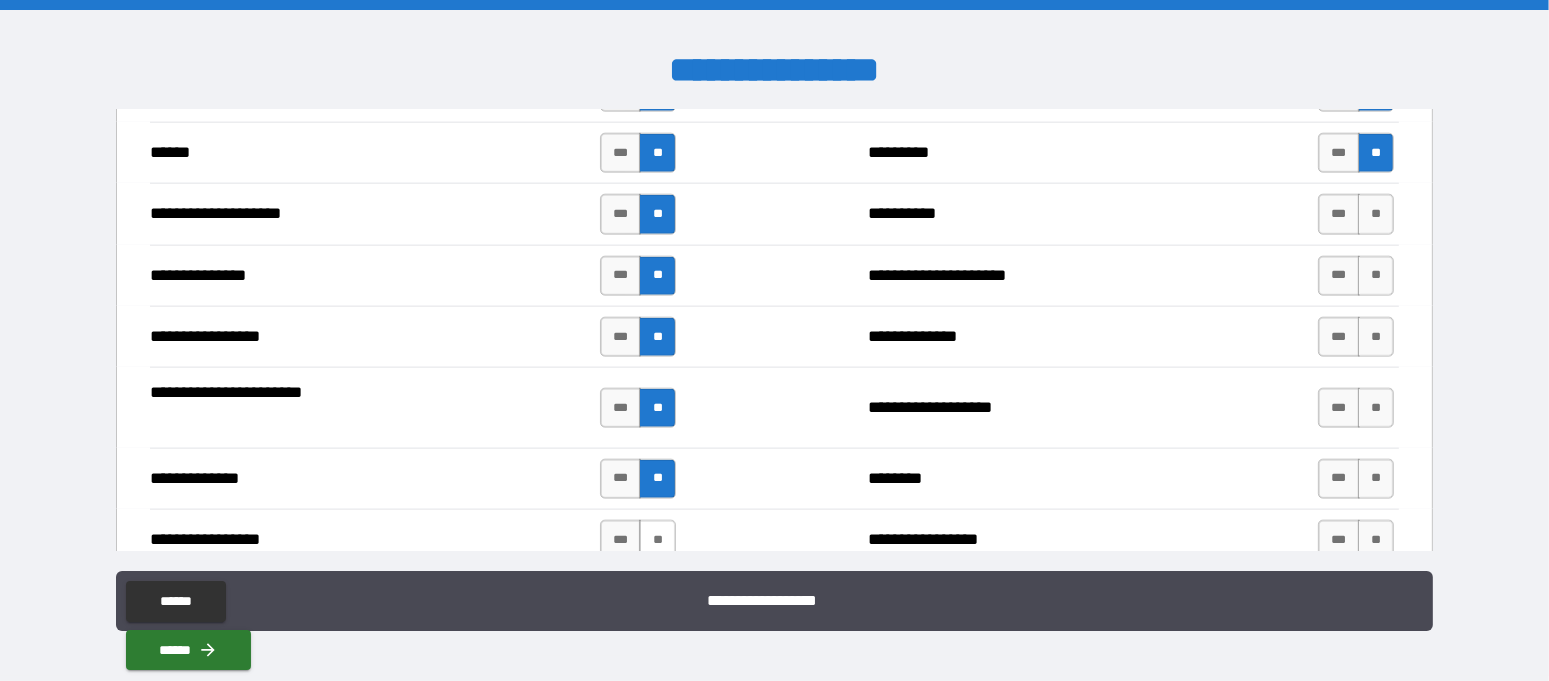click on "**" at bounding box center (657, 540) 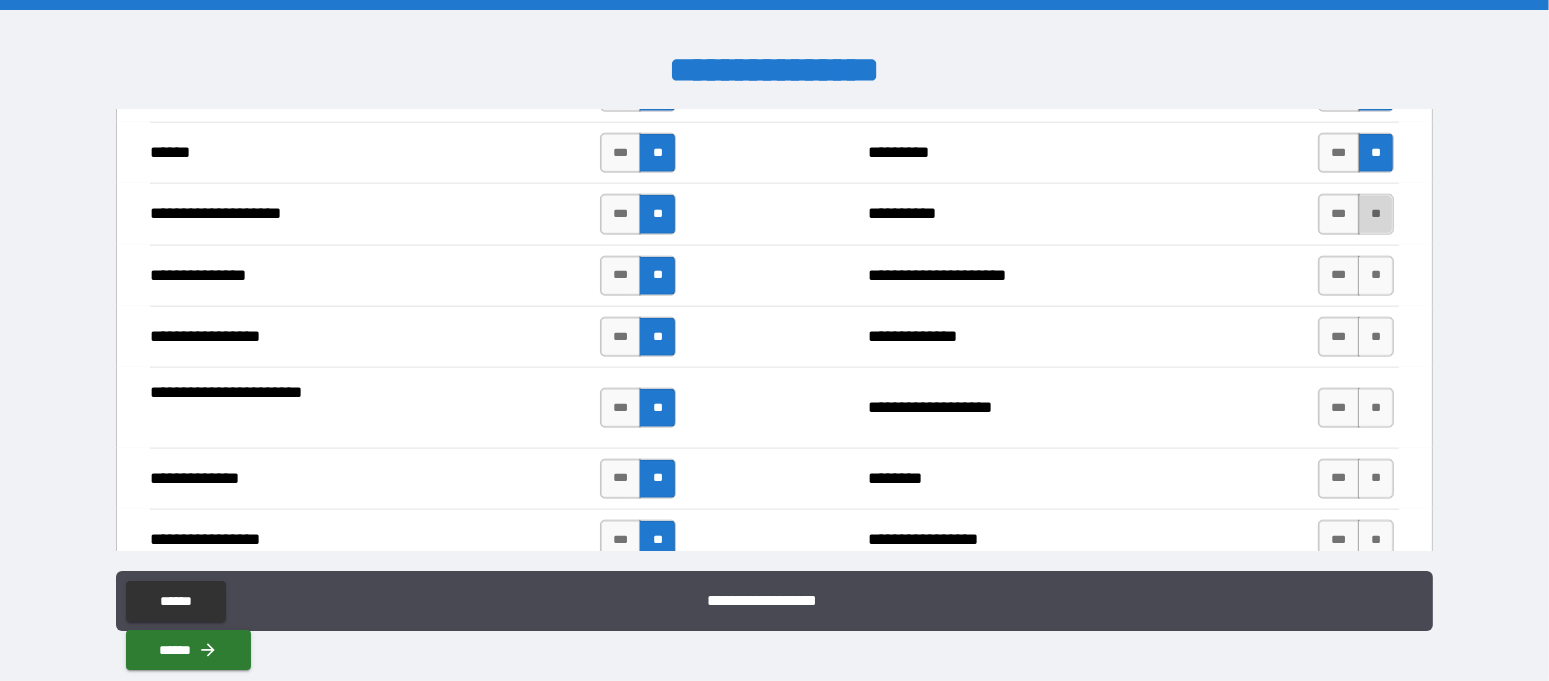 click on "**" at bounding box center [1376, 214] 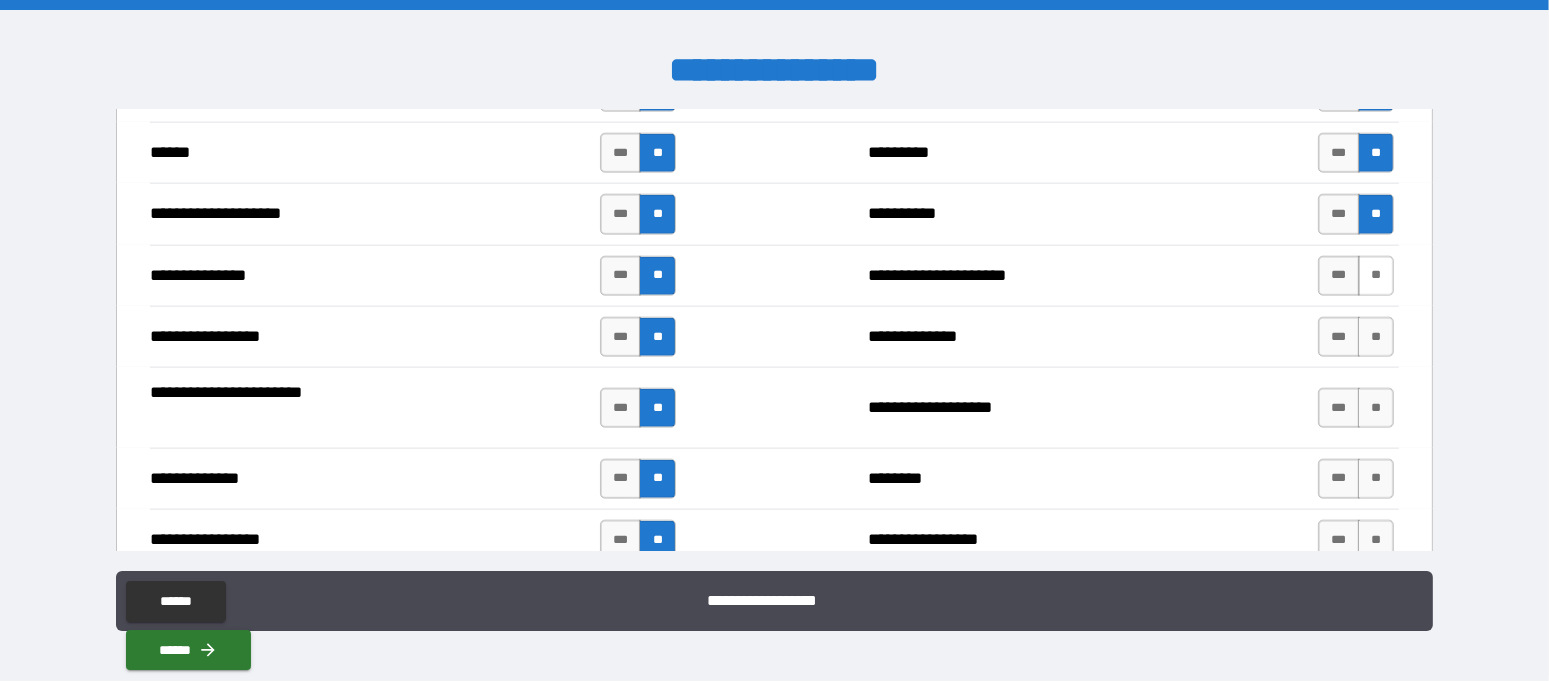 click on "**" at bounding box center [1376, 276] 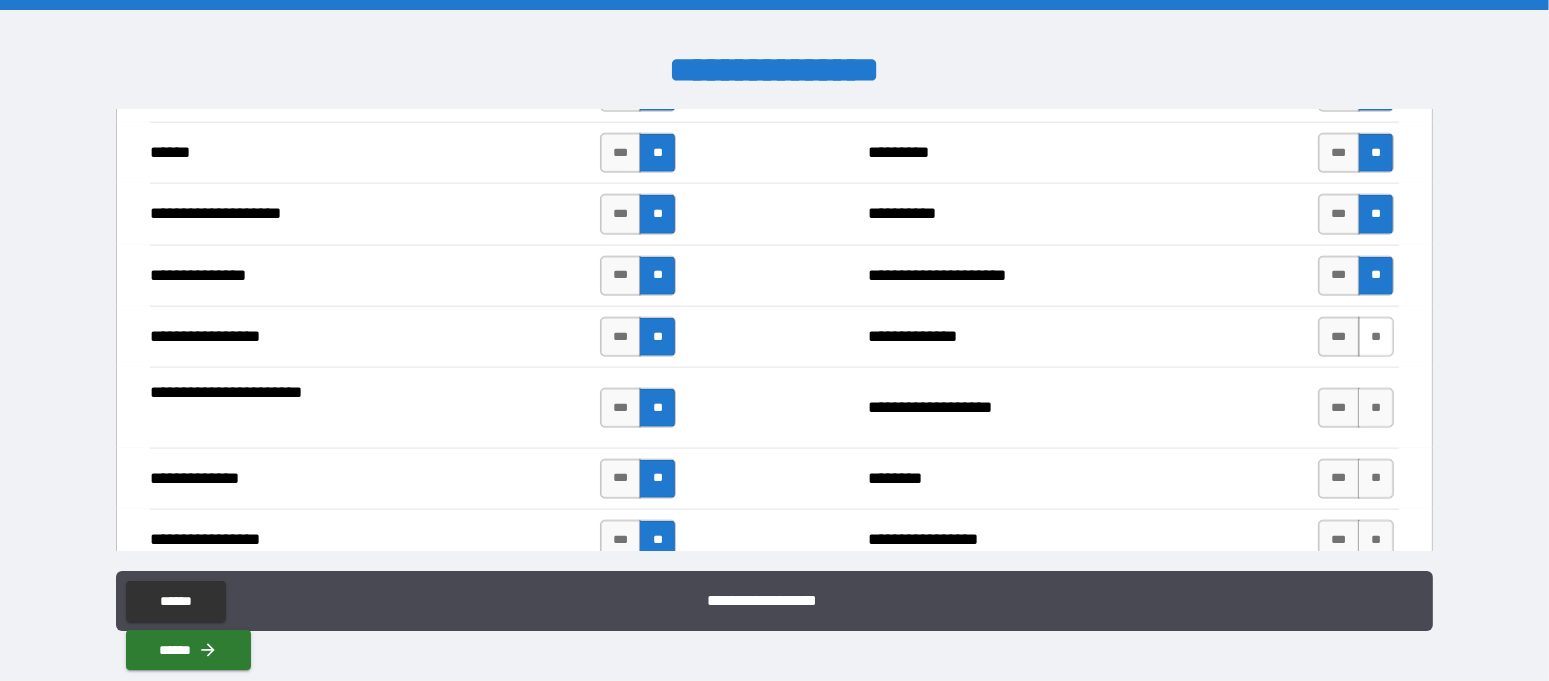 drag, startPoint x: 1373, startPoint y: 325, endPoint x: 1373, endPoint y: 339, distance: 14 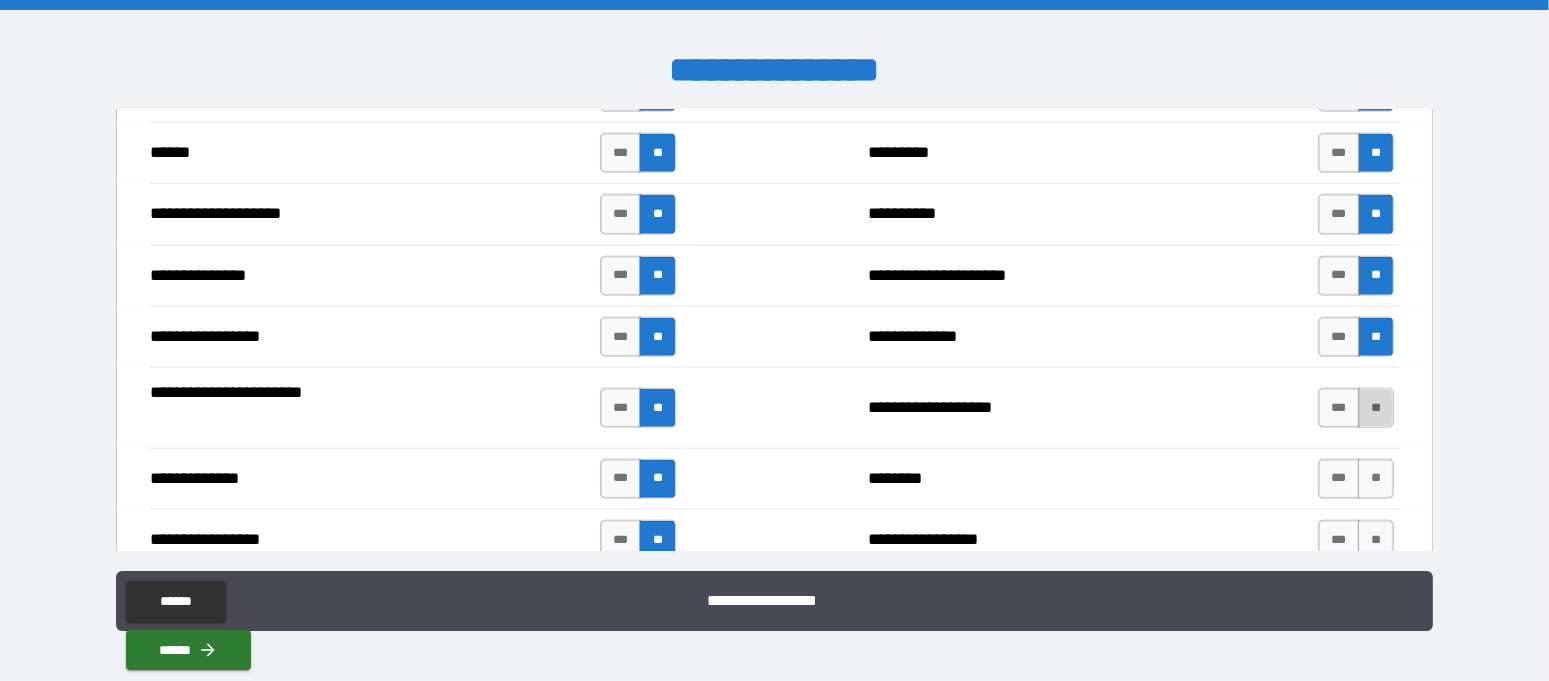 click on "**" at bounding box center [1376, 408] 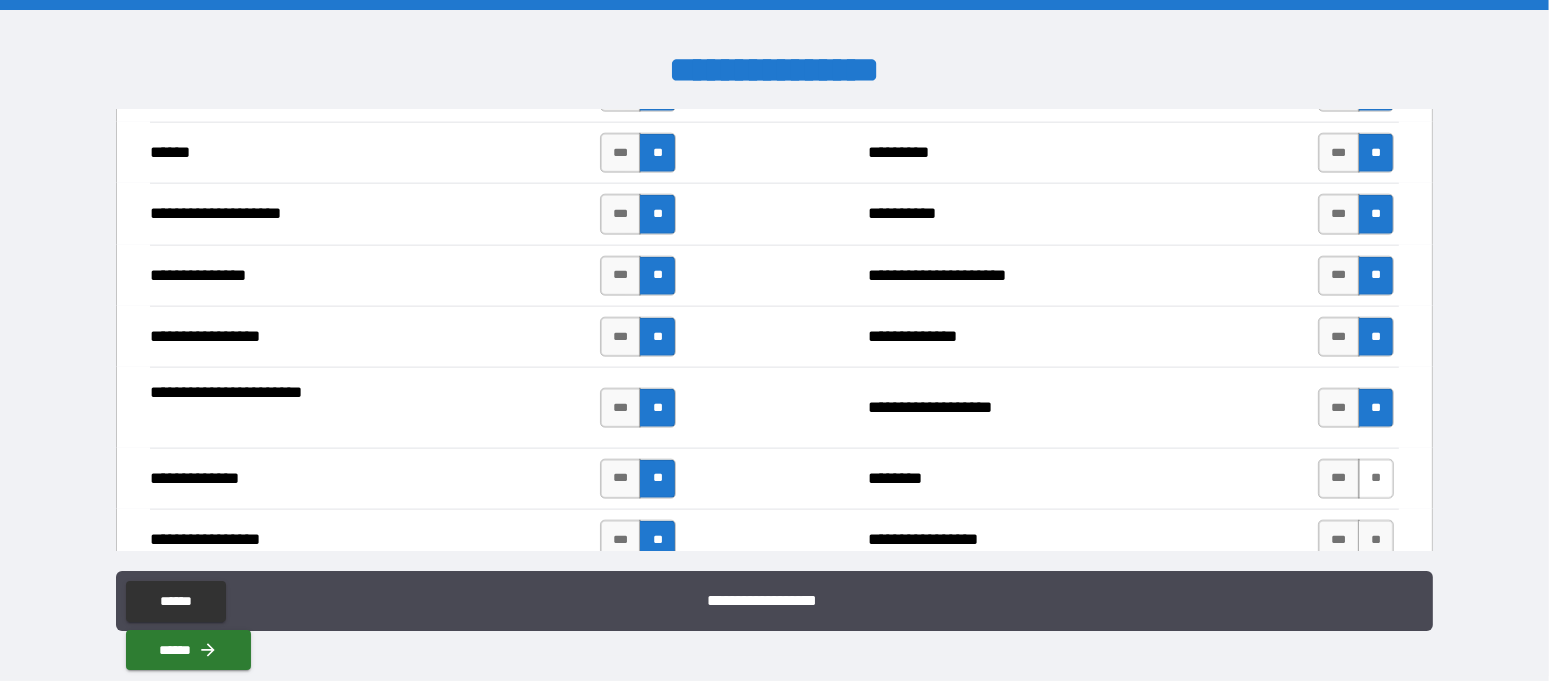 click on "**" at bounding box center [1376, 479] 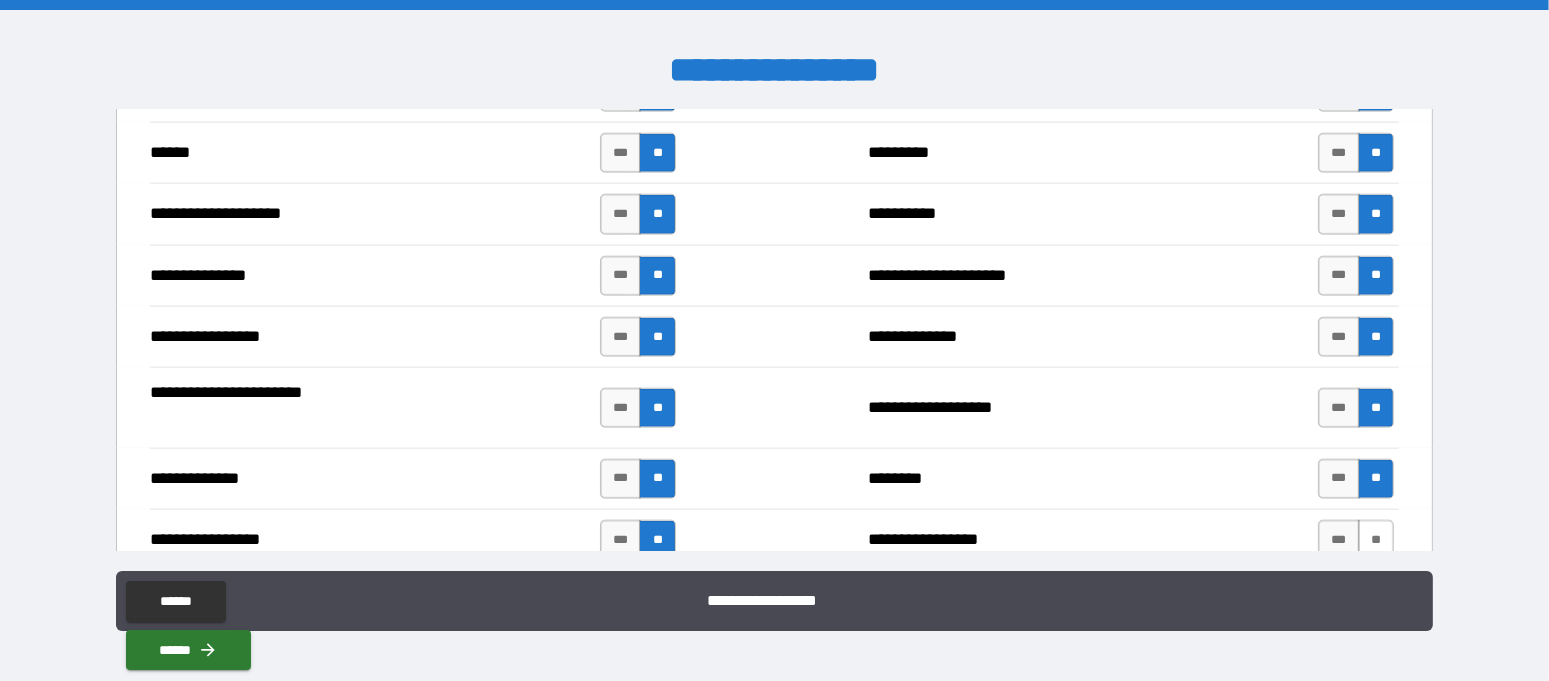 click on "**" at bounding box center (1376, 540) 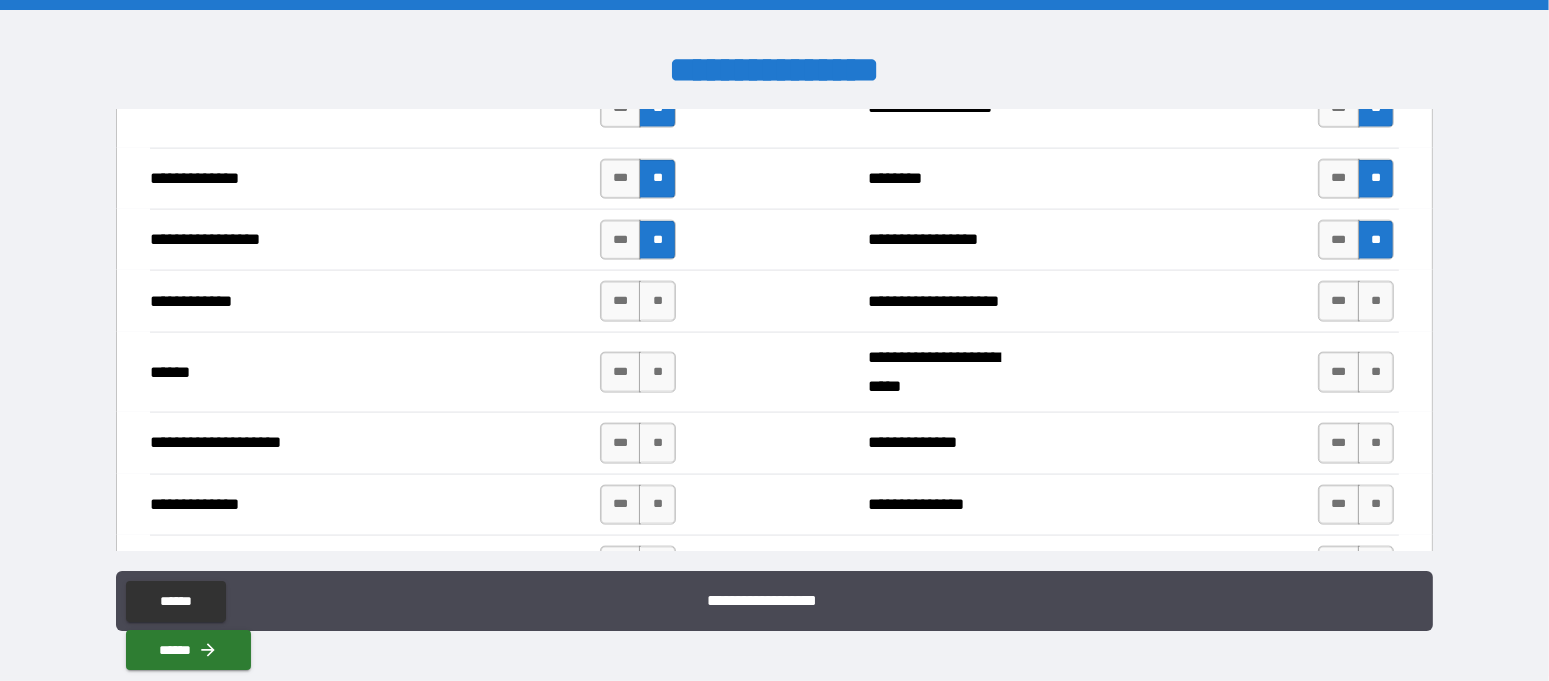 scroll, scrollTop: 2875, scrollLeft: 0, axis: vertical 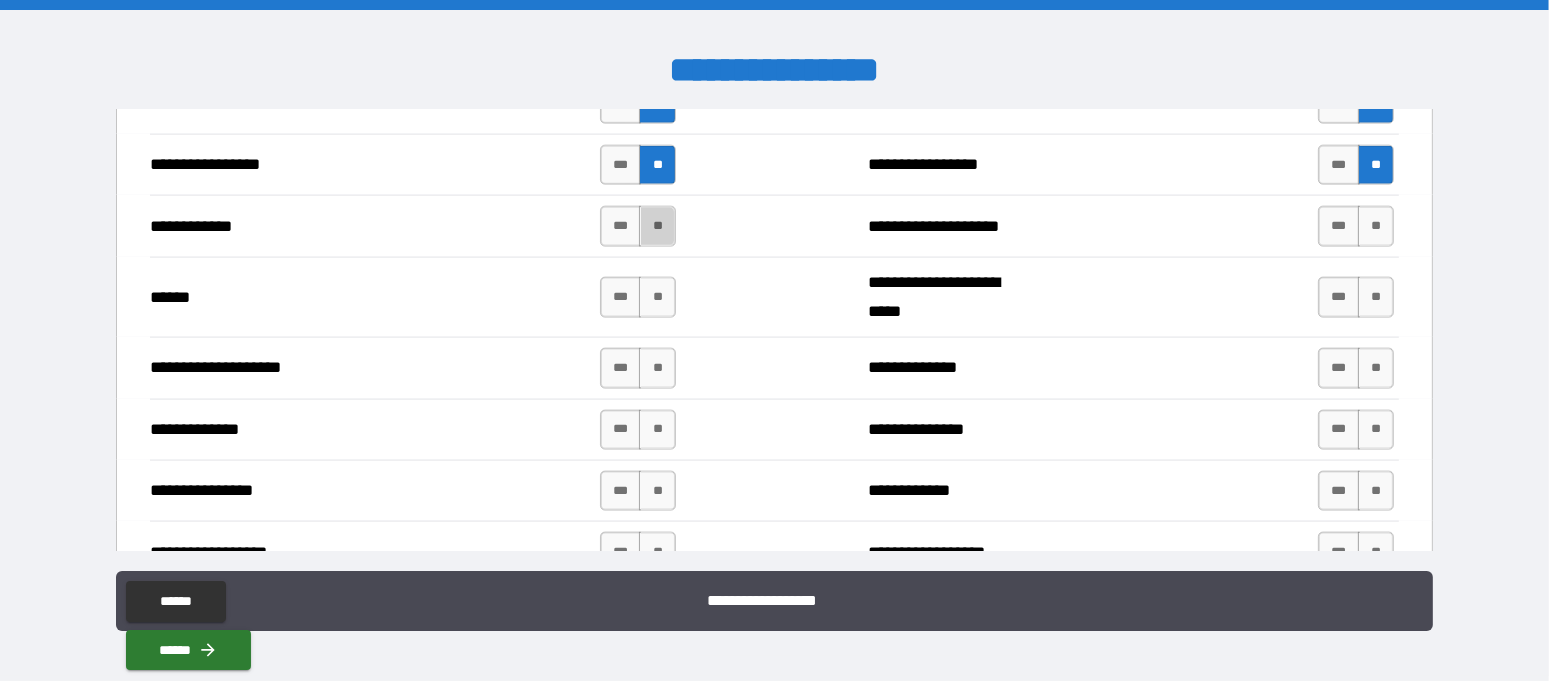 drag, startPoint x: 650, startPoint y: 214, endPoint x: 650, endPoint y: 239, distance: 25 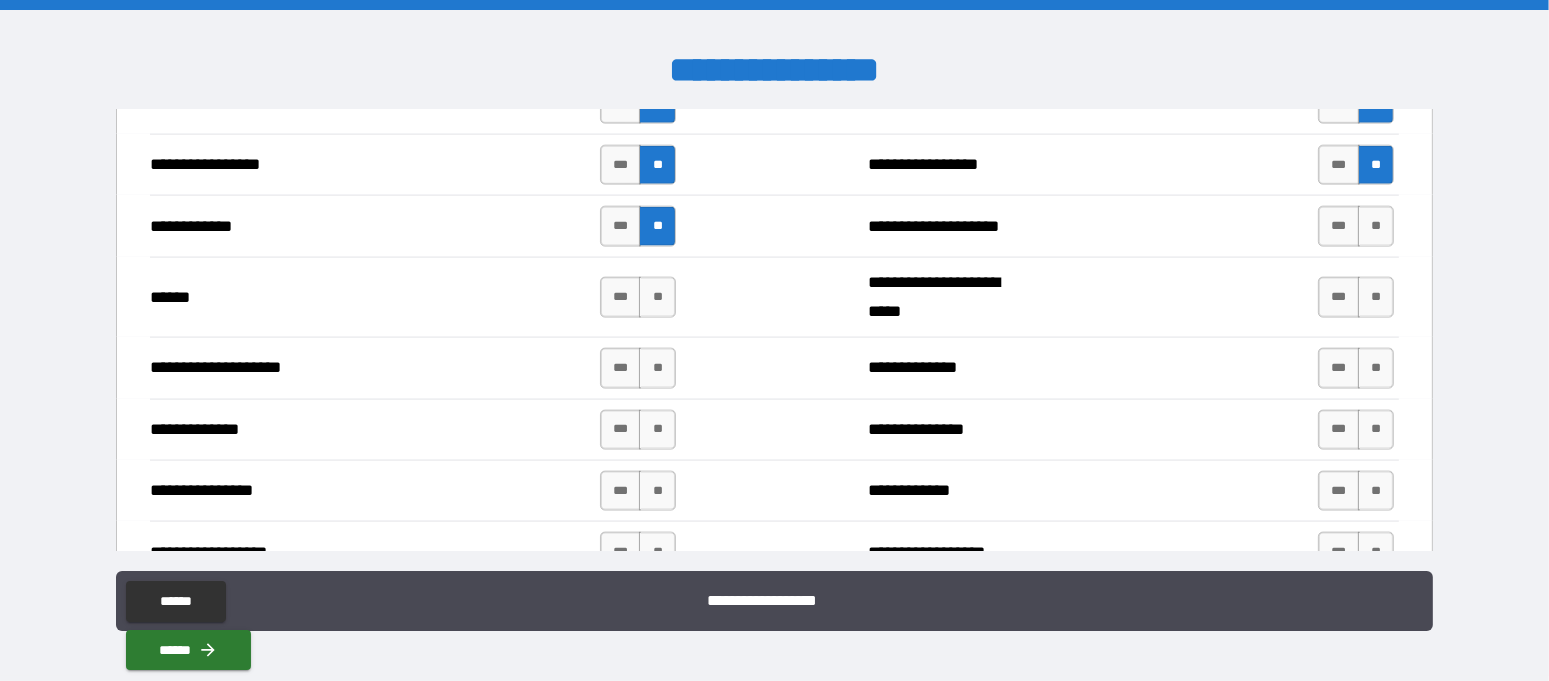 drag, startPoint x: 653, startPoint y: 279, endPoint x: 652, endPoint y: 327, distance: 48.010414 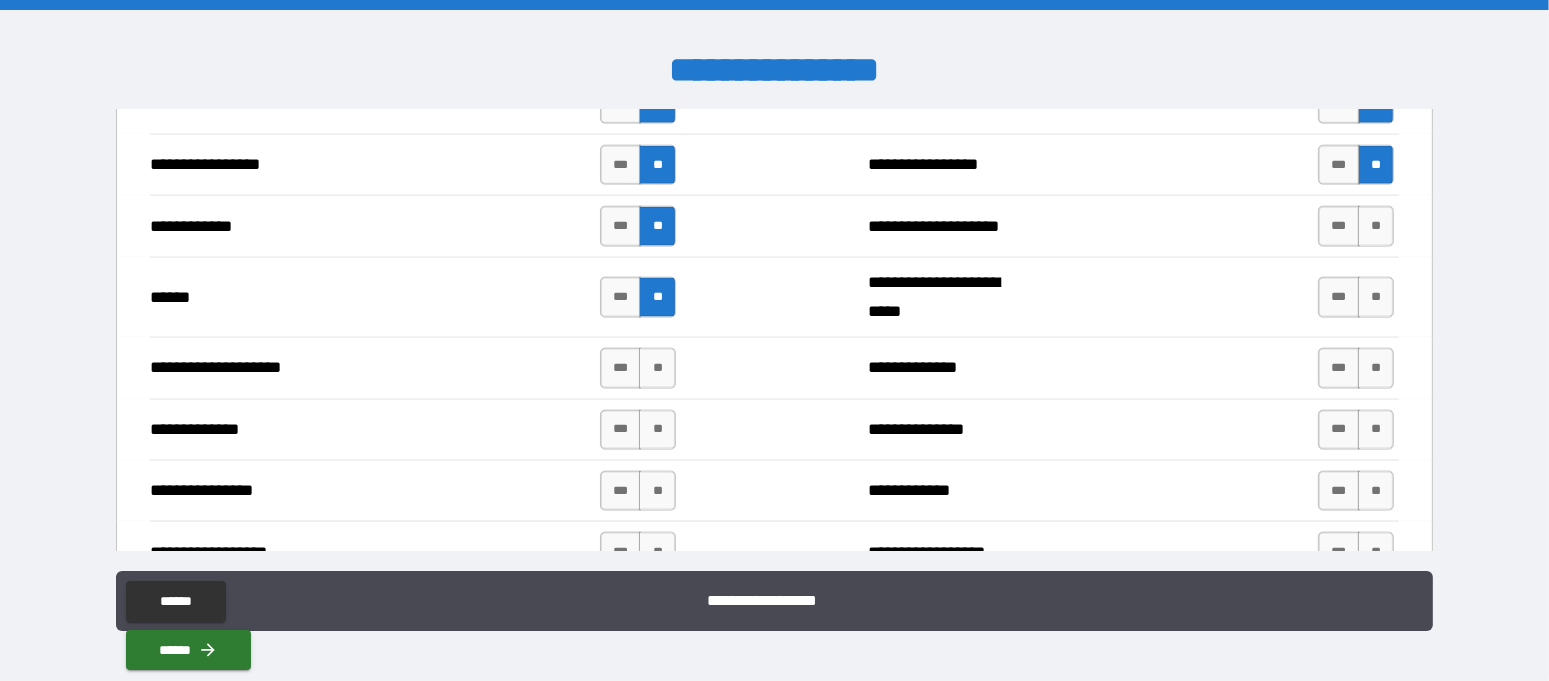 drag, startPoint x: 650, startPoint y: 355, endPoint x: 657, endPoint y: 384, distance: 29.832869 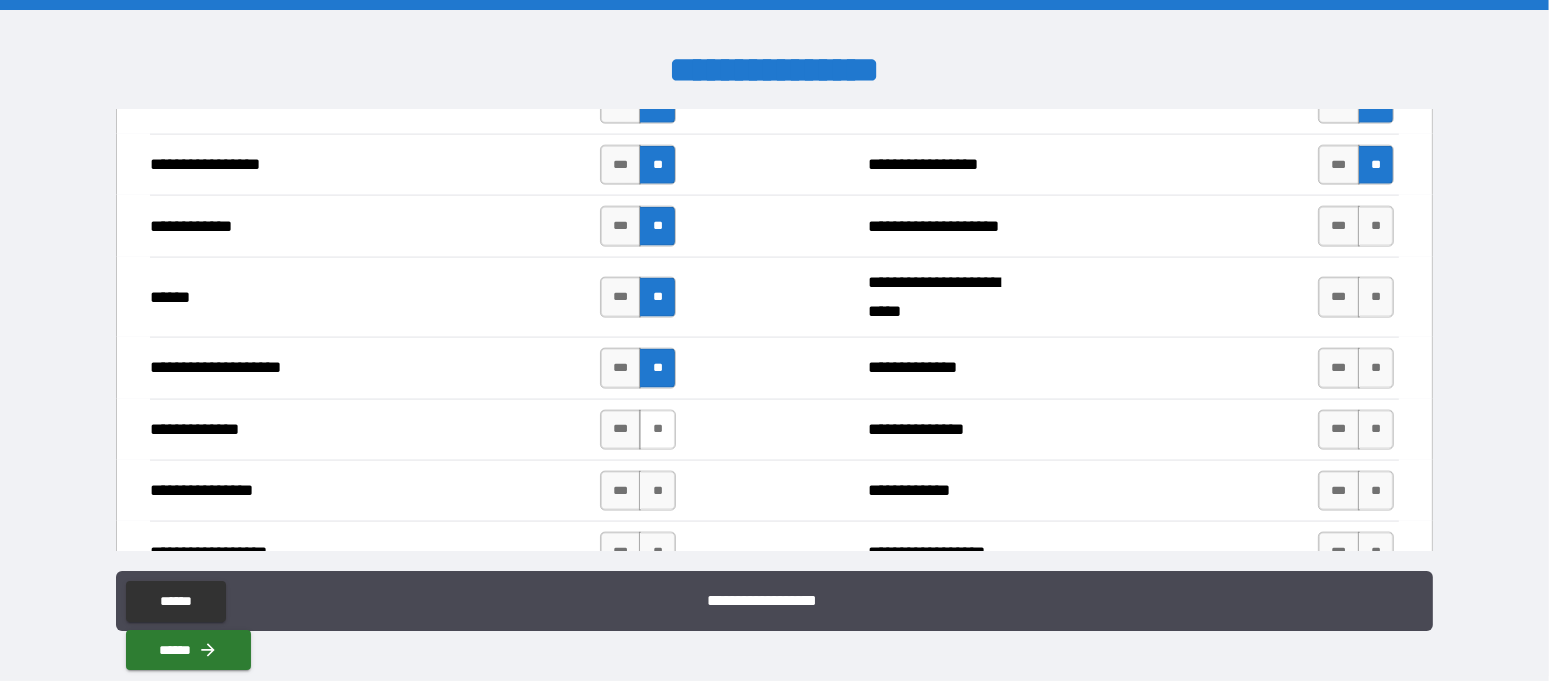 click on "**" at bounding box center [657, 430] 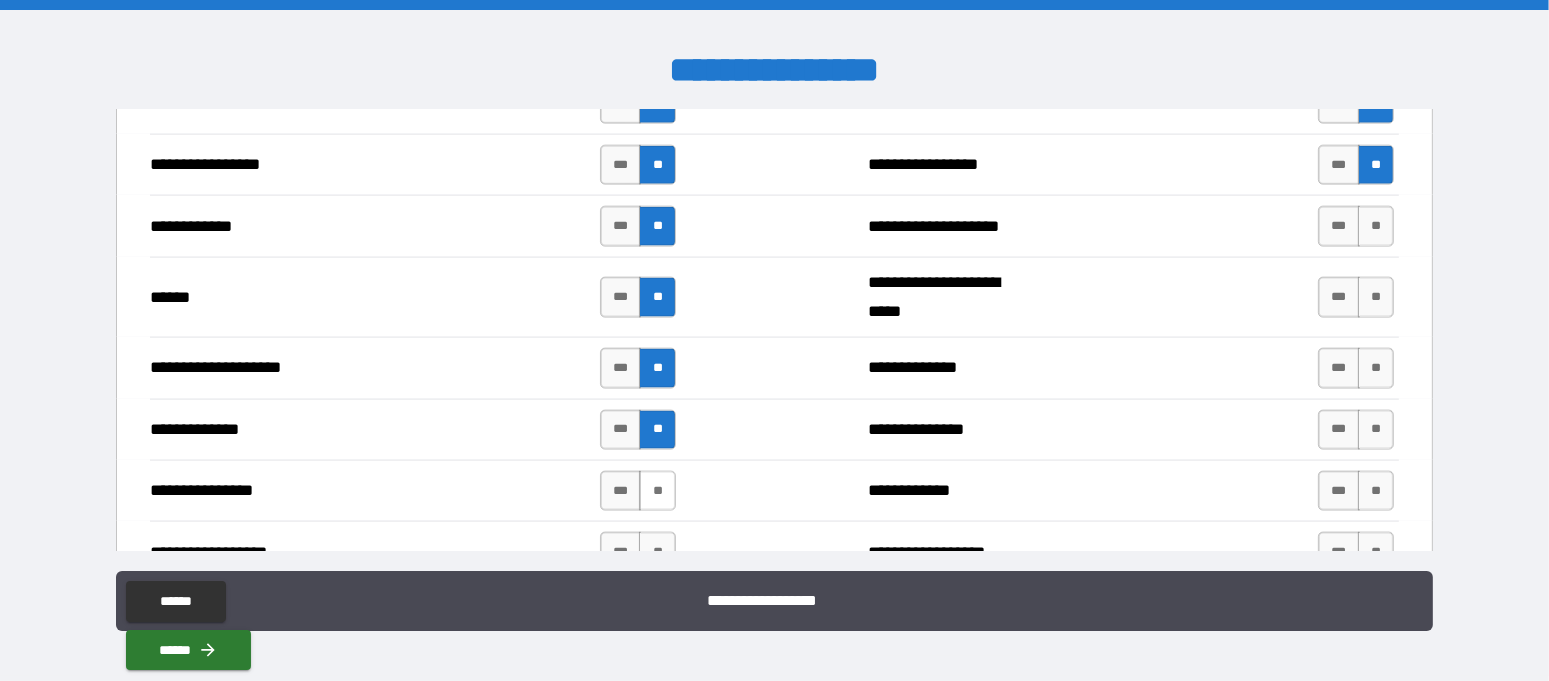 click on "**" at bounding box center [657, 491] 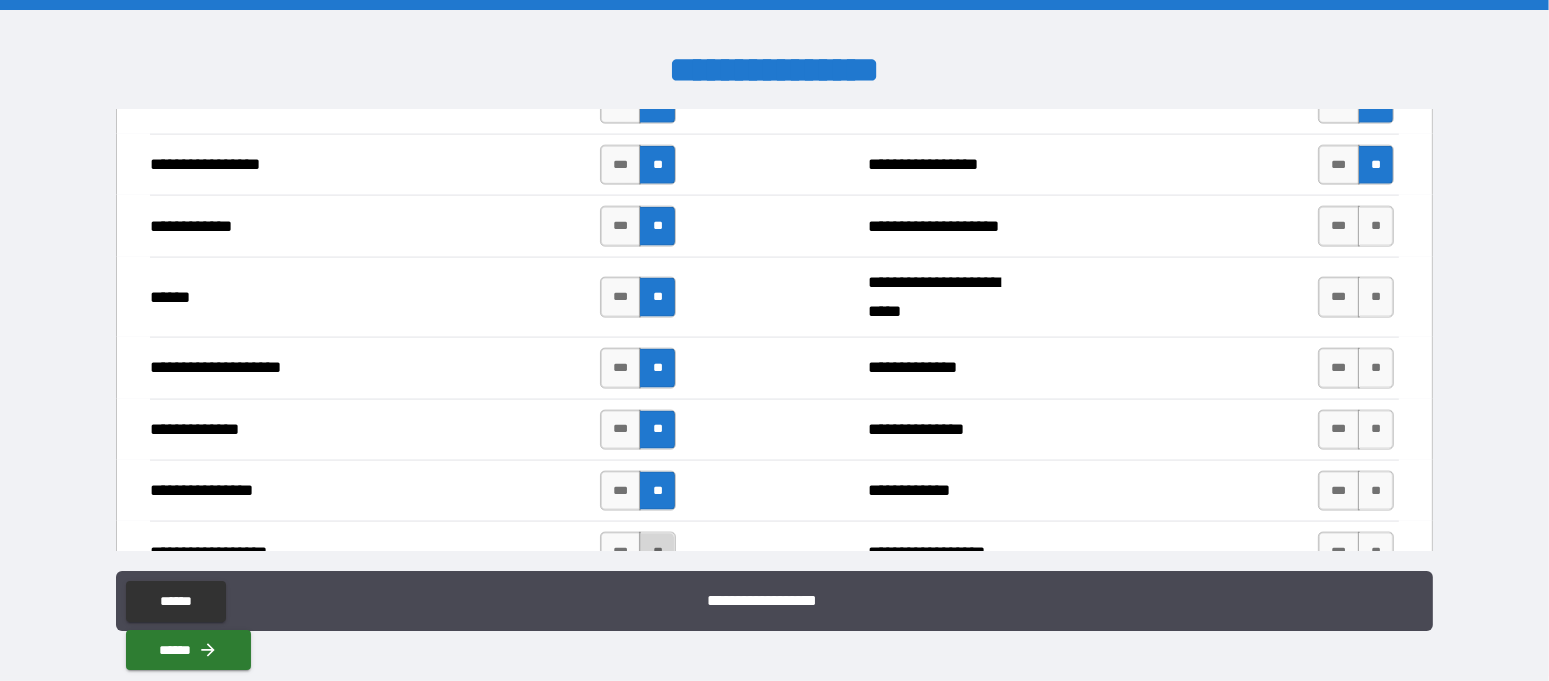 click on "**" at bounding box center [657, 552] 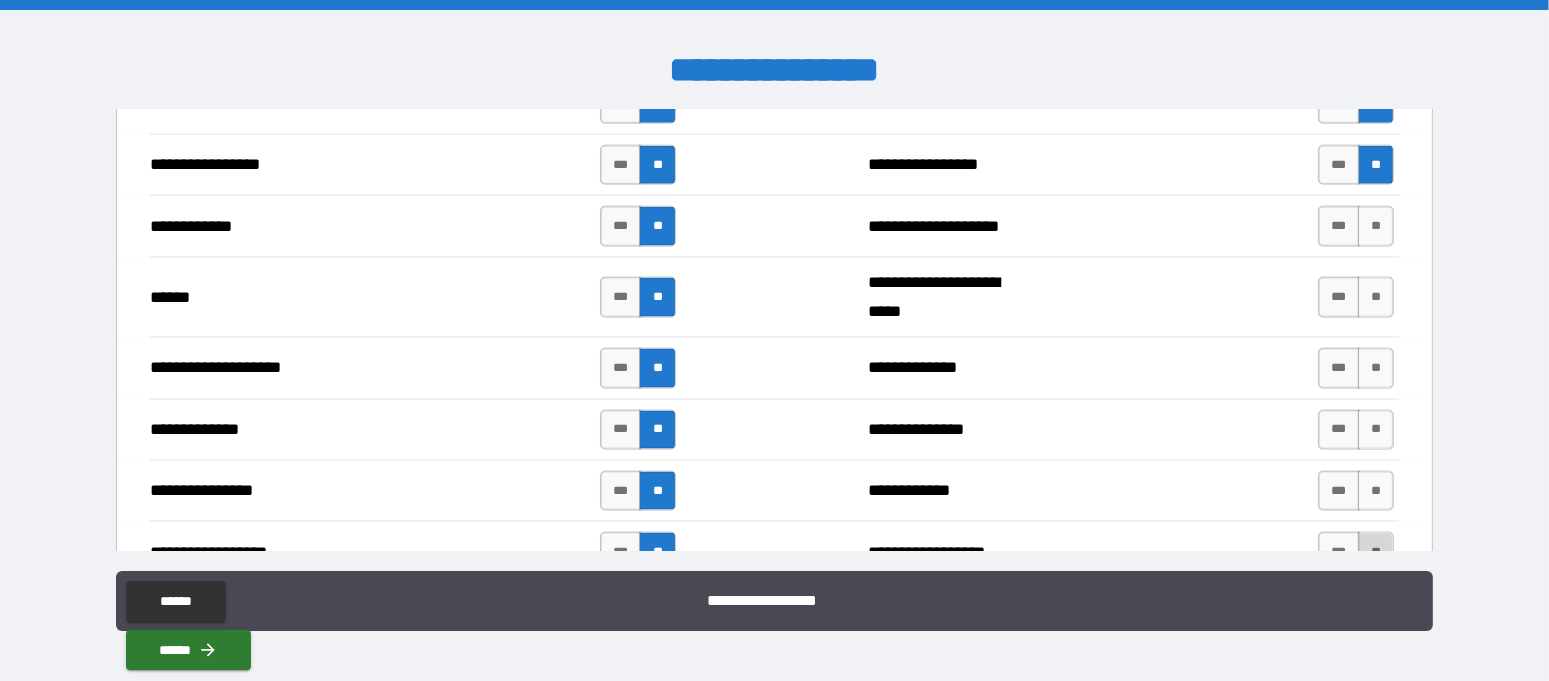 click on "**" at bounding box center [1376, 552] 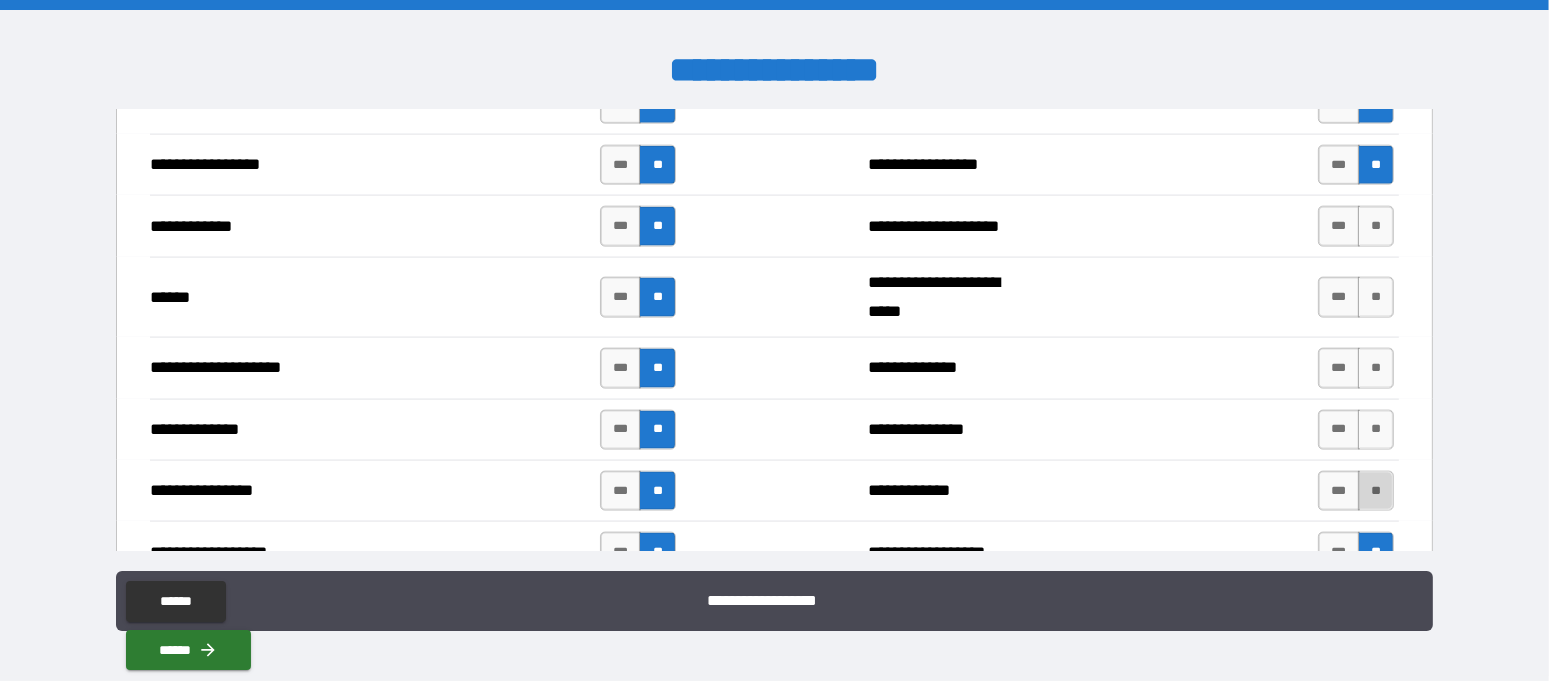 drag, startPoint x: 1367, startPoint y: 467, endPoint x: 1367, endPoint y: 431, distance: 36 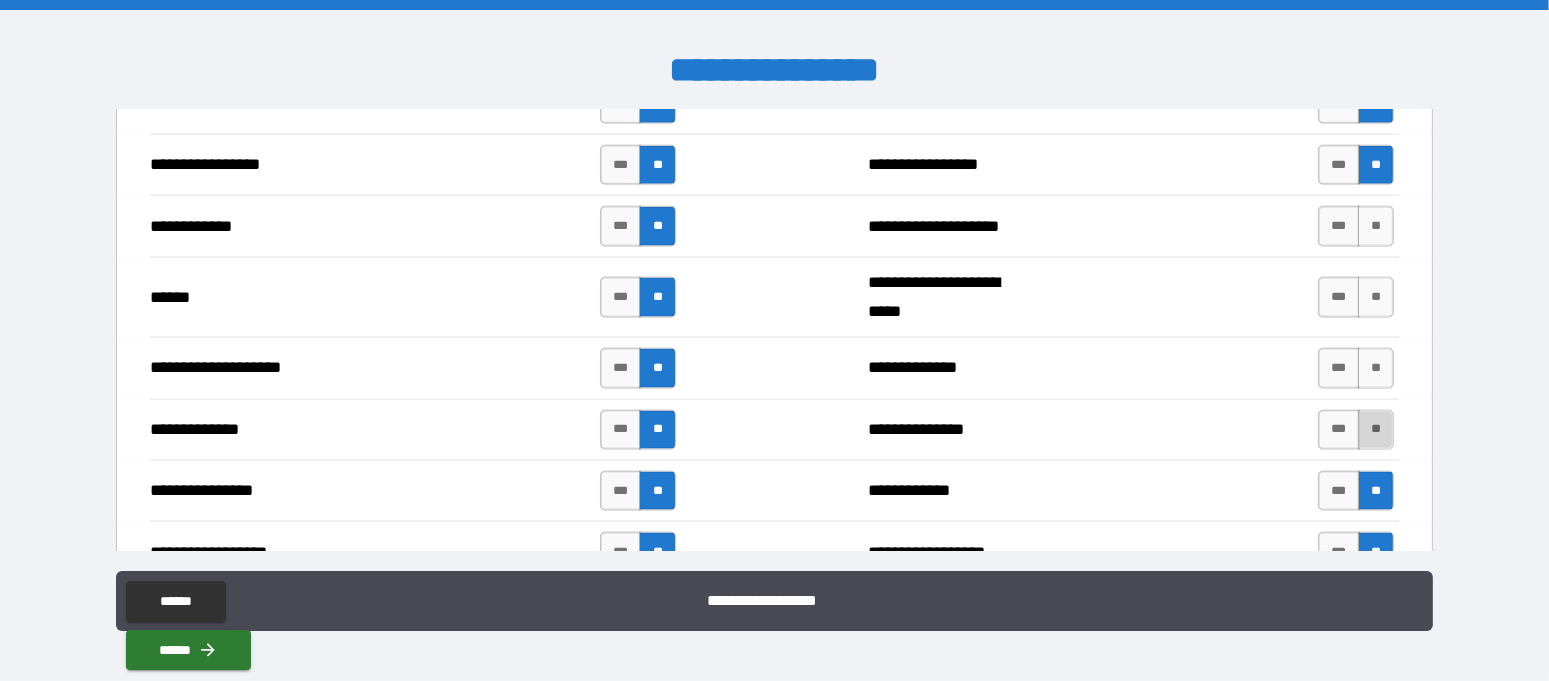 click on "**" at bounding box center (1376, 430) 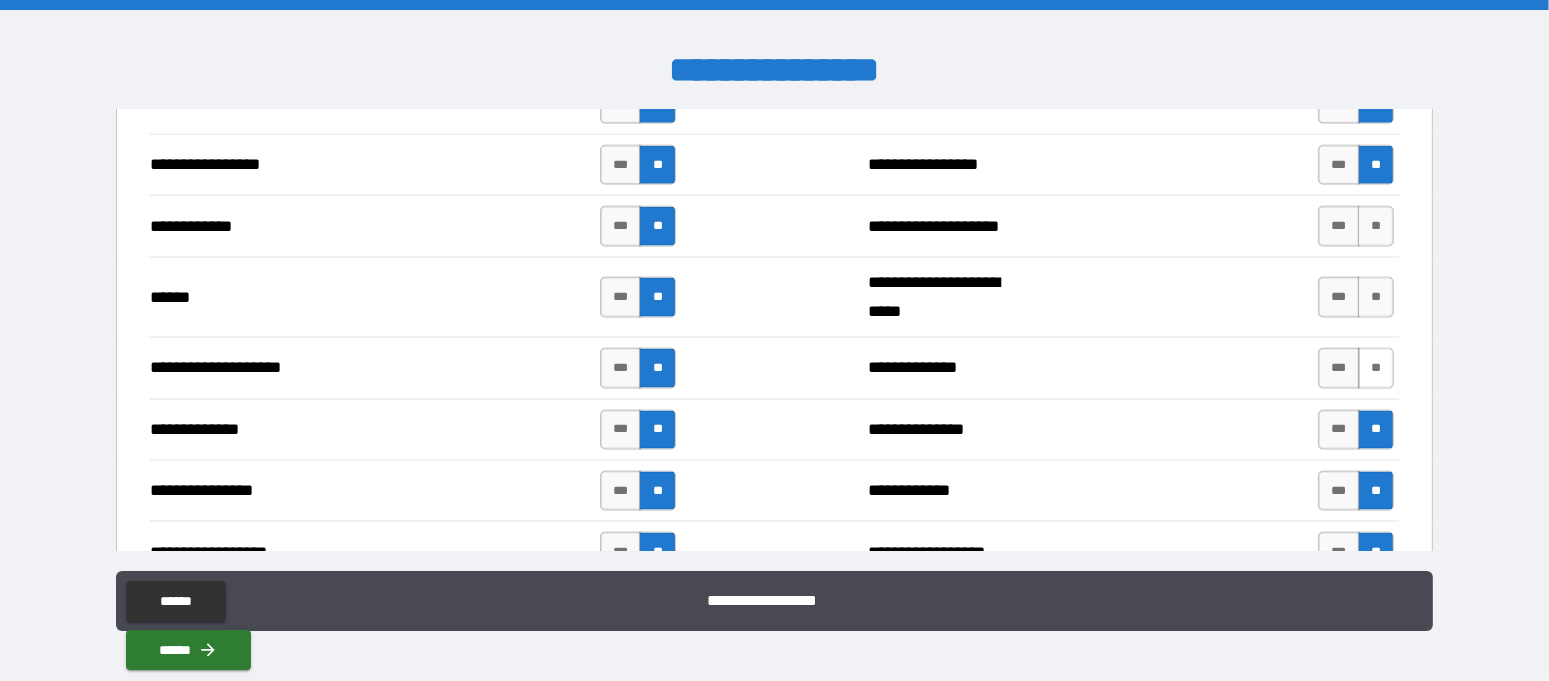 click on "**" at bounding box center (1376, 368) 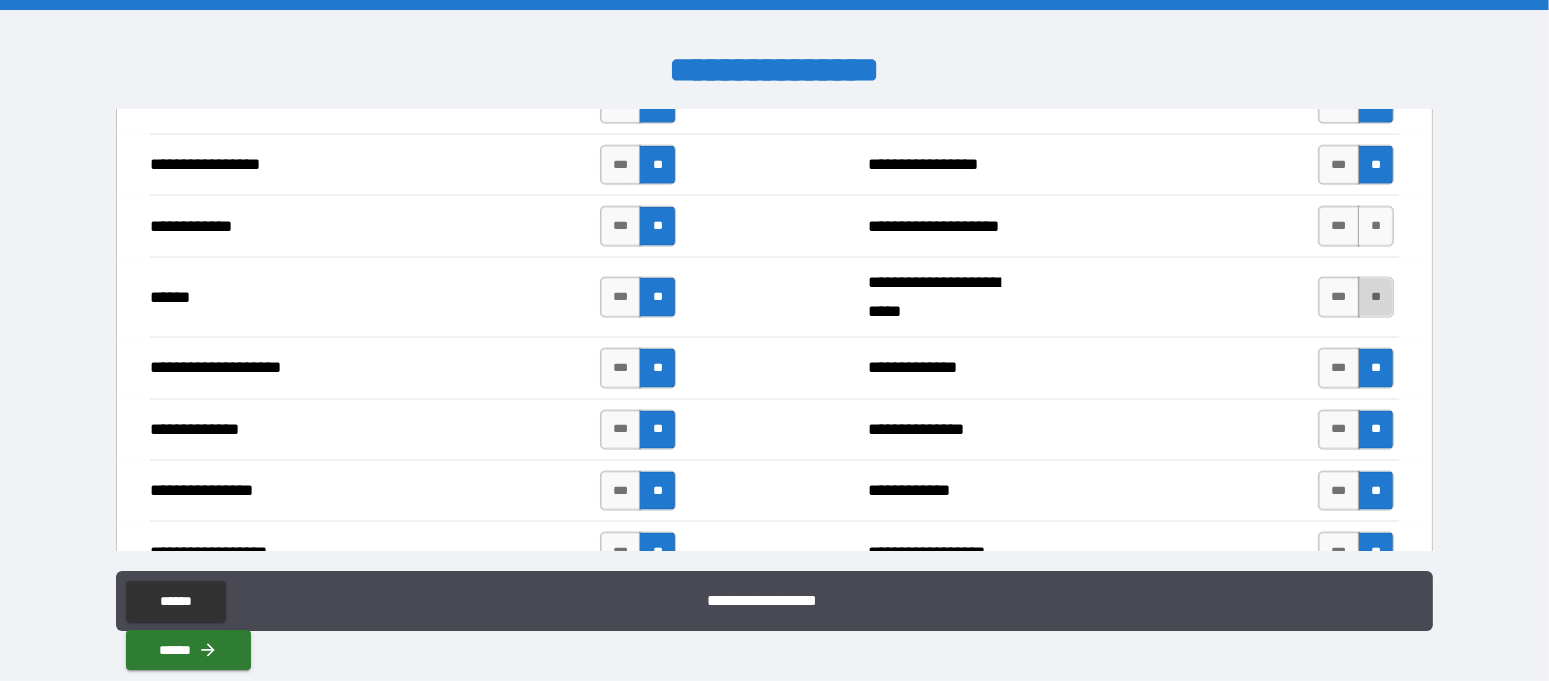 click on "**" at bounding box center [1376, 297] 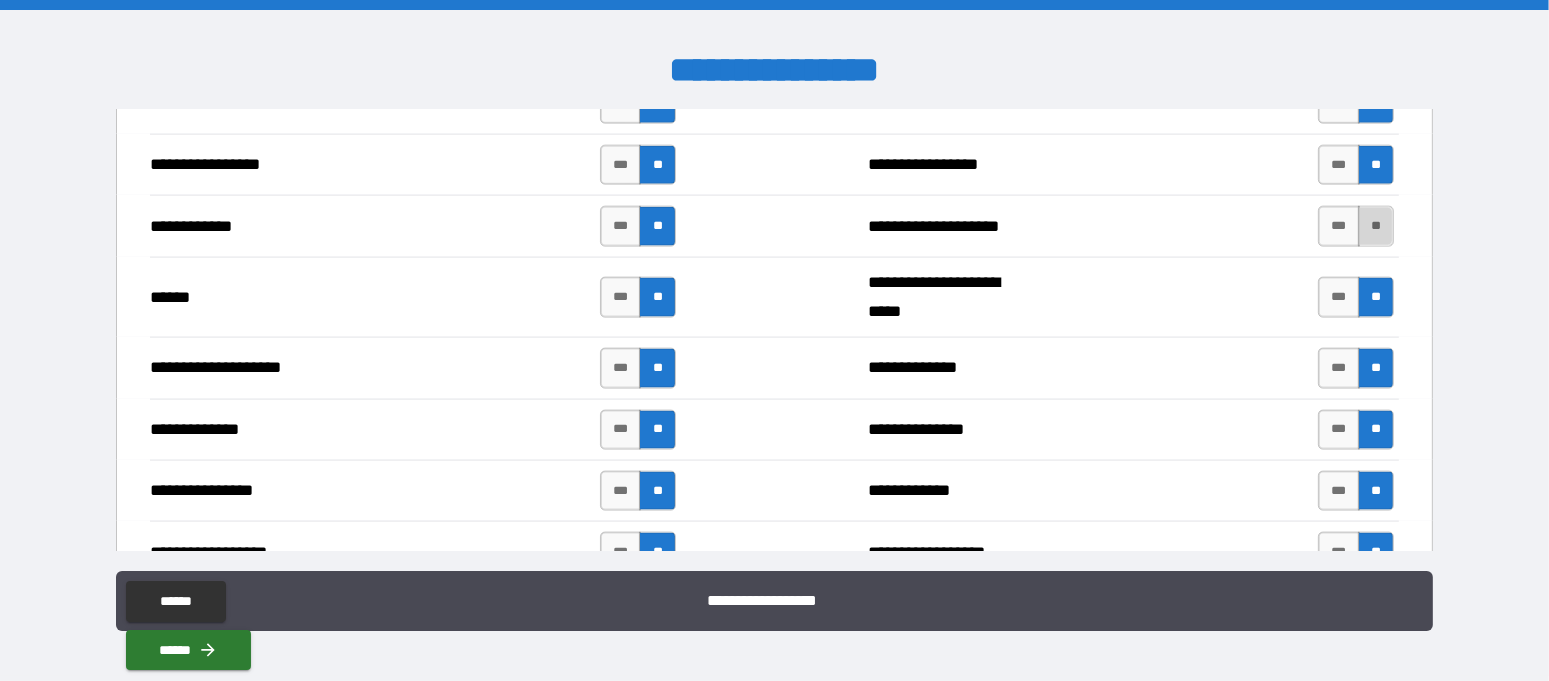click on "**" at bounding box center [1376, 226] 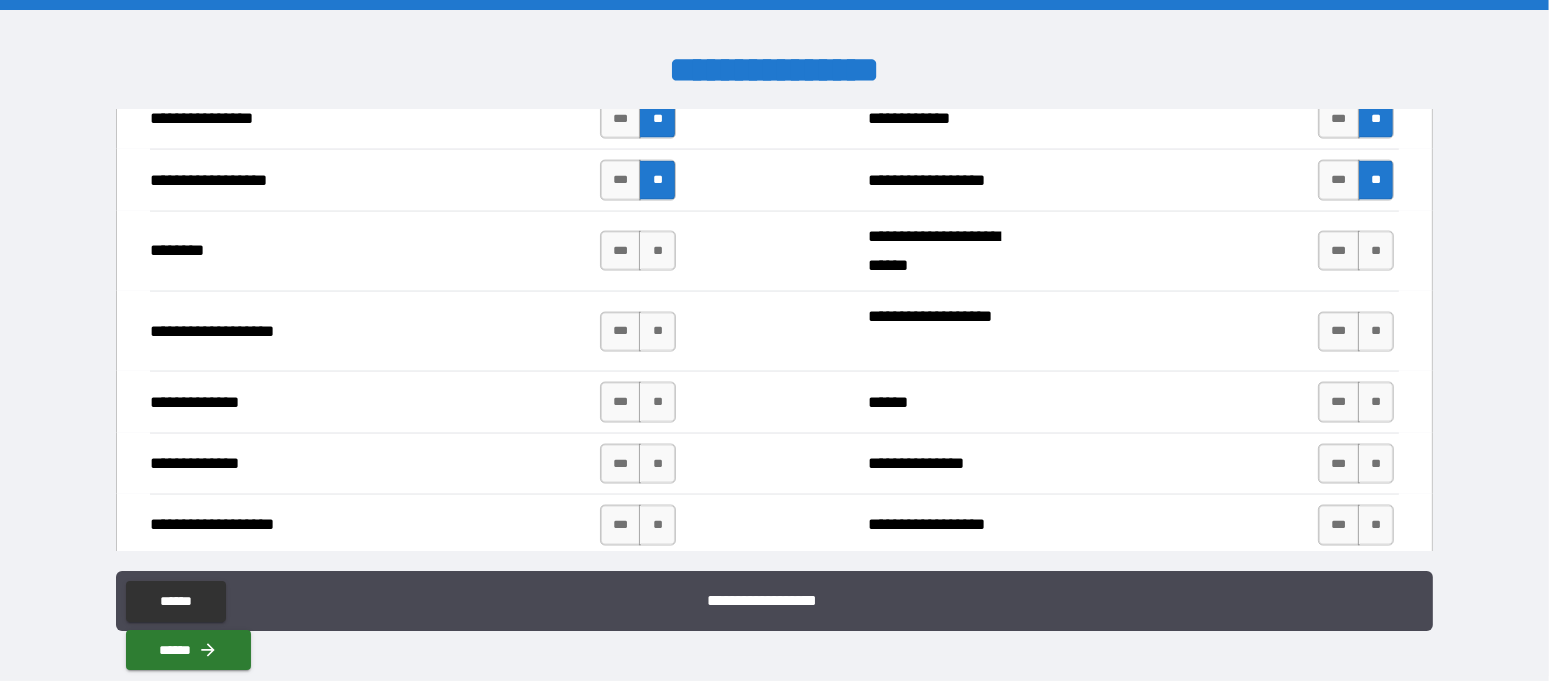 scroll, scrollTop: 3250, scrollLeft: 0, axis: vertical 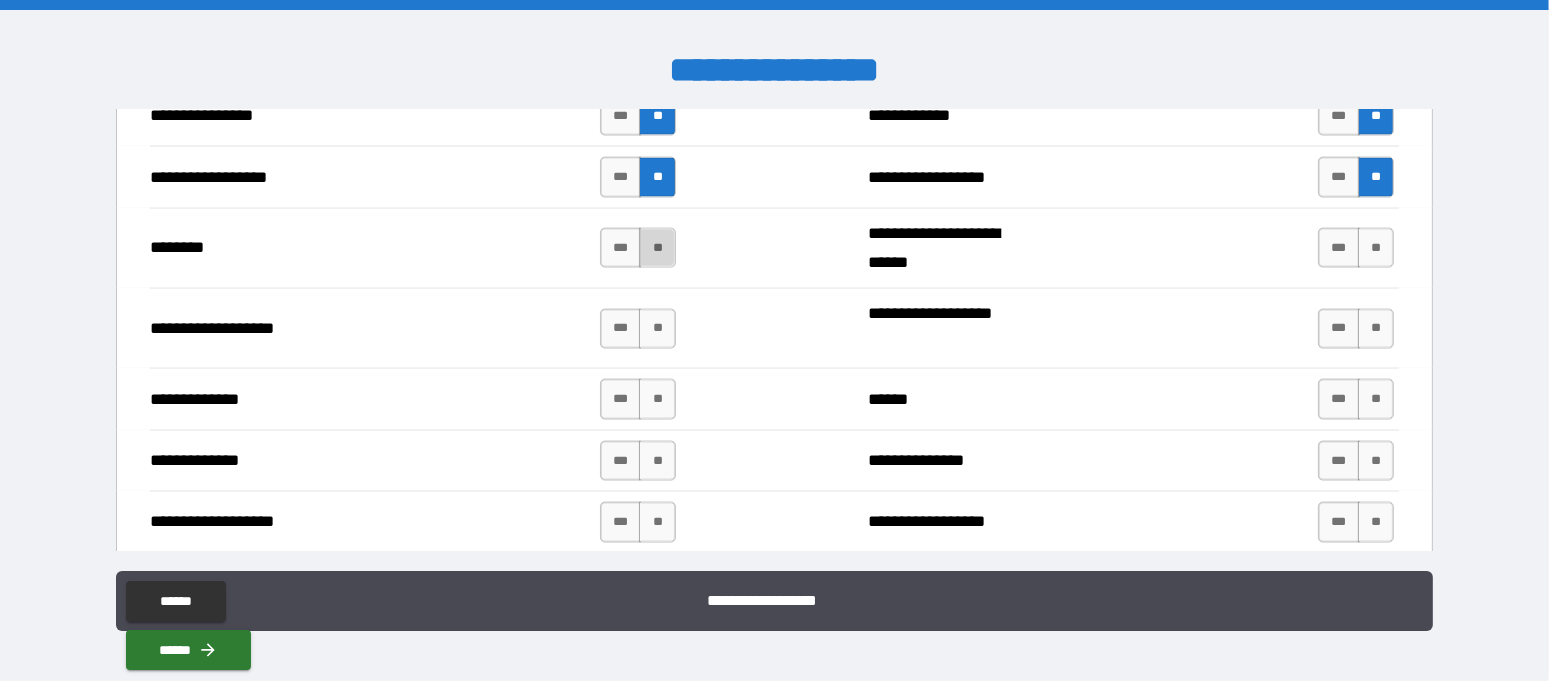 click on "**" at bounding box center (657, 248) 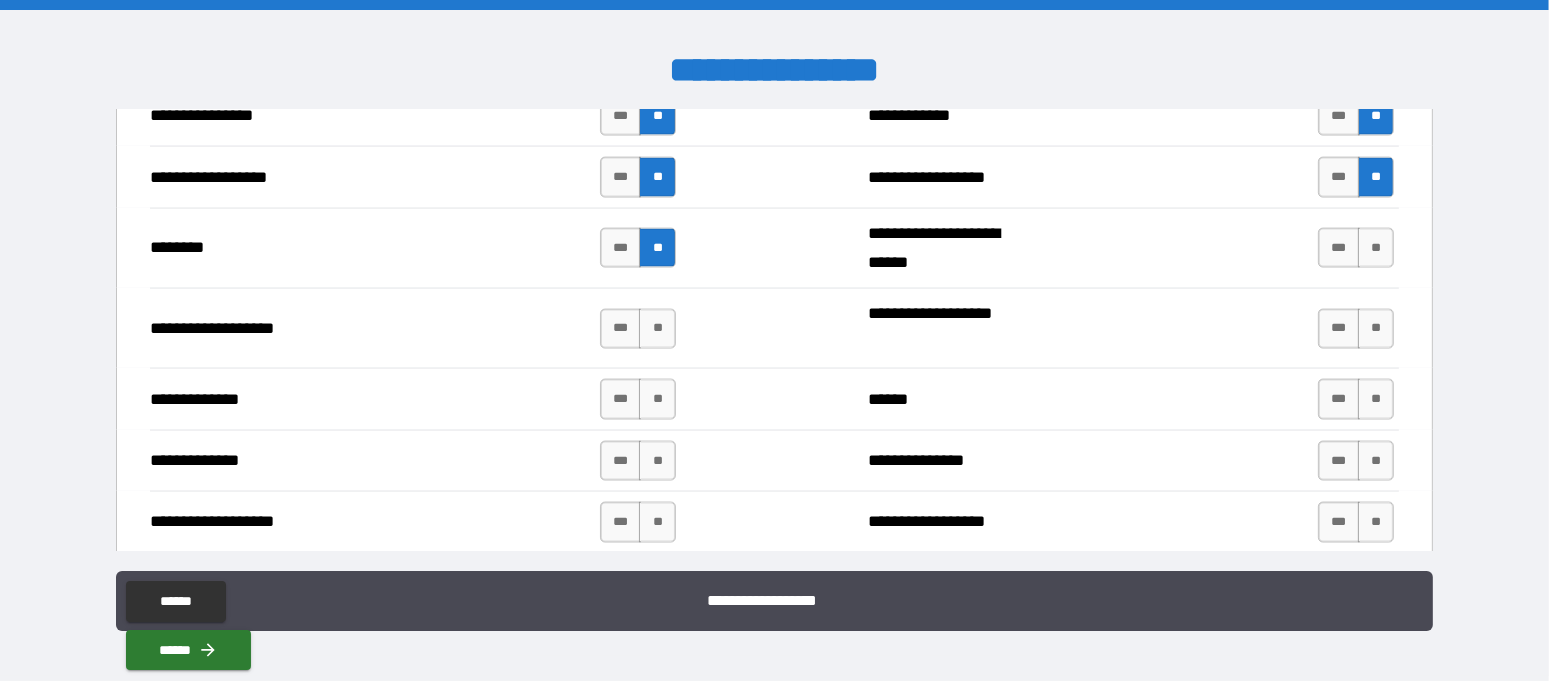 drag, startPoint x: 654, startPoint y: 311, endPoint x: 657, endPoint y: 341, distance: 30.149628 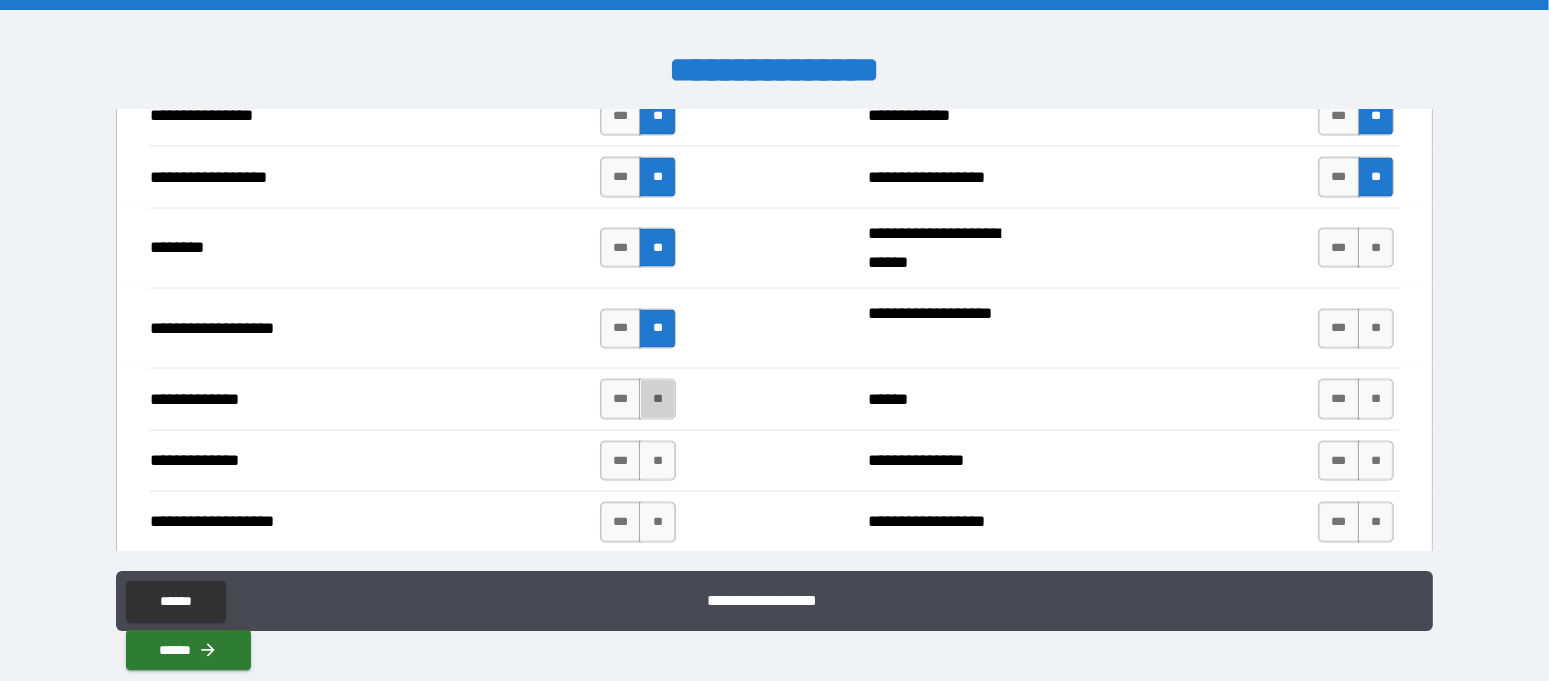 drag, startPoint x: 654, startPoint y: 384, endPoint x: 655, endPoint y: 411, distance: 27.018513 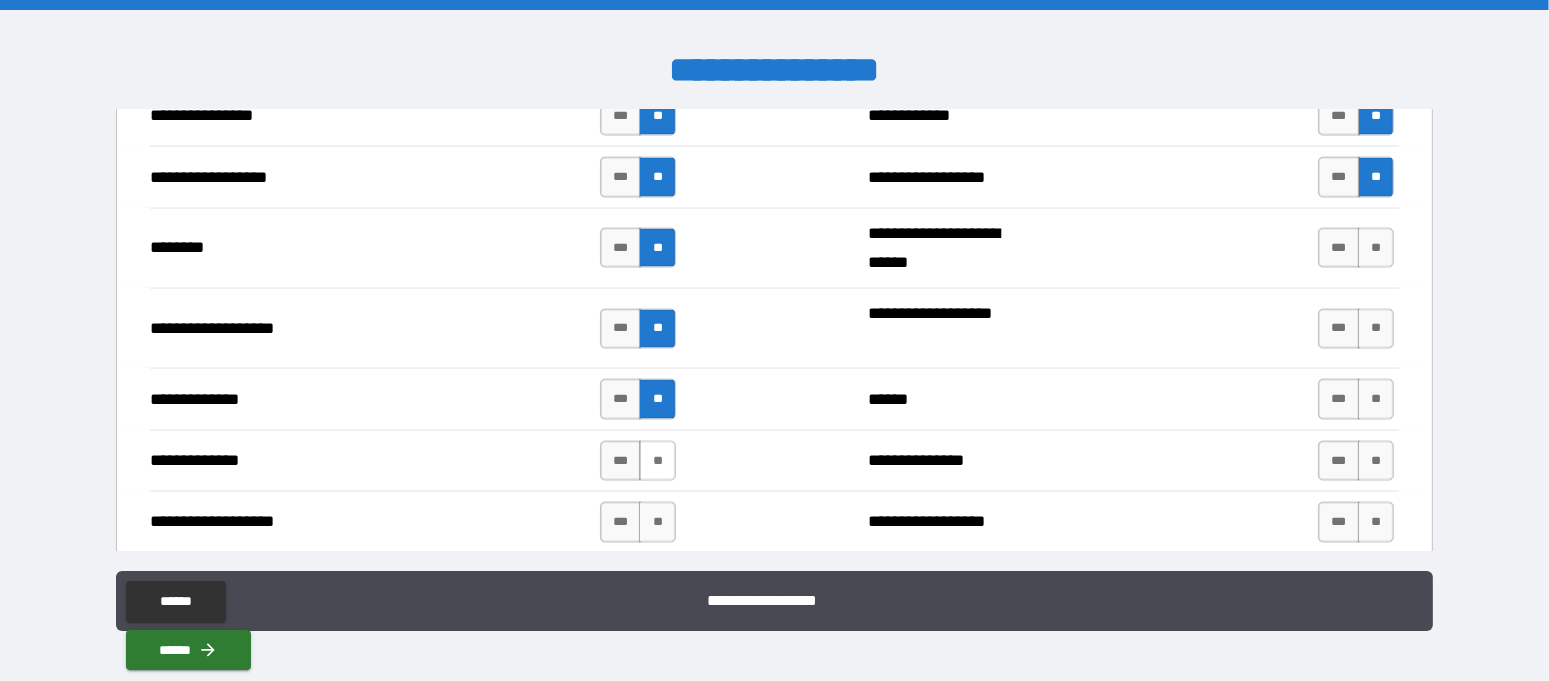click on "**" at bounding box center (657, 461) 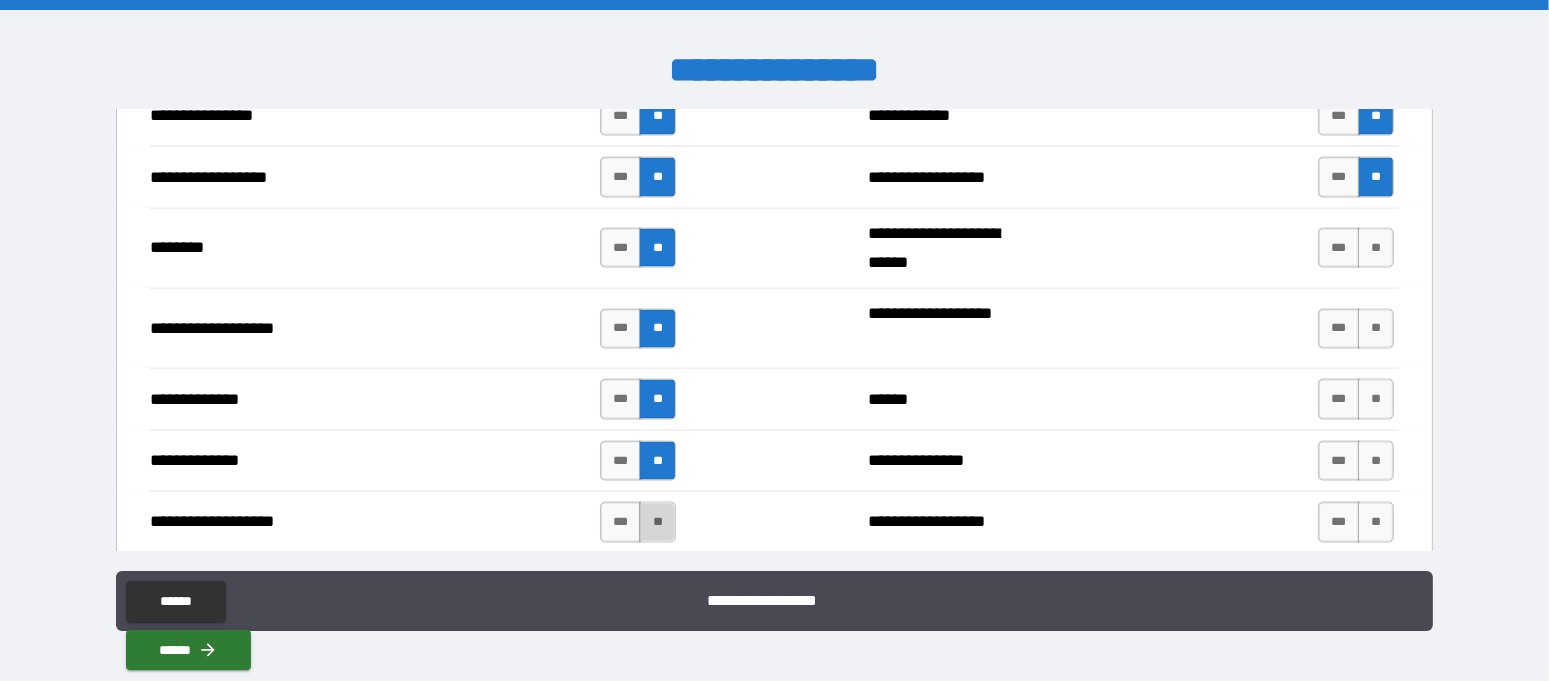 click on "**" at bounding box center (657, 522) 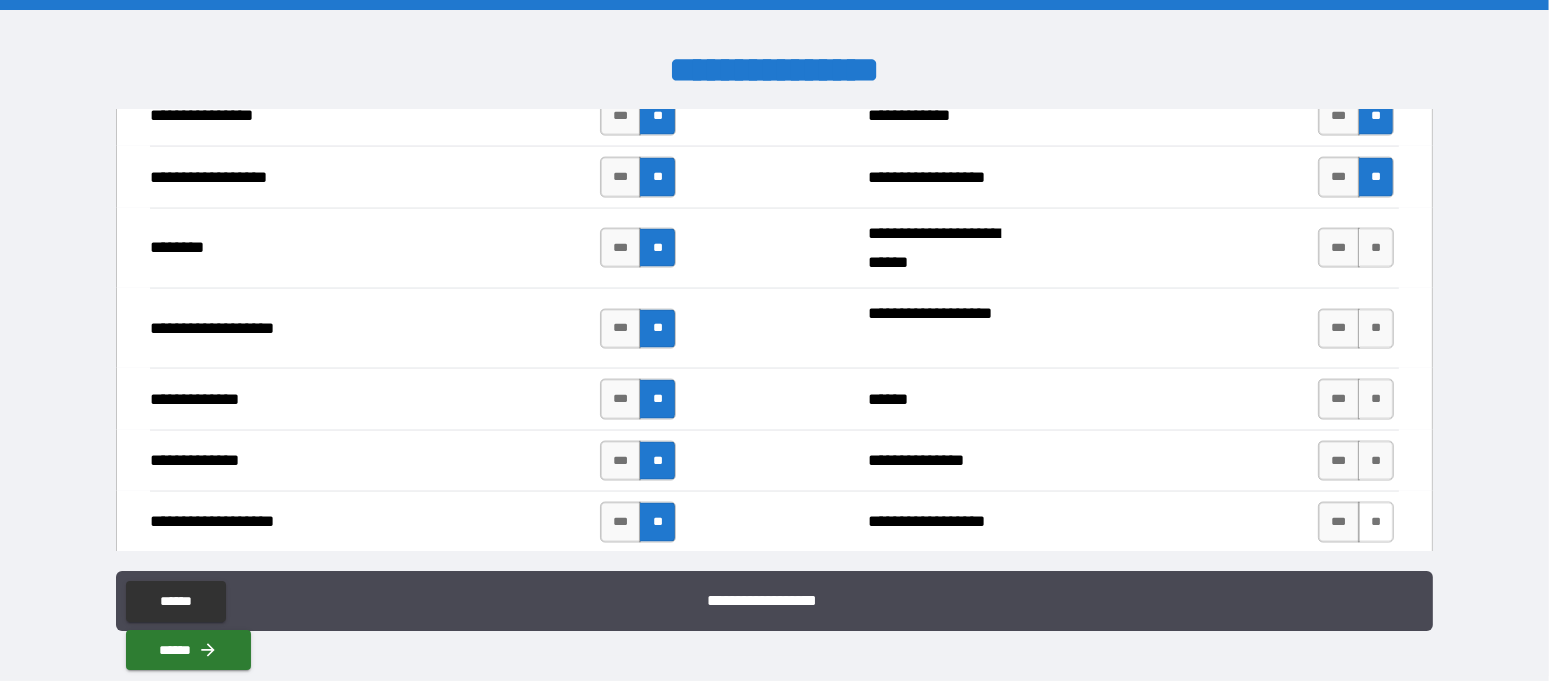click on "**" at bounding box center (1376, 522) 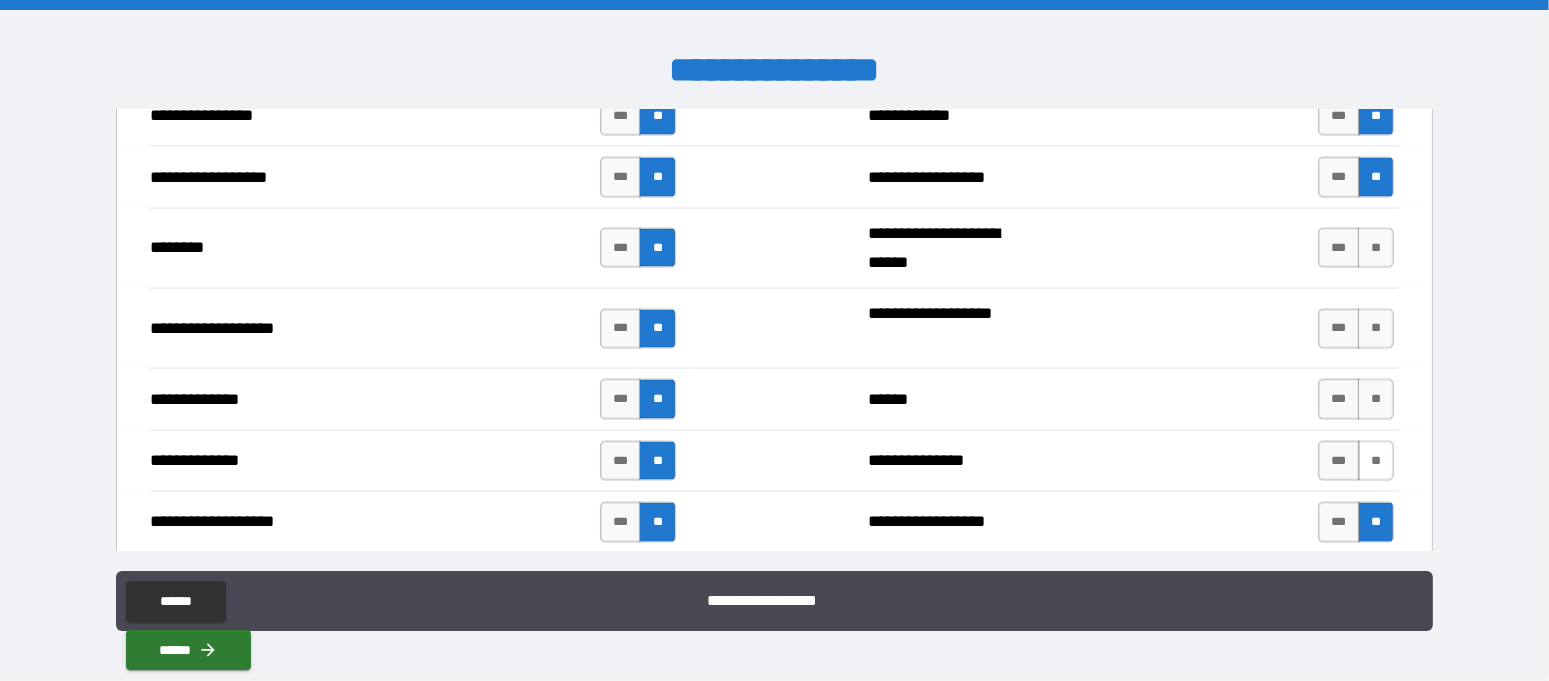 drag, startPoint x: 1365, startPoint y: 441, endPoint x: 1365, endPoint y: 430, distance: 11 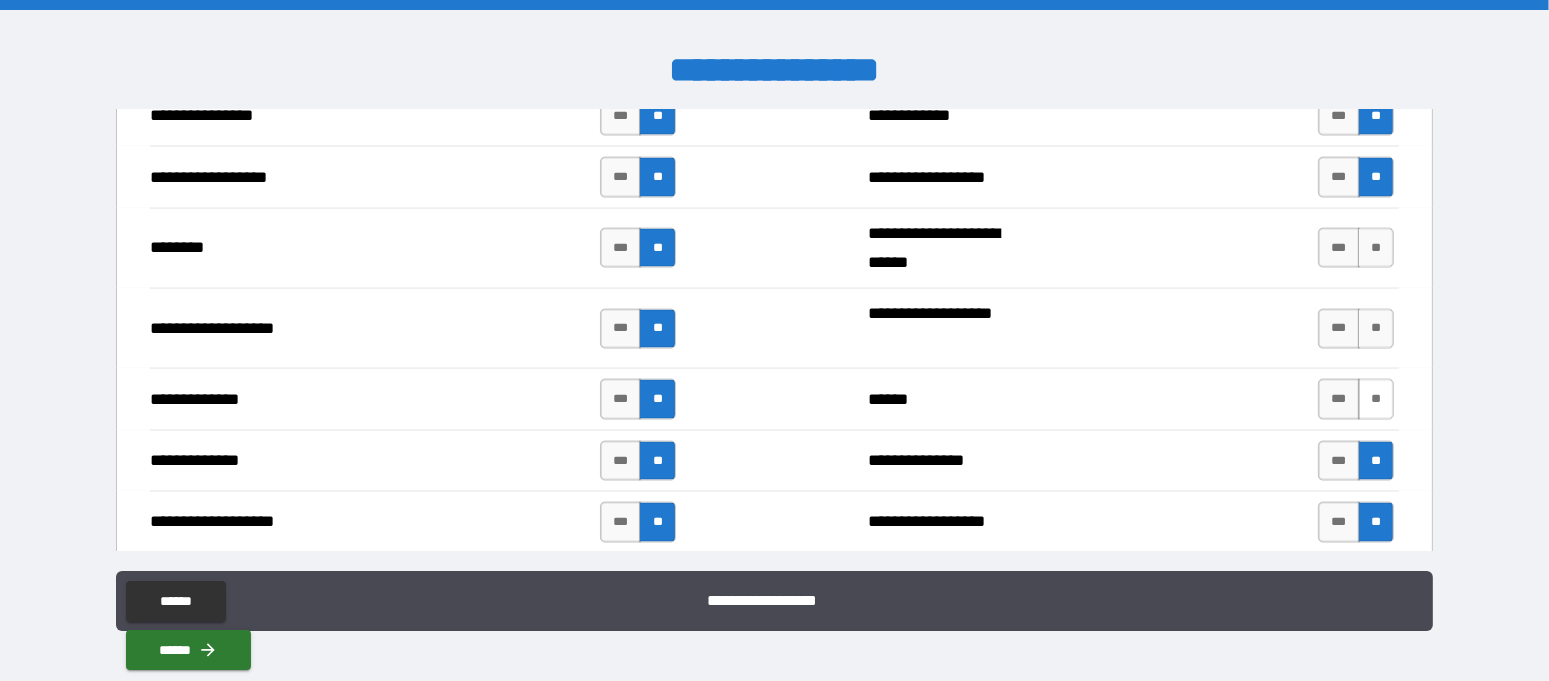 click on "**" at bounding box center [1376, 399] 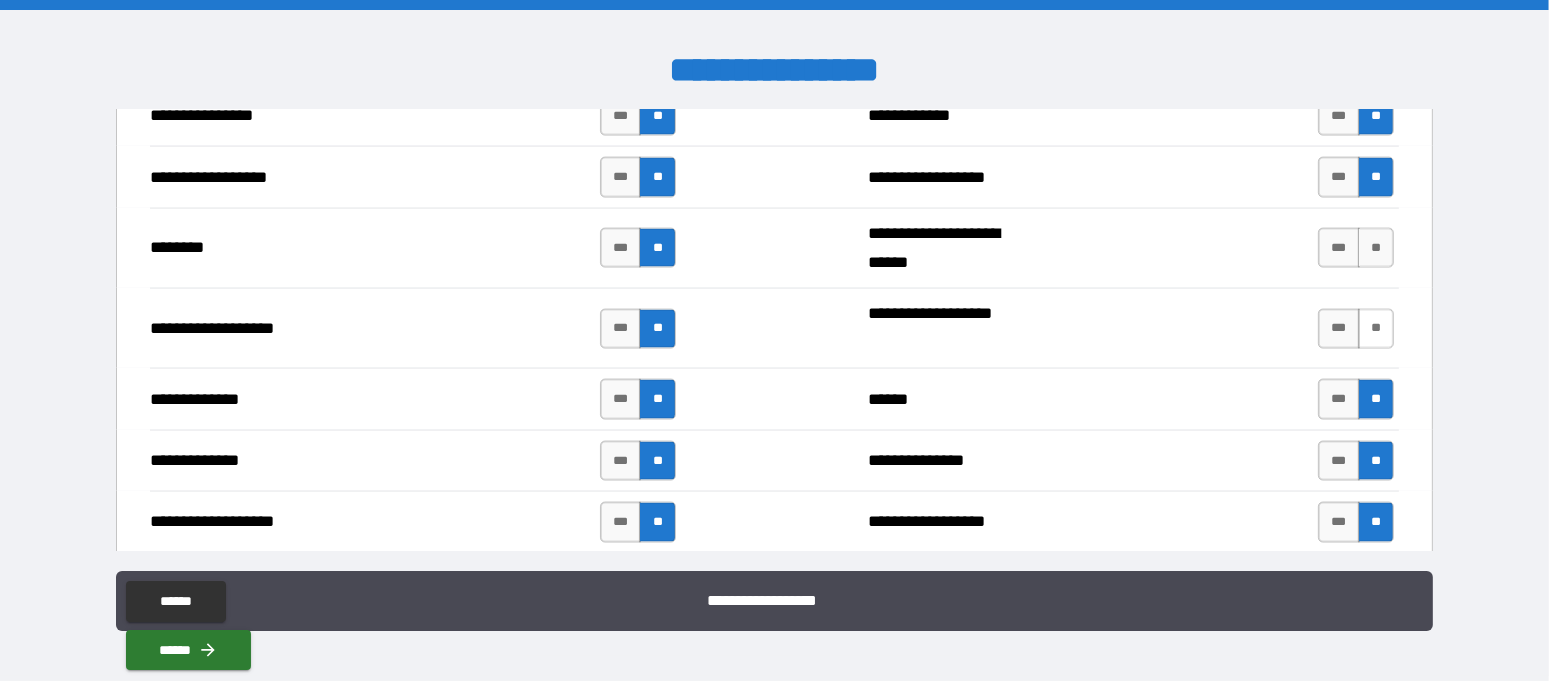 click on "**" at bounding box center [1376, 329] 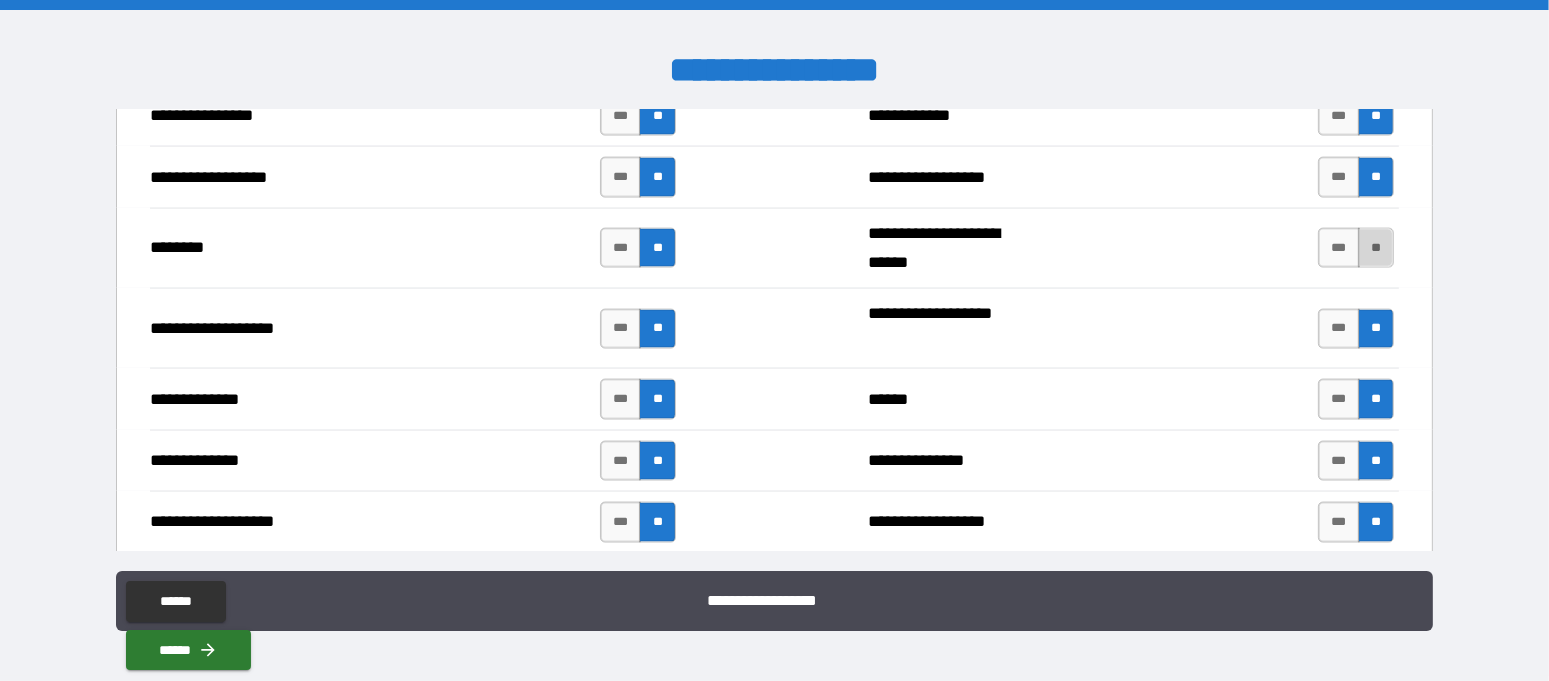 click on "**" at bounding box center [1376, 248] 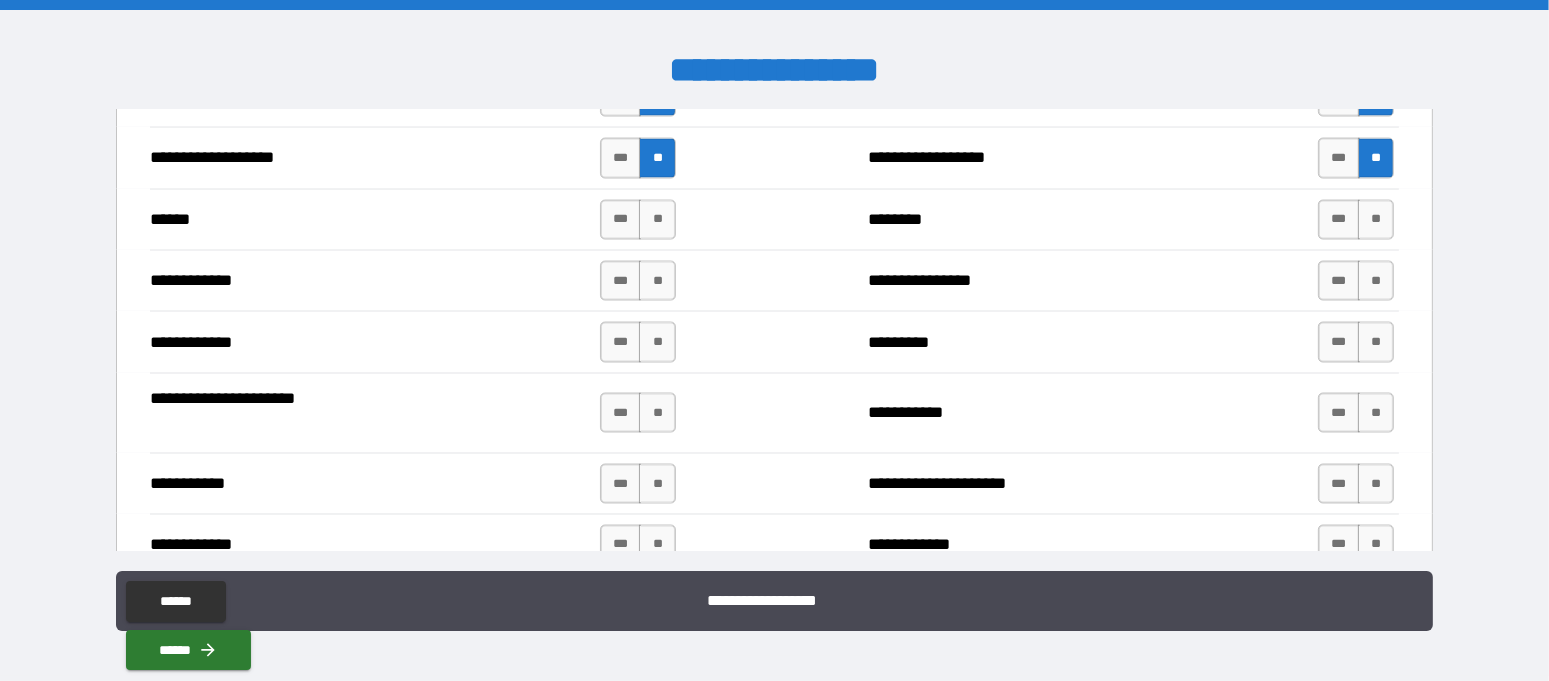scroll, scrollTop: 3625, scrollLeft: 0, axis: vertical 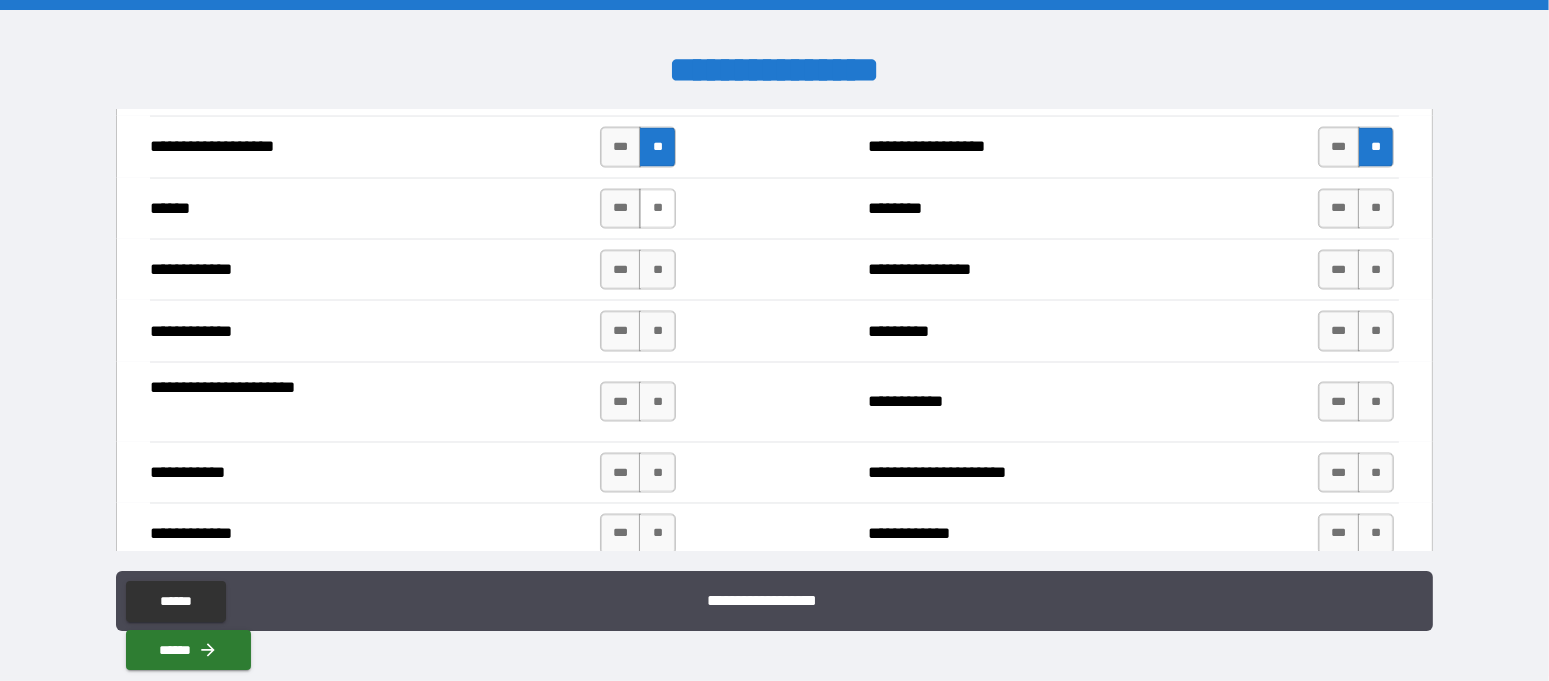 click on "**" at bounding box center [657, 209] 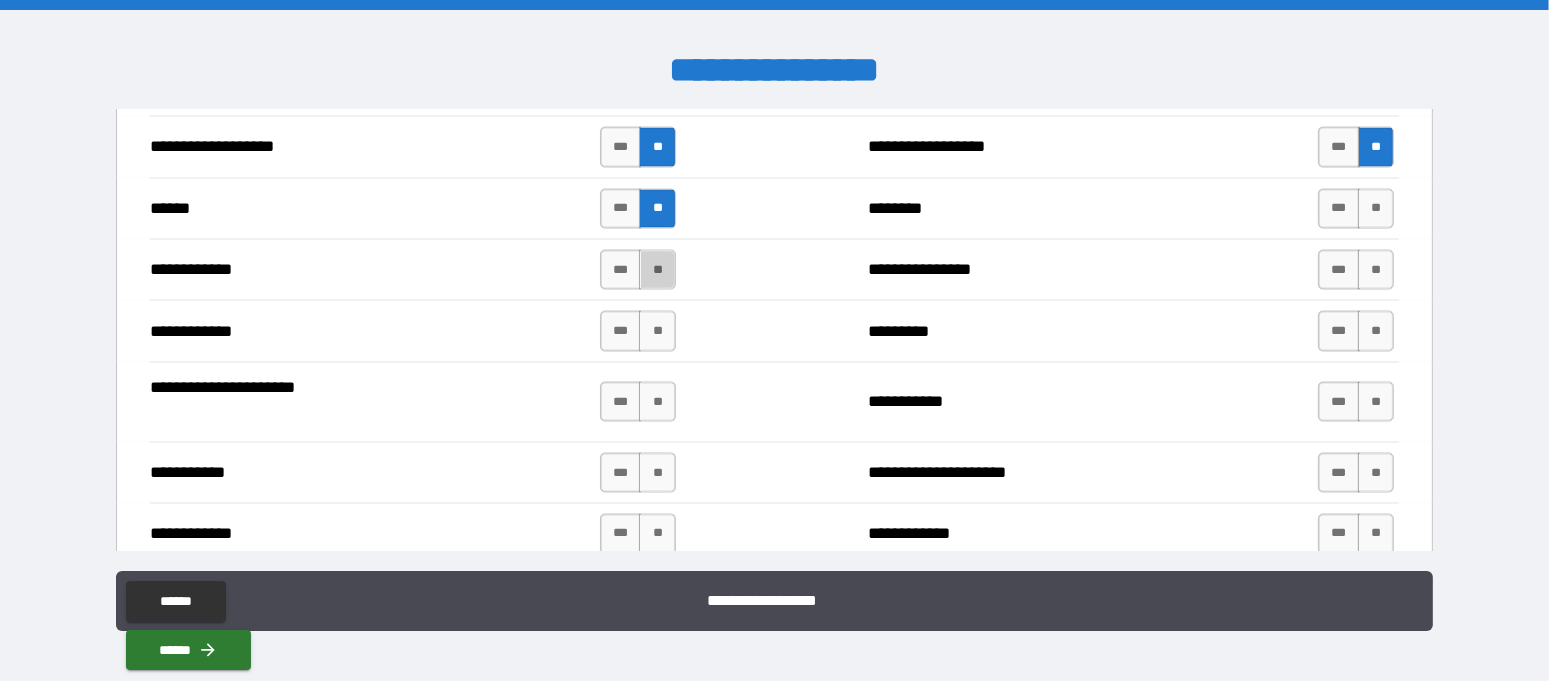 drag, startPoint x: 652, startPoint y: 261, endPoint x: 652, endPoint y: 284, distance: 23 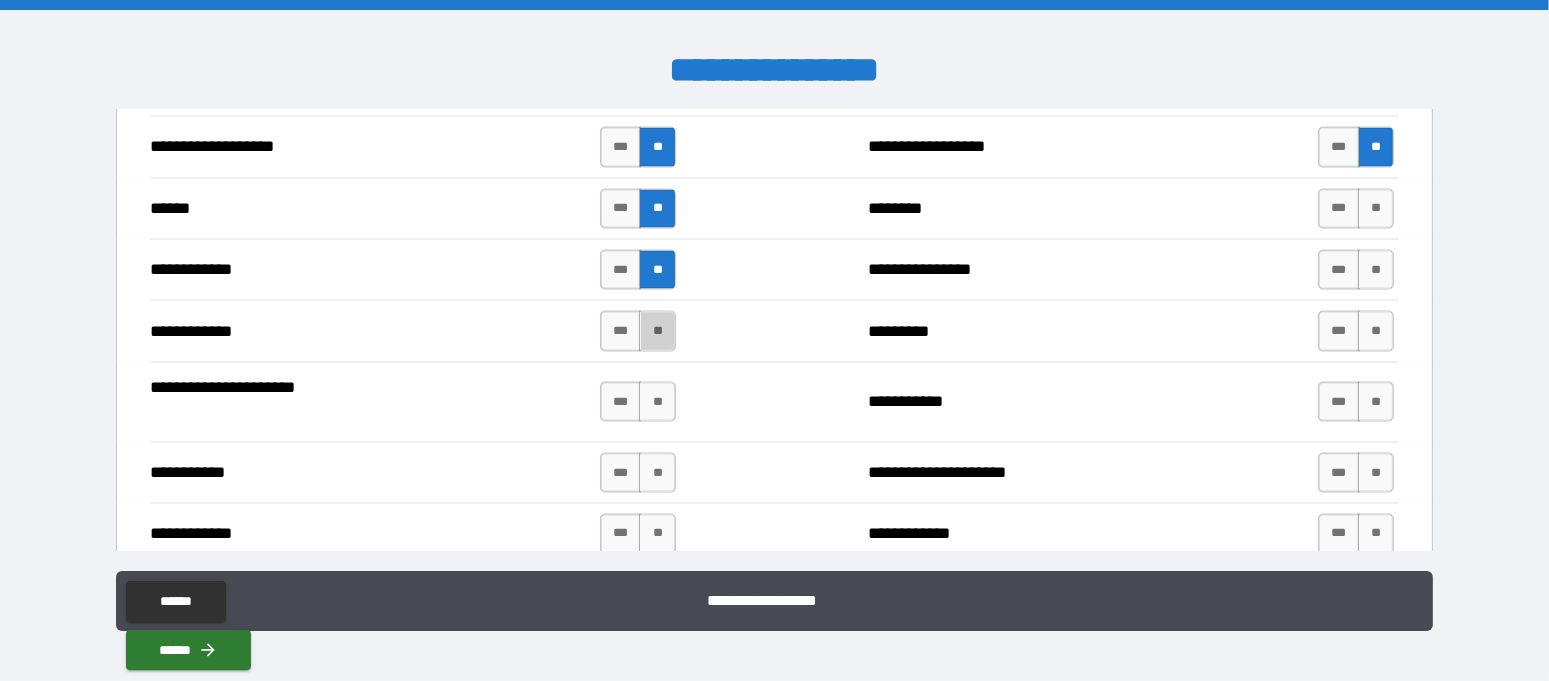 drag, startPoint x: 650, startPoint y: 321, endPoint x: 650, endPoint y: 350, distance: 29 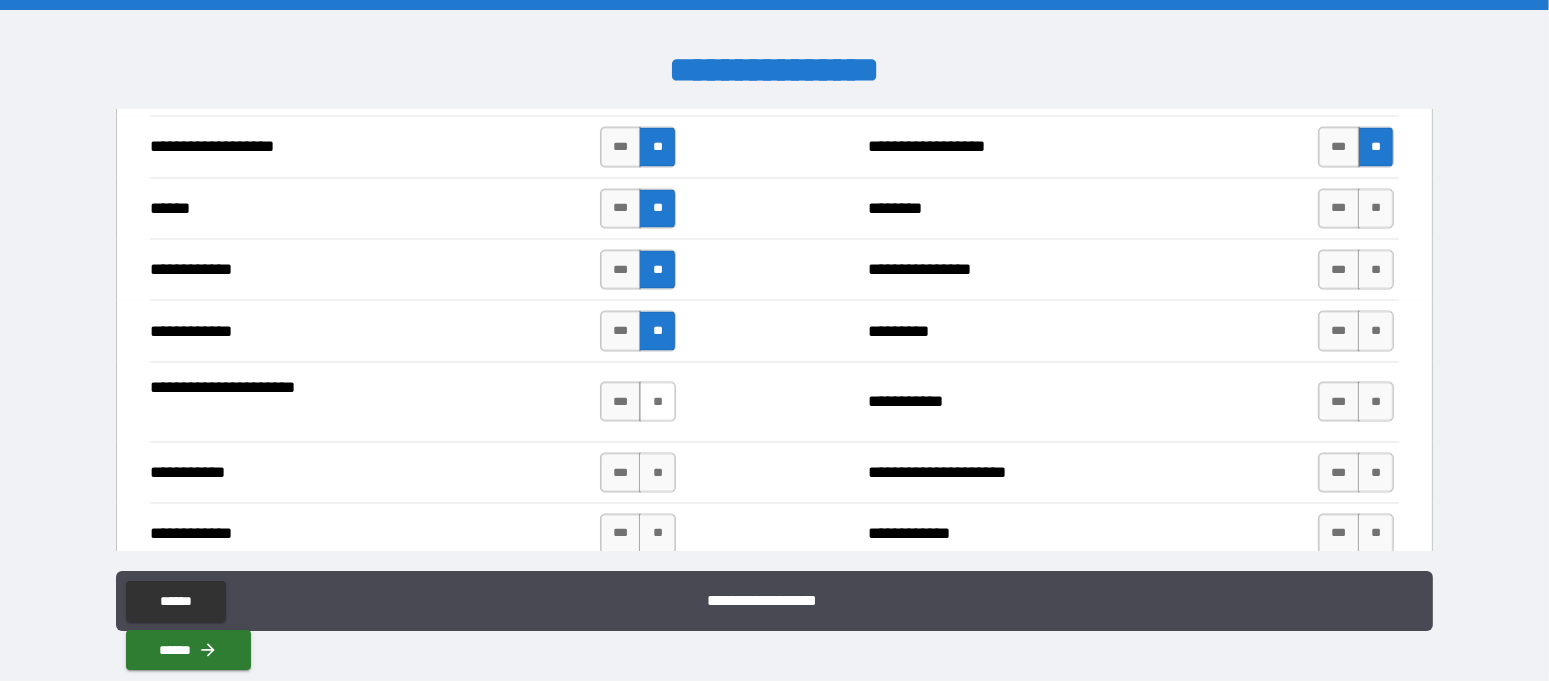 click on "**" at bounding box center [657, 402] 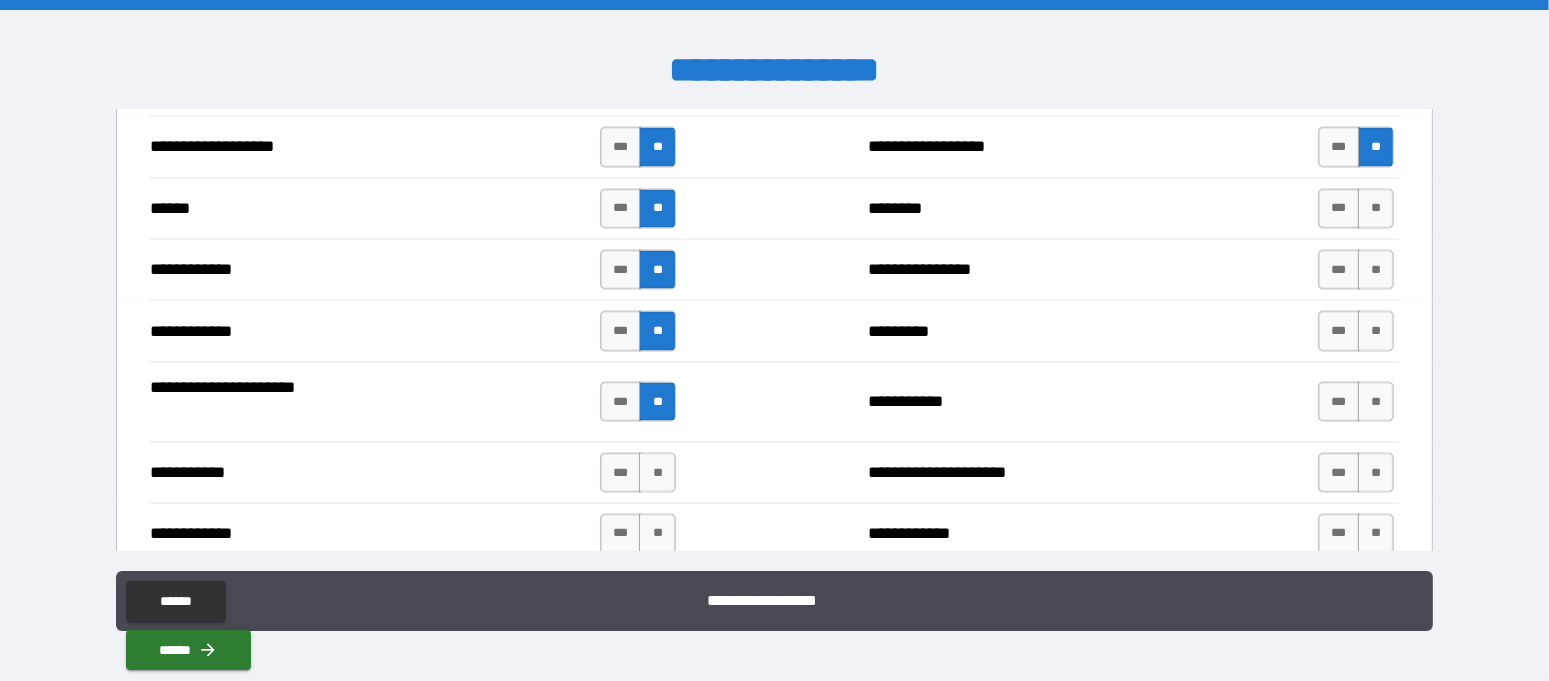 drag, startPoint x: 650, startPoint y: 464, endPoint x: 652, endPoint y: 483, distance: 19.104973 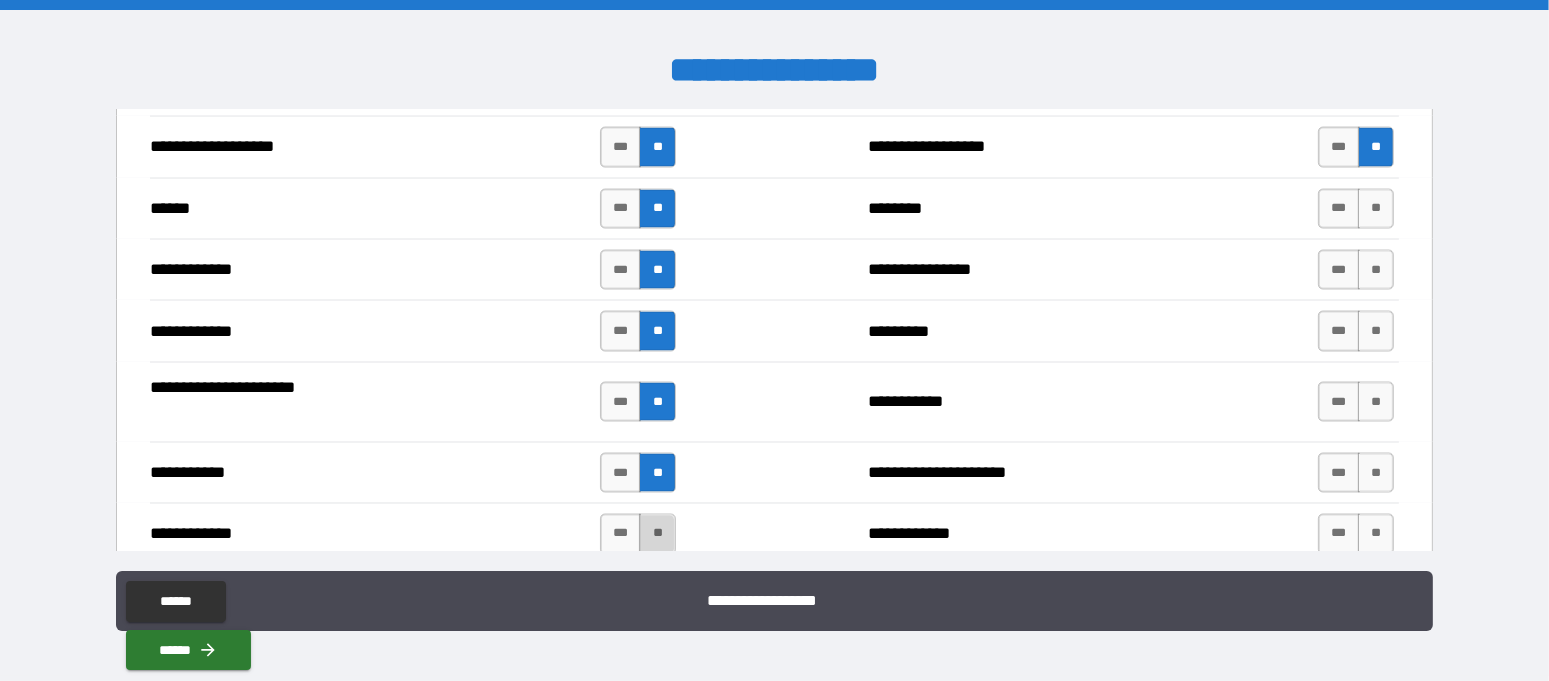 click on "**" at bounding box center [657, 534] 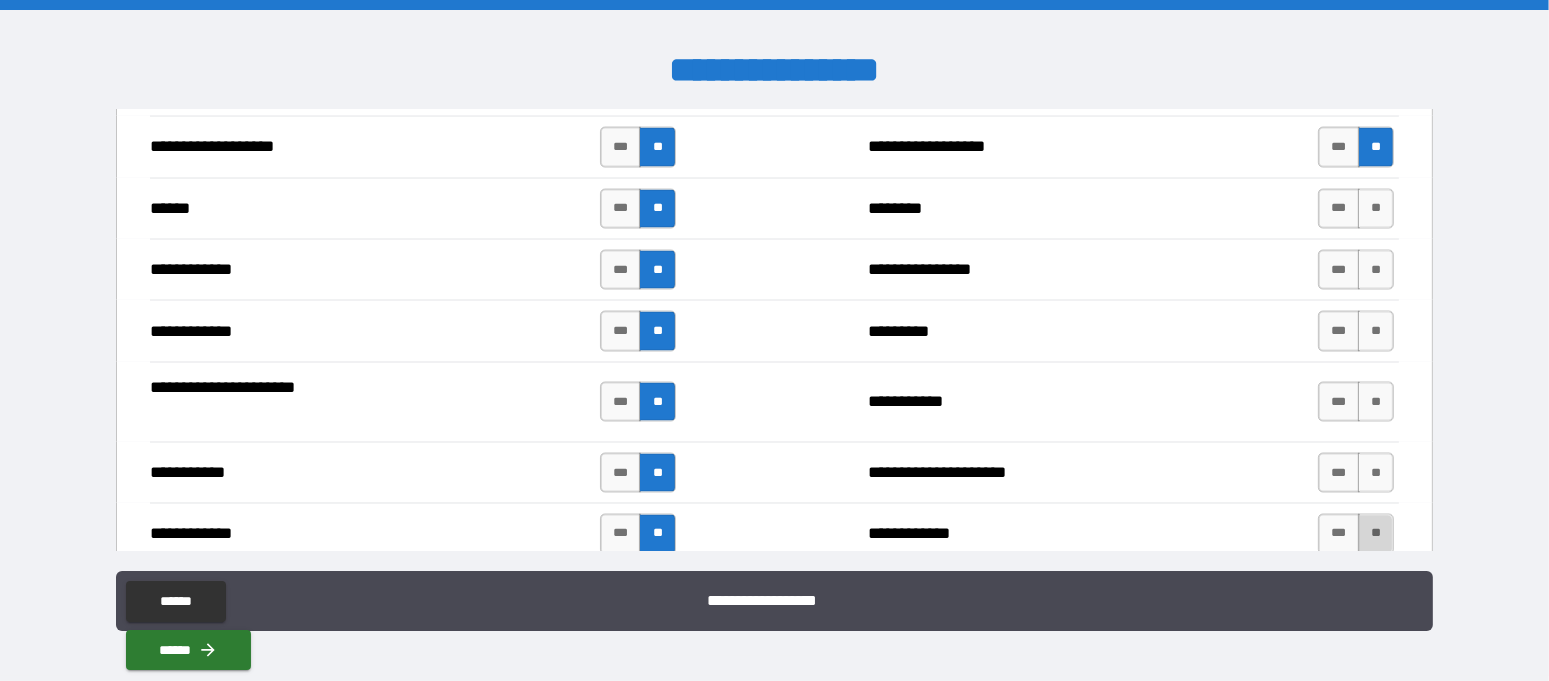 click on "**" at bounding box center [1376, 534] 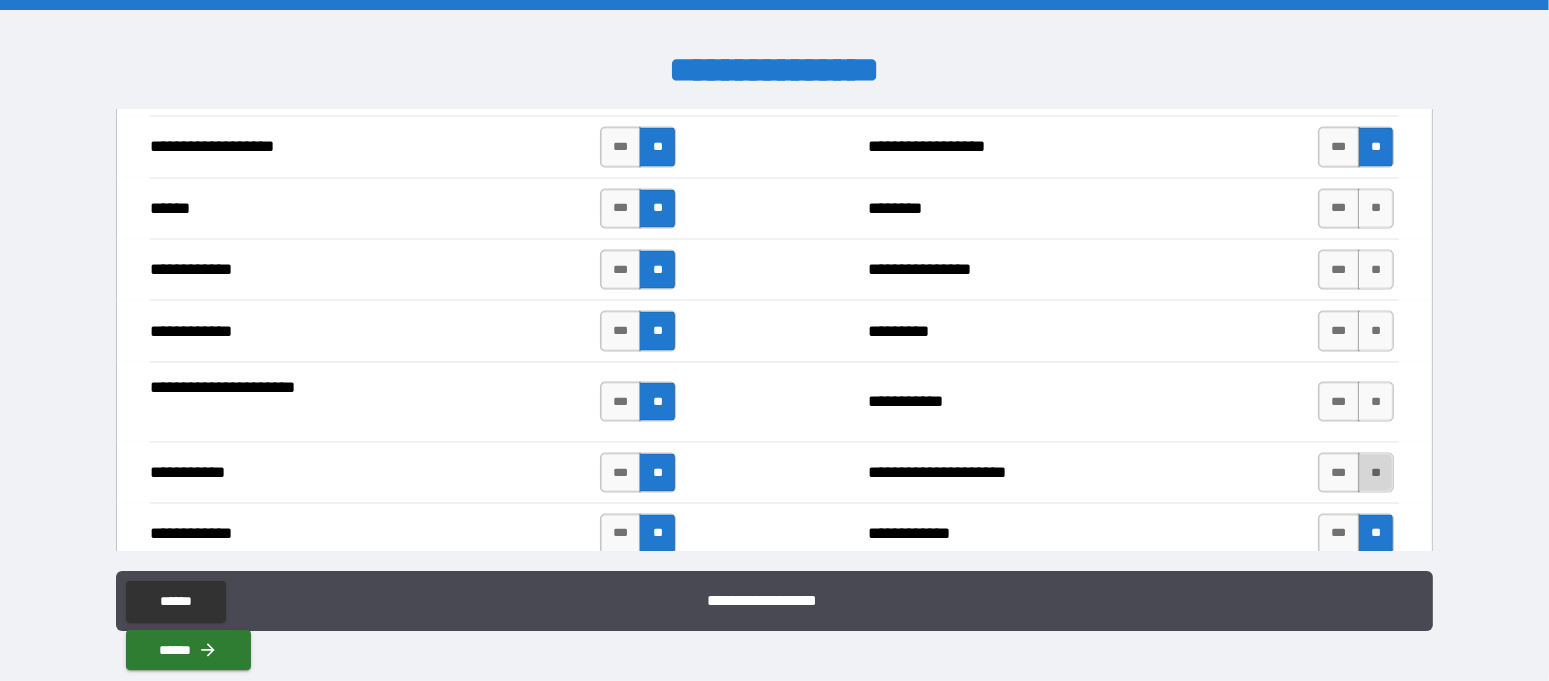 drag, startPoint x: 1363, startPoint y: 456, endPoint x: 1363, endPoint y: 443, distance: 13 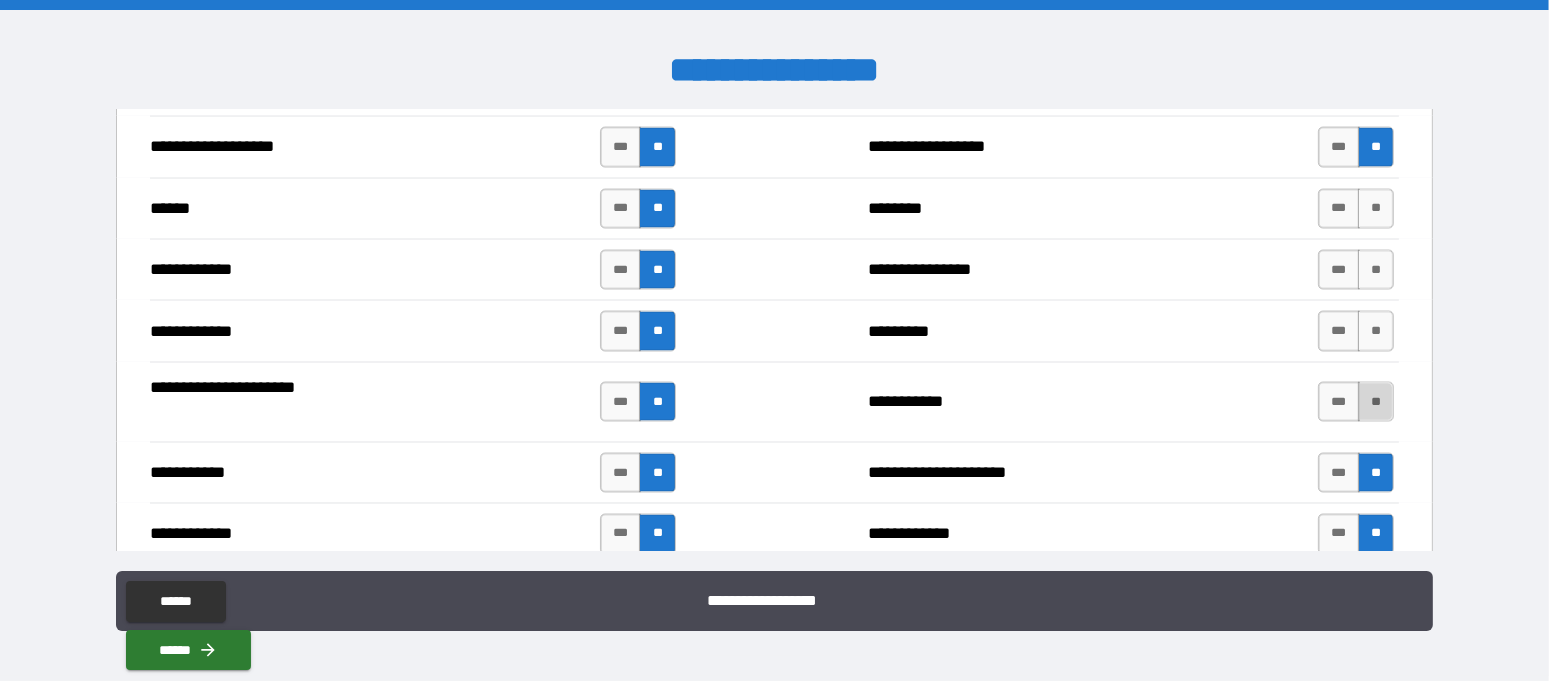 click on "**" at bounding box center [1376, 402] 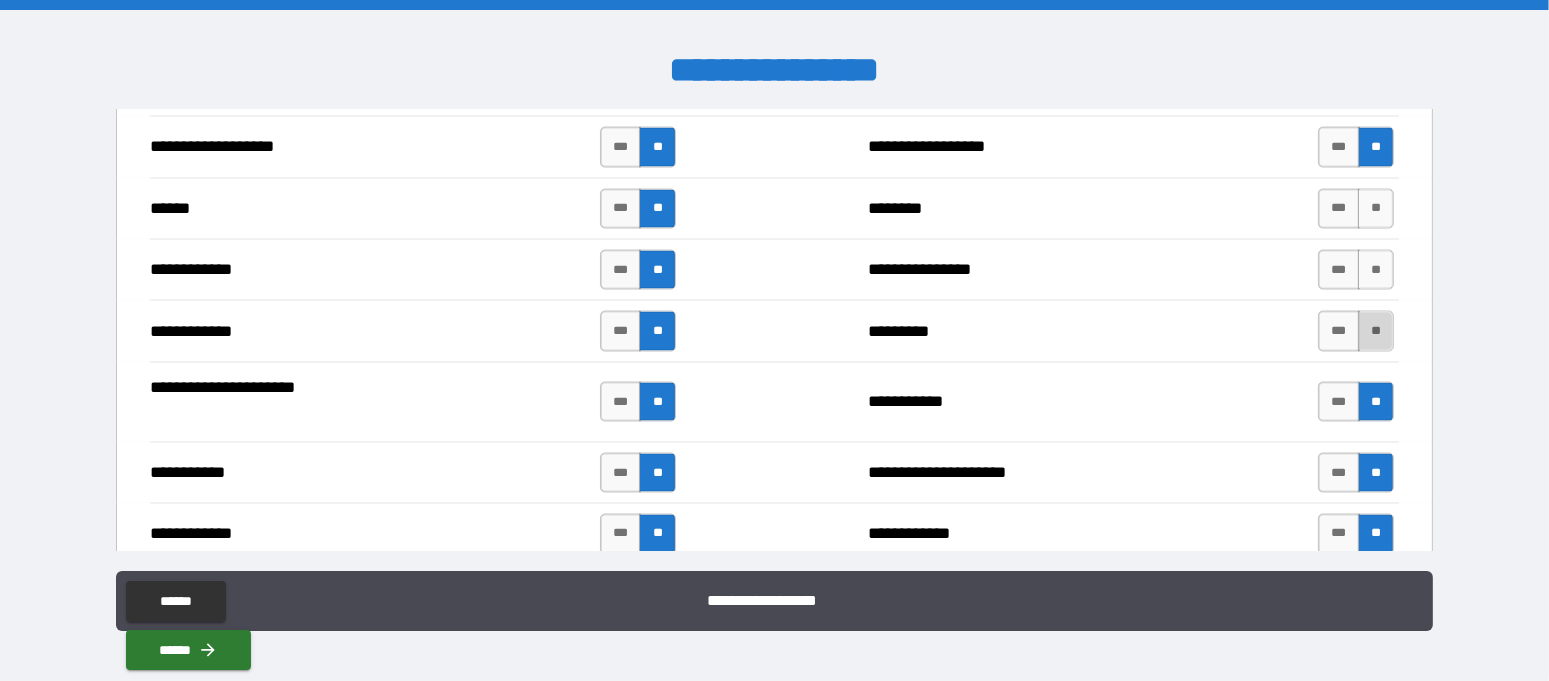 click on "**" at bounding box center [1376, 331] 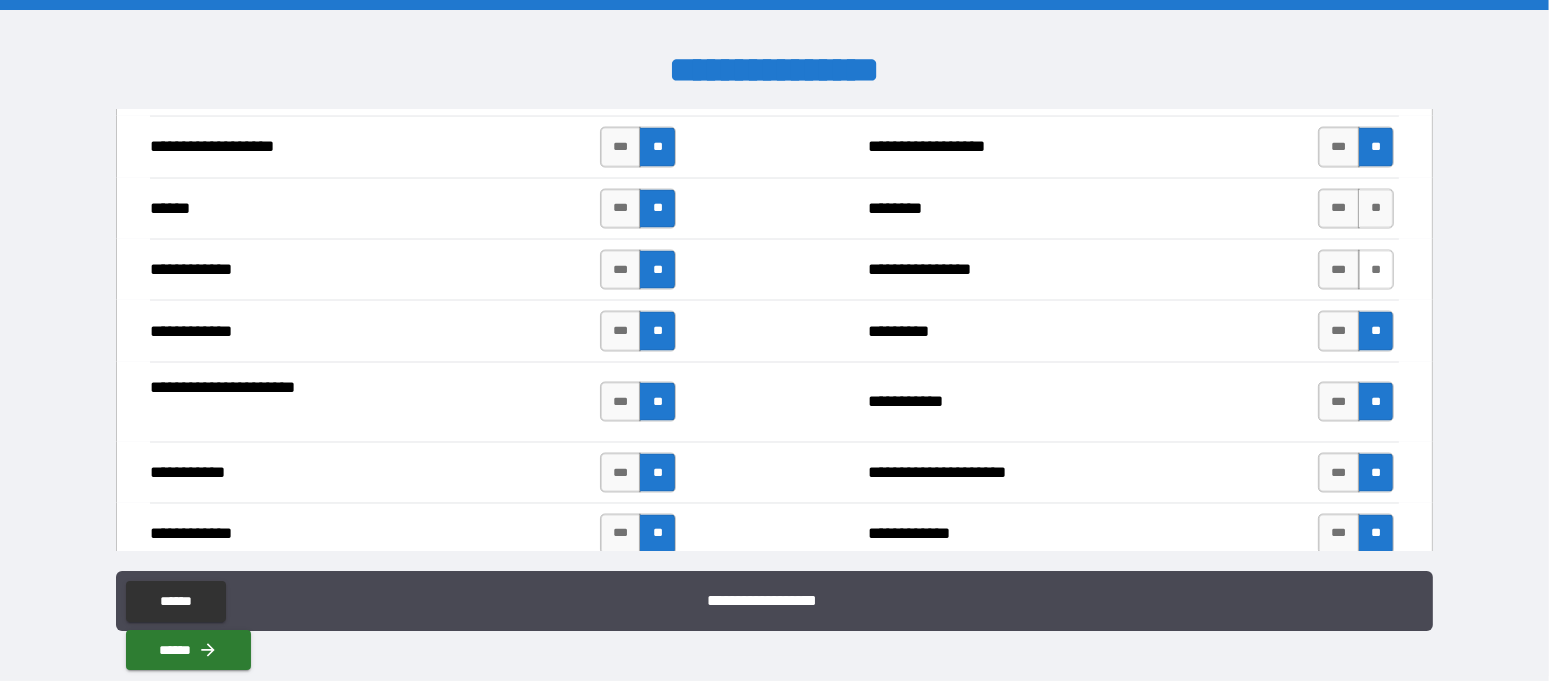 click on "**" at bounding box center [1376, 270] 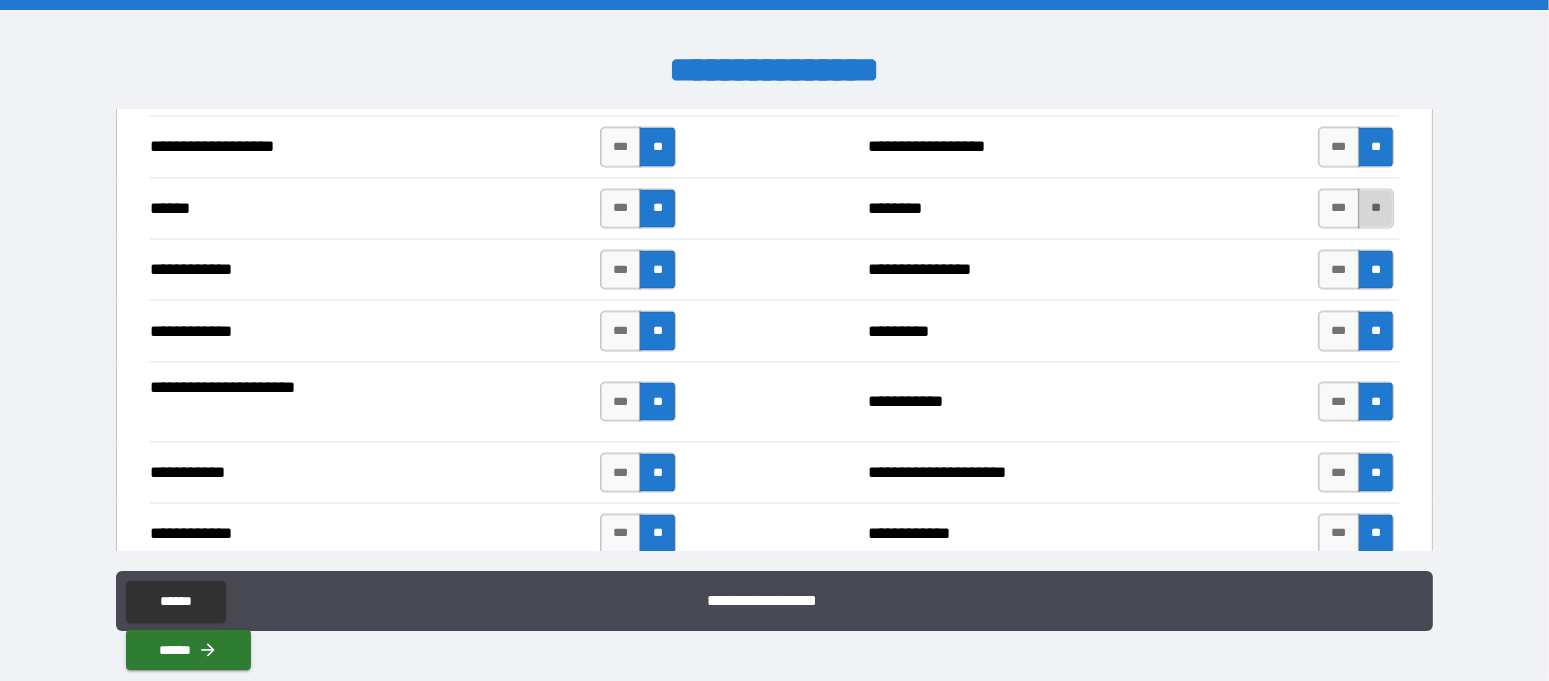 drag, startPoint x: 1357, startPoint y: 195, endPoint x: 1355, endPoint y: 212, distance: 17.117243 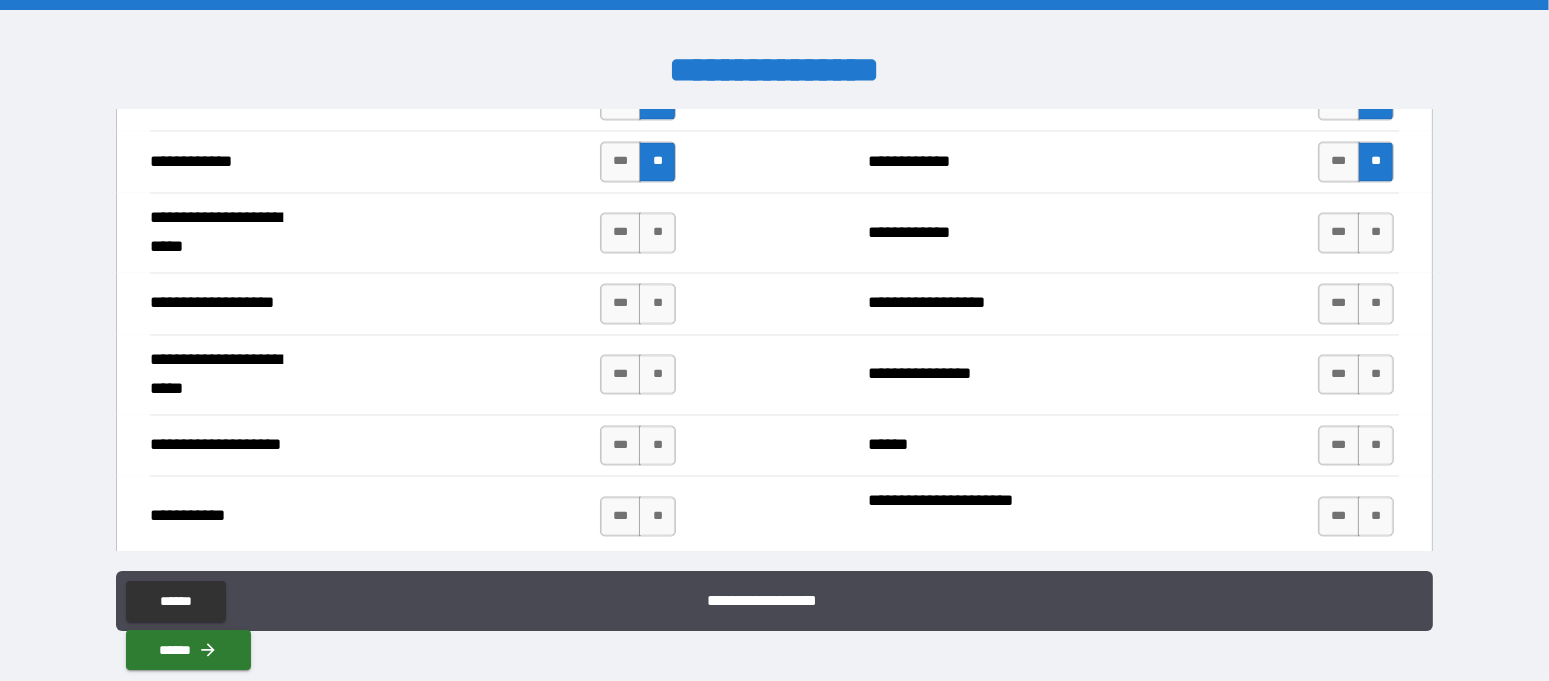 scroll, scrollTop: 4000, scrollLeft: 0, axis: vertical 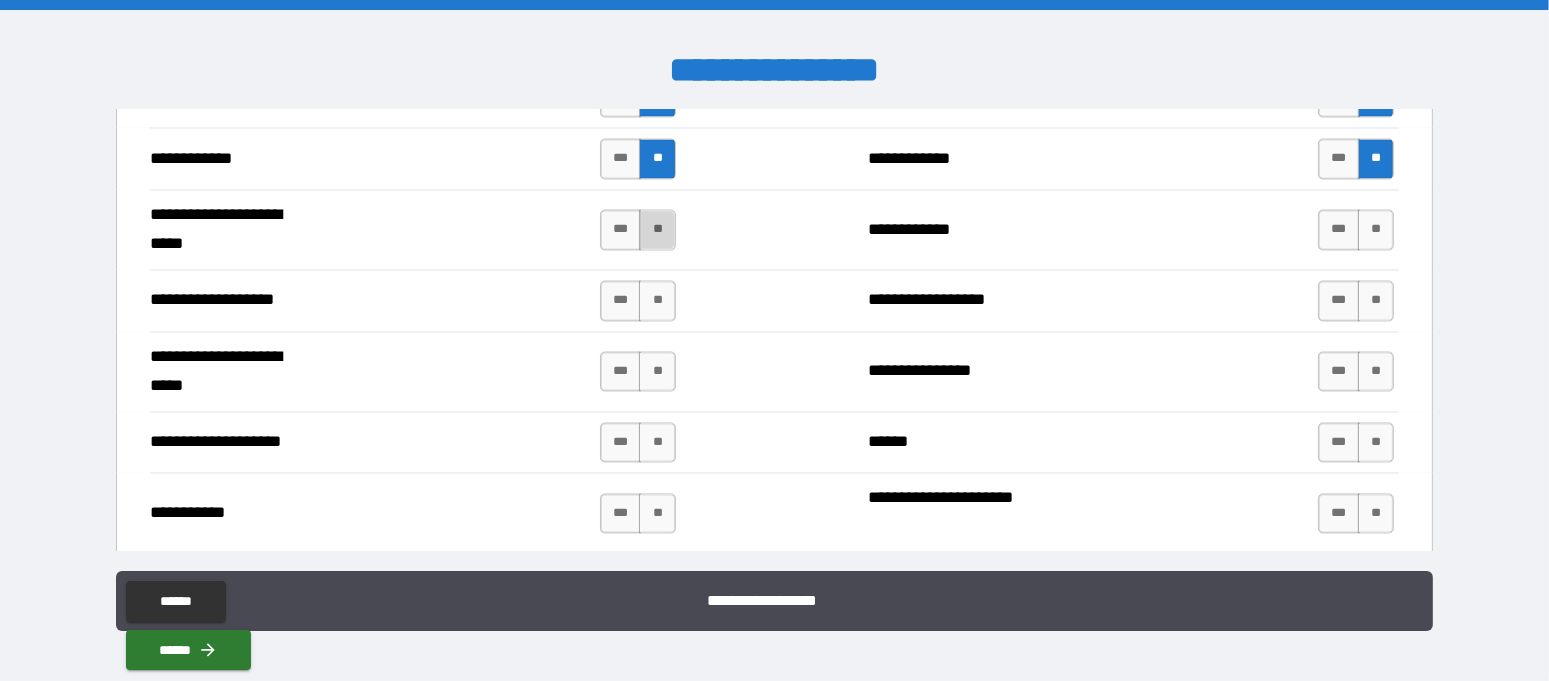 click on "**" at bounding box center (657, 230) 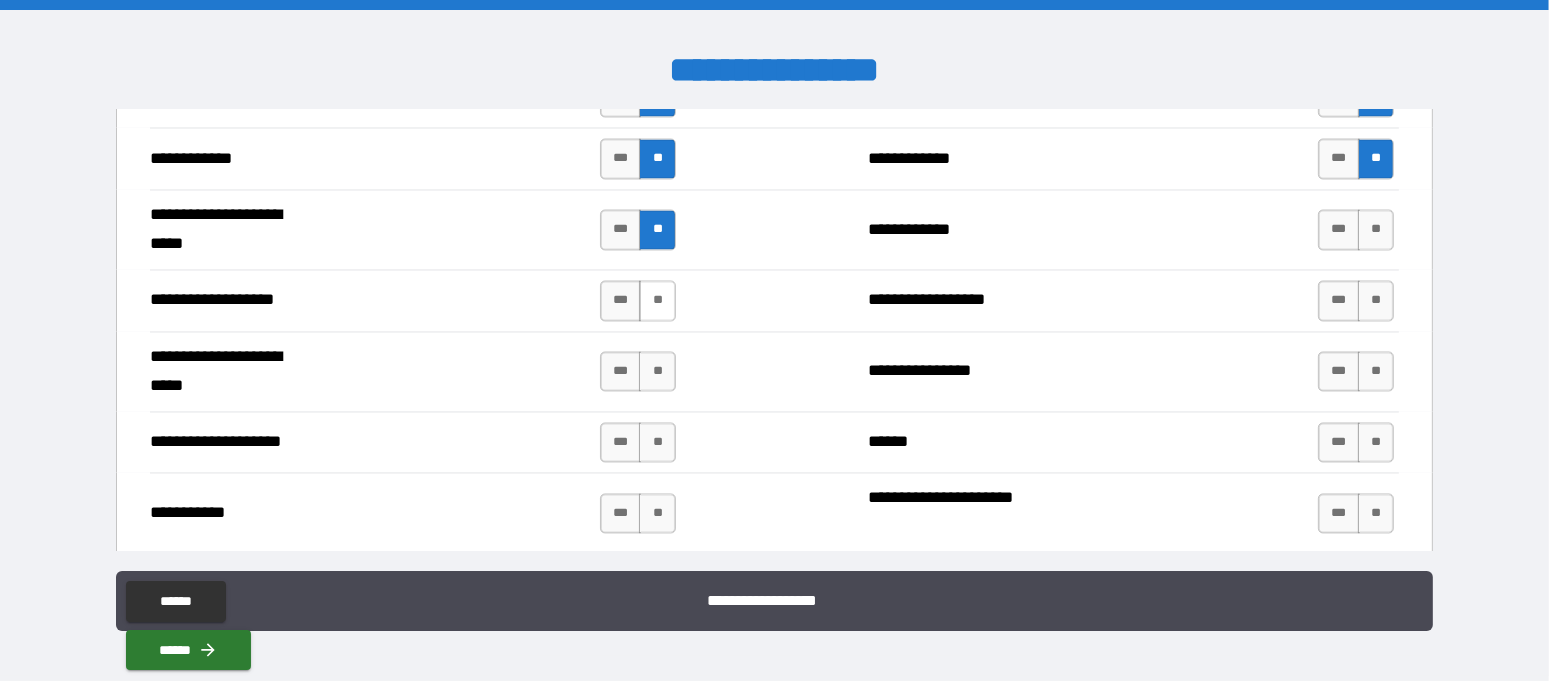 click on "**" at bounding box center (657, 301) 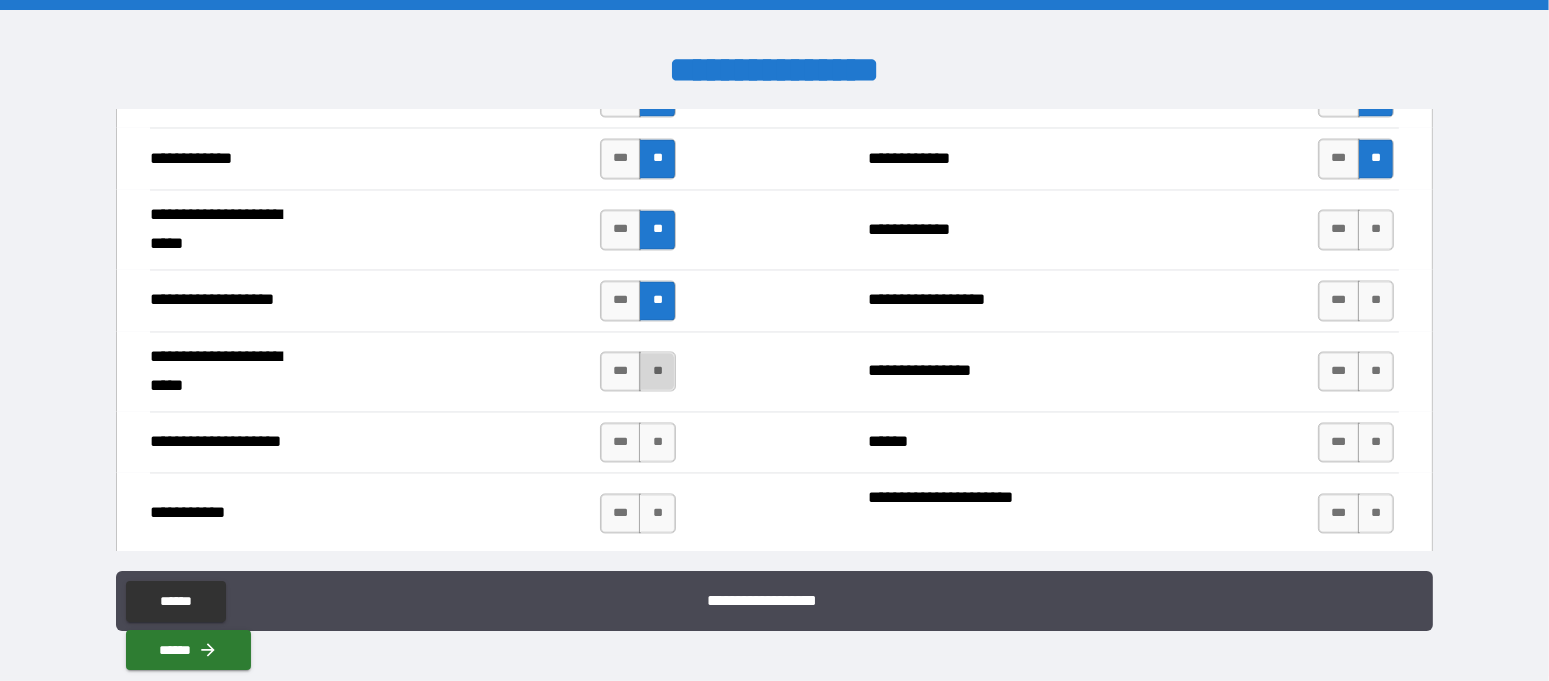 drag, startPoint x: 650, startPoint y: 359, endPoint x: 650, endPoint y: 375, distance: 16 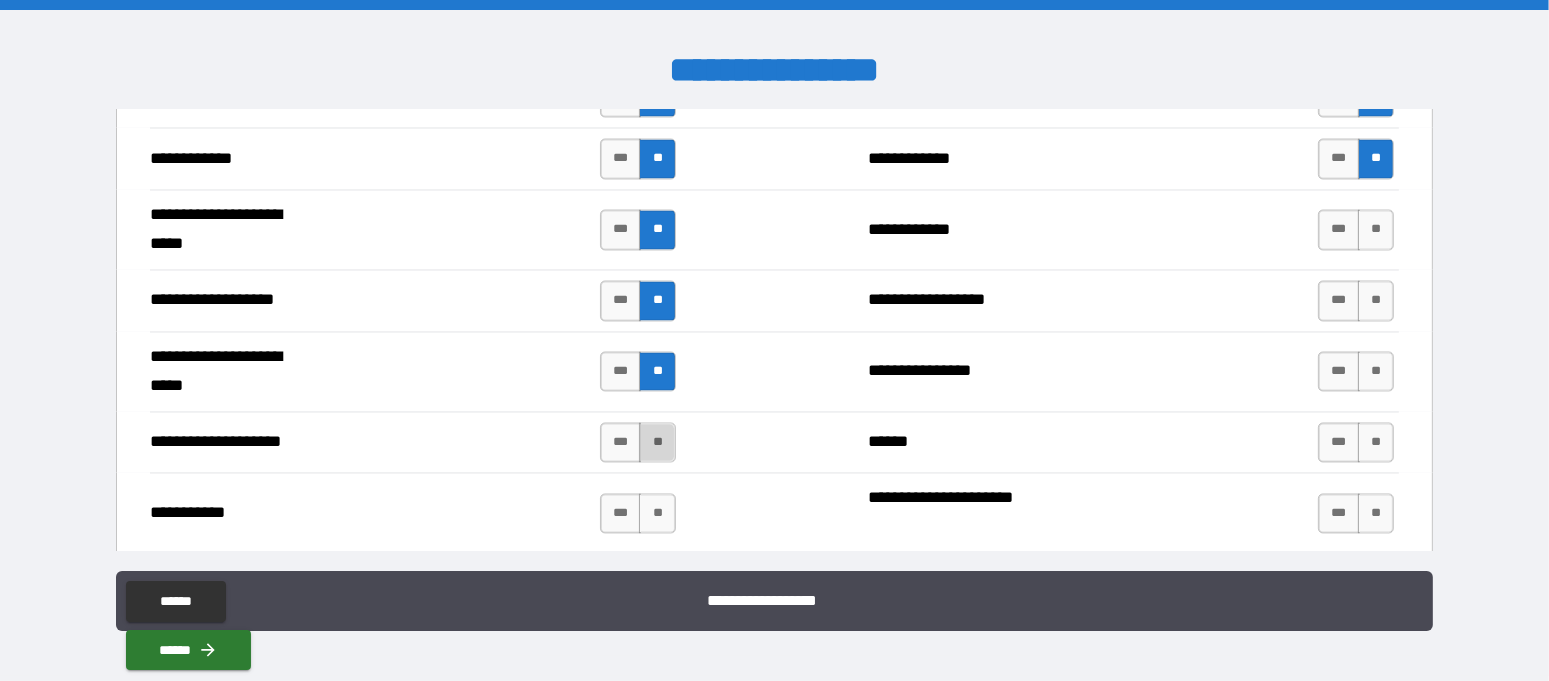 click on "**" at bounding box center [657, 443] 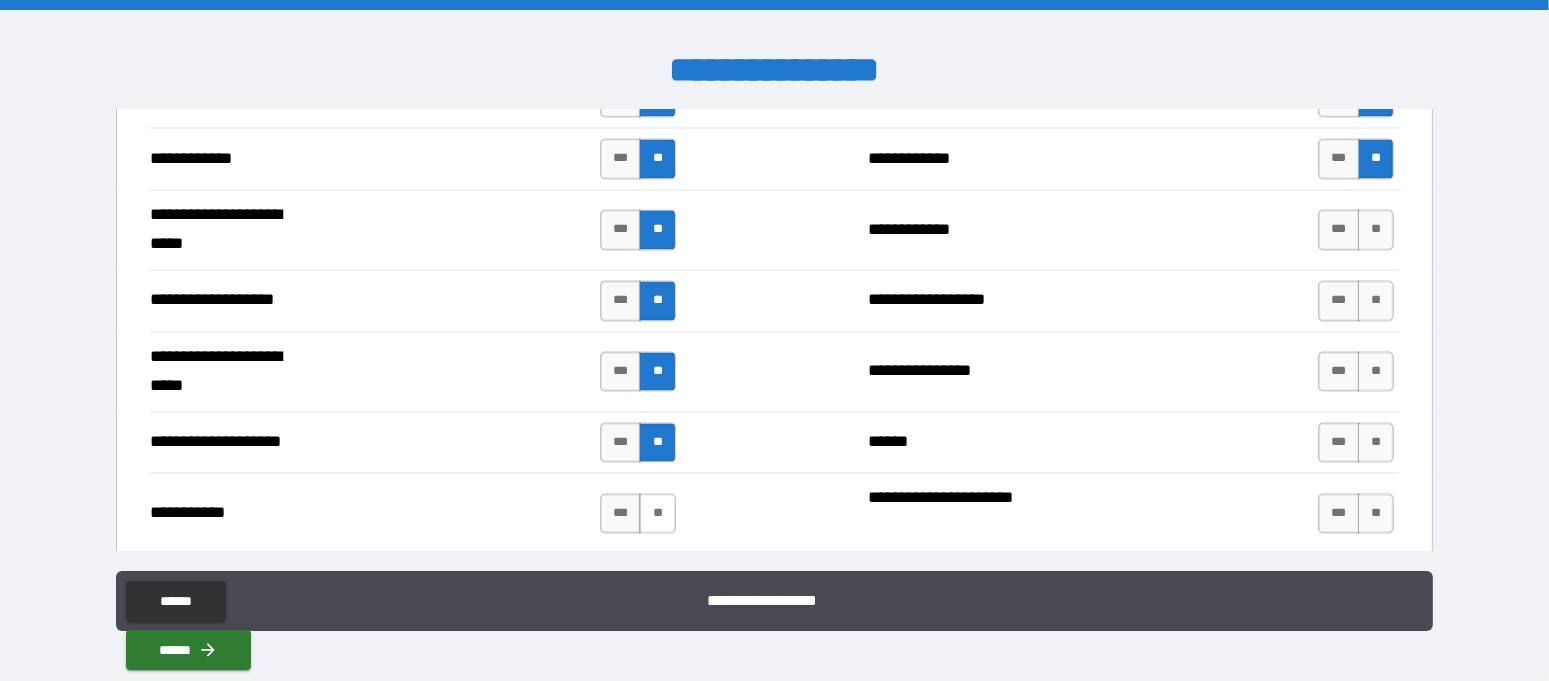 click on "**" at bounding box center (657, 514) 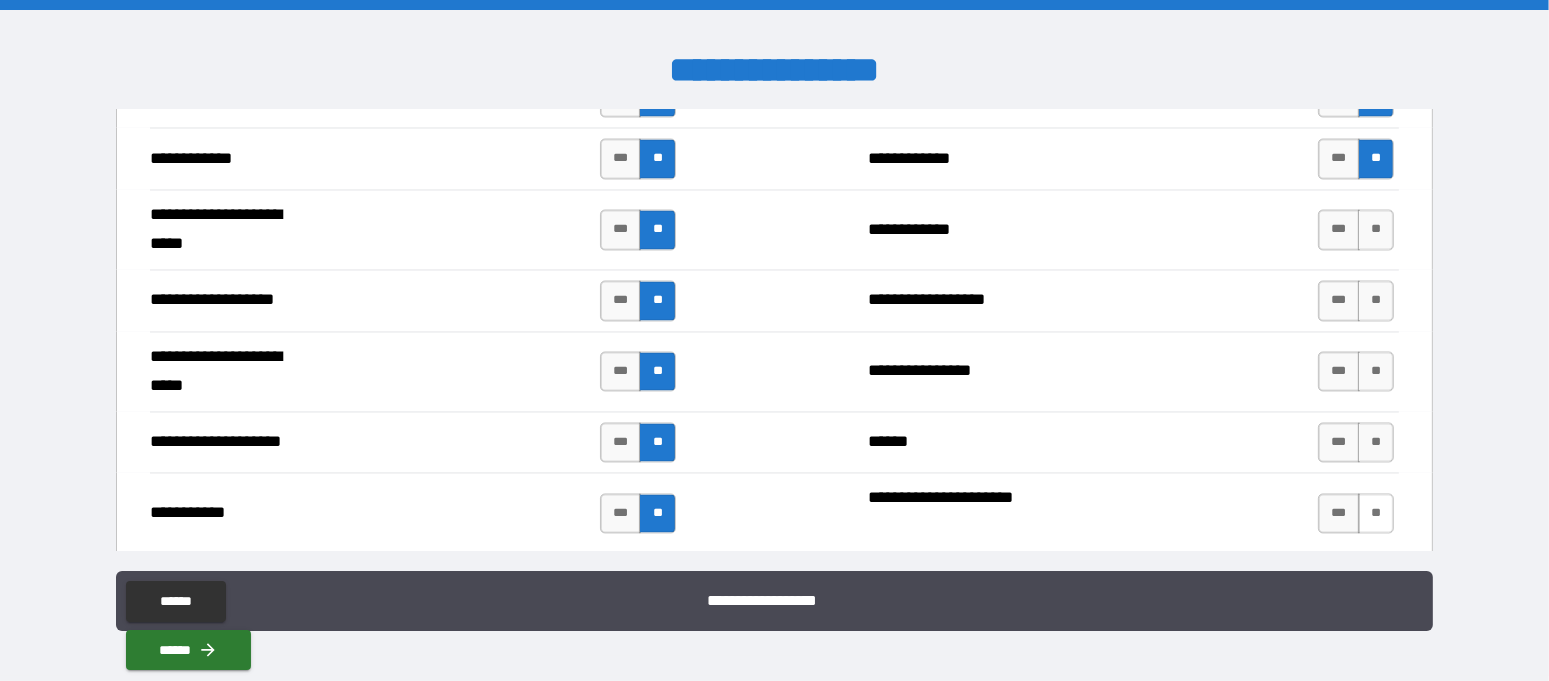 click on "**" at bounding box center (1376, 514) 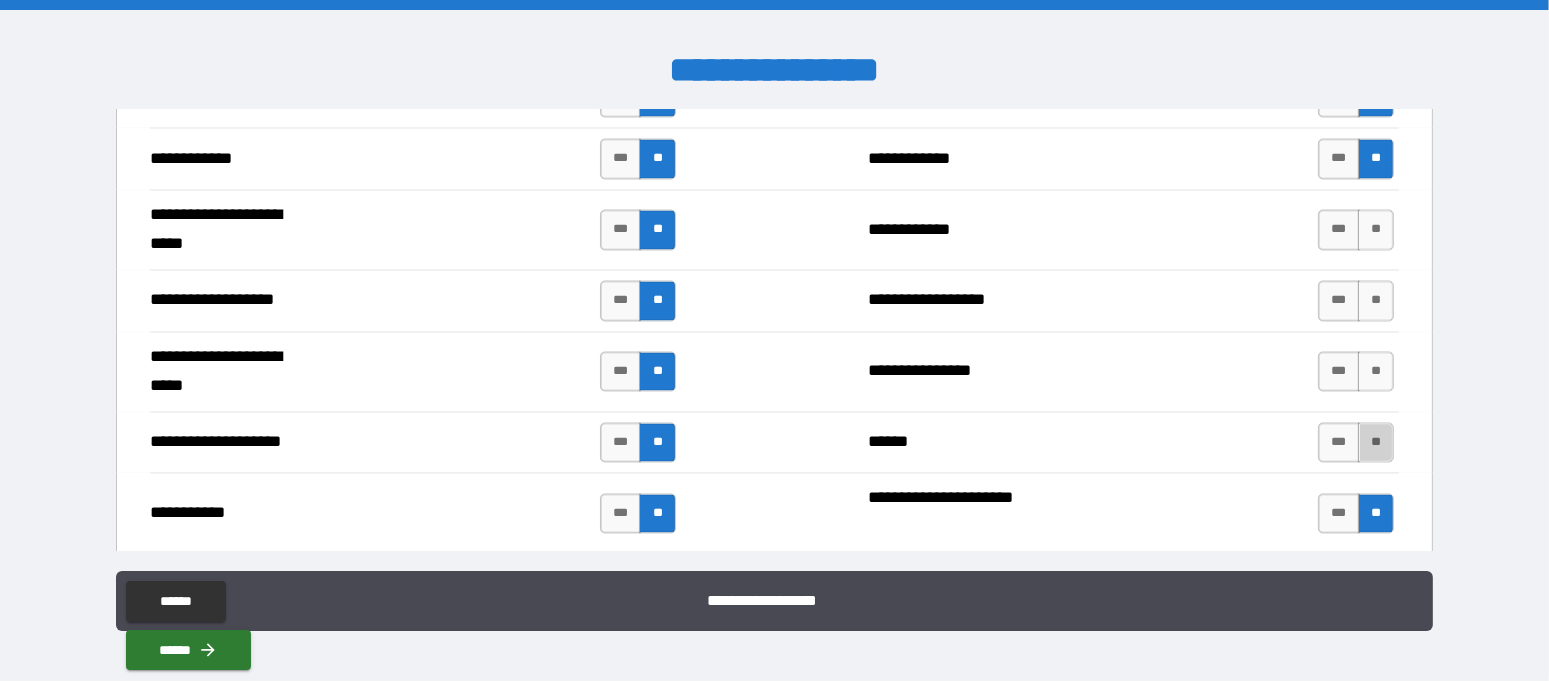 drag, startPoint x: 1366, startPoint y: 428, endPoint x: 1367, endPoint y: 389, distance: 39.012817 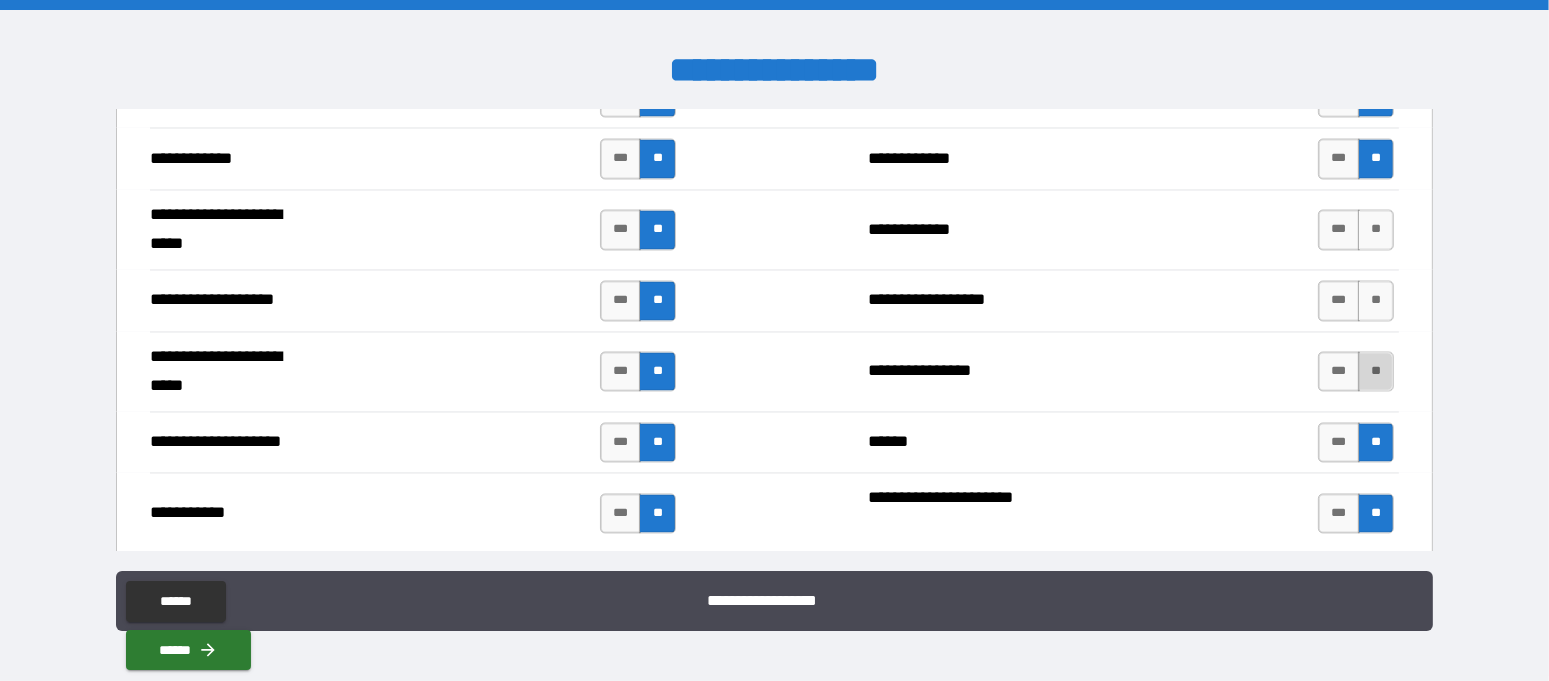 click on "**" at bounding box center [1376, 372] 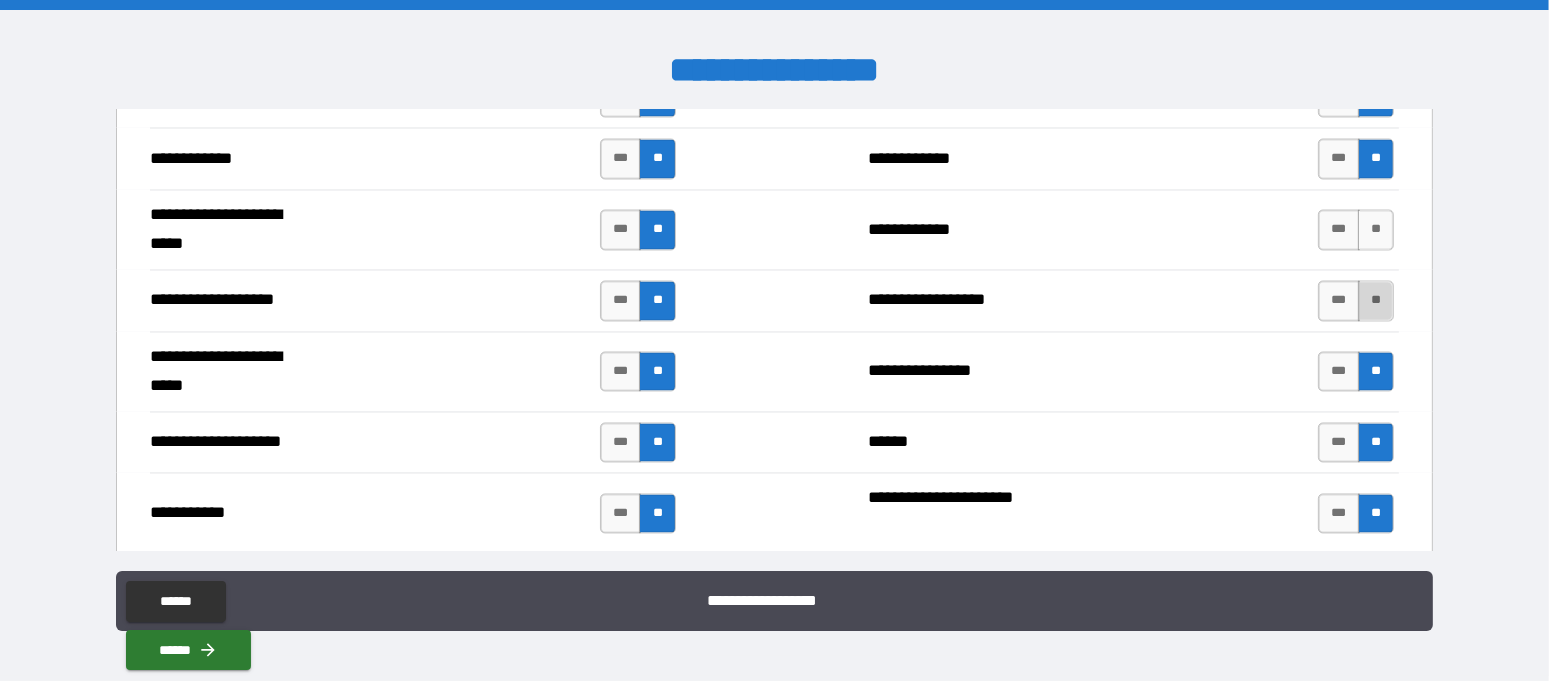 click on "**" at bounding box center (1376, 301) 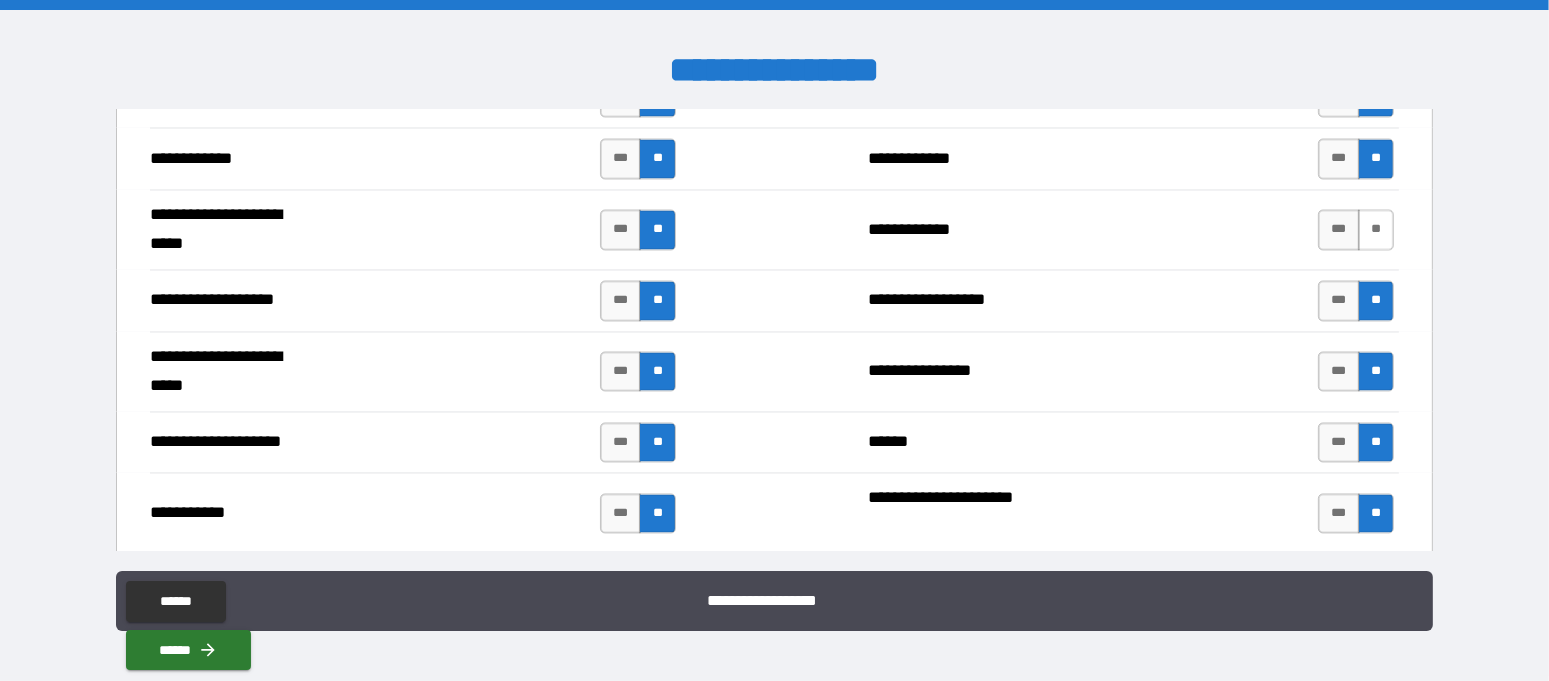 click on "**" at bounding box center (1376, 230) 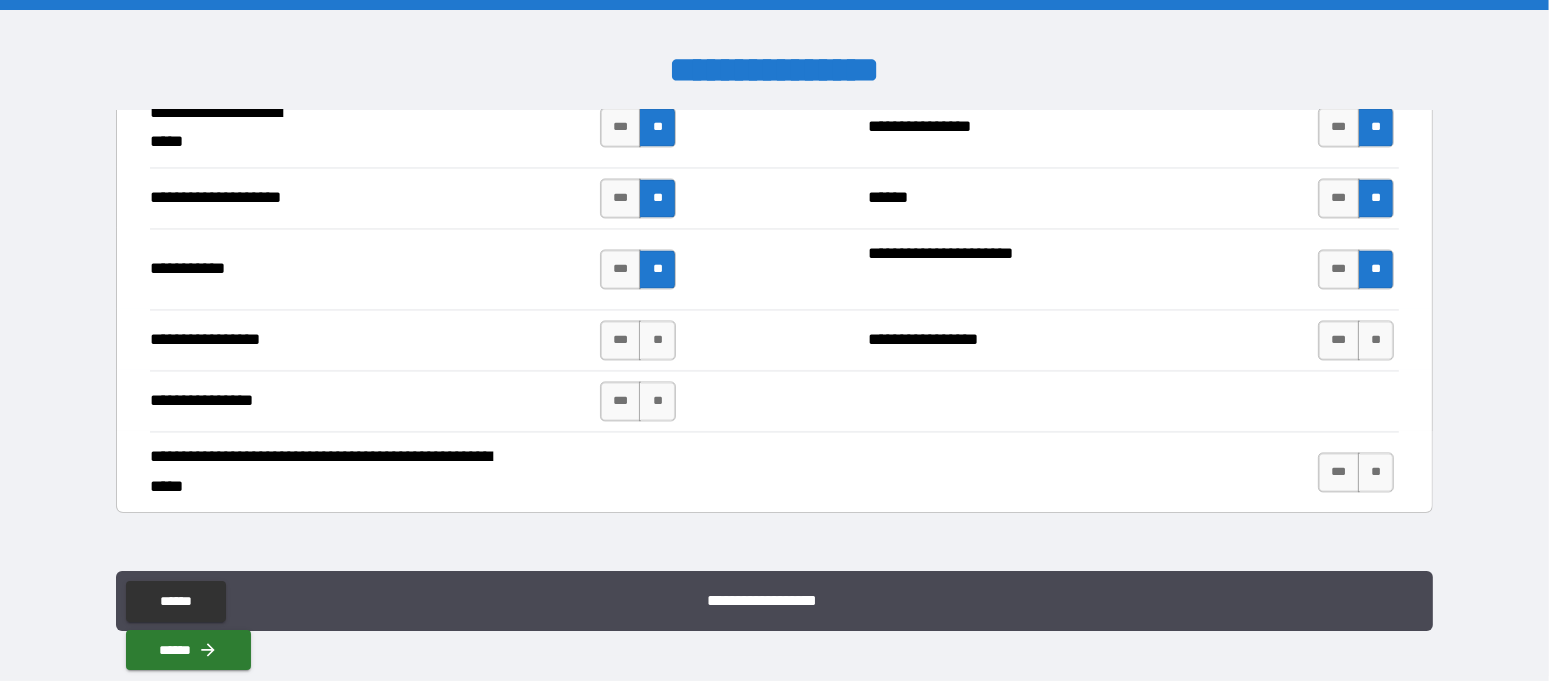 scroll, scrollTop: 4250, scrollLeft: 0, axis: vertical 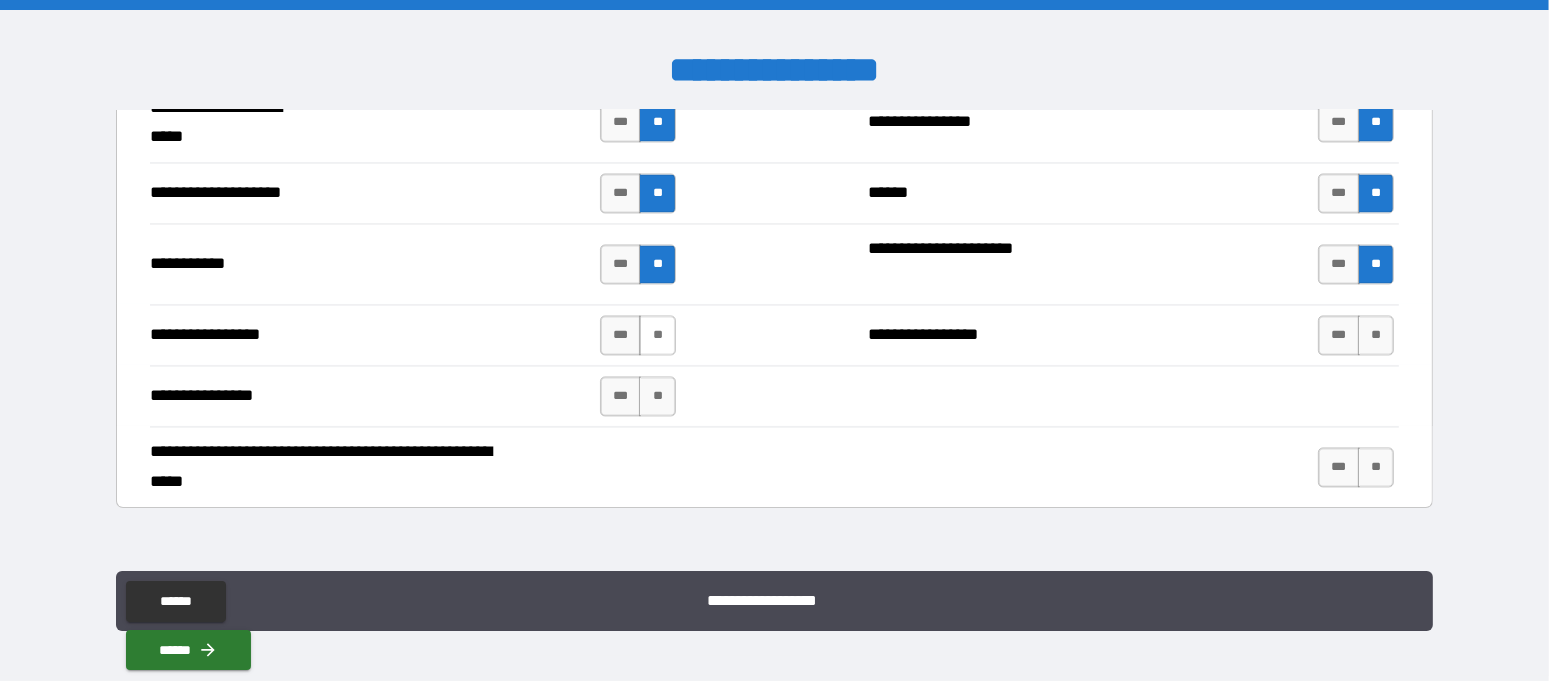 click on "**" at bounding box center (657, 335) 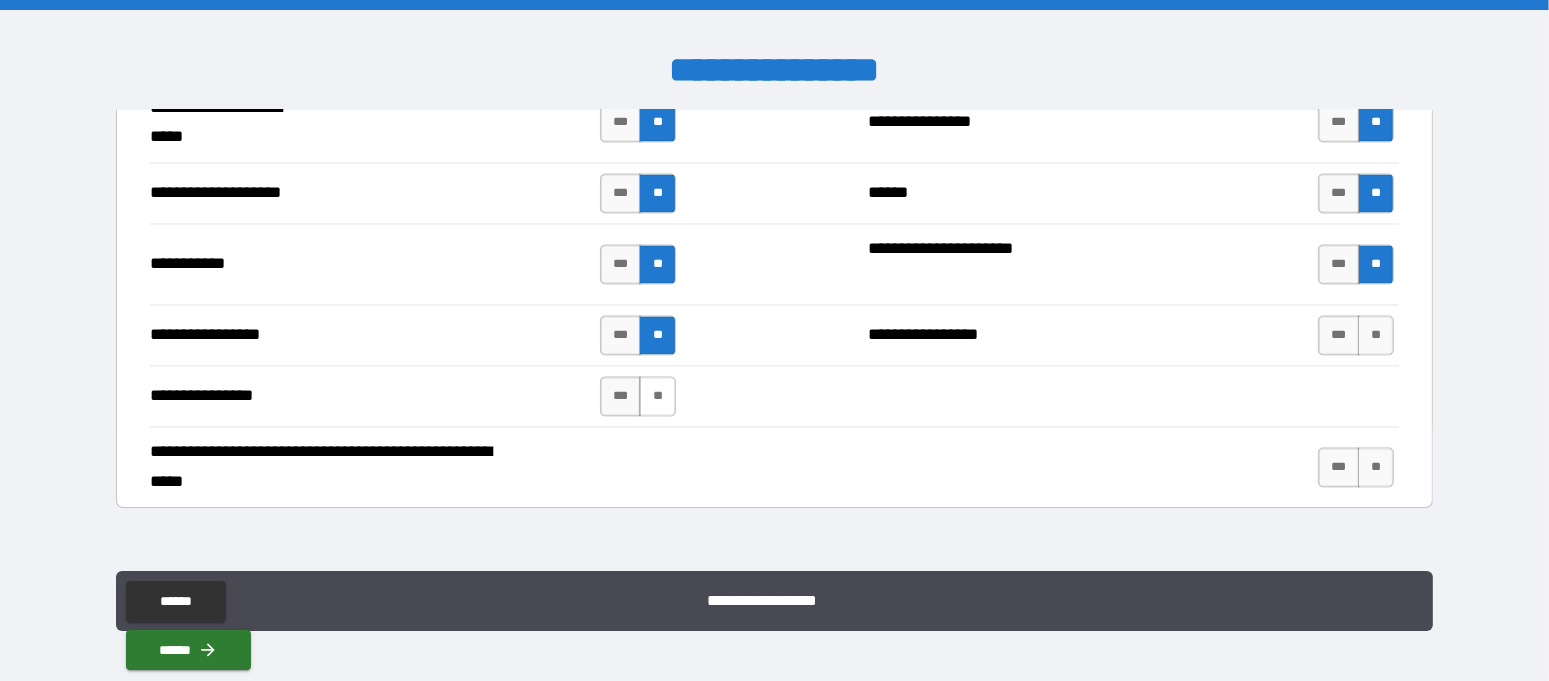click on "**" at bounding box center [657, 396] 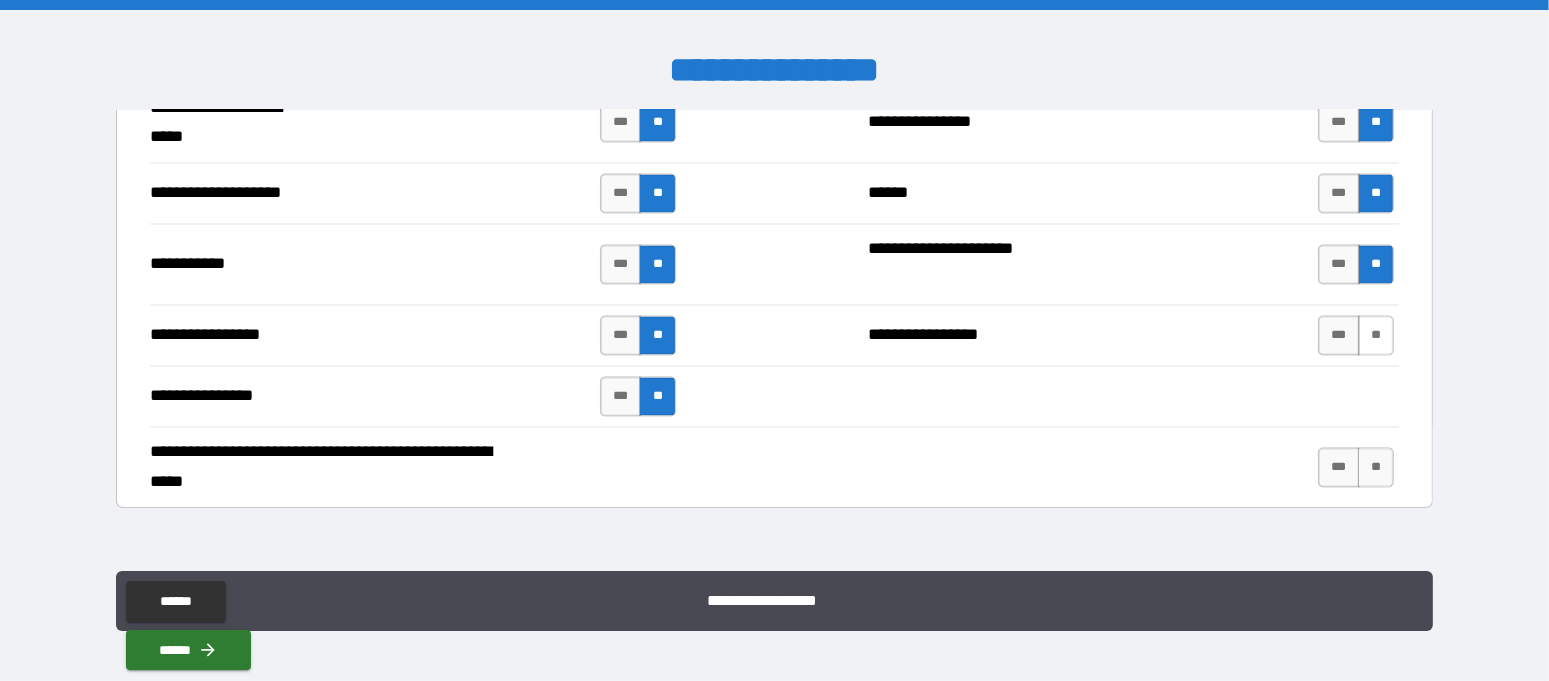 drag, startPoint x: 1364, startPoint y: 322, endPoint x: 1367, endPoint y: 332, distance: 10.440307 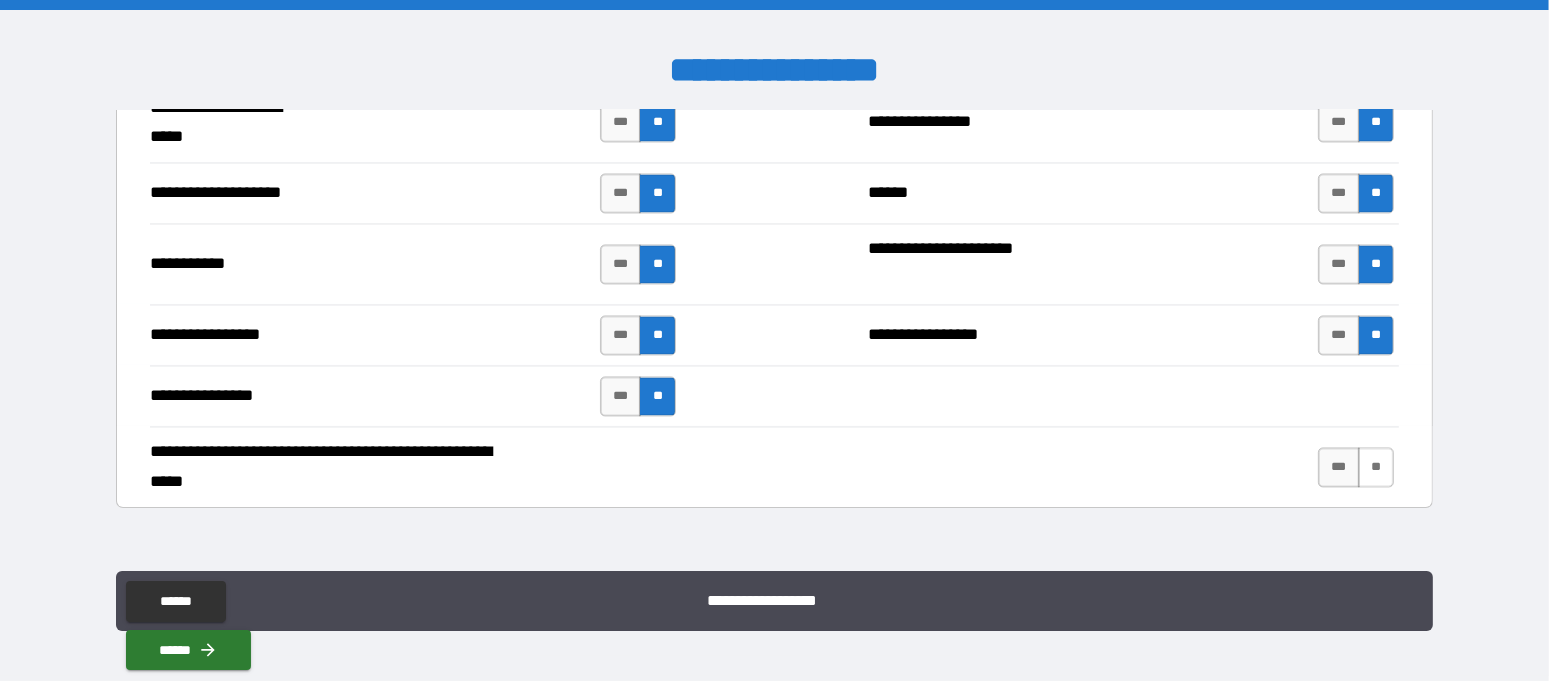 click on "**" at bounding box center (1376, 467) 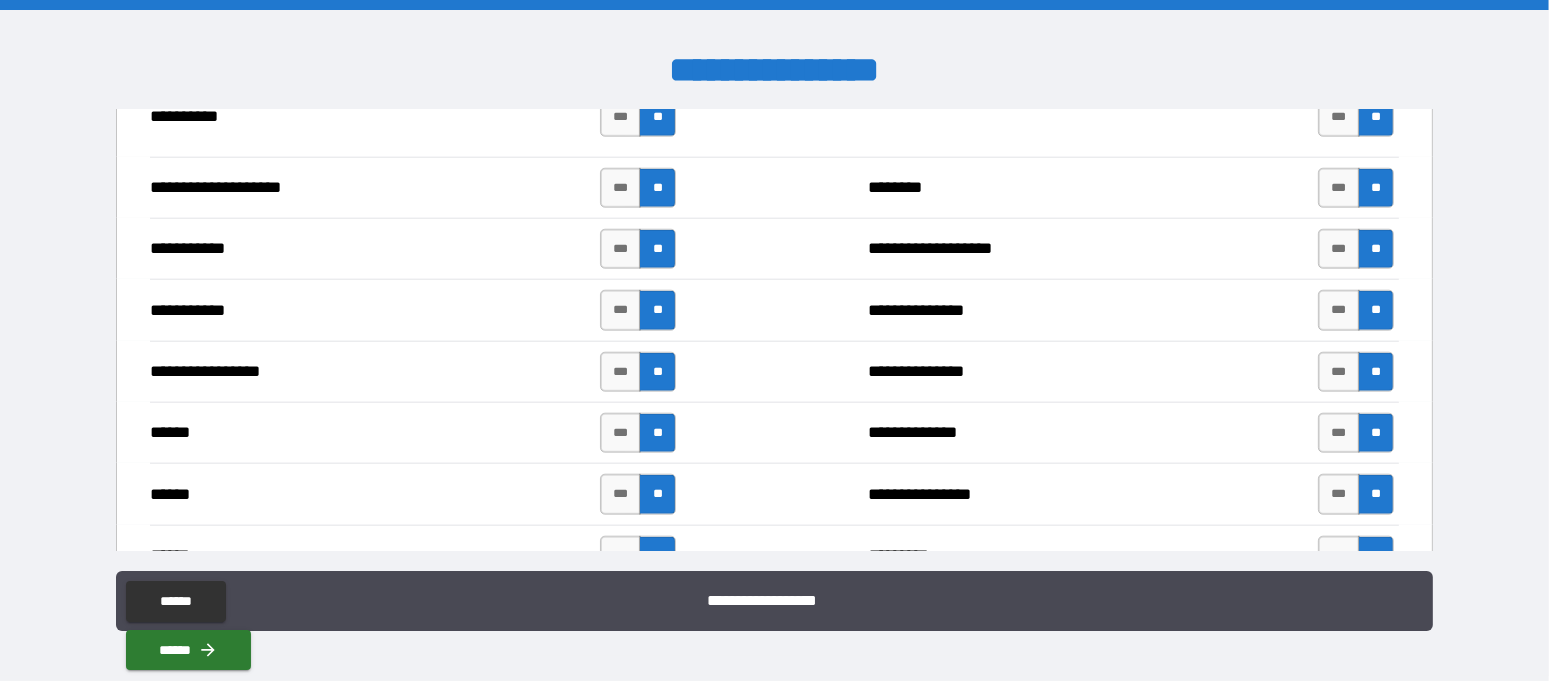 scroll, scrollTop: 2000, scrollLeft: 0, axis: vertical 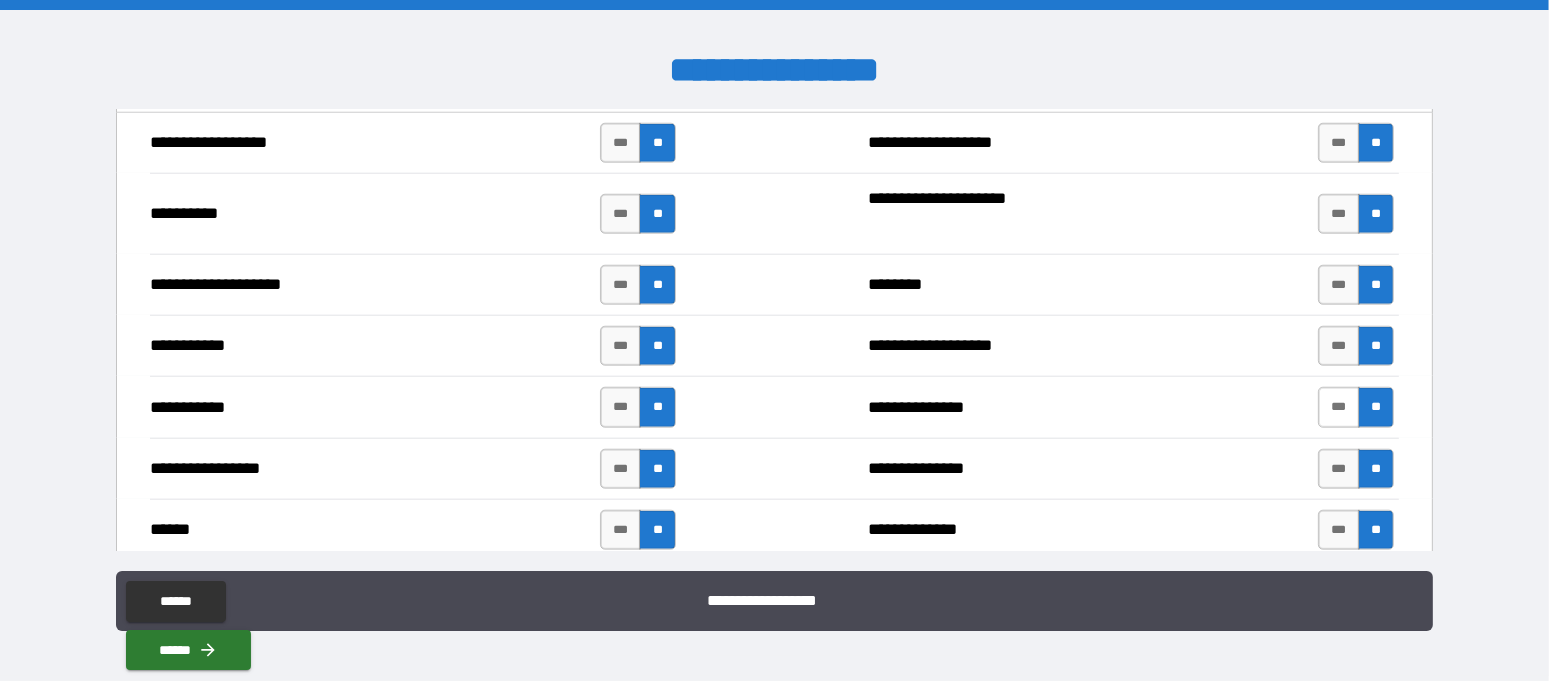 click on "***" at bounding box center (1339, 407) 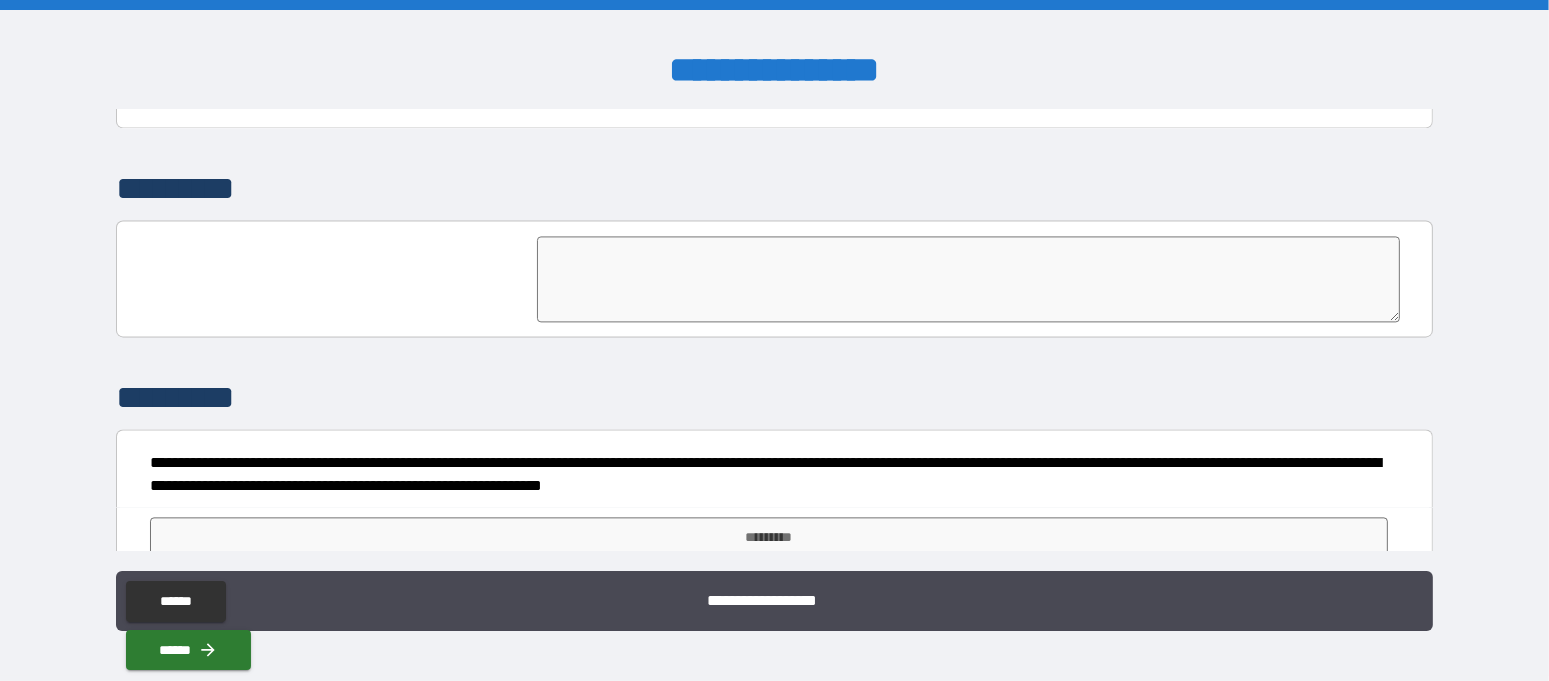 scroll, scrollTop: 4651, scrollLeft: 0, axis: vertical 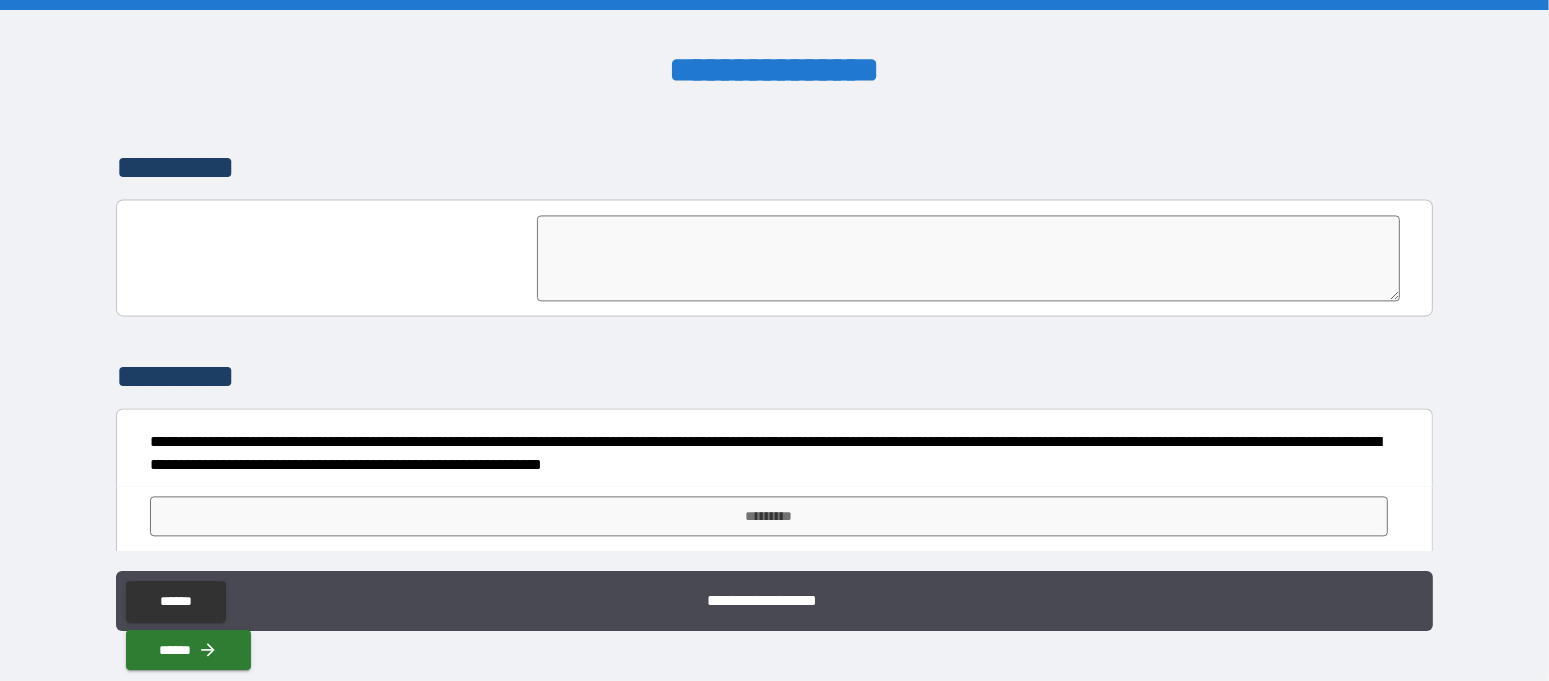 click at bounding box center (968, 258) 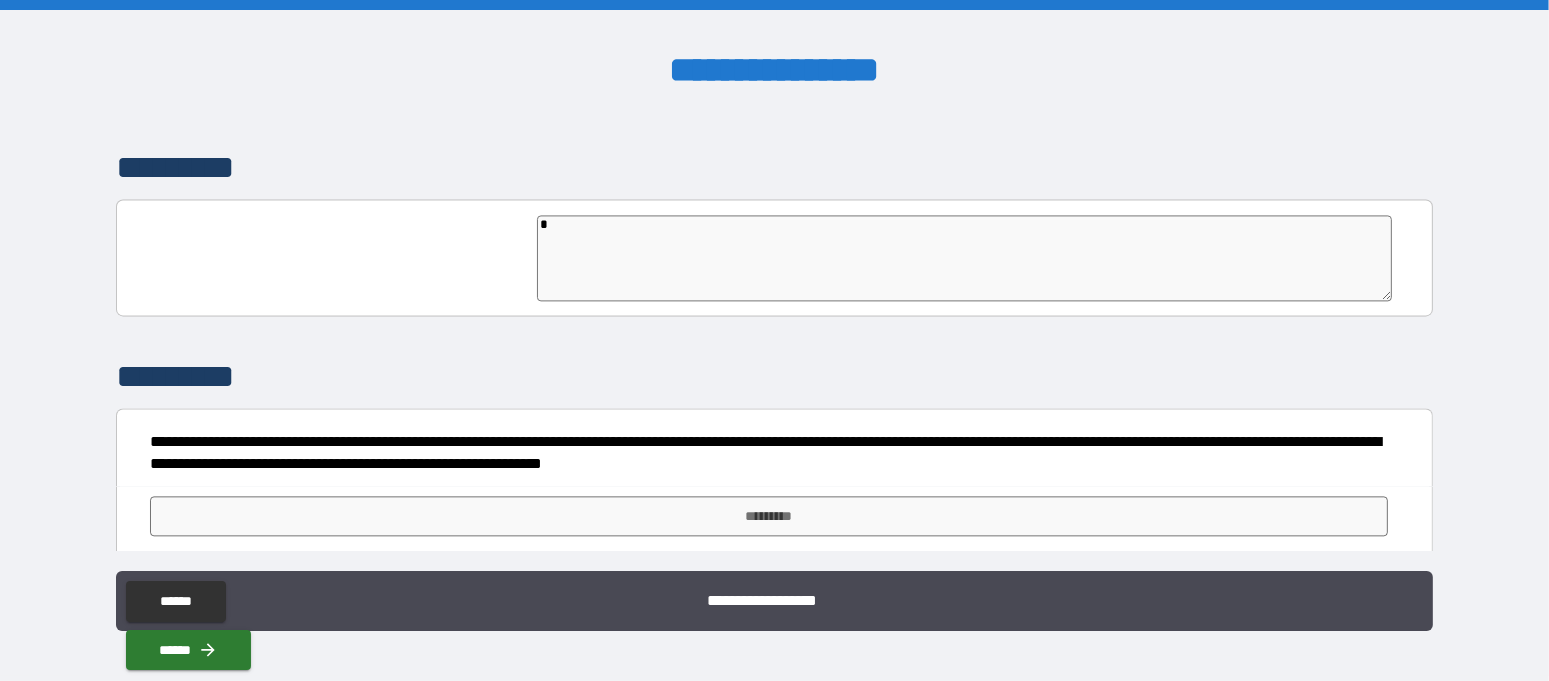 type on "*" 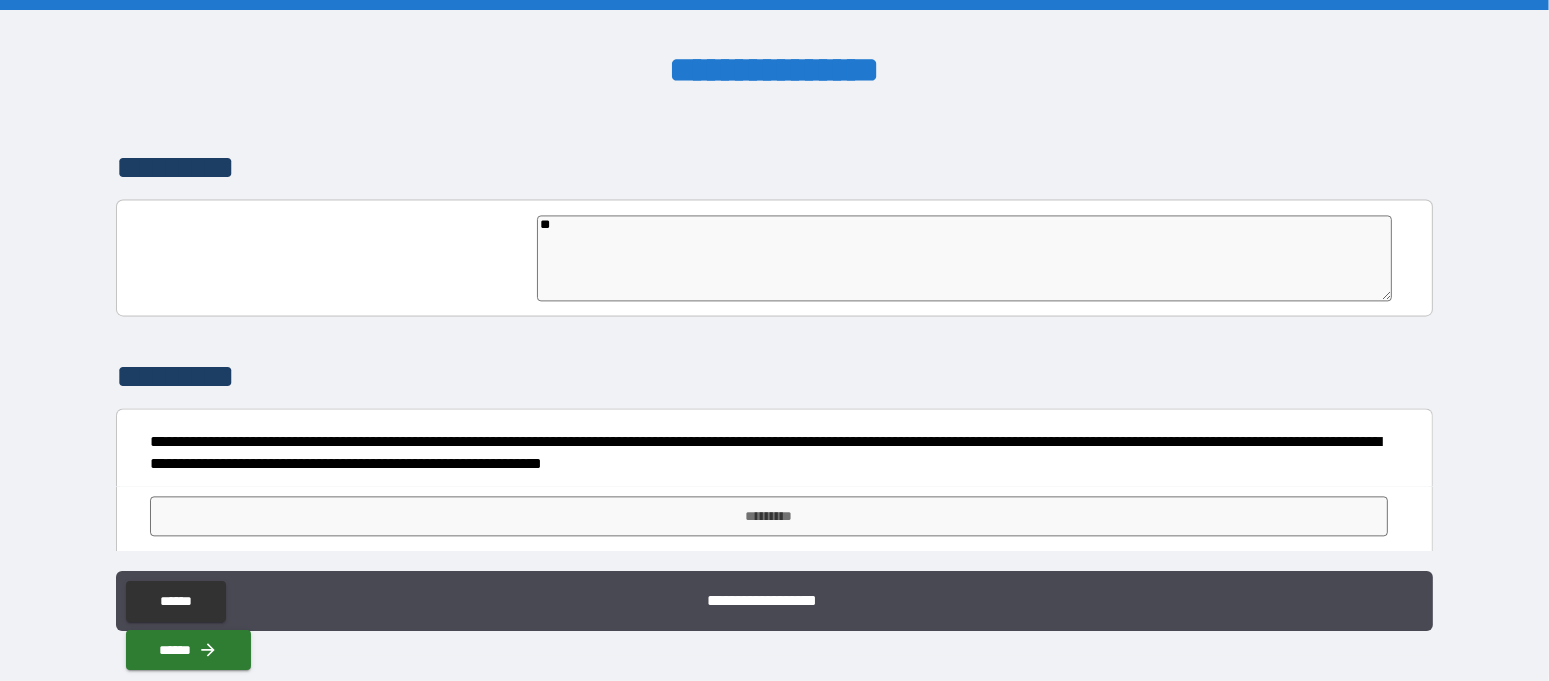 type on "*" 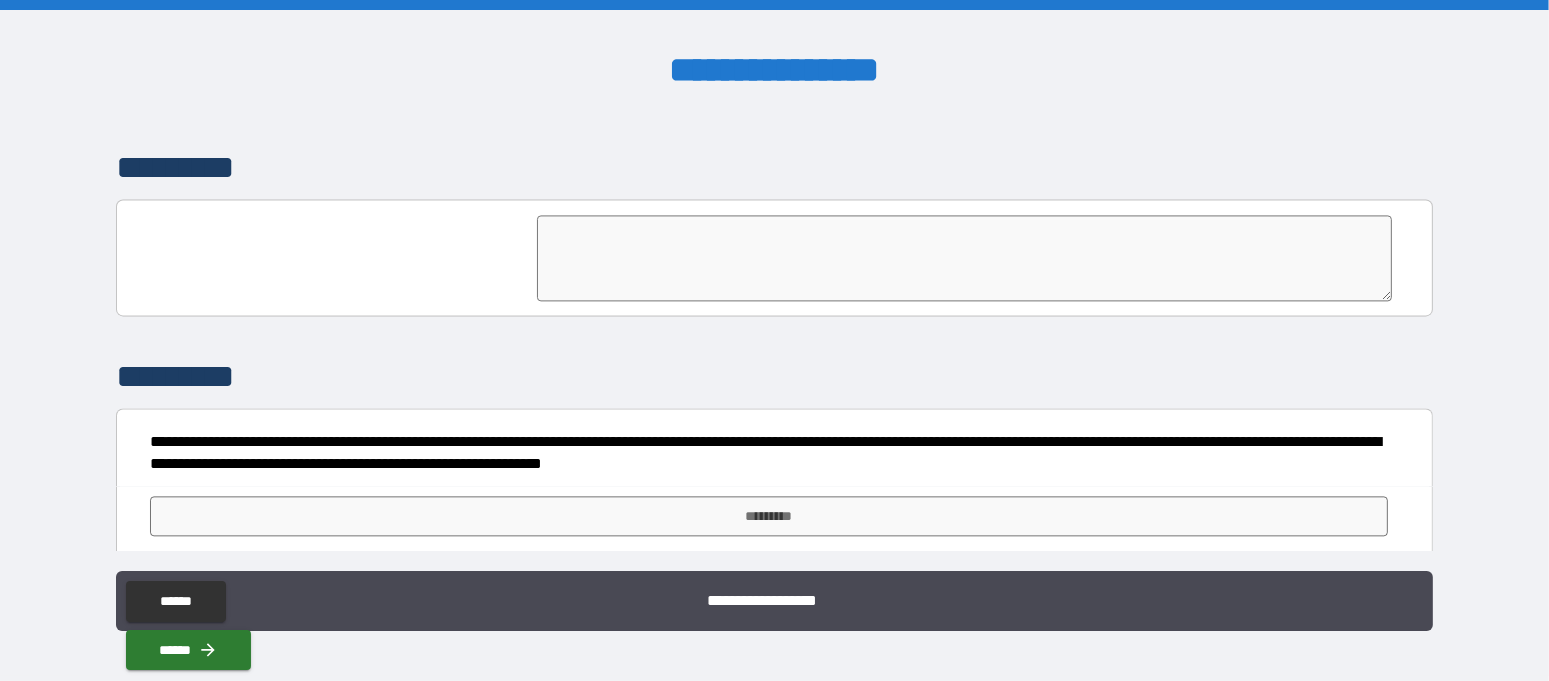 type on "*" 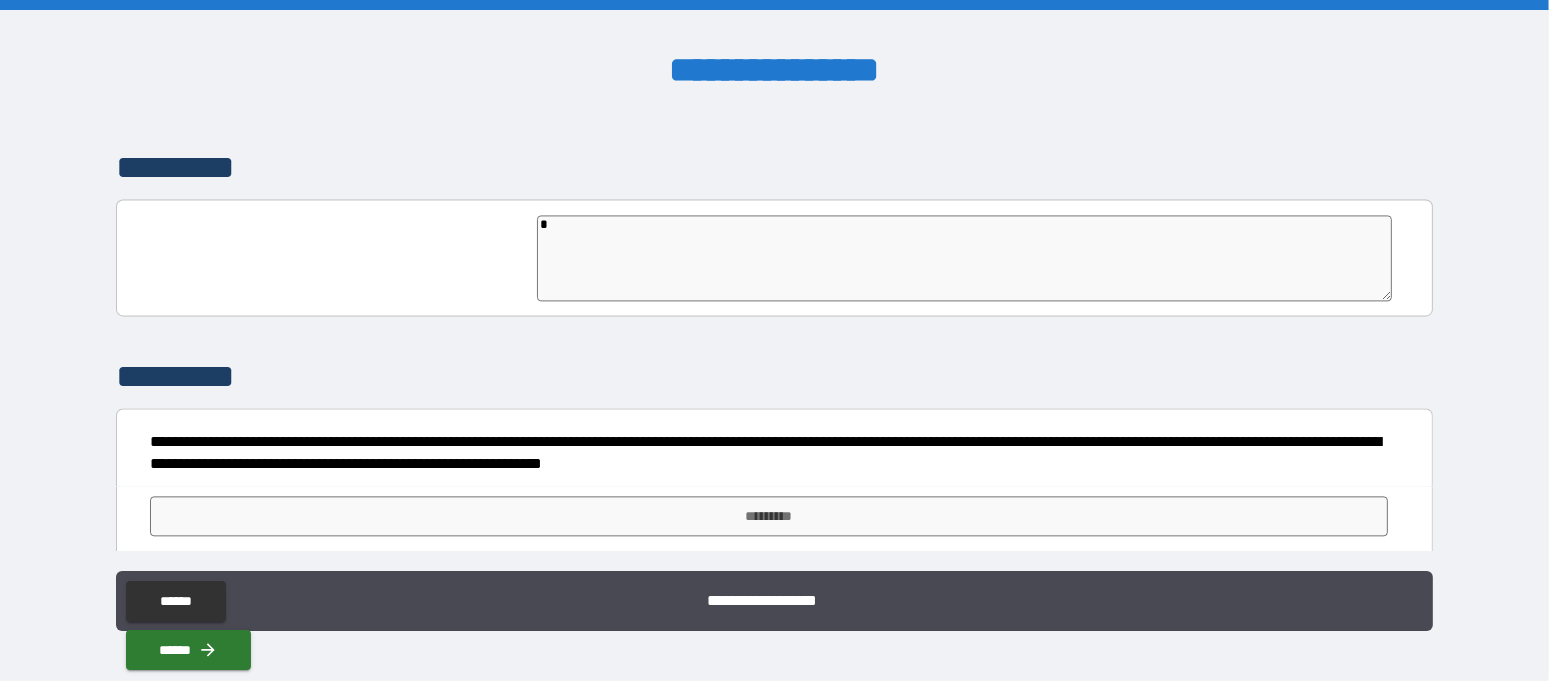 type on "*" 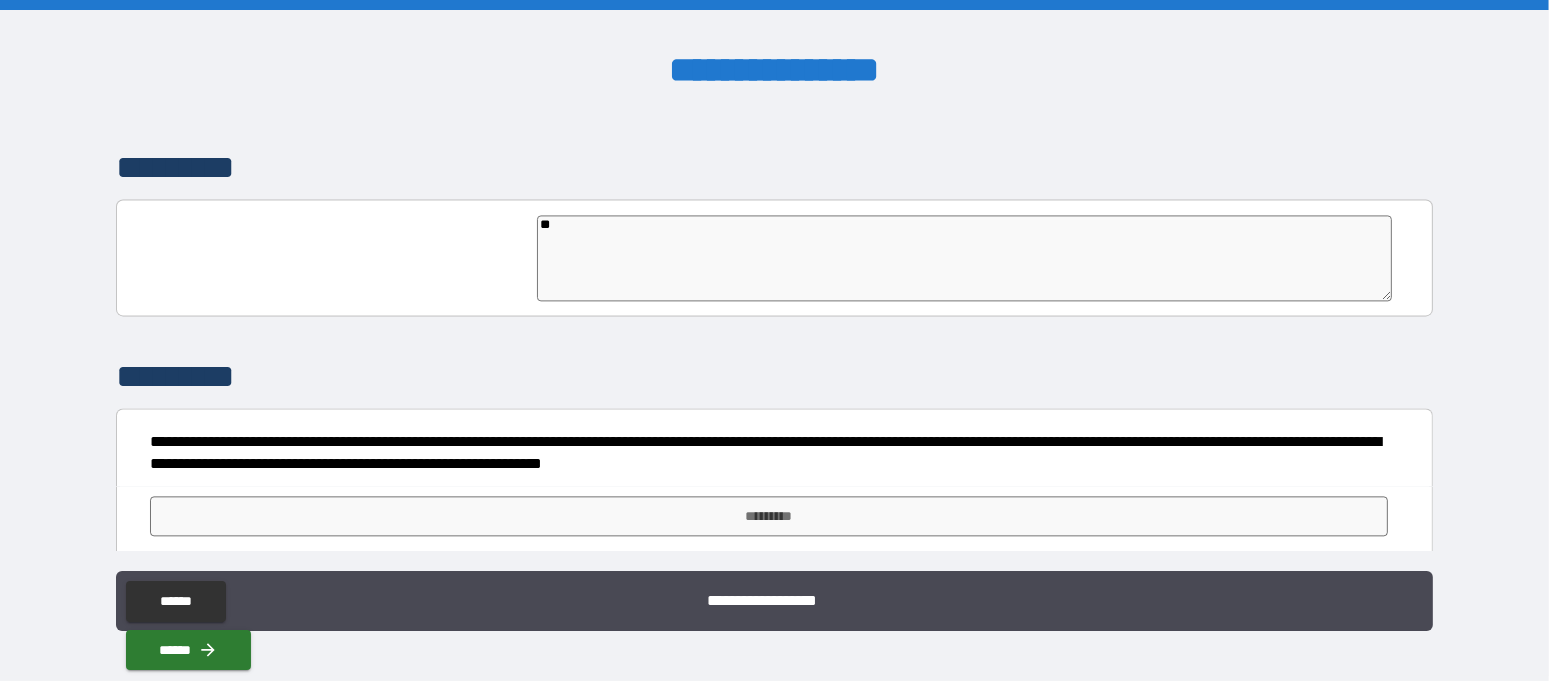 type on "***" 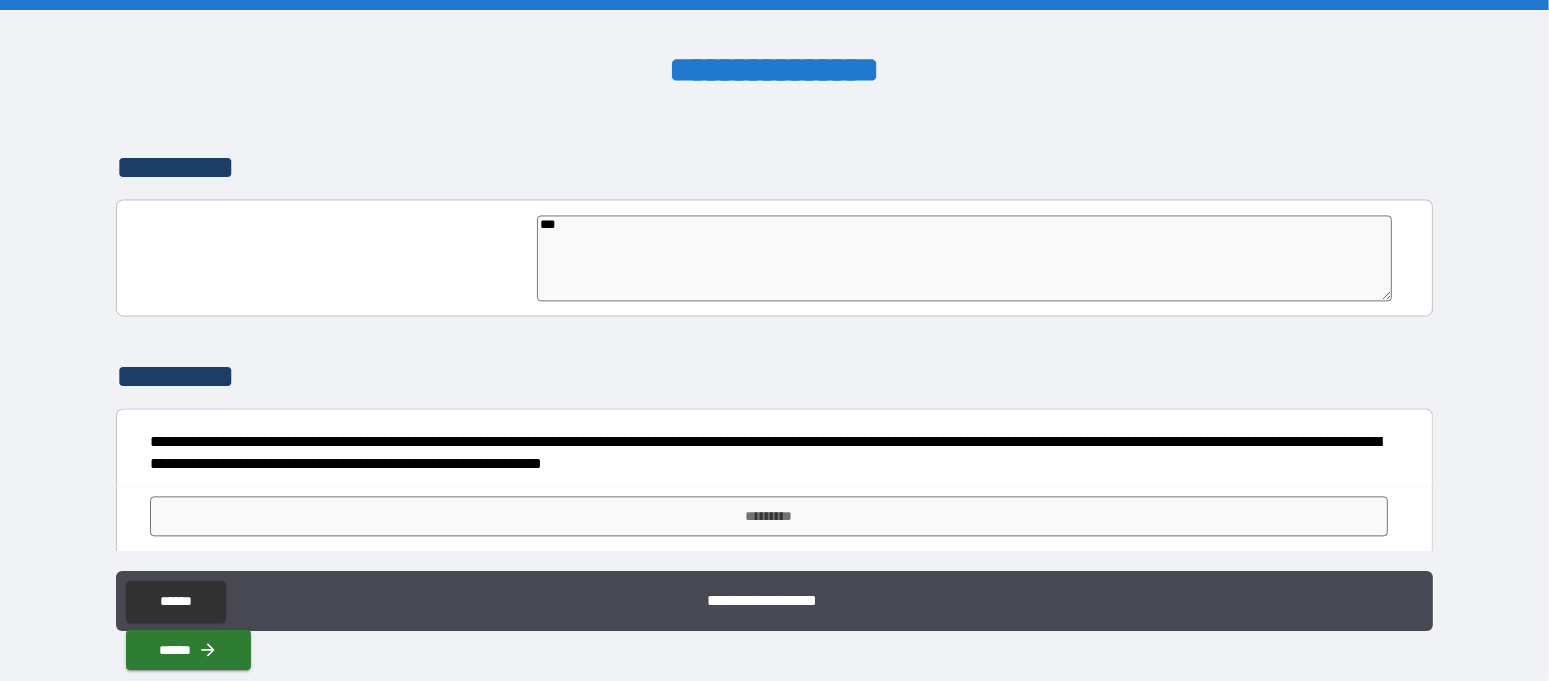 type on "*" 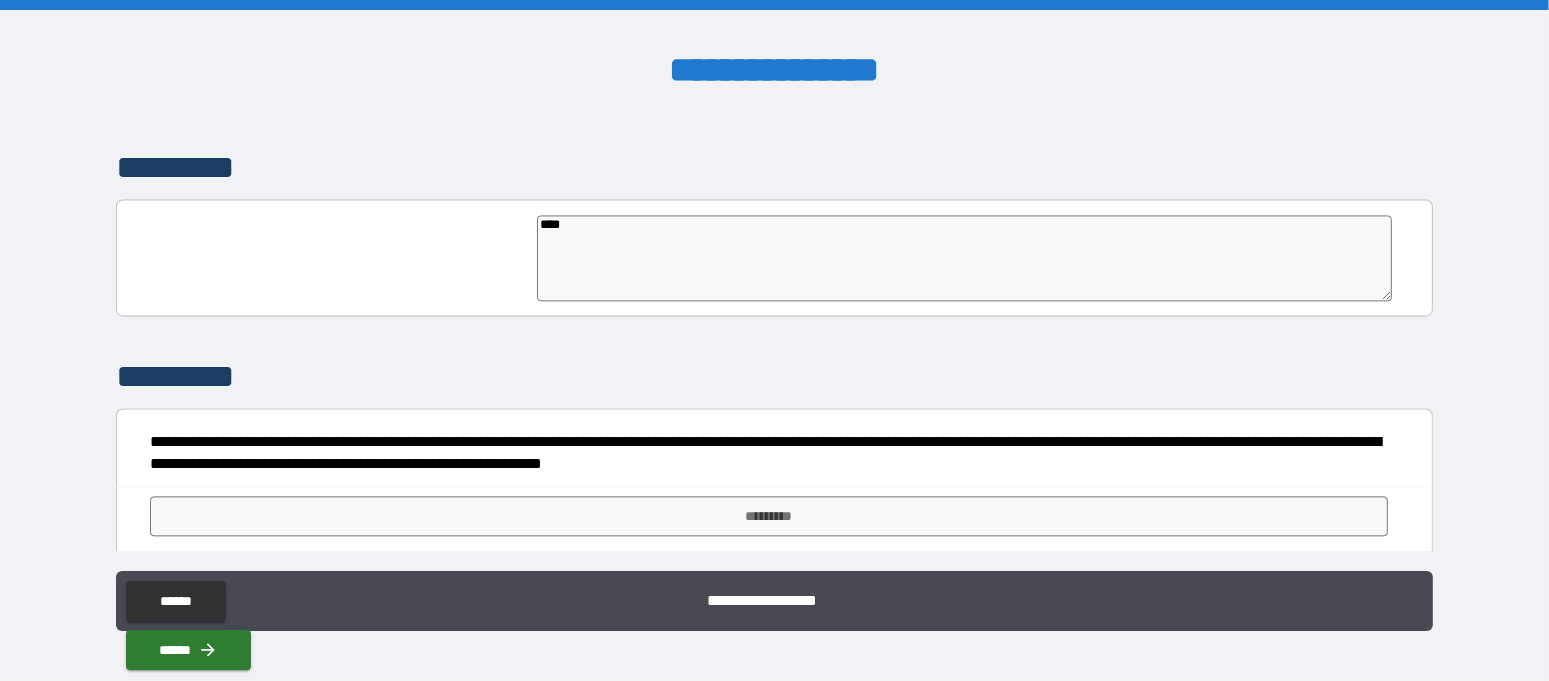 type on "****" 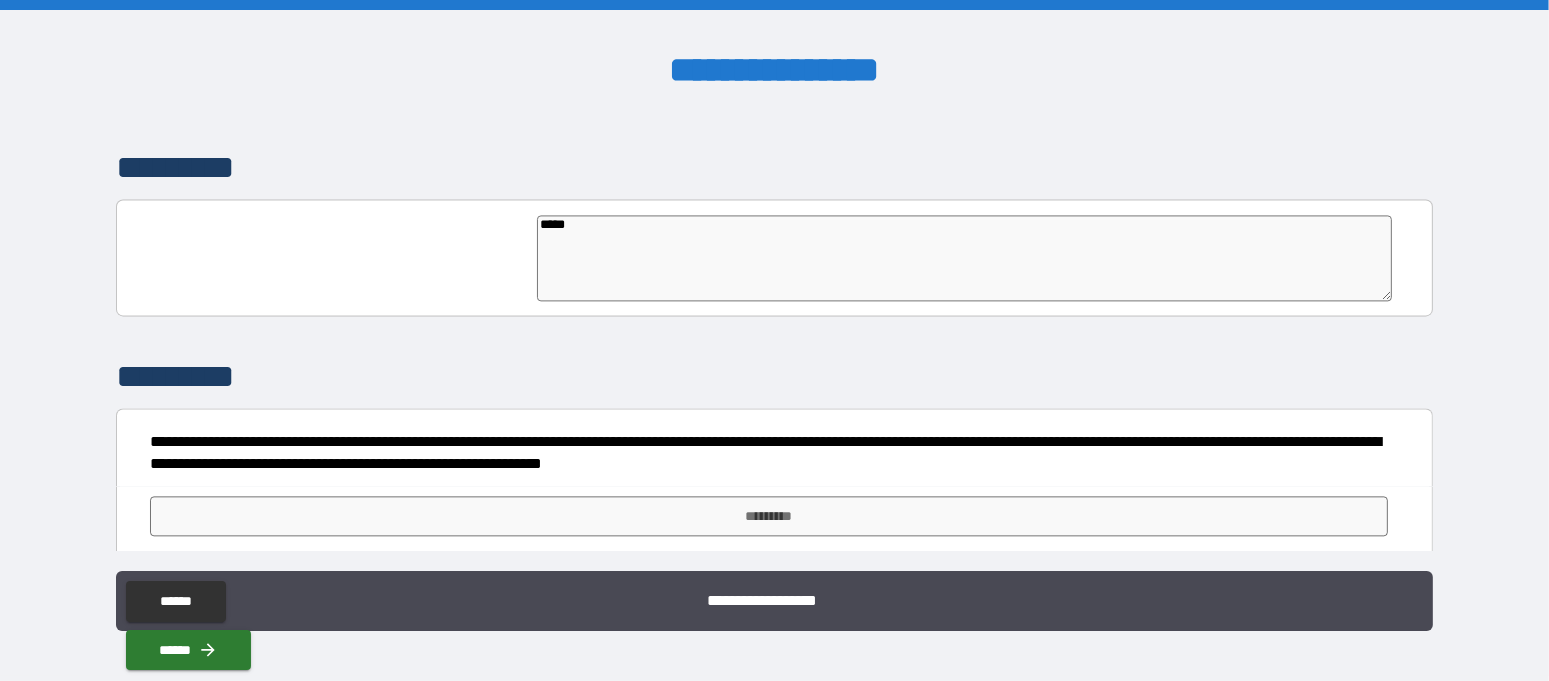 type on "******" 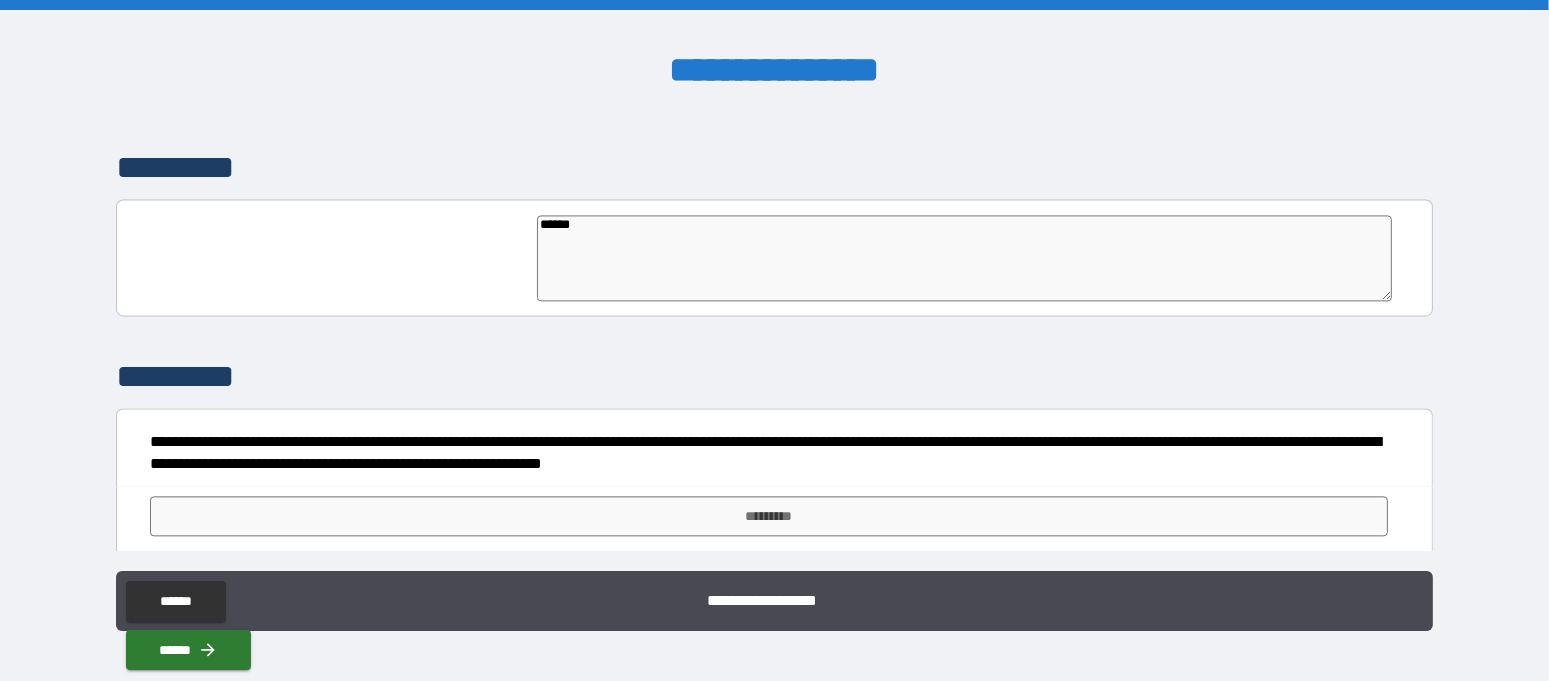 type on "*******" 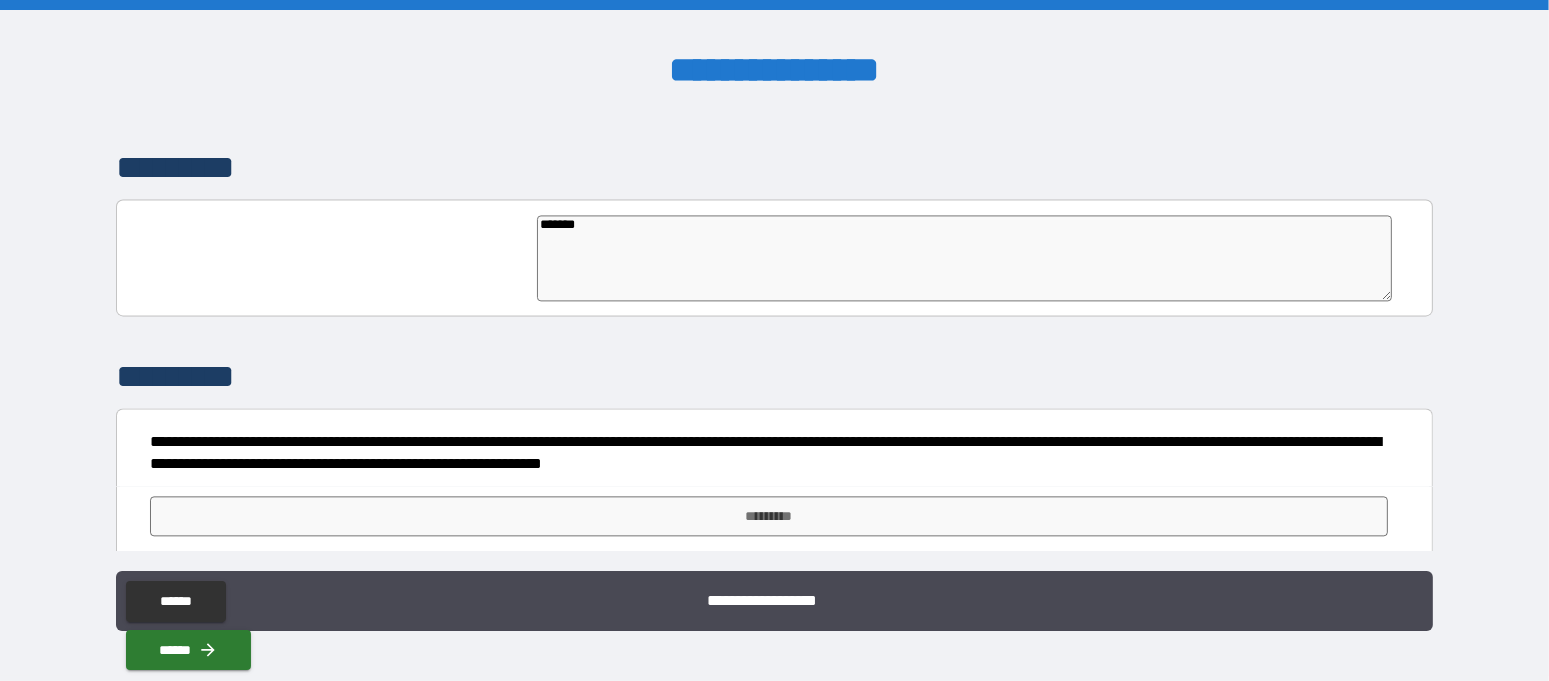type on "*" 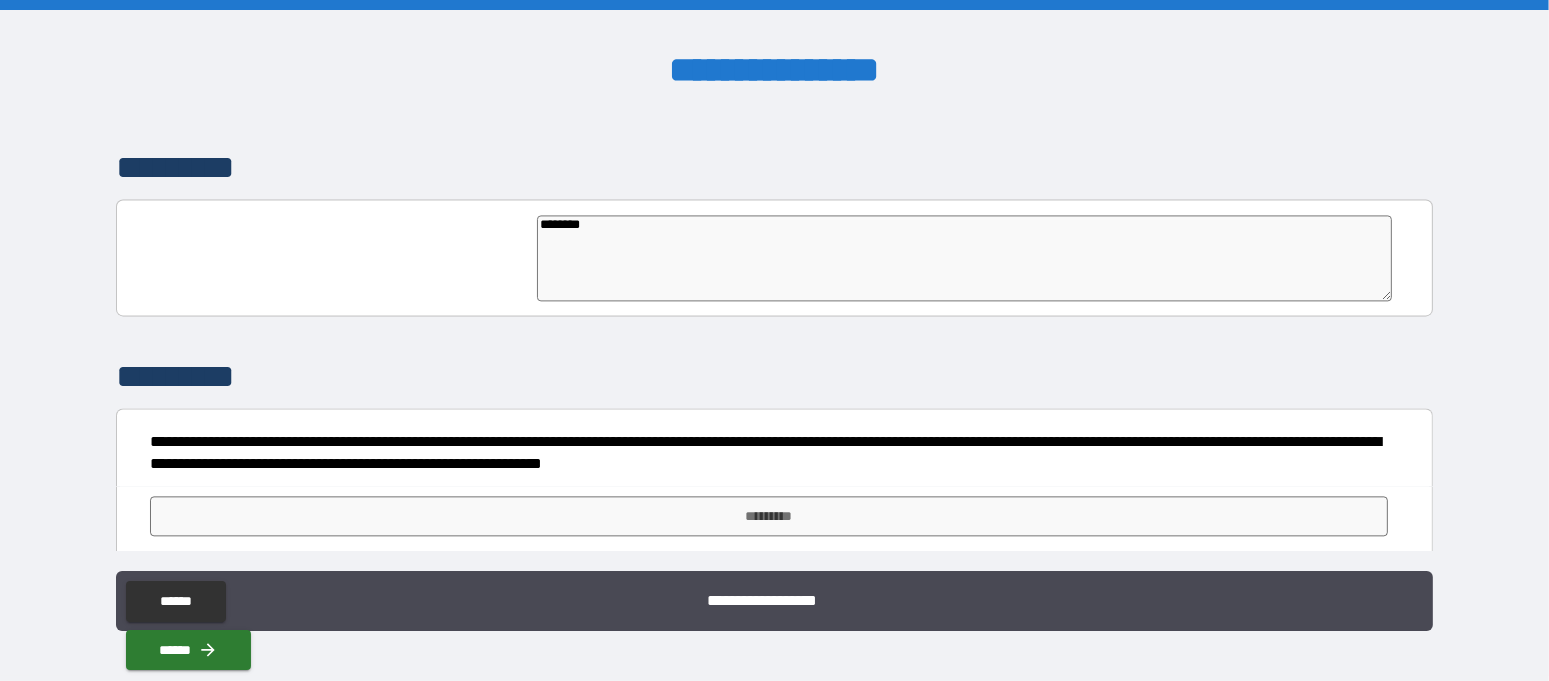 type on "*" 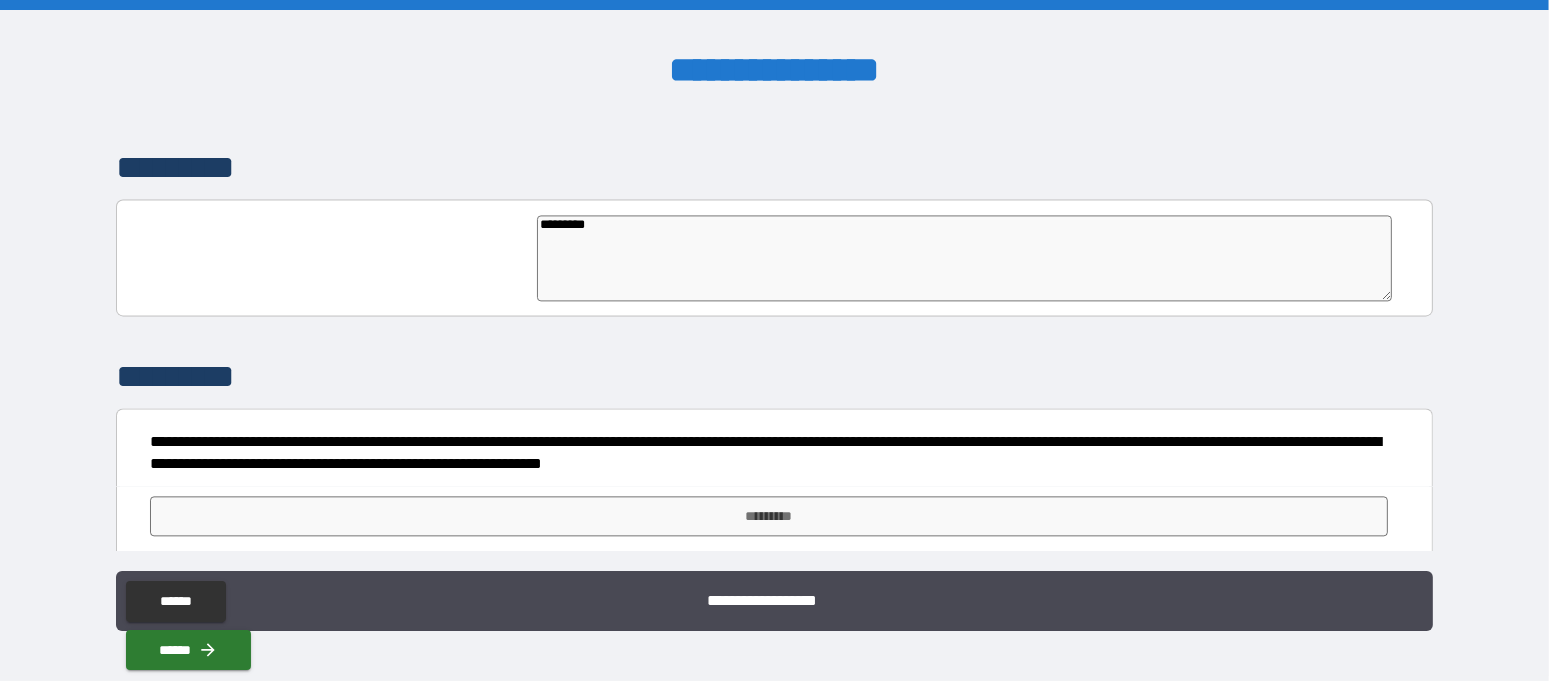 type on "**********" 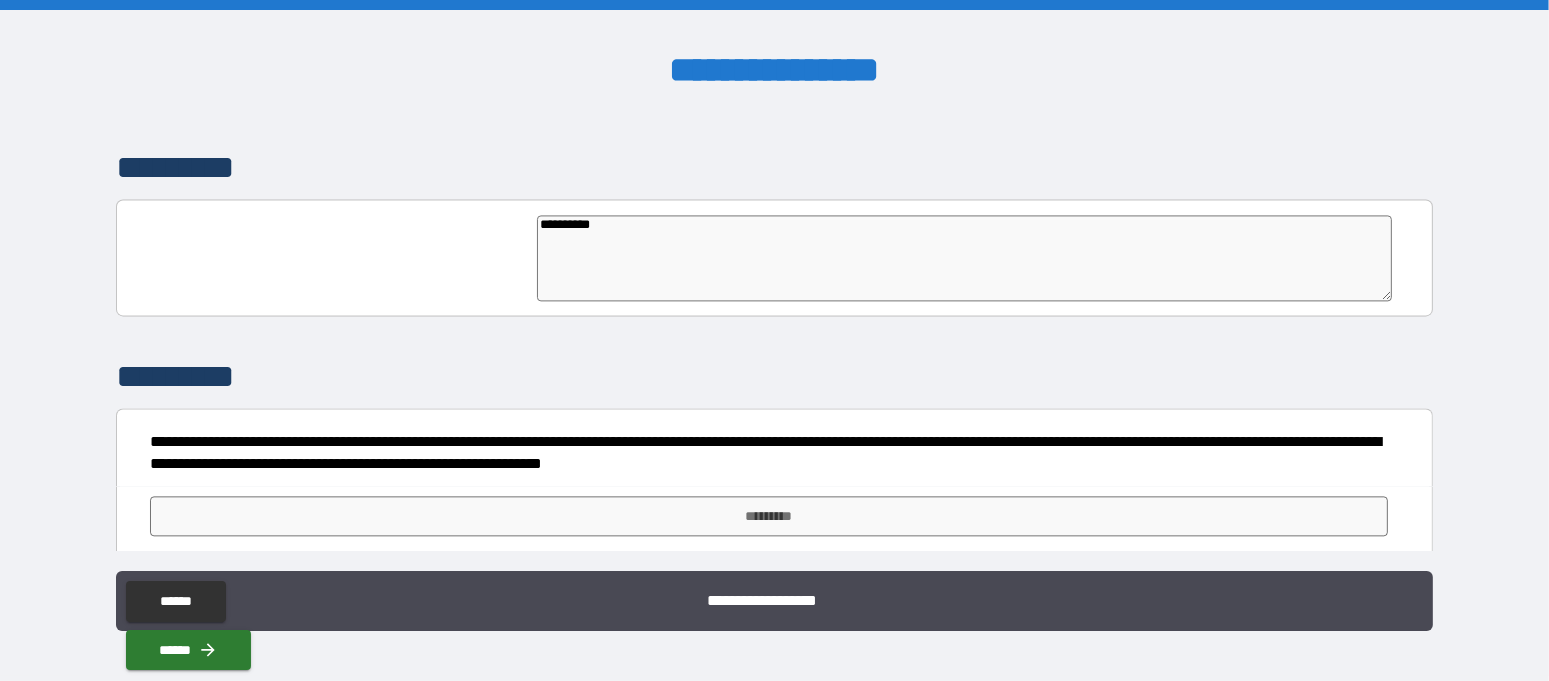type on "**********" 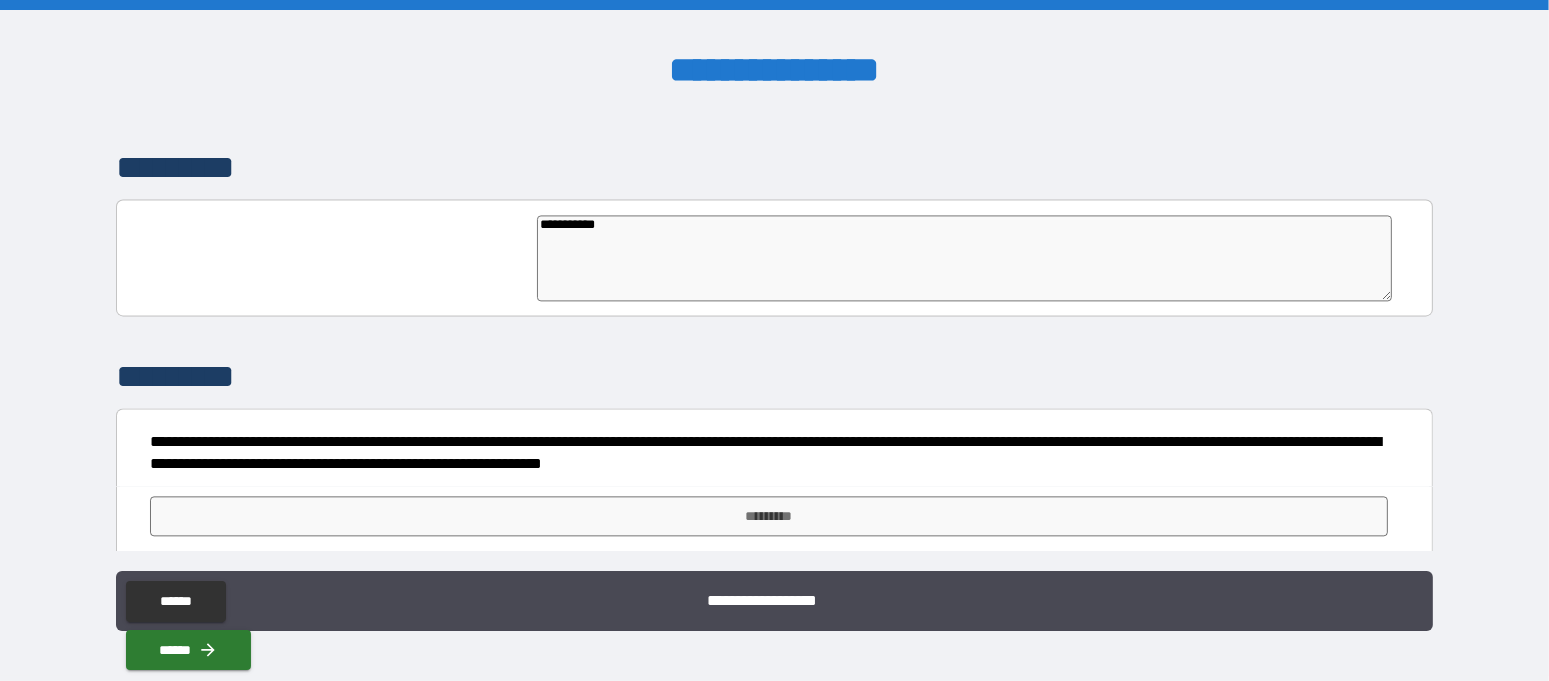 type on "**********" 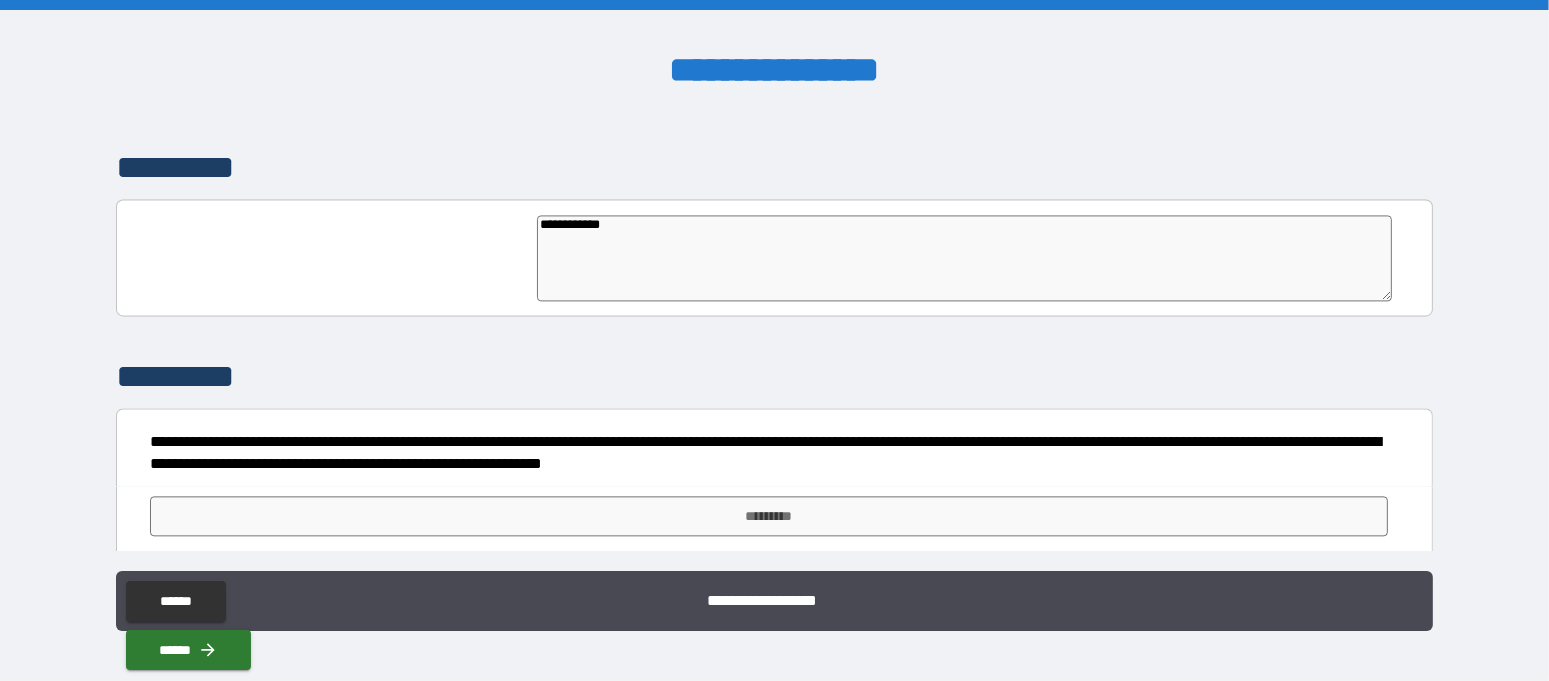 type on "**********" 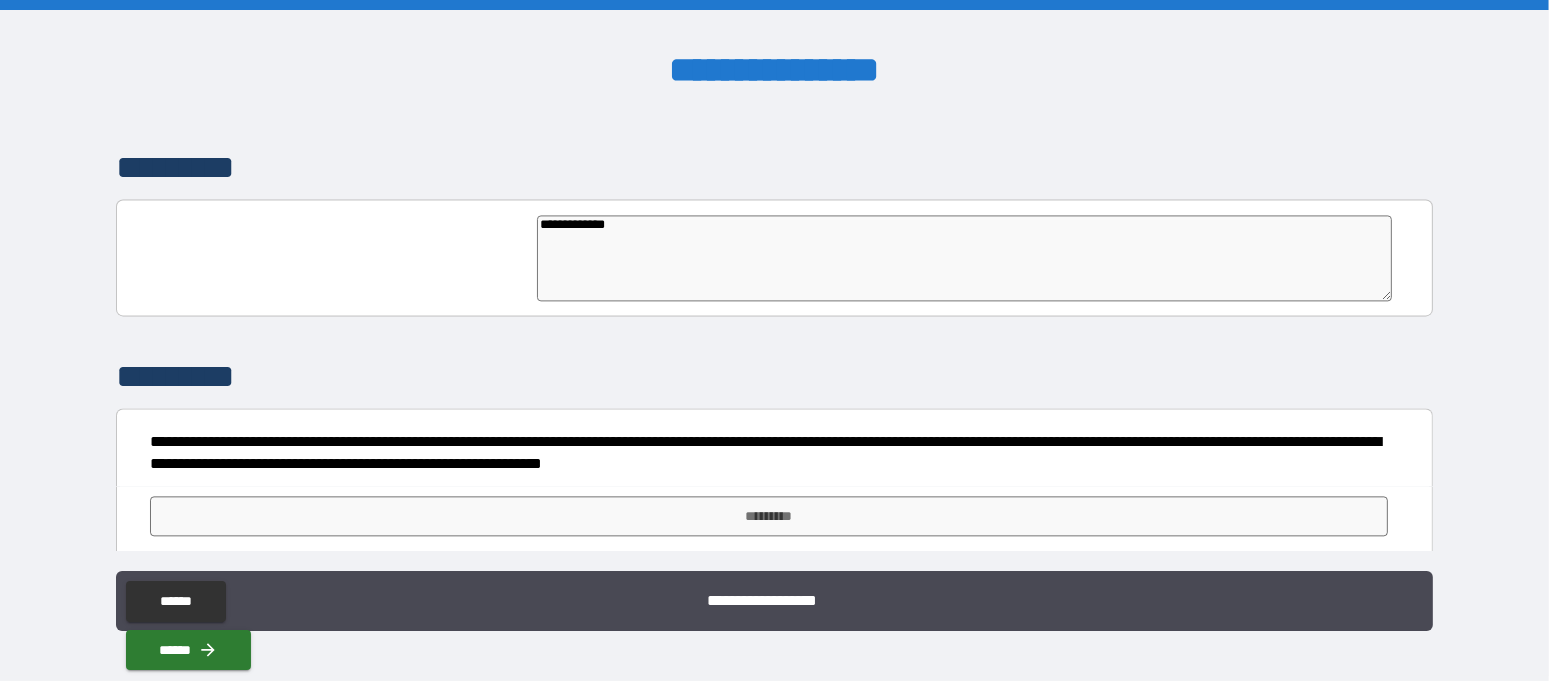 type on "*" 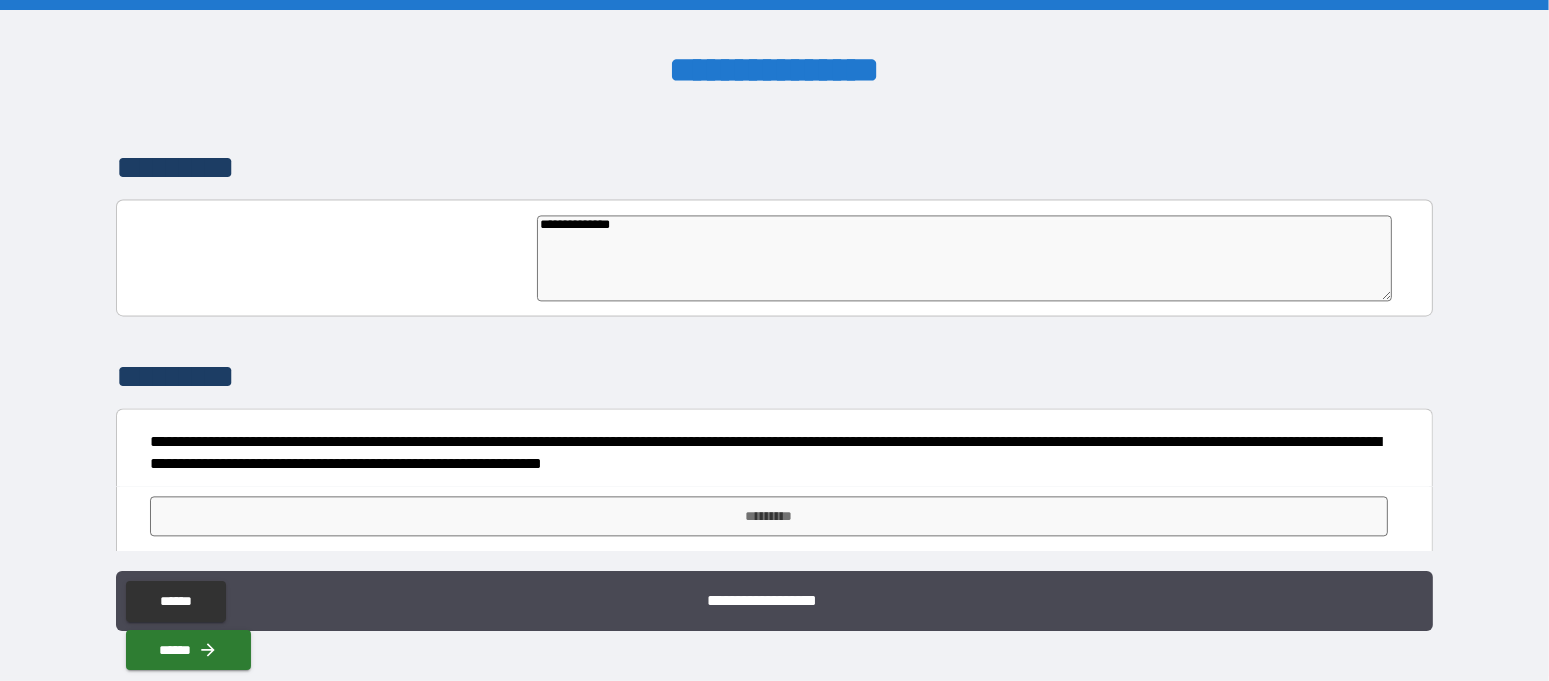 type on "**********" 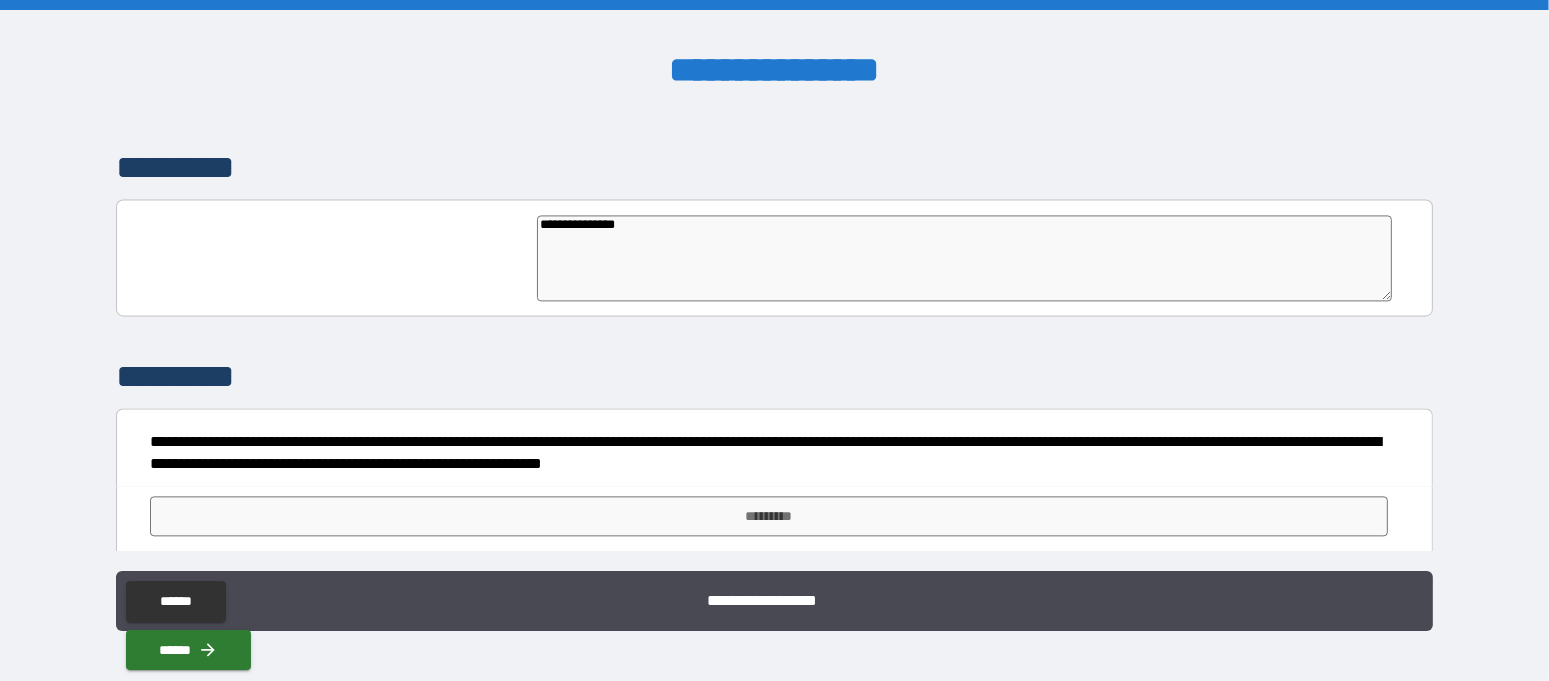 type on "**********" 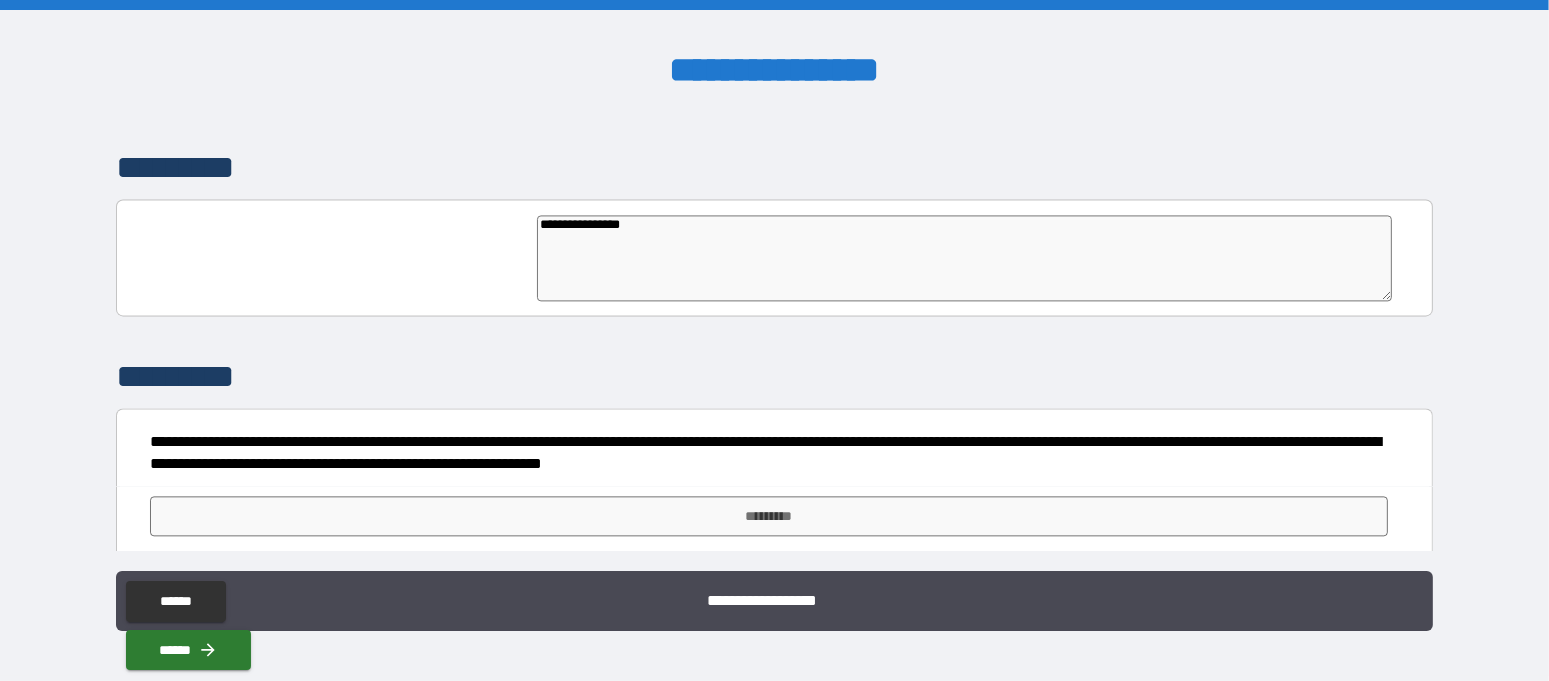 type on "**********" 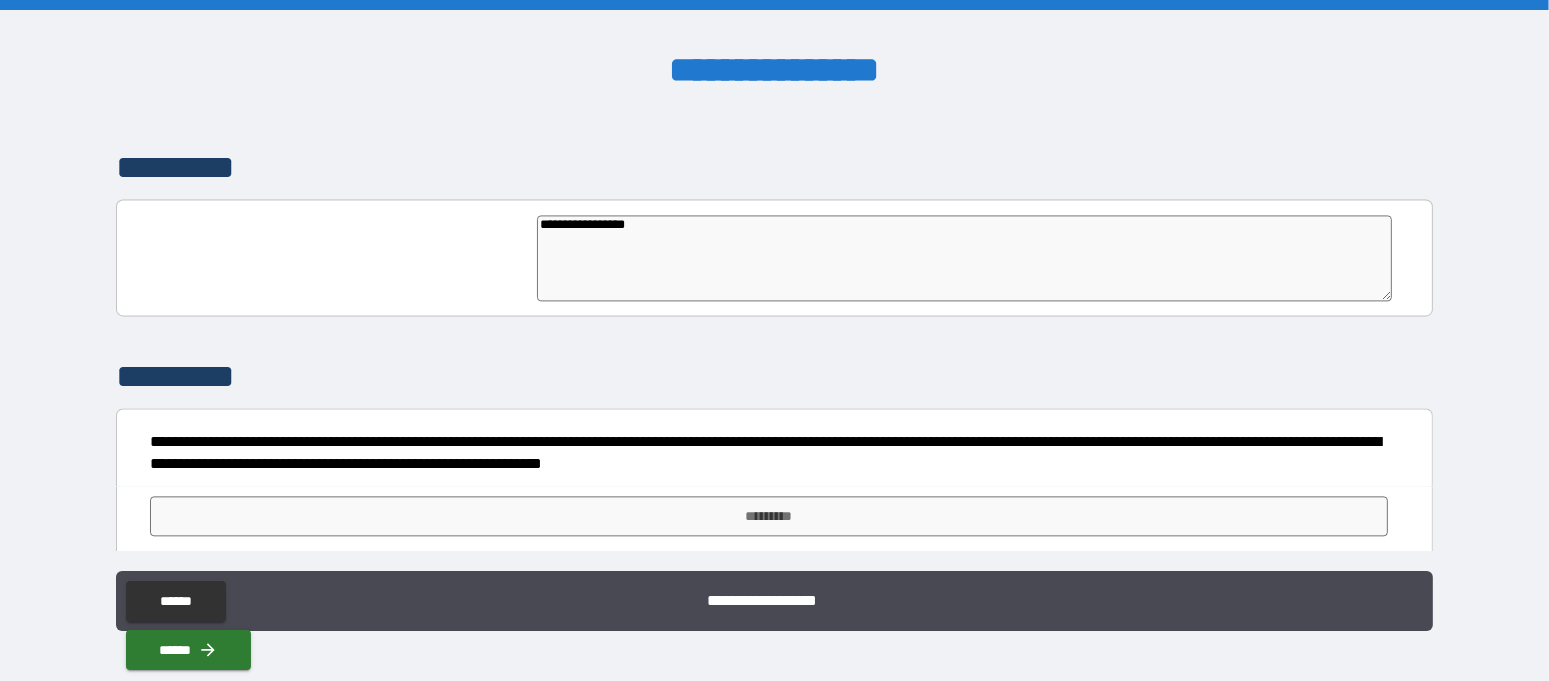 type on "**********" 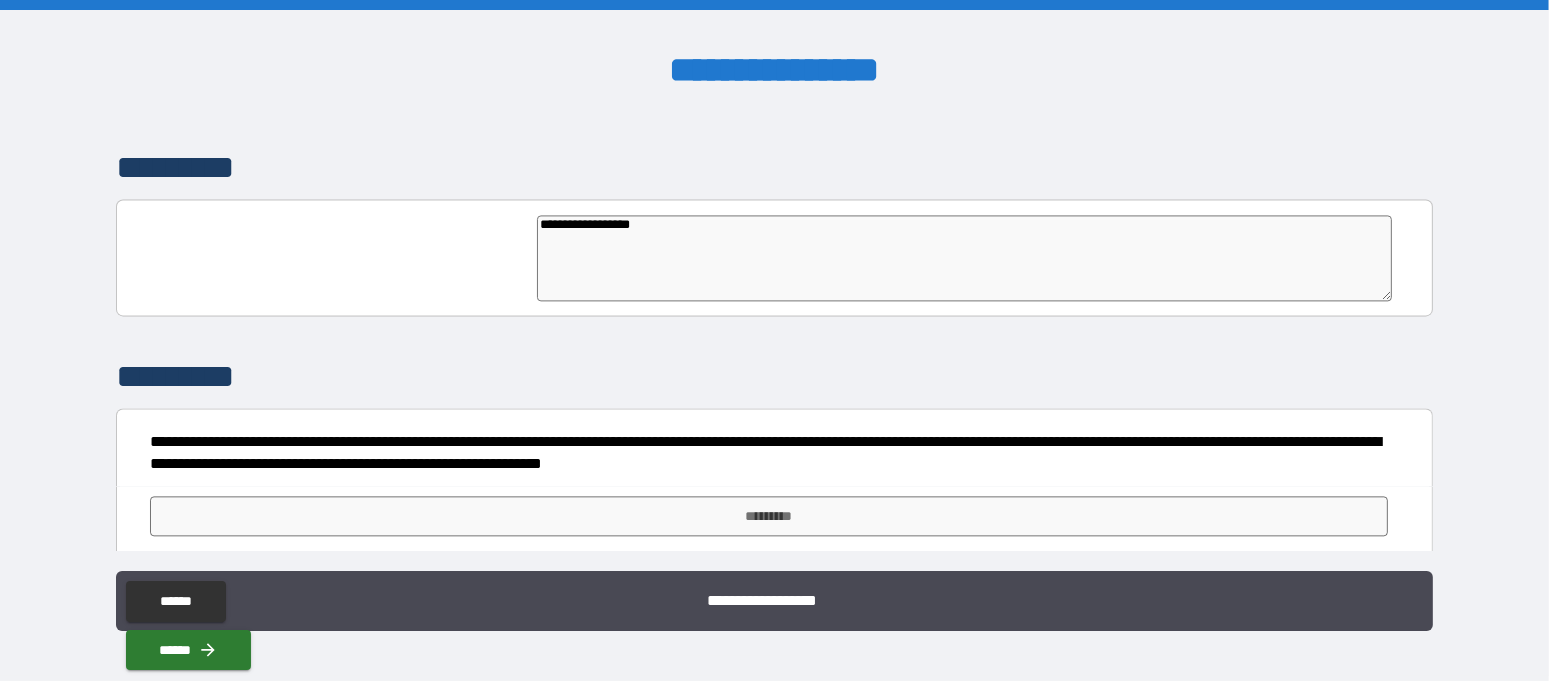 type on "*" 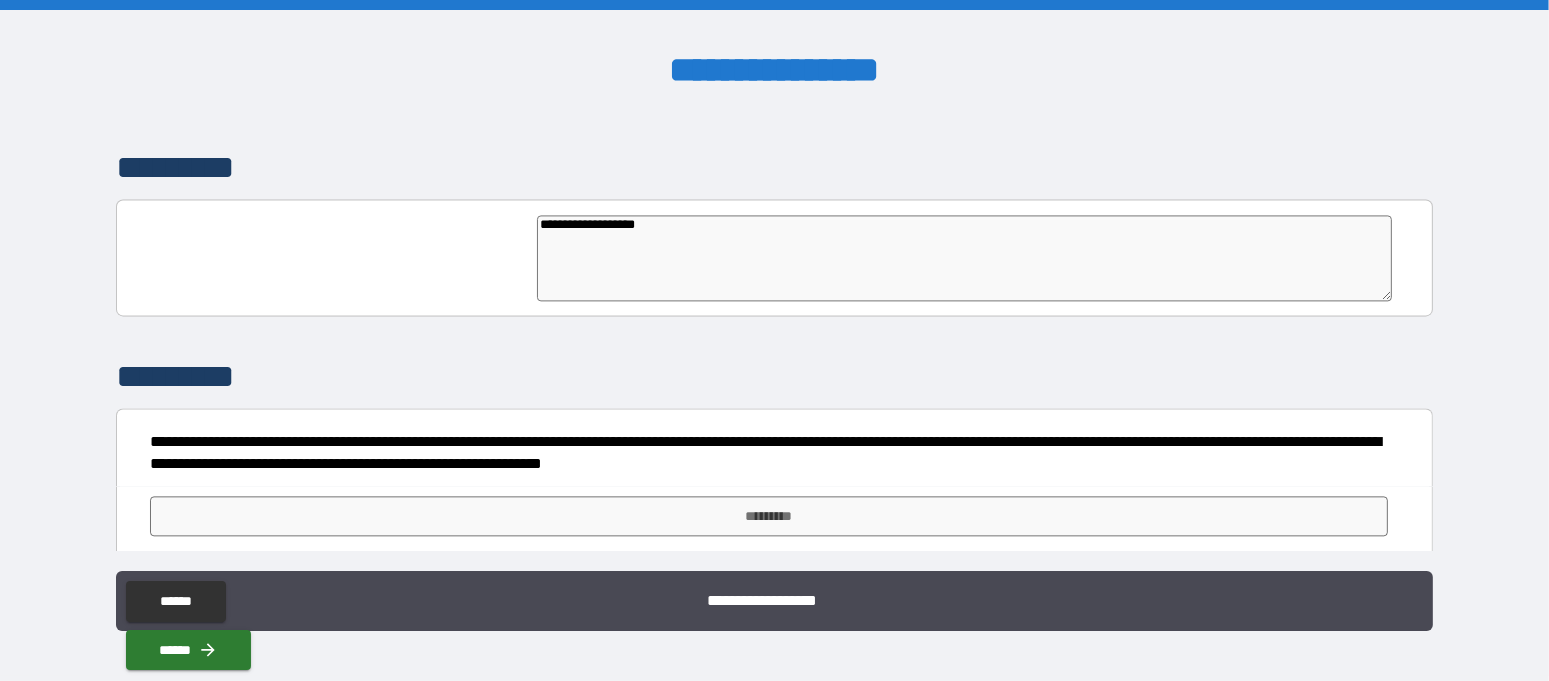 type on "**********" 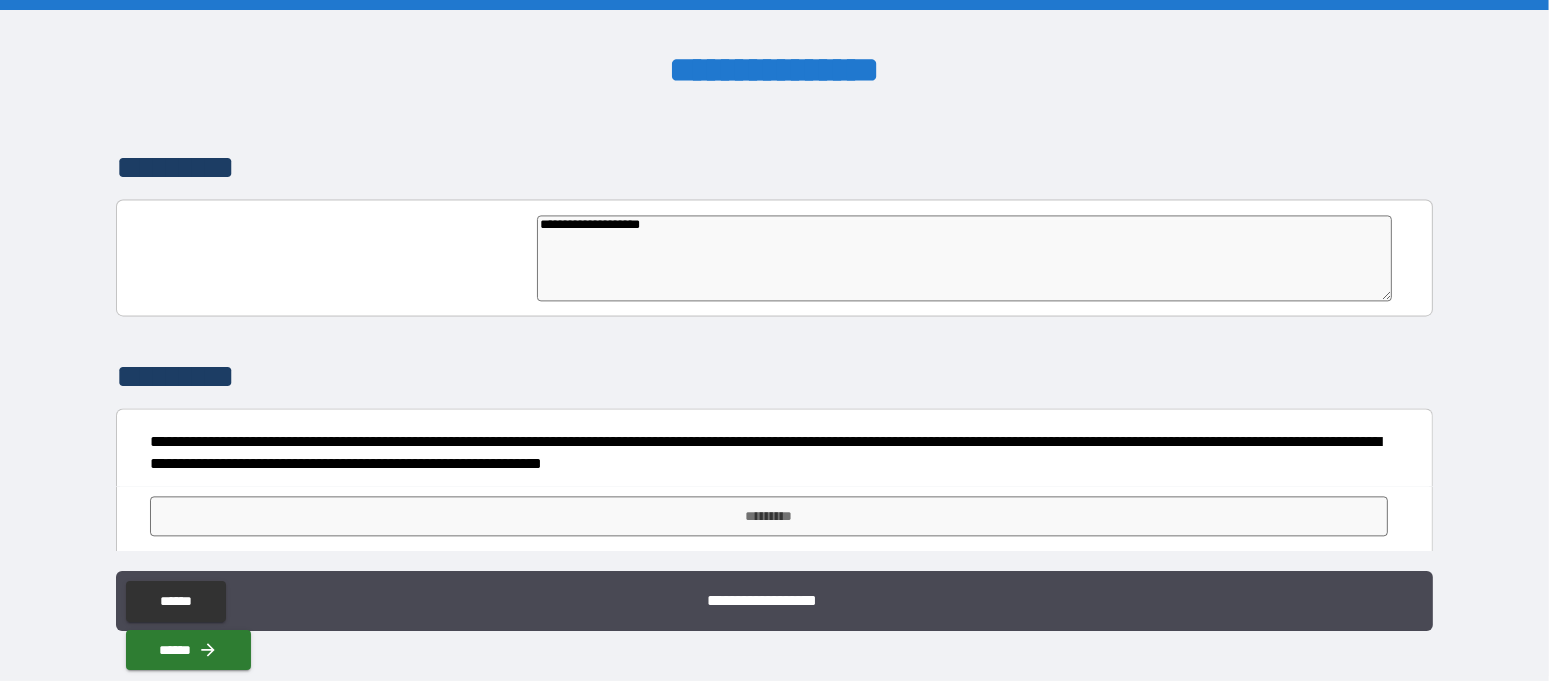 type on "*" 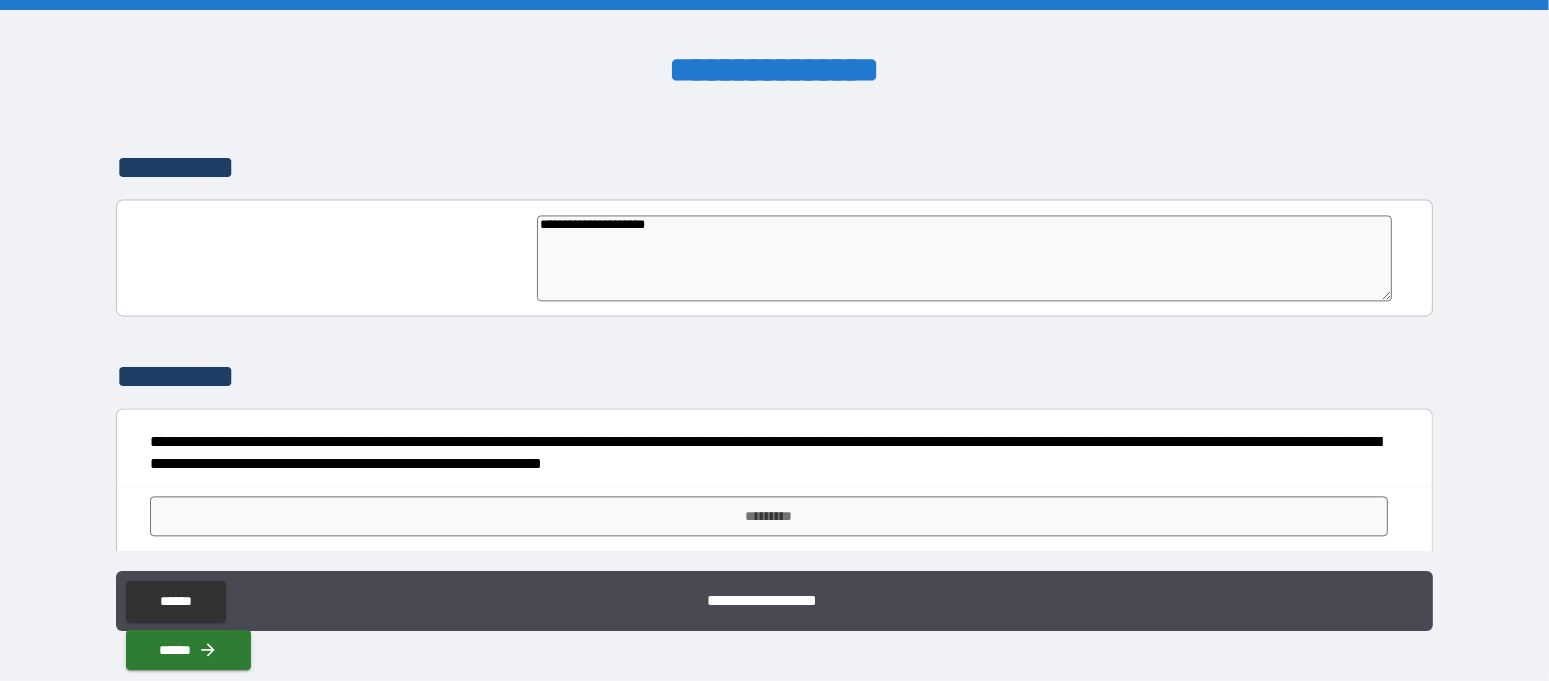 type on "**********" 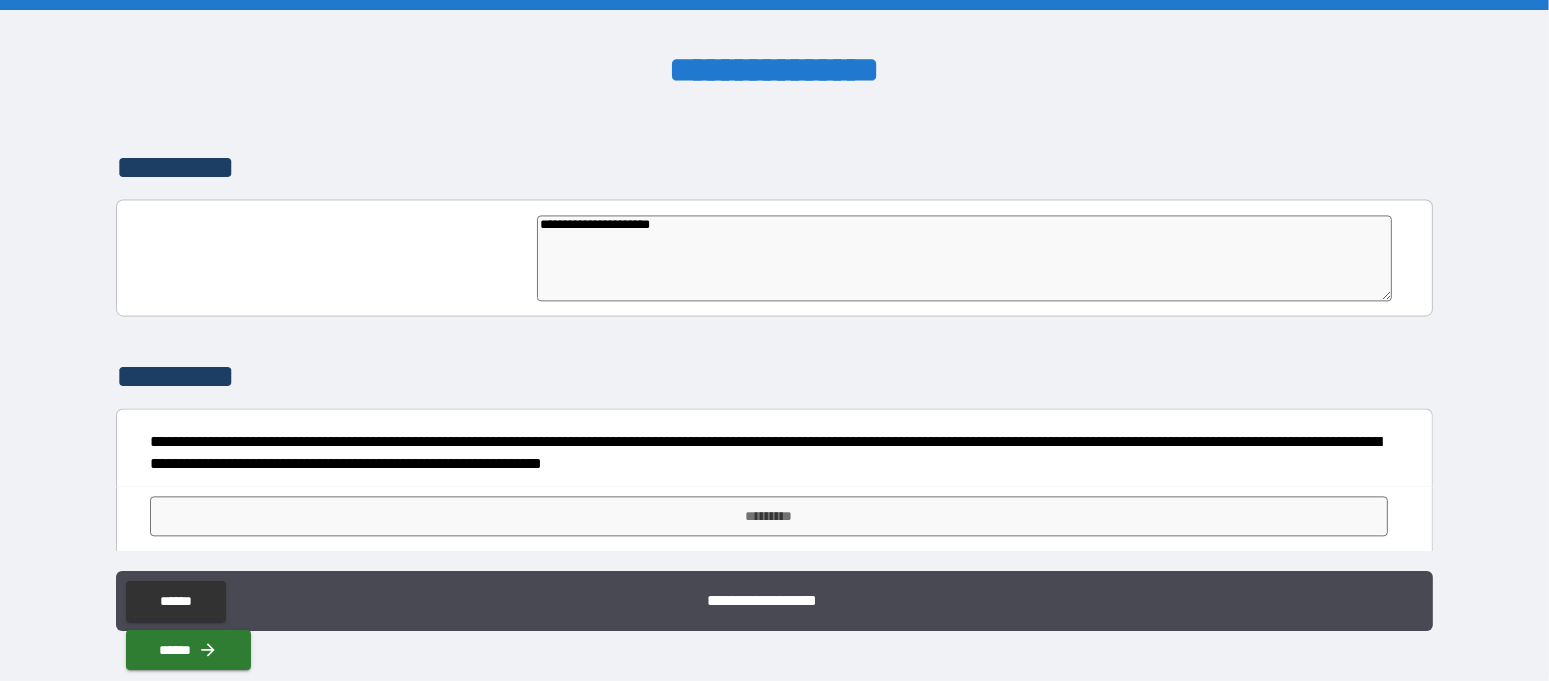 type on "*" 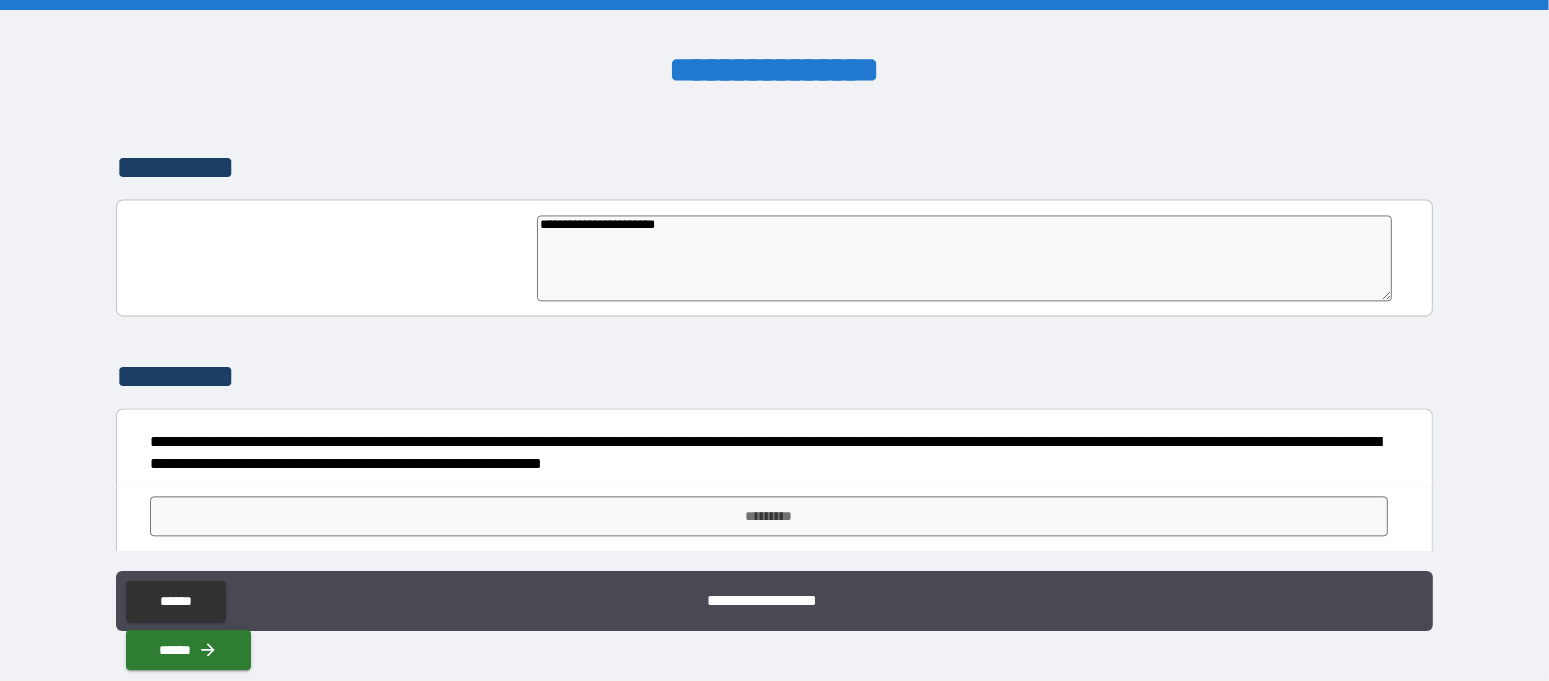 type on "**********" 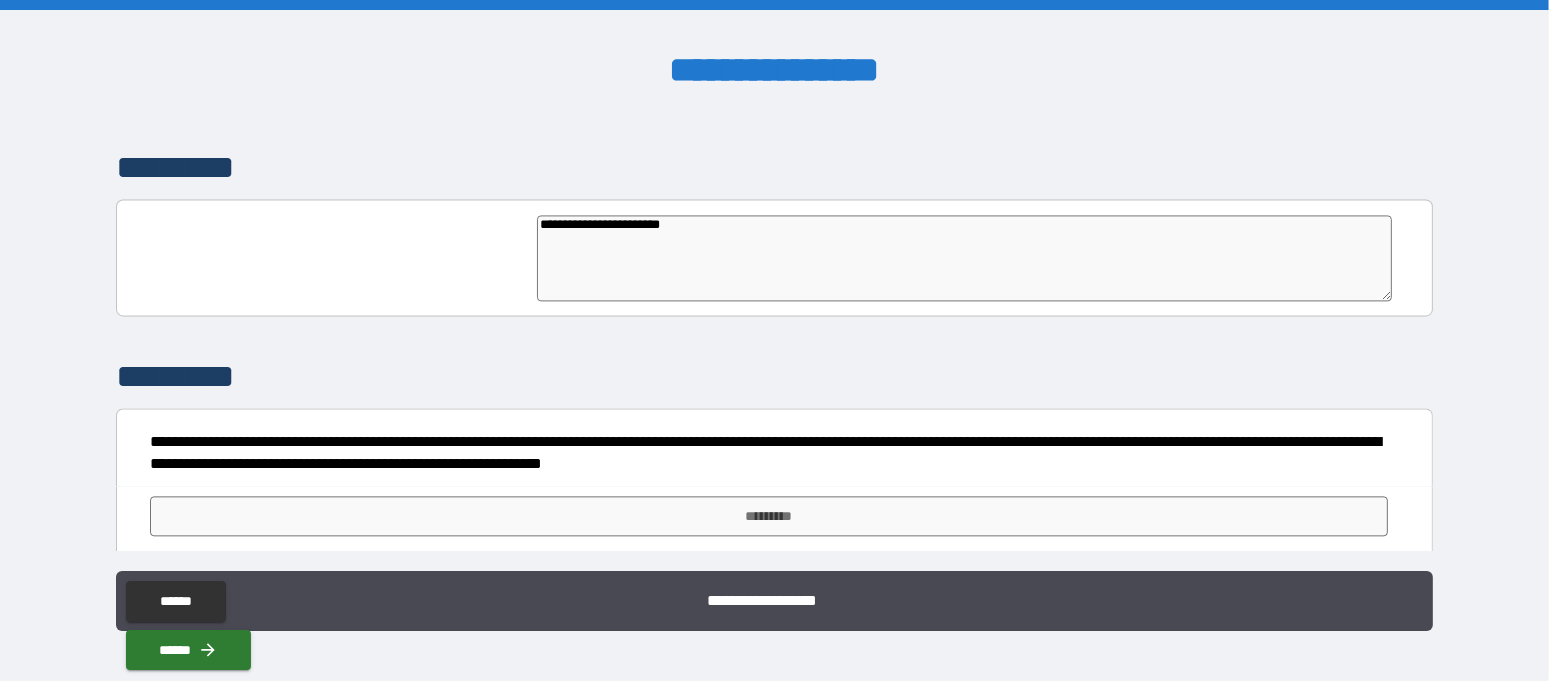 type on "**********" 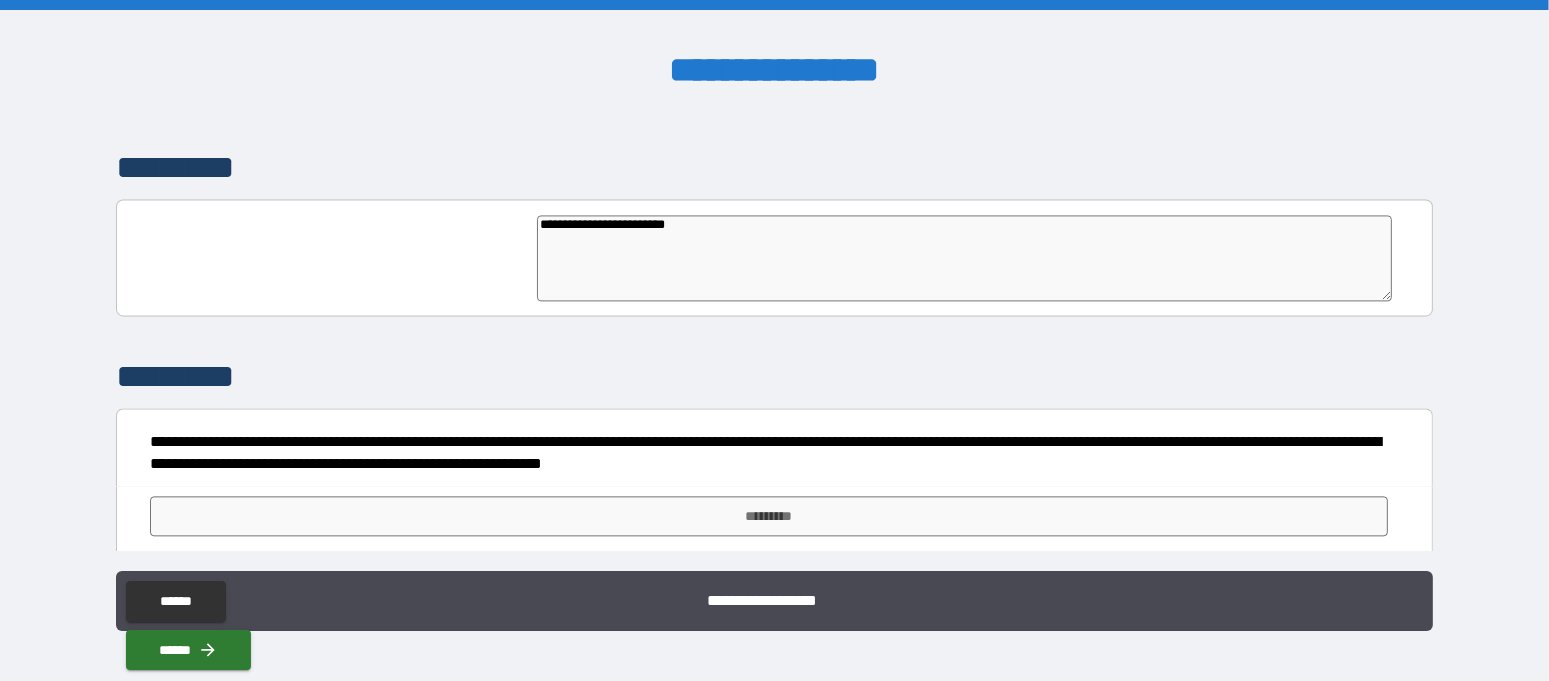 type on "*" 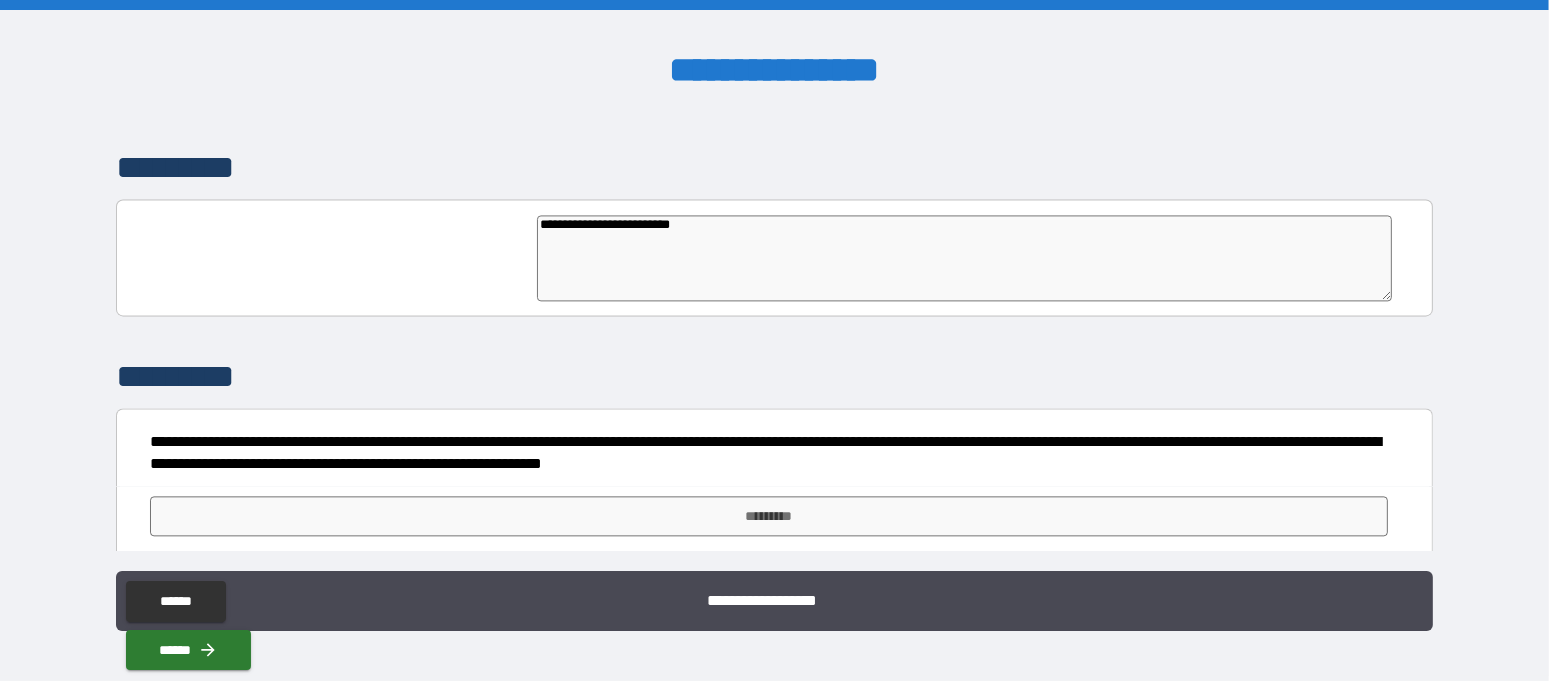 type on "*" 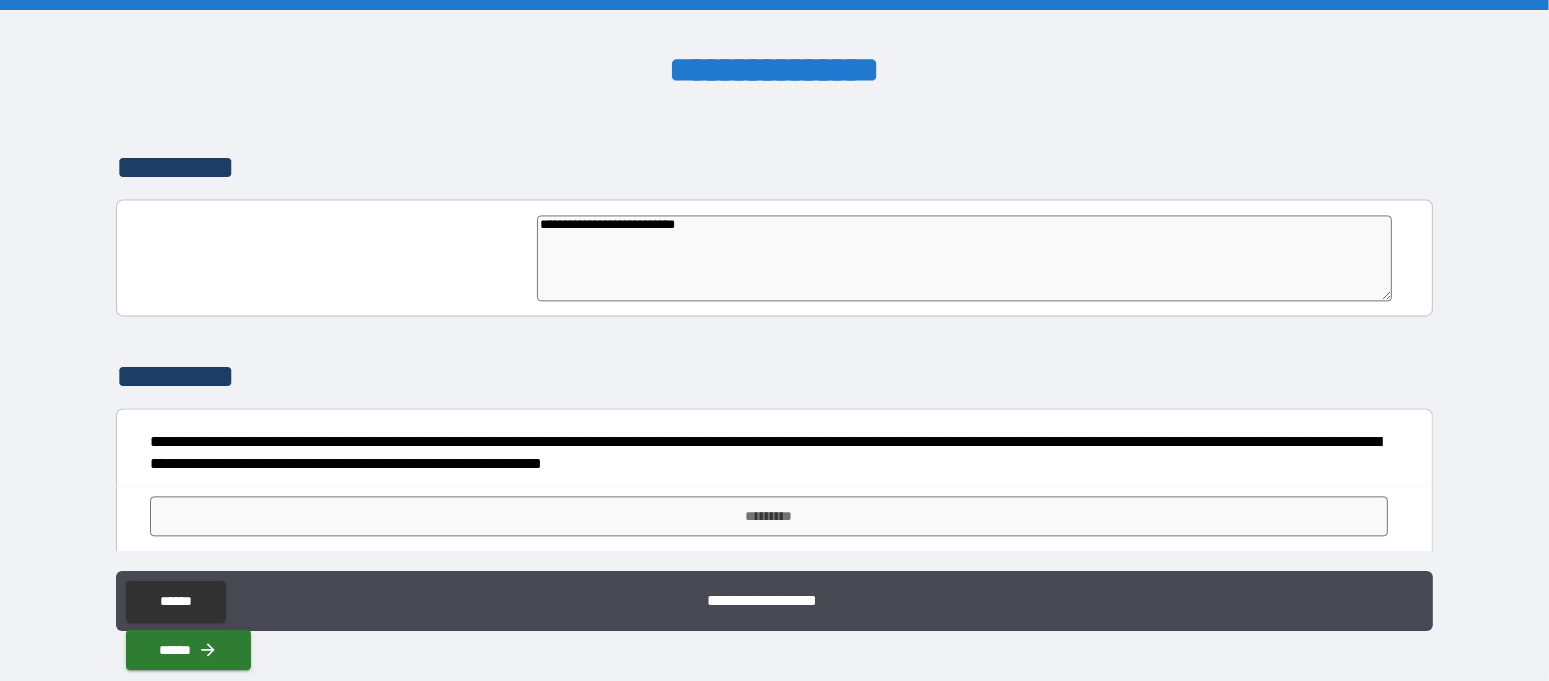type on "*" 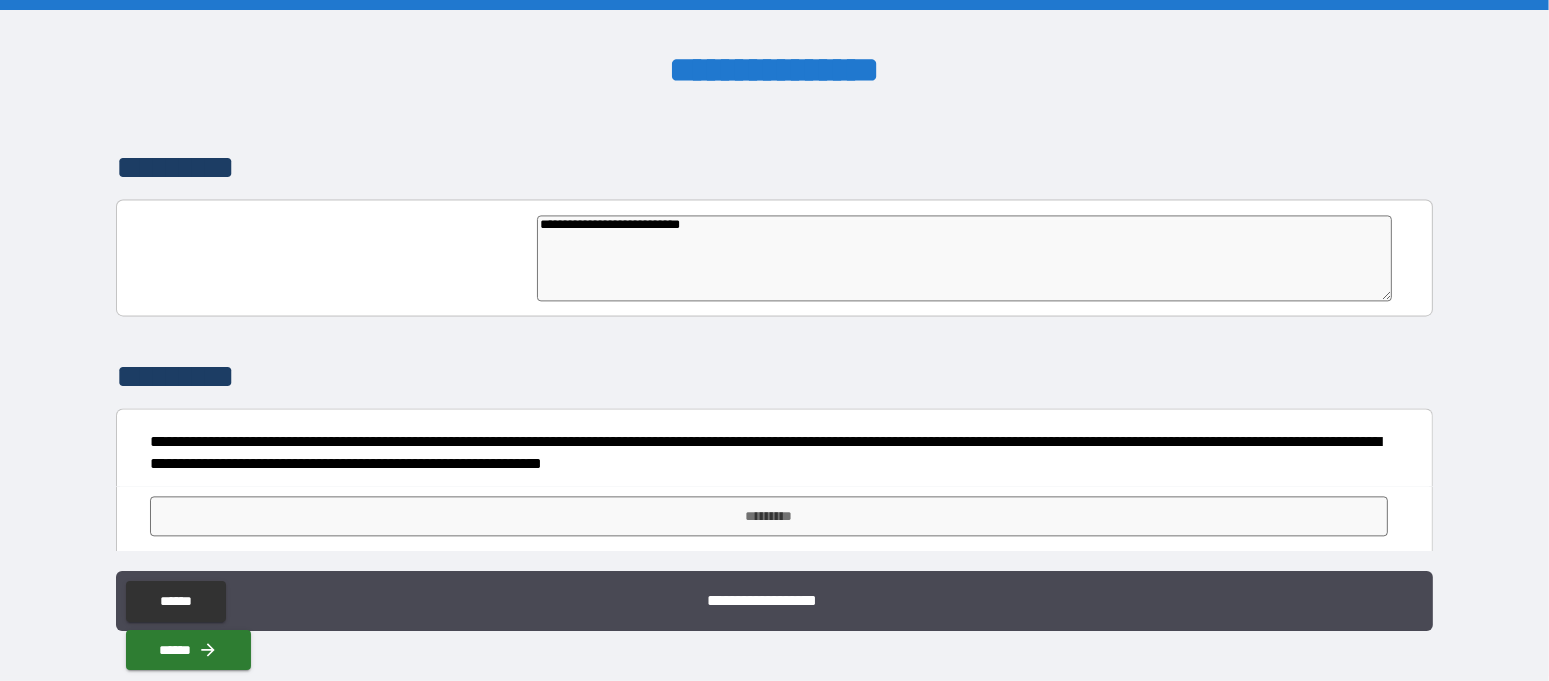 type on "**********" 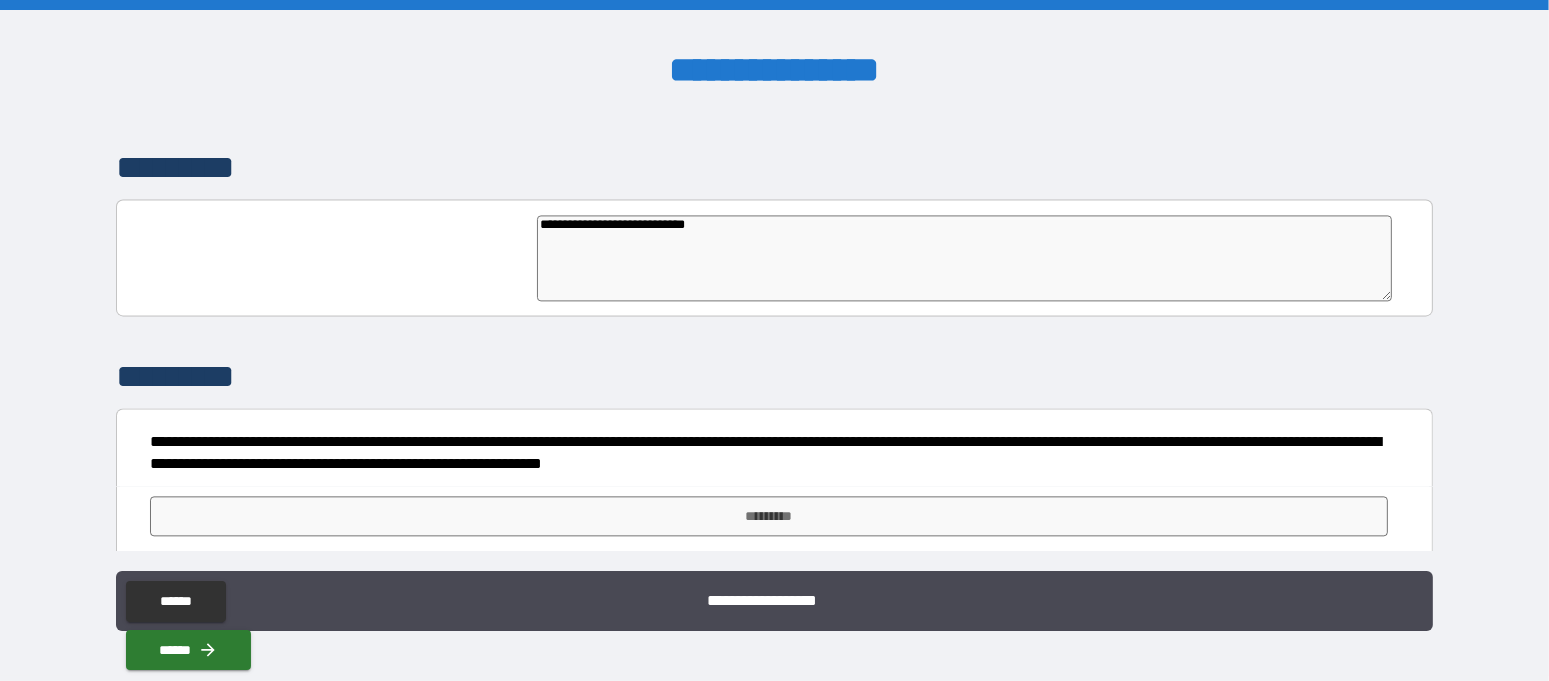 type on "**********" 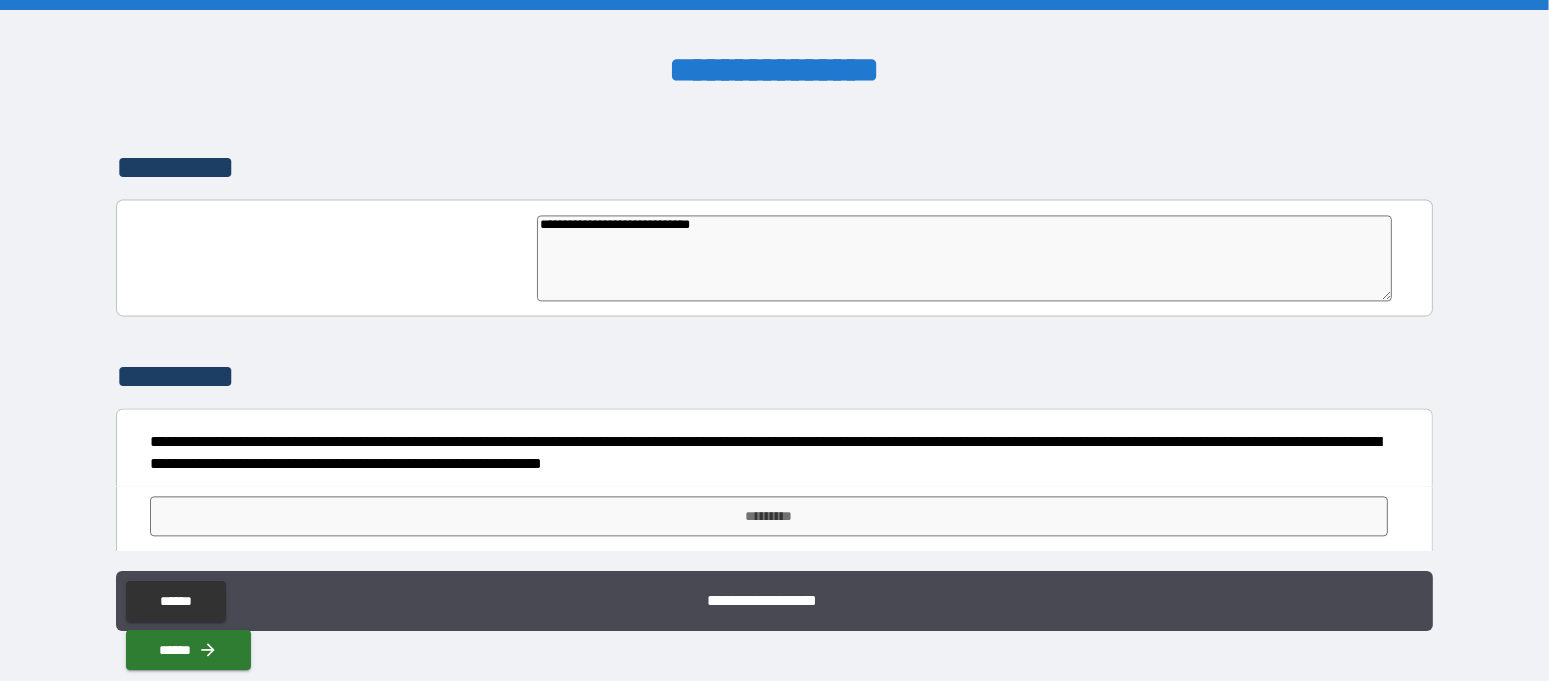type on "*" 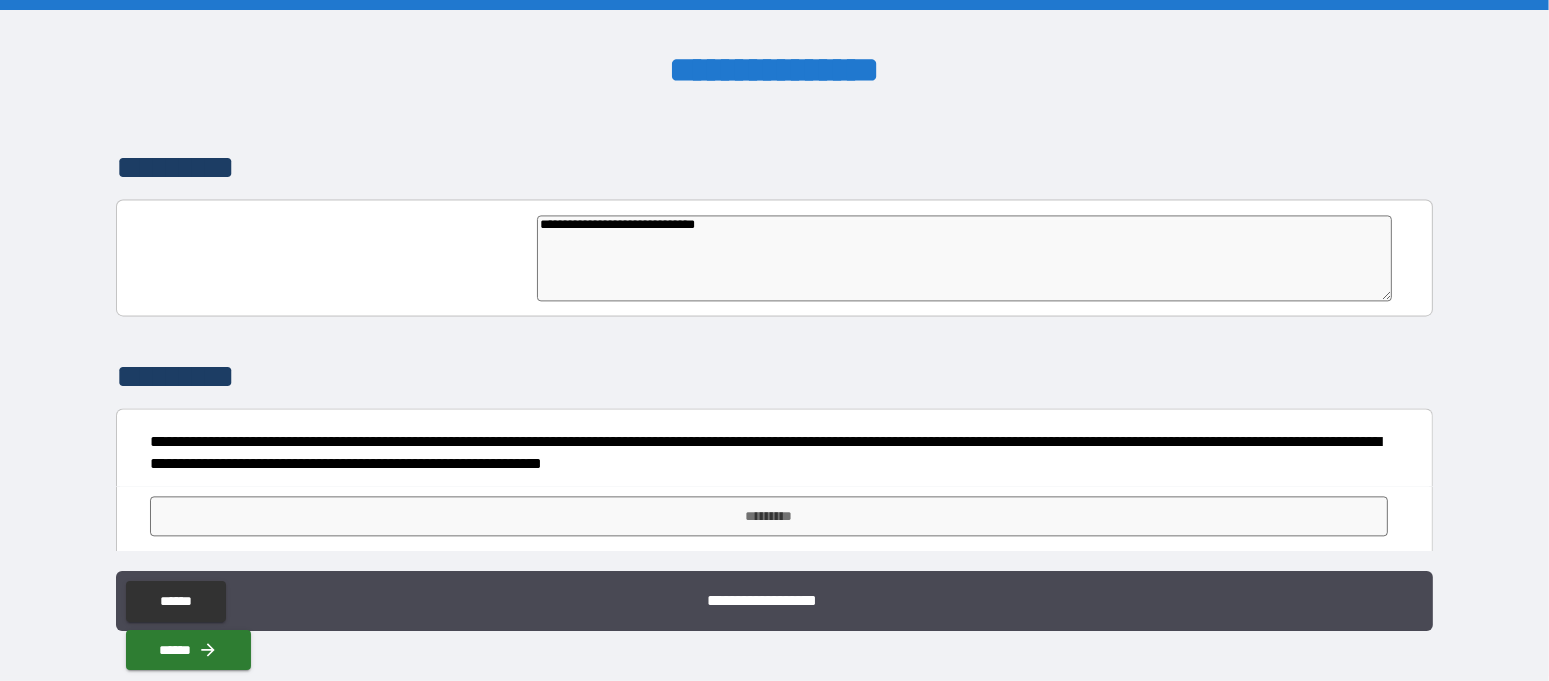 type on "*" 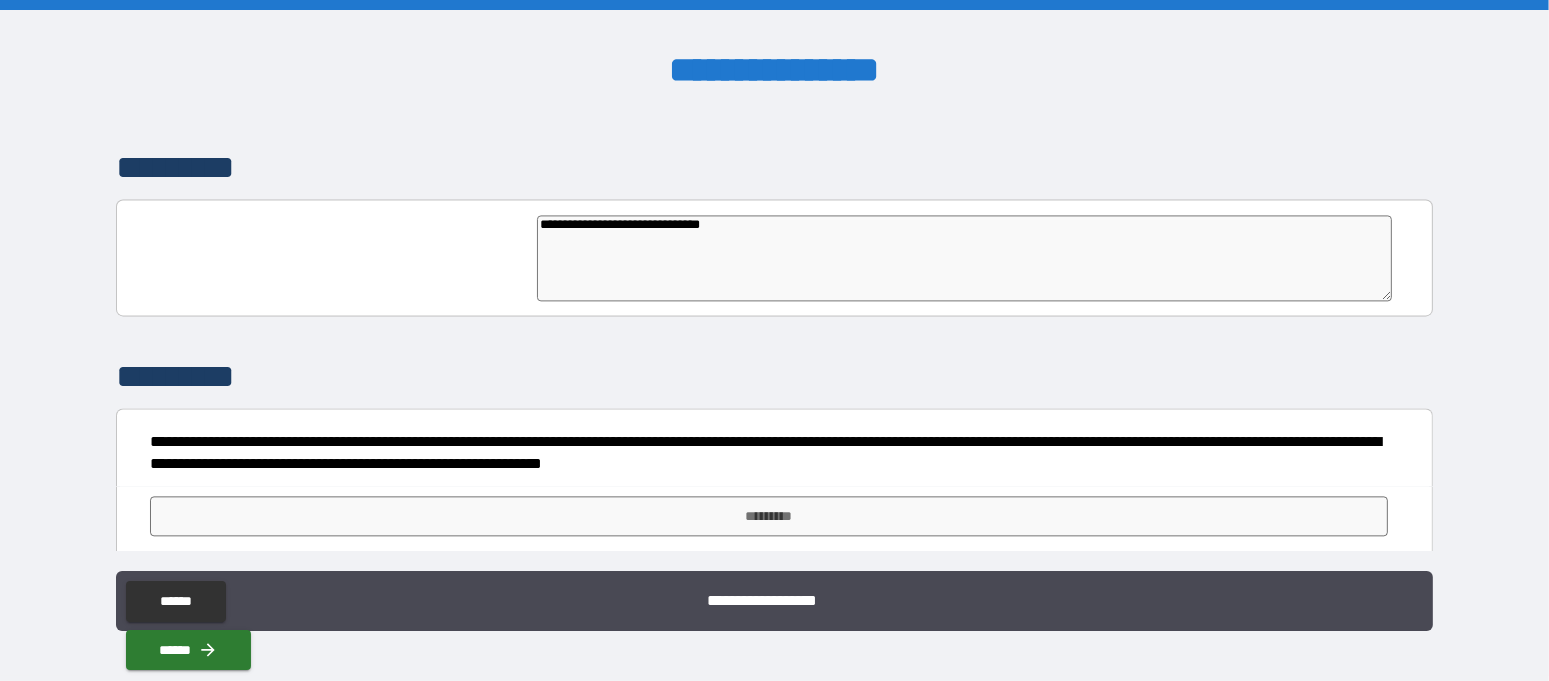 type on "*" 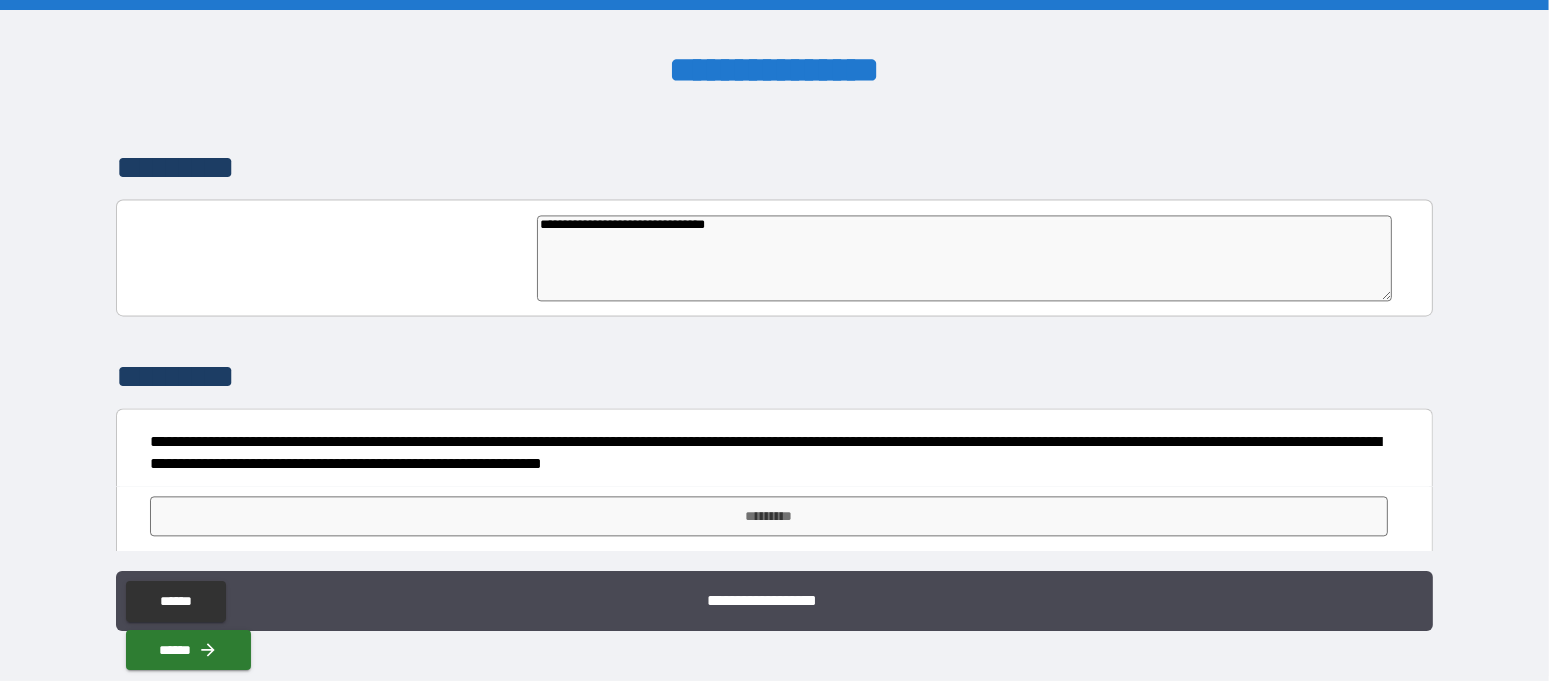 type on "*" 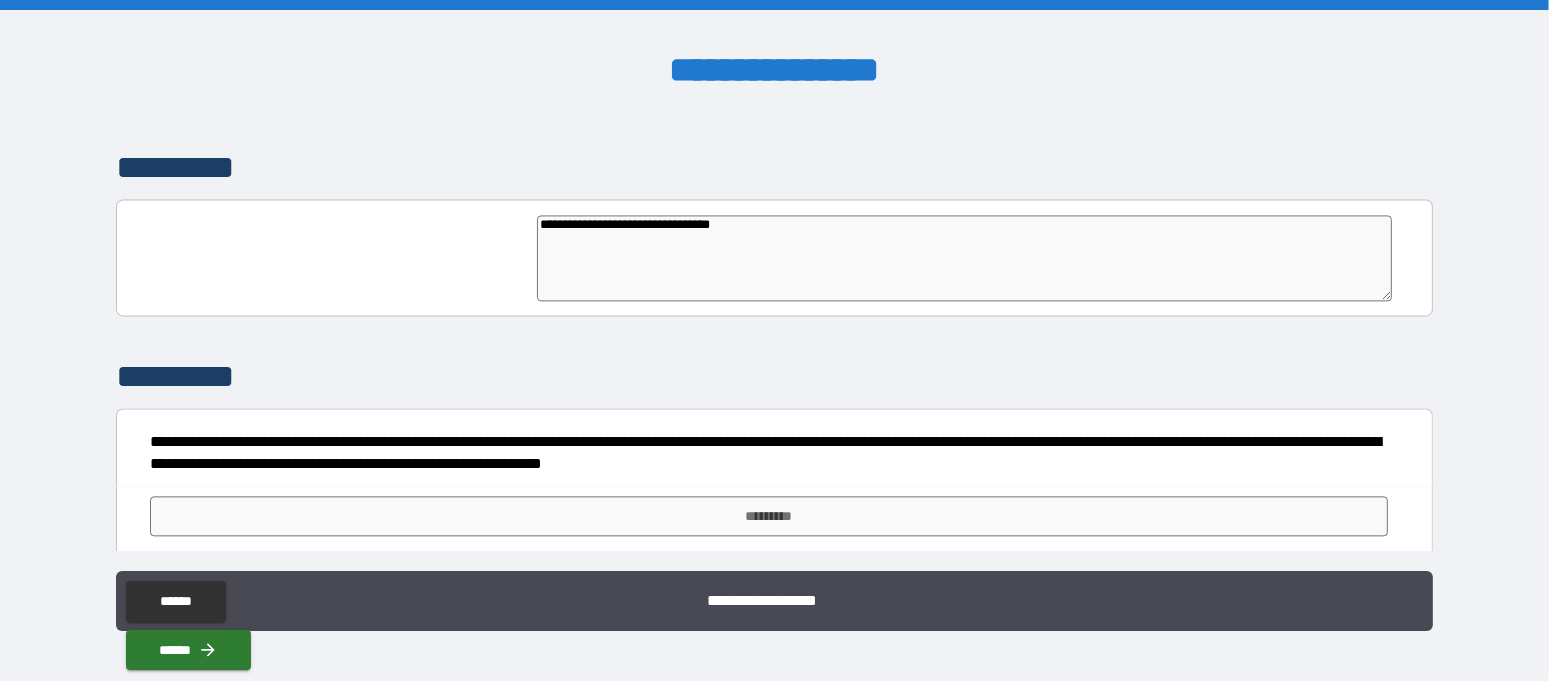 type on "**********" 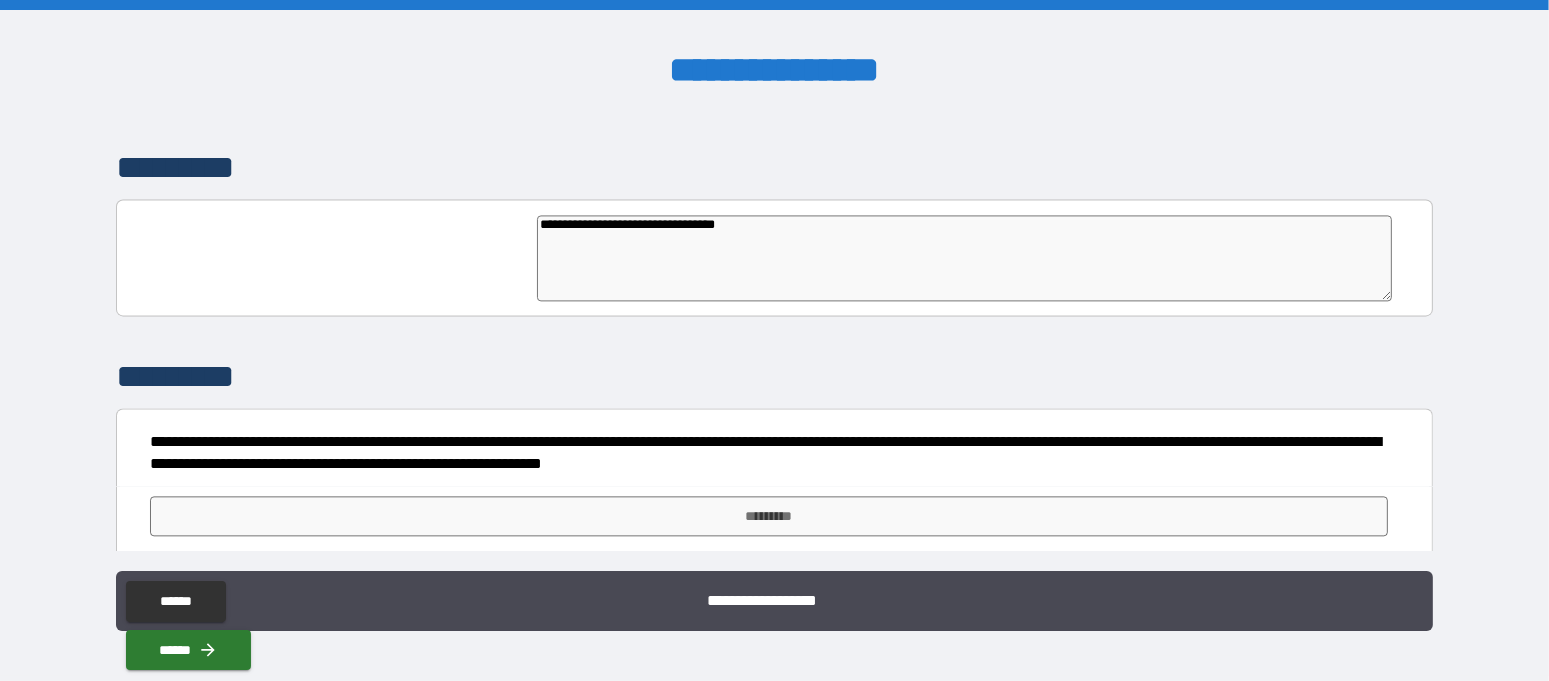 type on "**********" 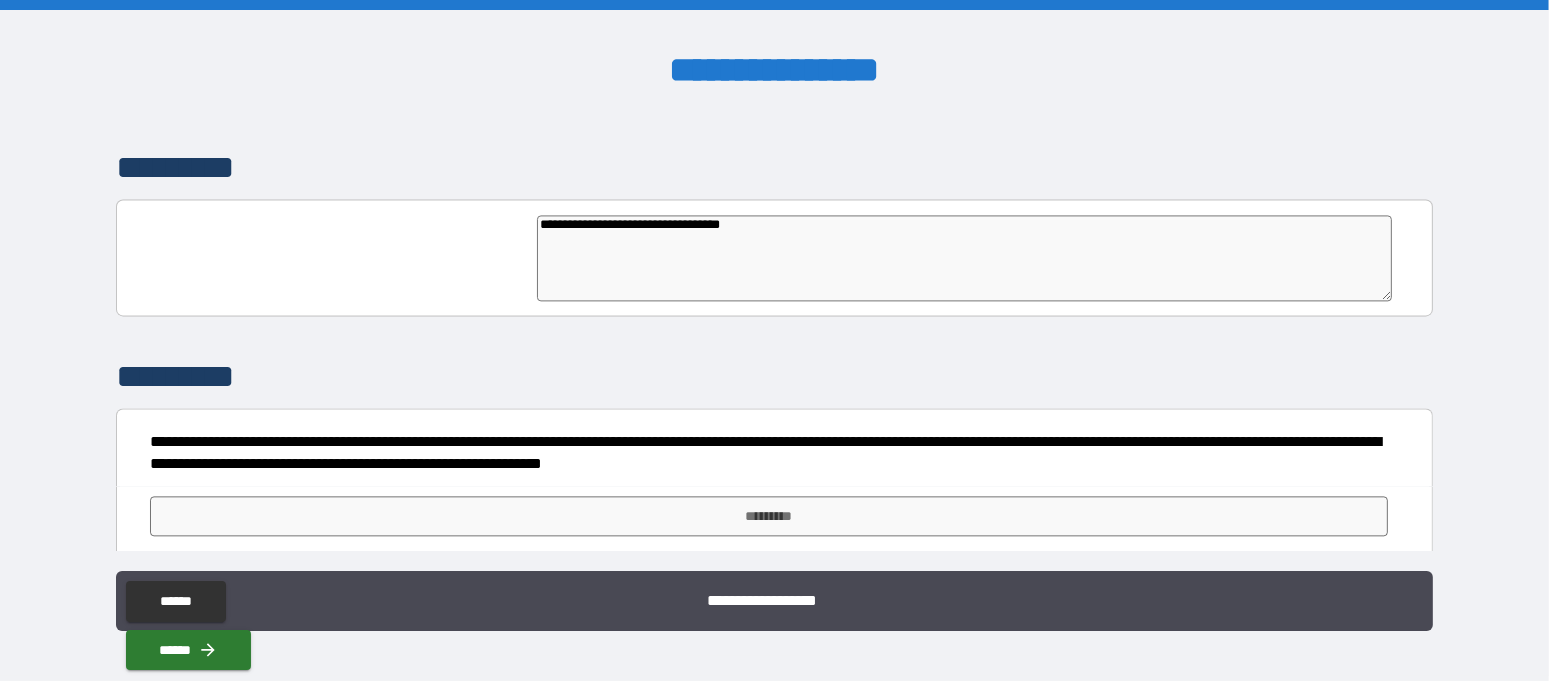 type on "**********" 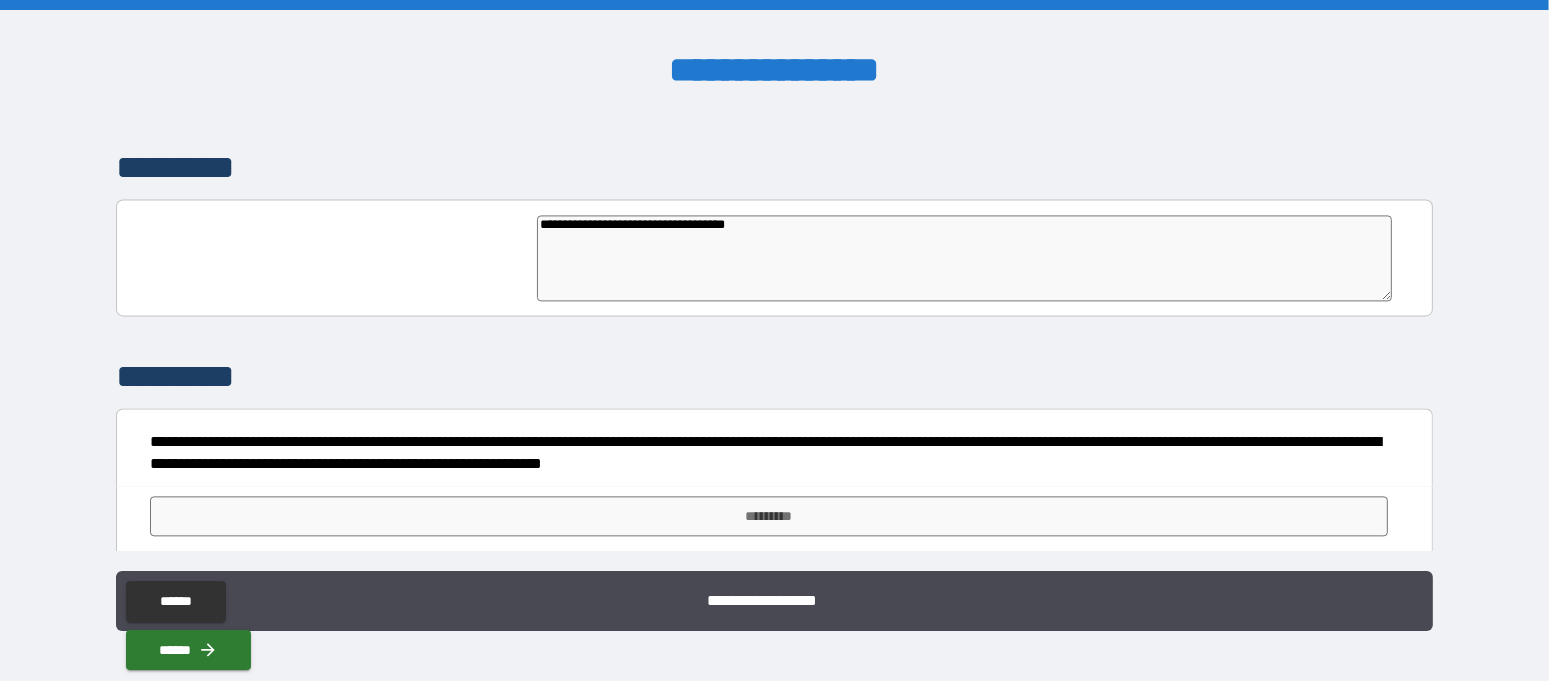 type on "**********" 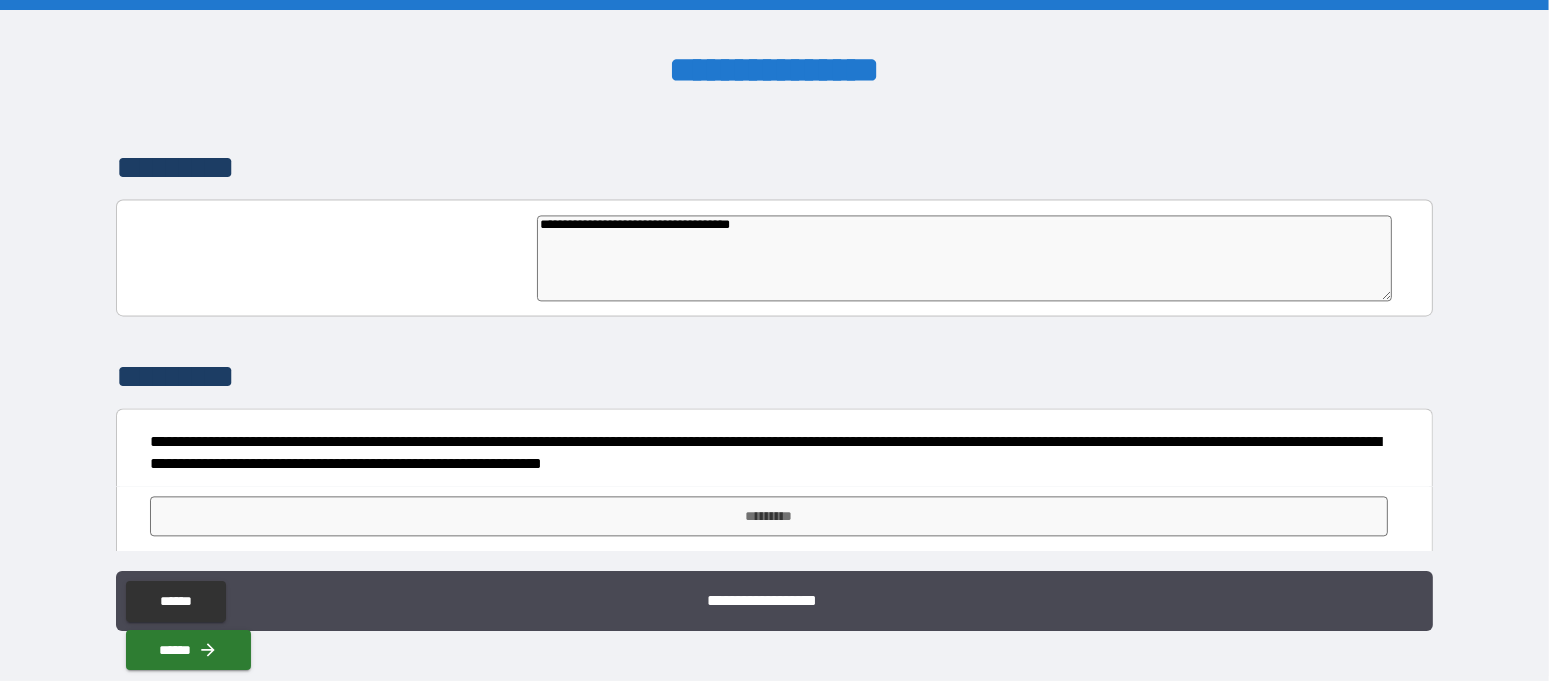 type on "*" 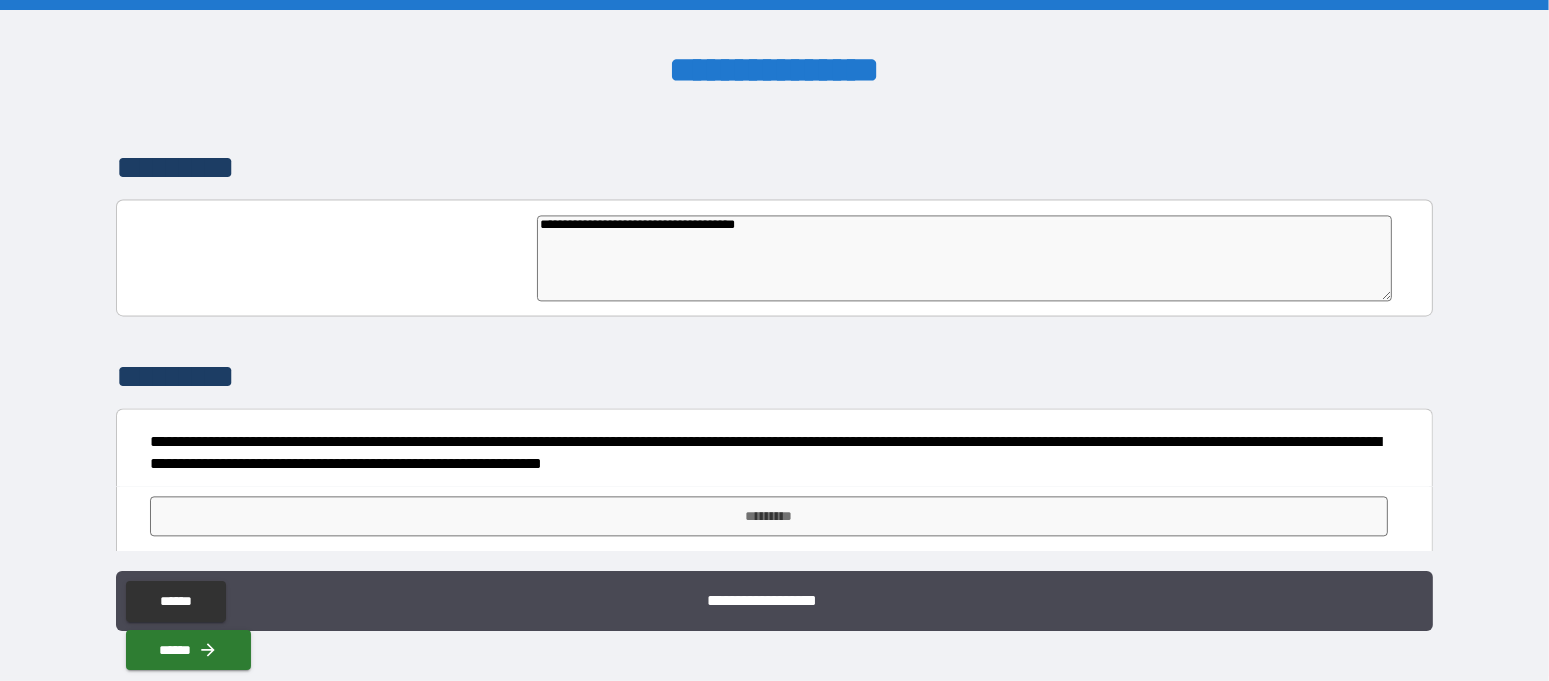 type on "*" 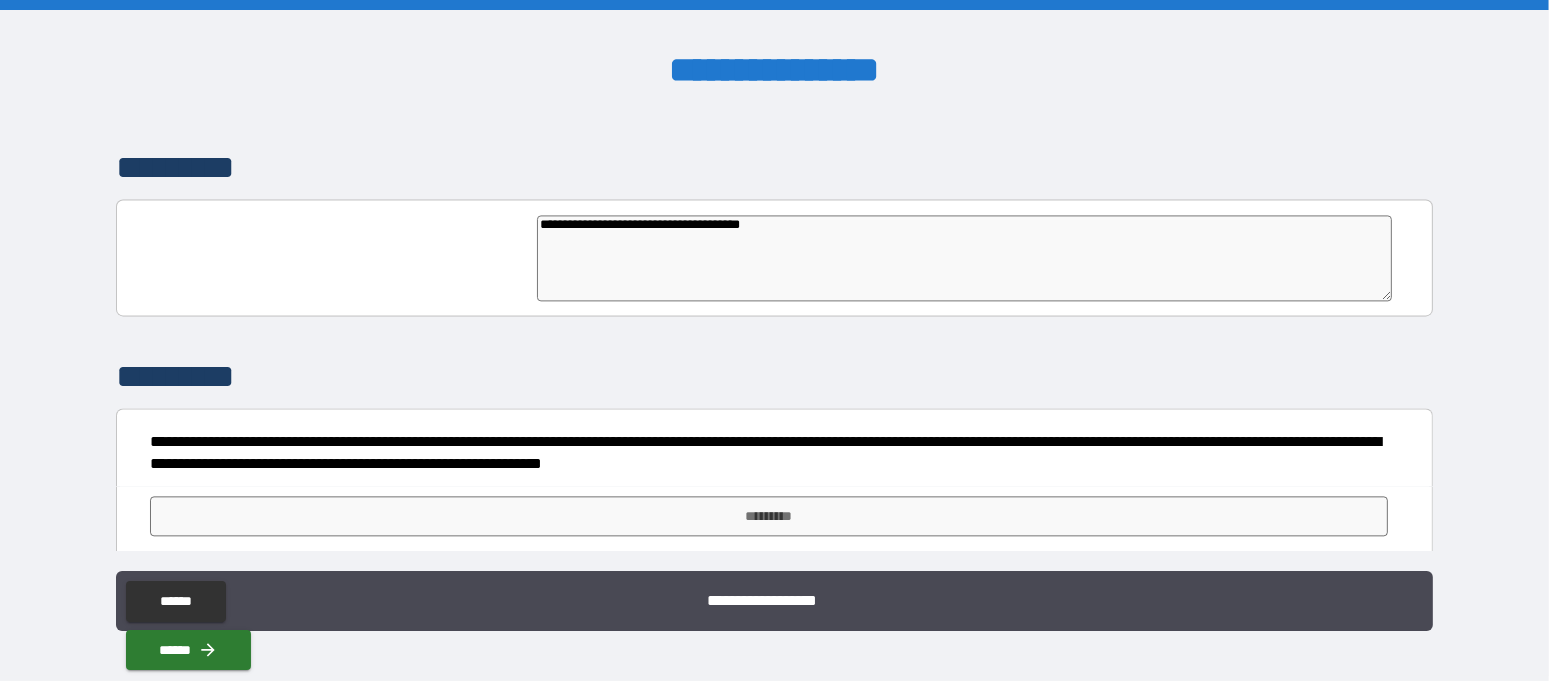 type on "**********" 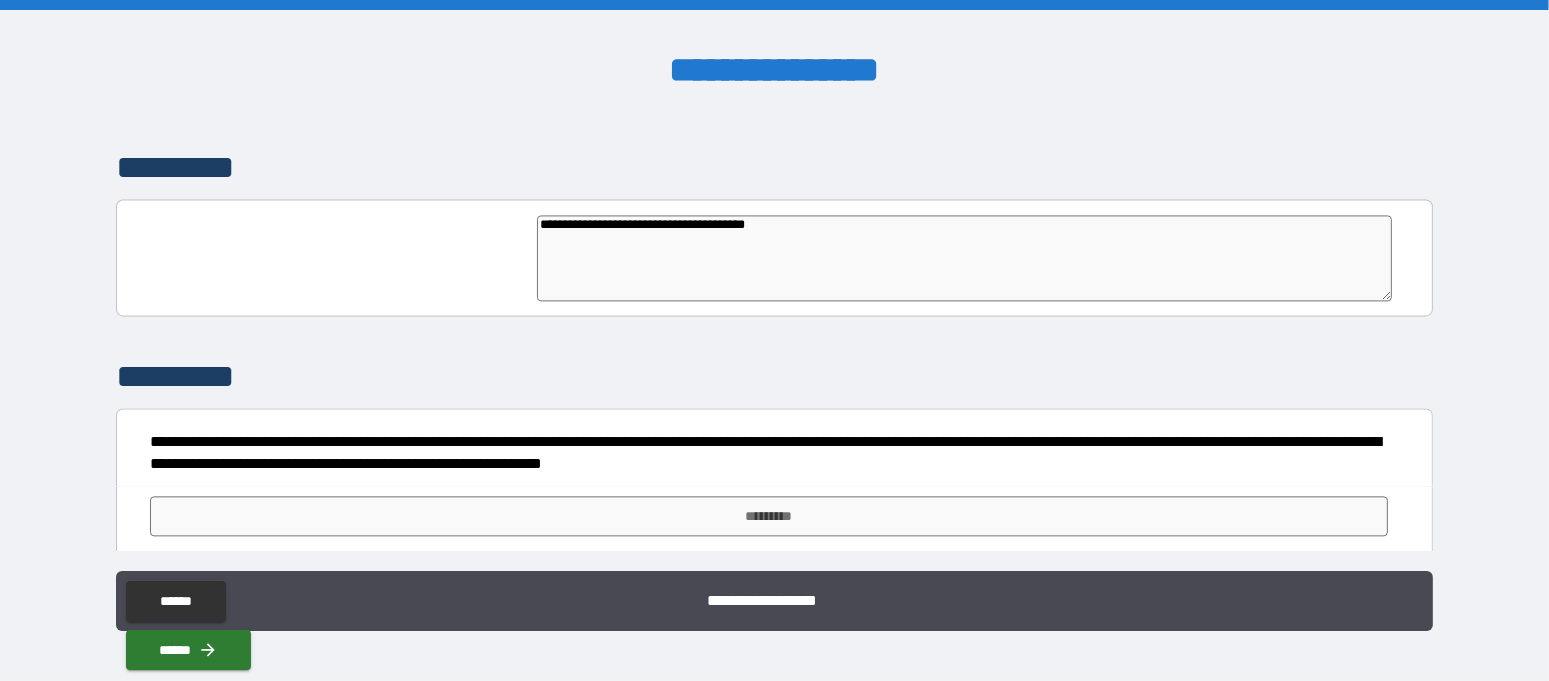 type on "*" 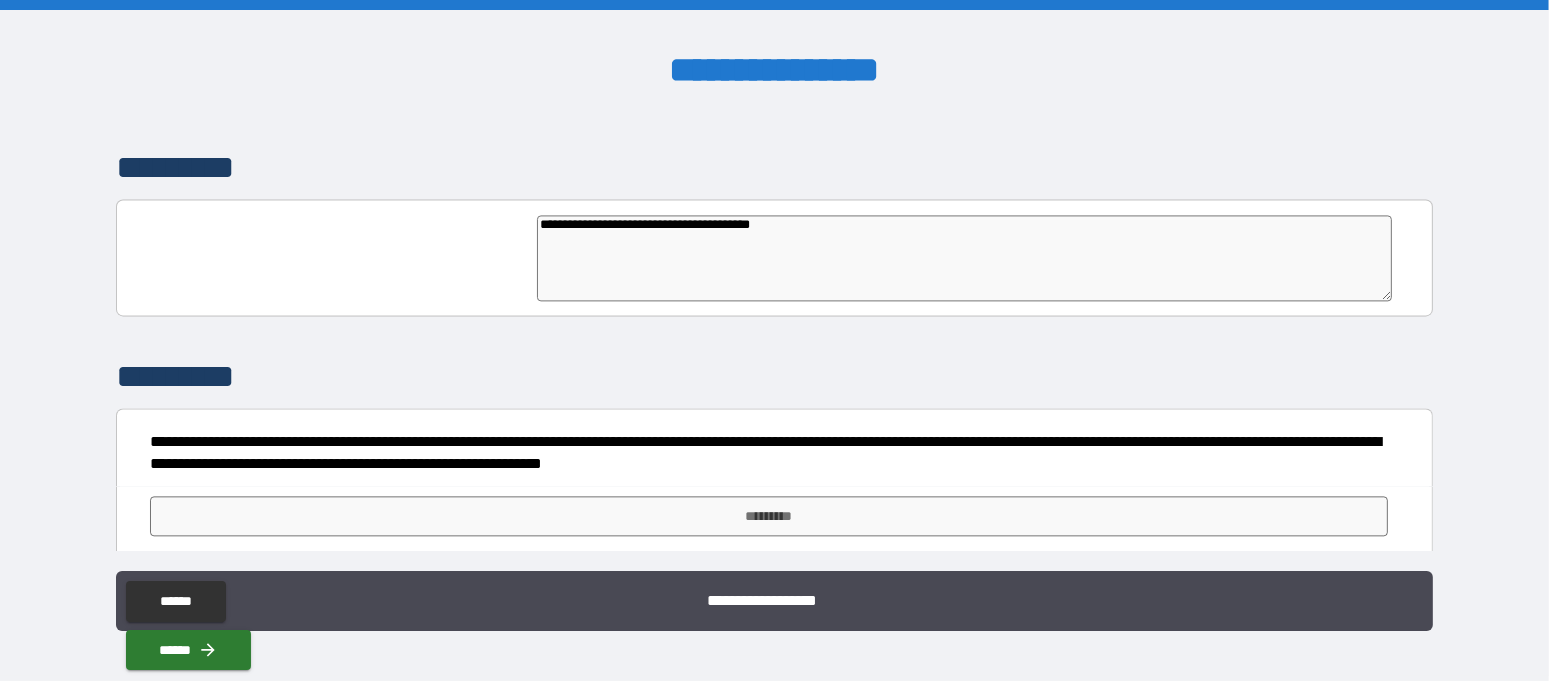 type on "**********" 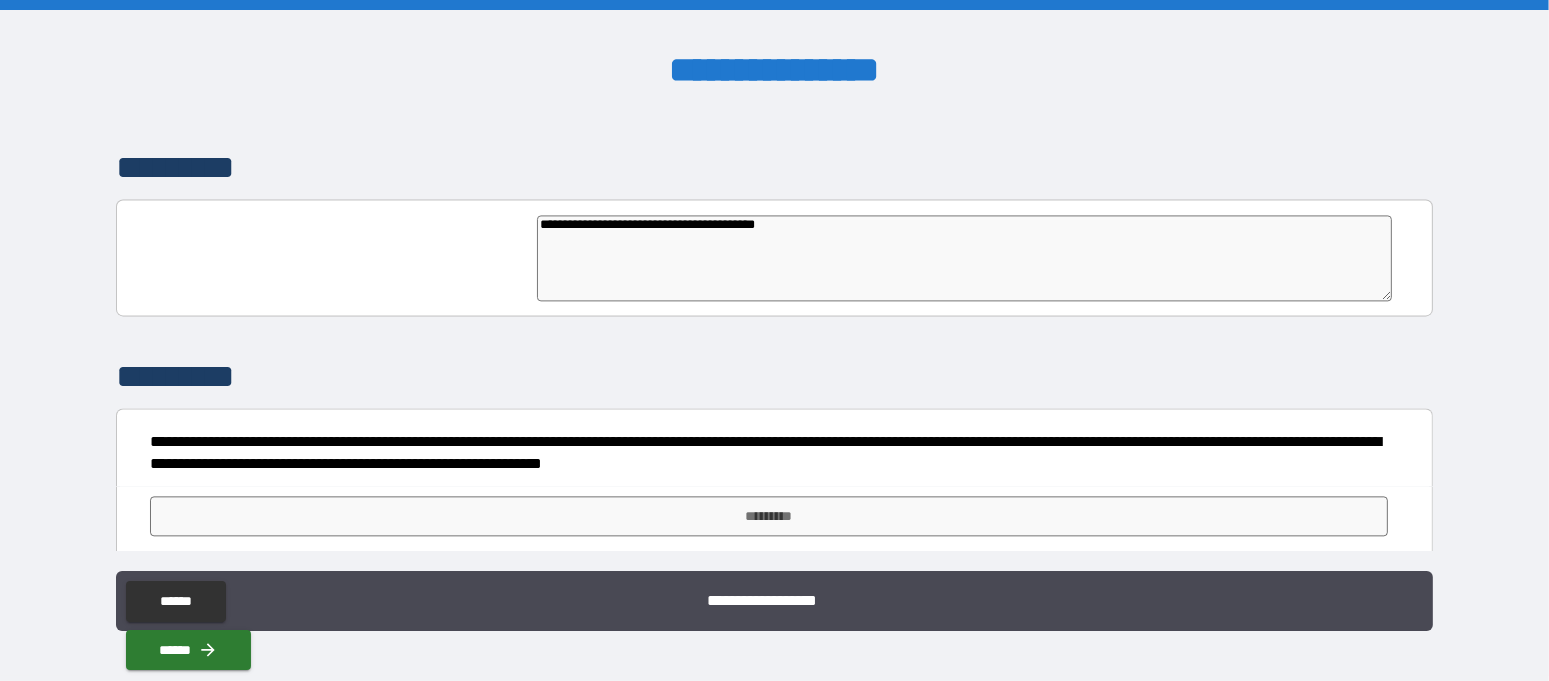 type on "**********" 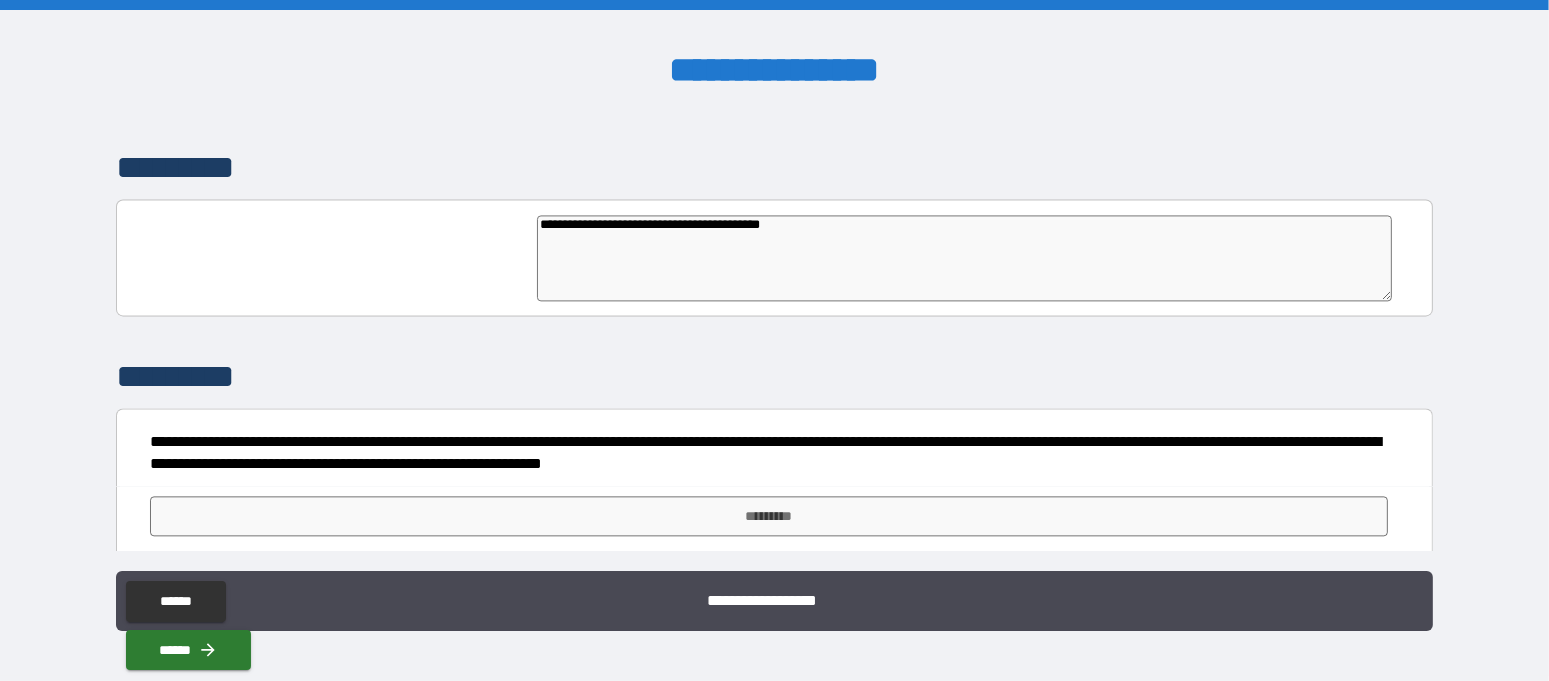 type on "**********" 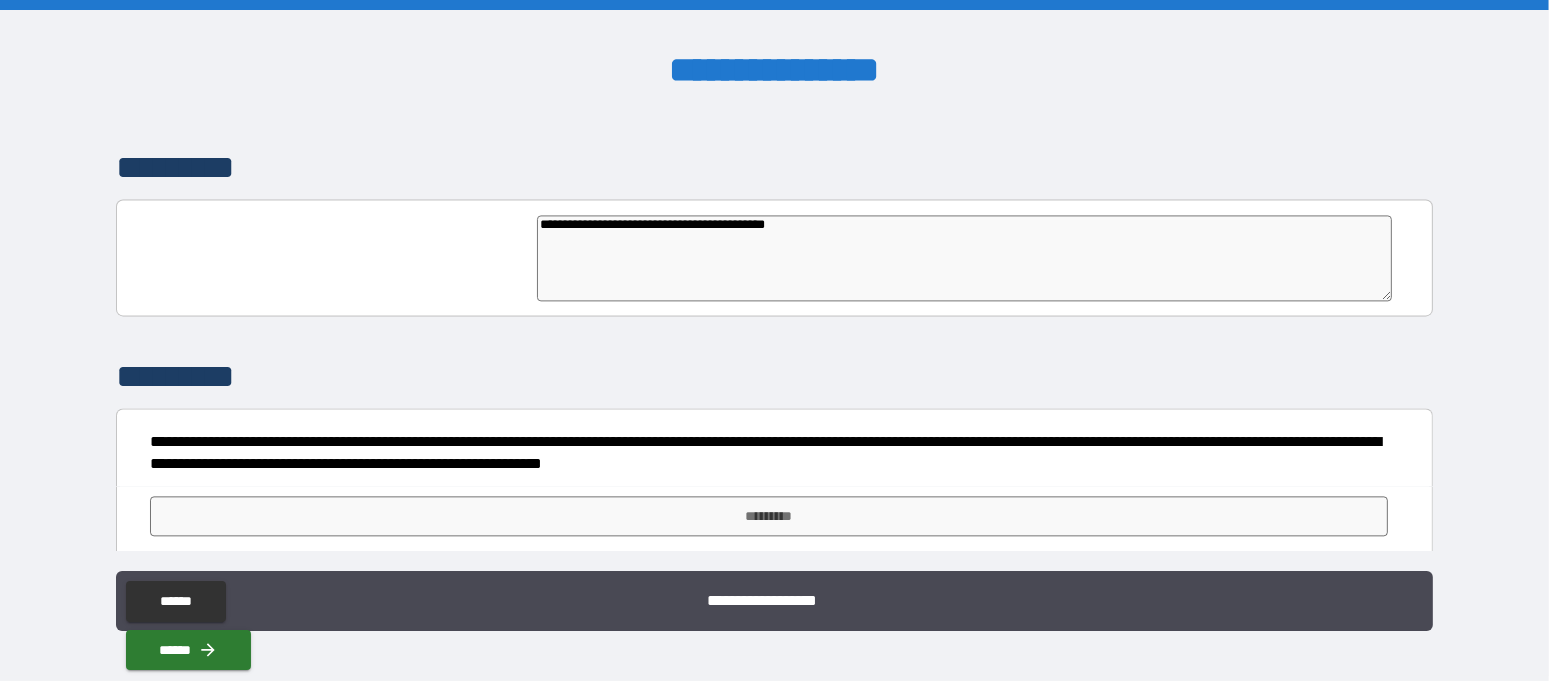 type on "*" 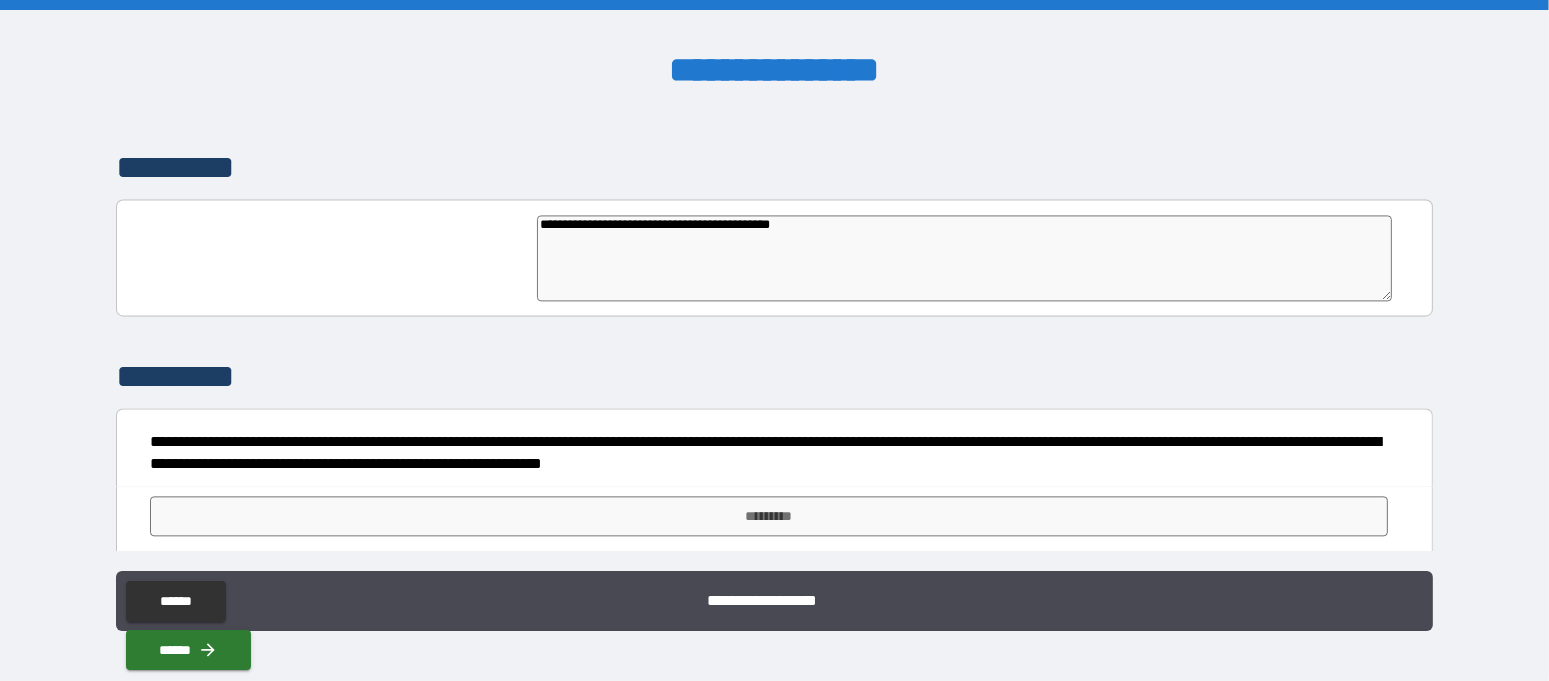 type on "*" 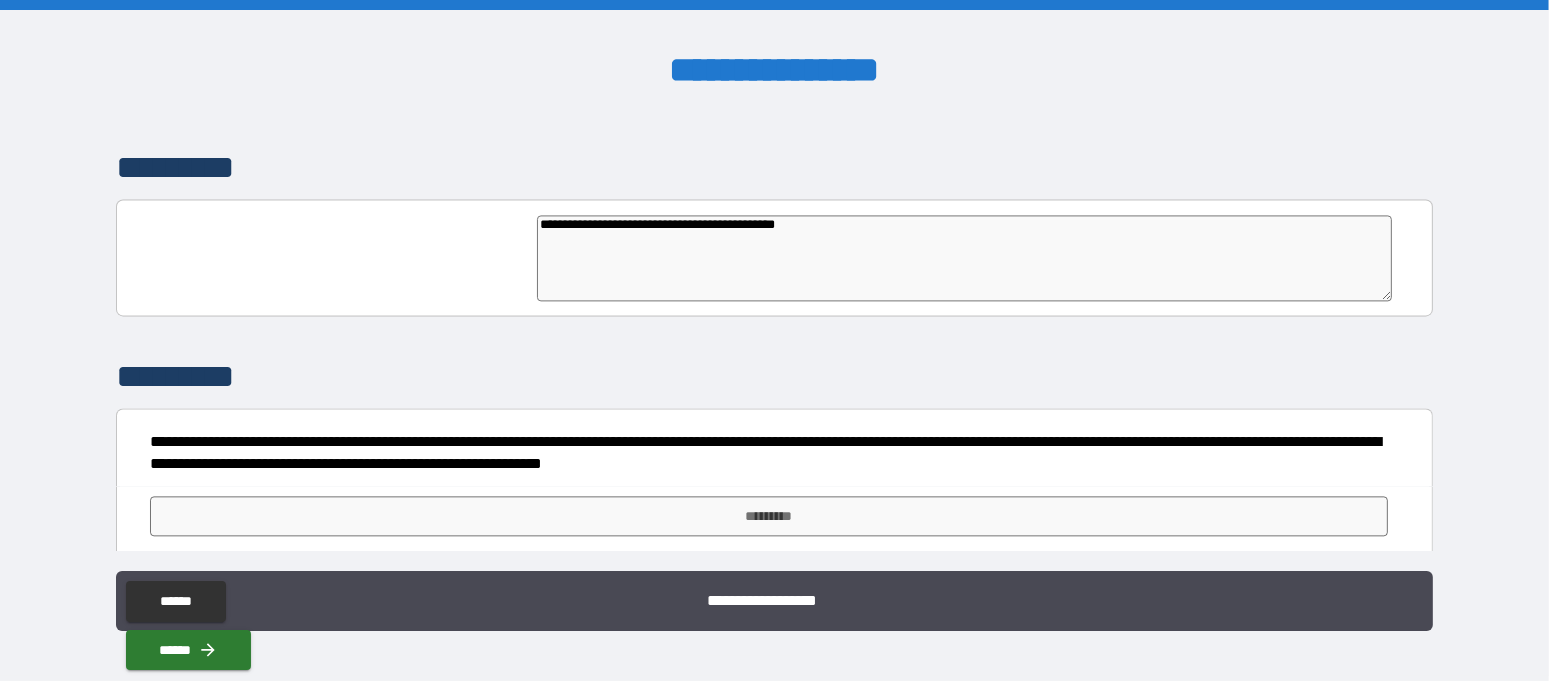 type on "*" 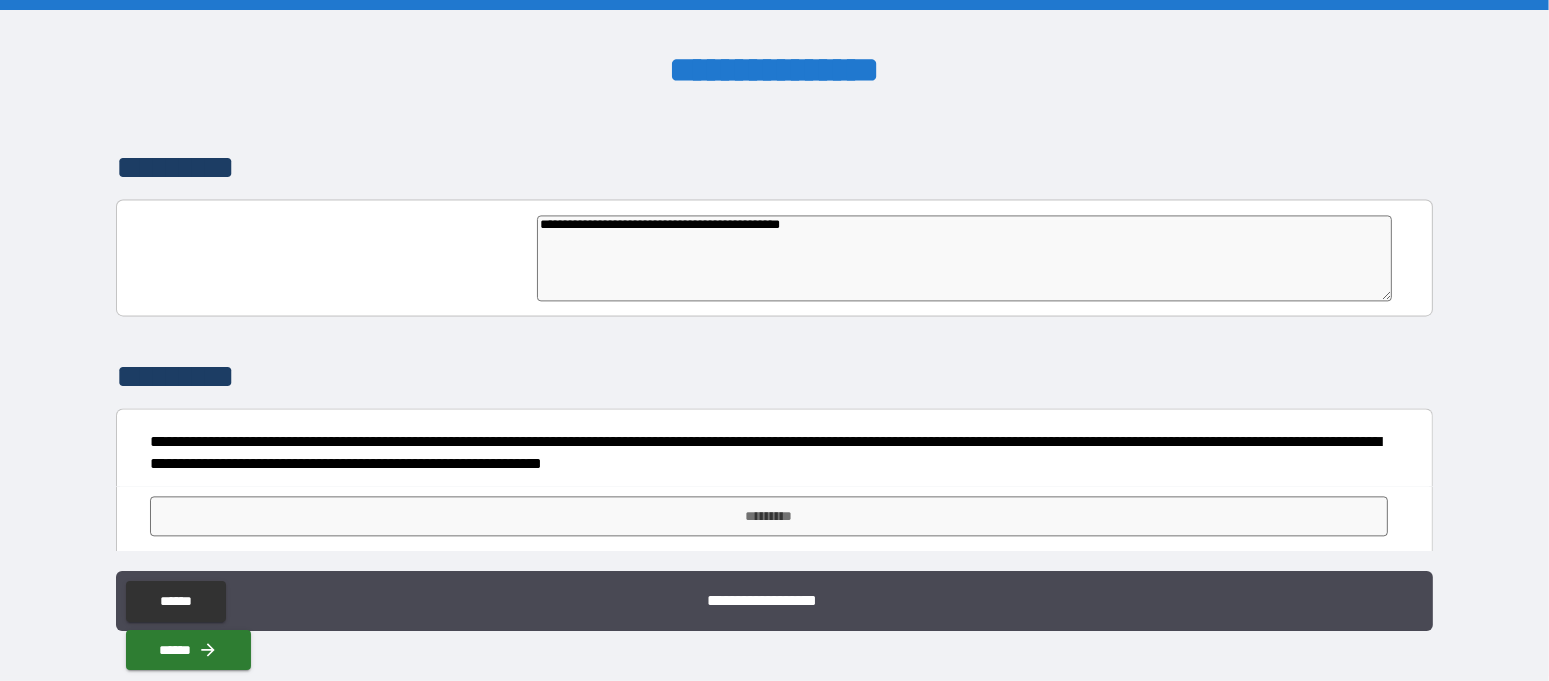 type on "**********" 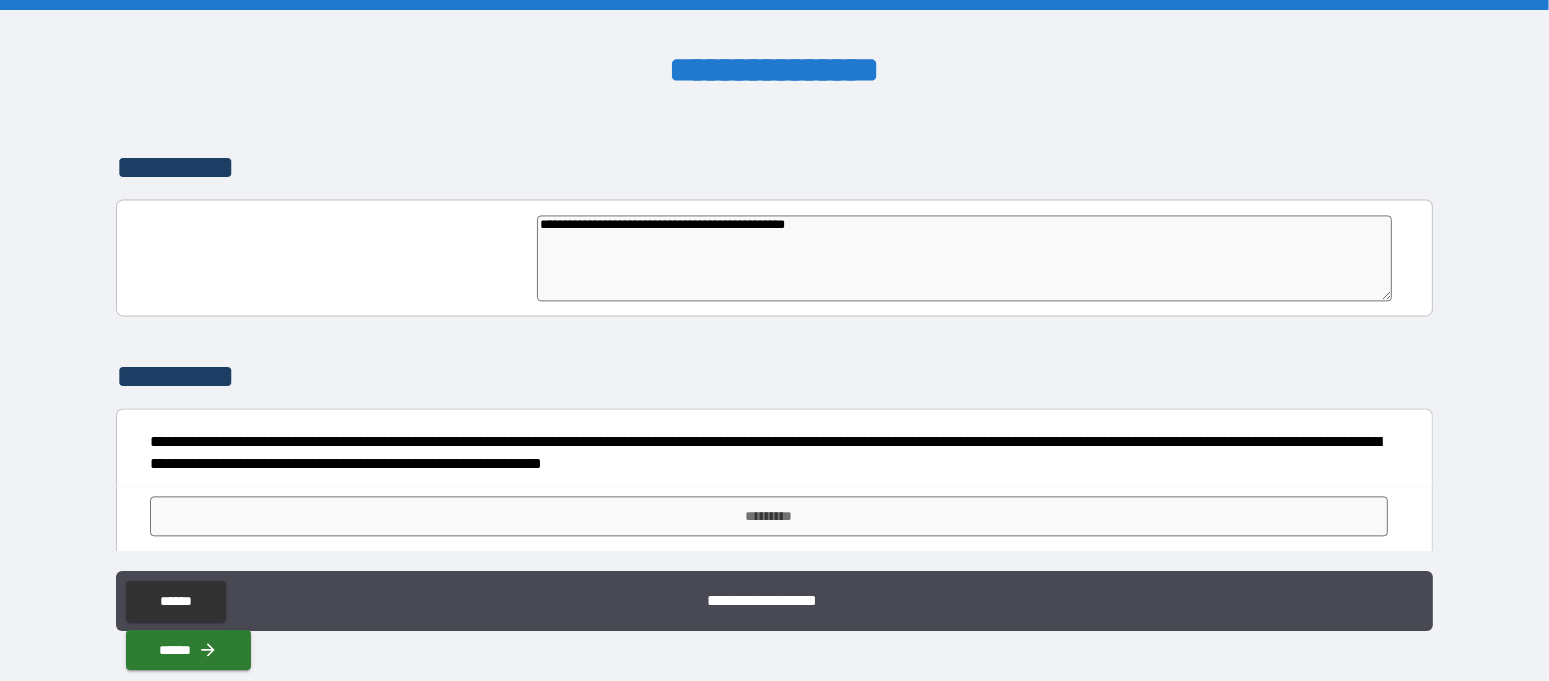 type on "**********" 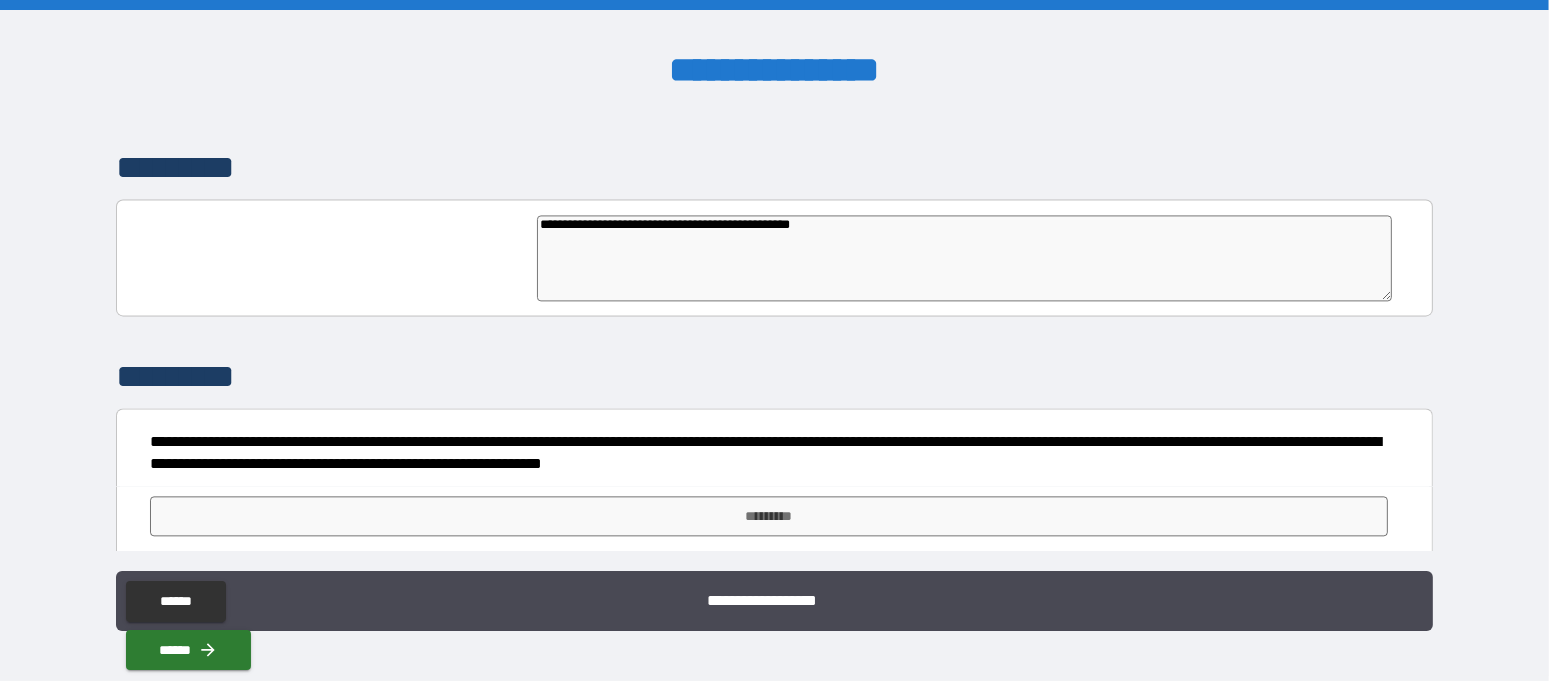 type on "*" 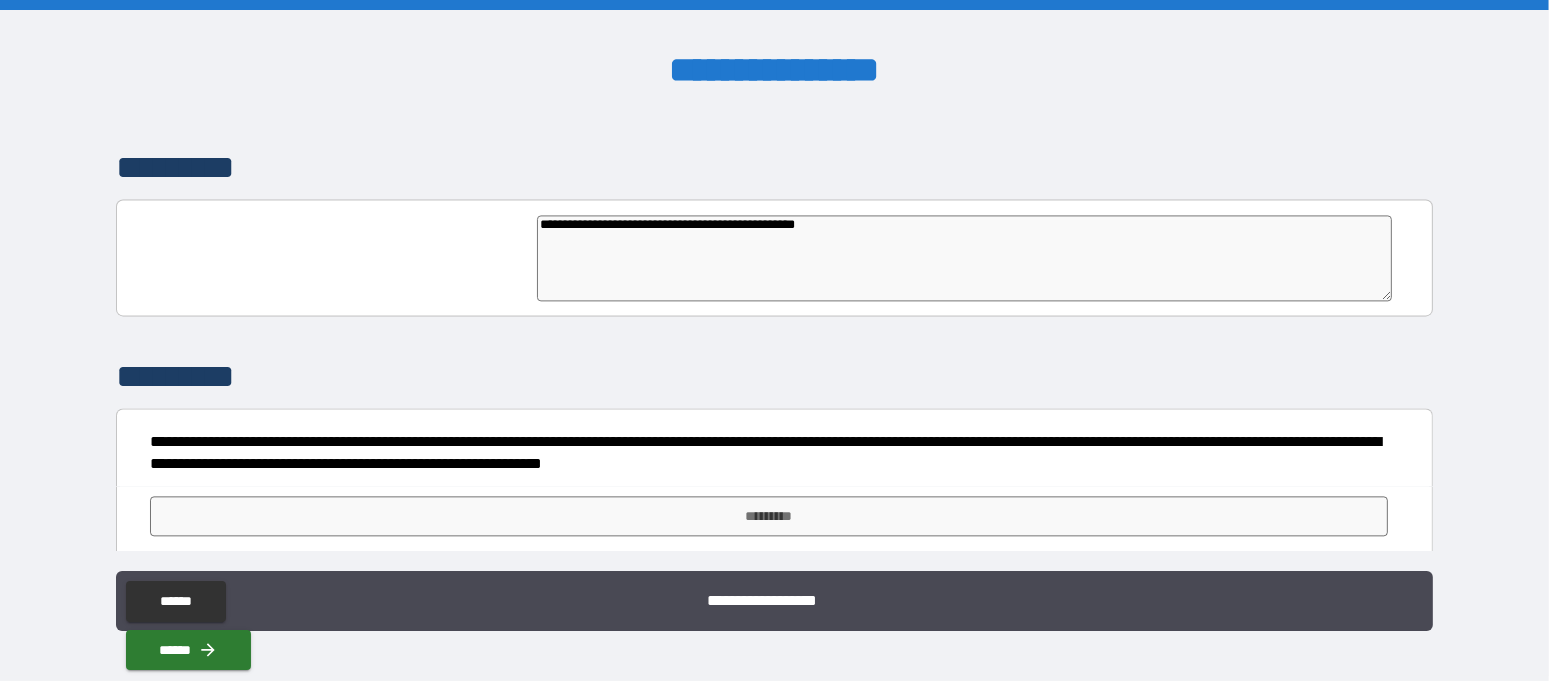 type on "**********" 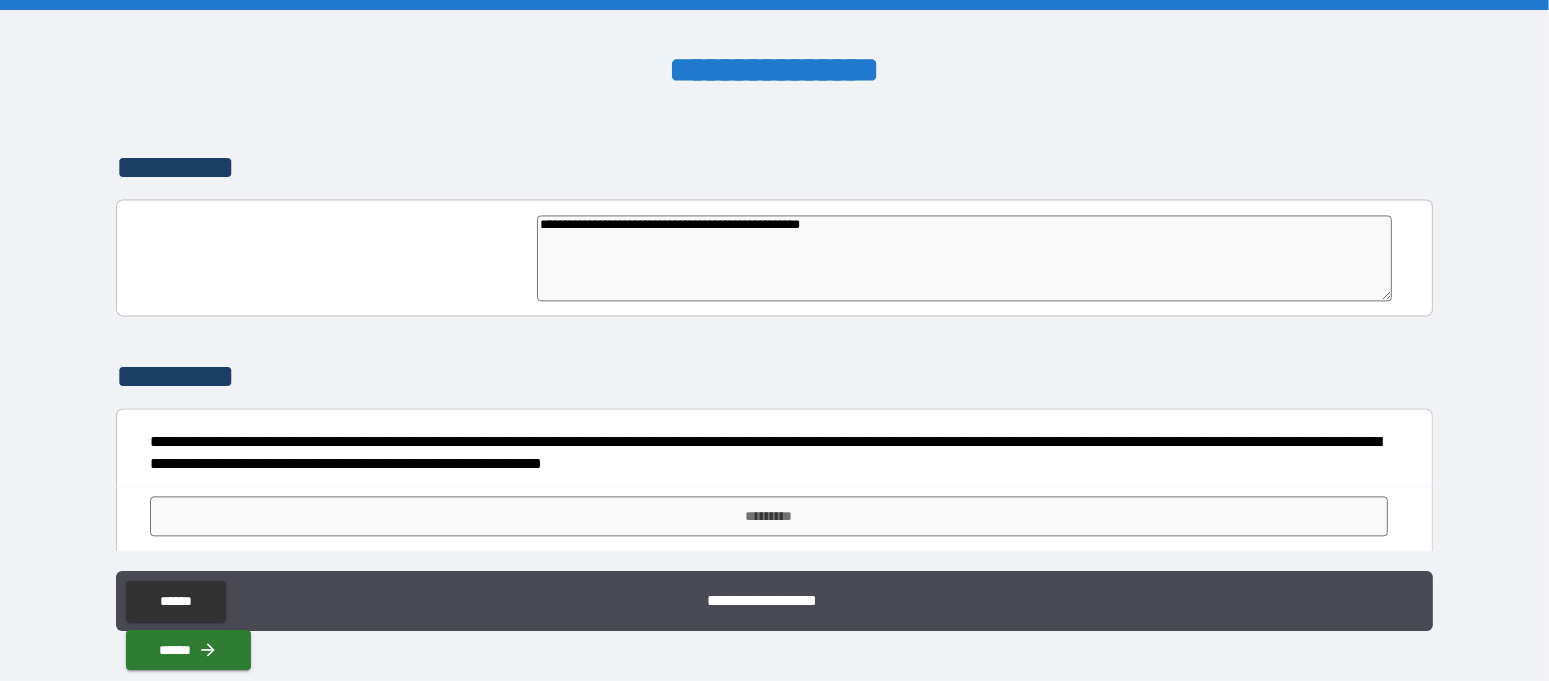 type on "**********" 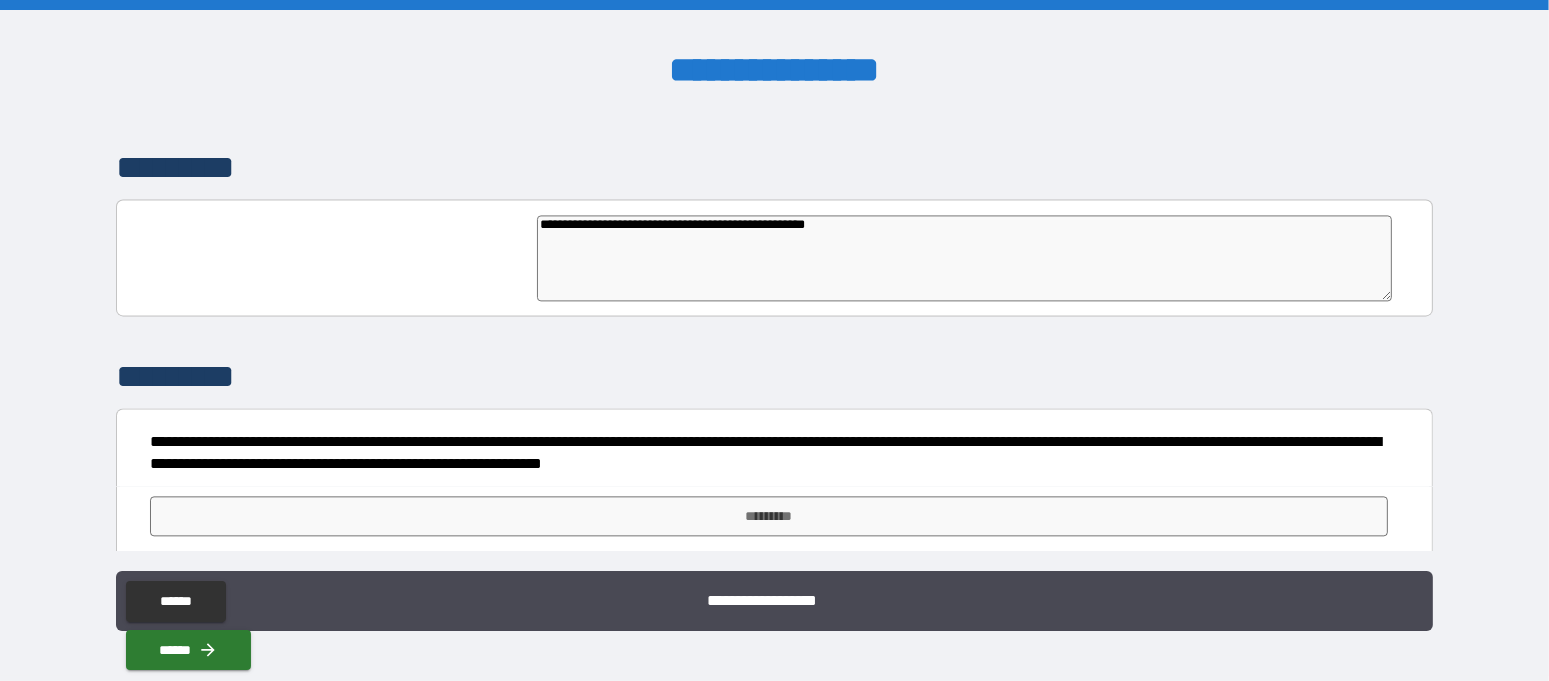 type on "*" 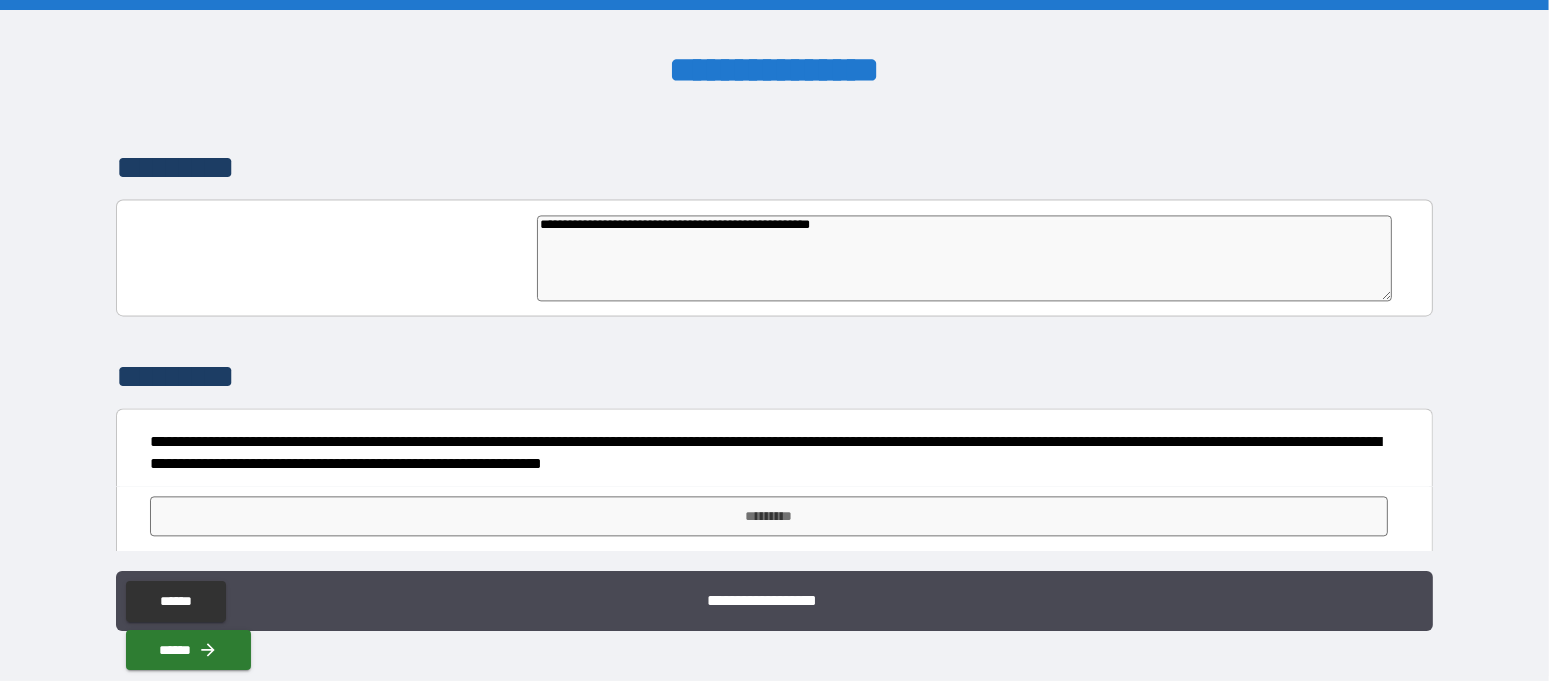 type on "*" 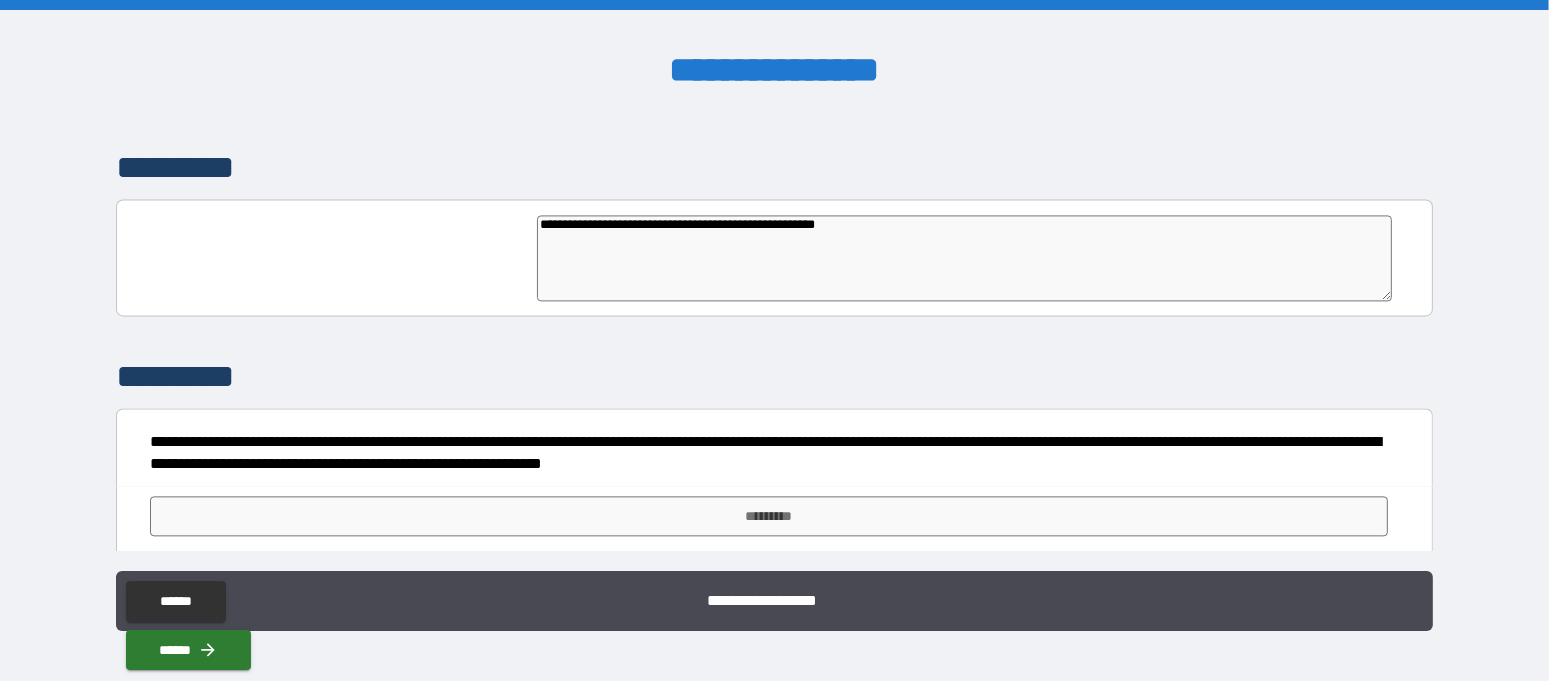 type on "*" 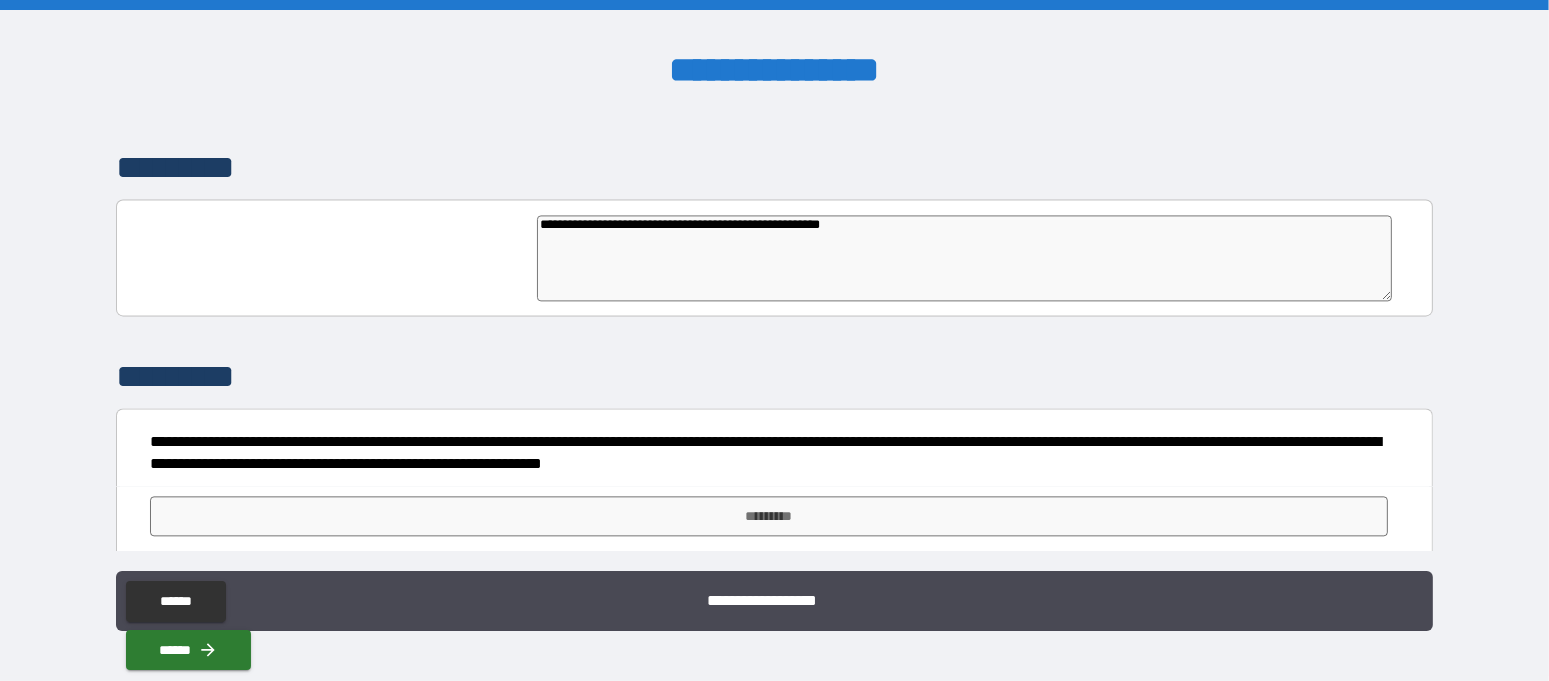 type on "**********" 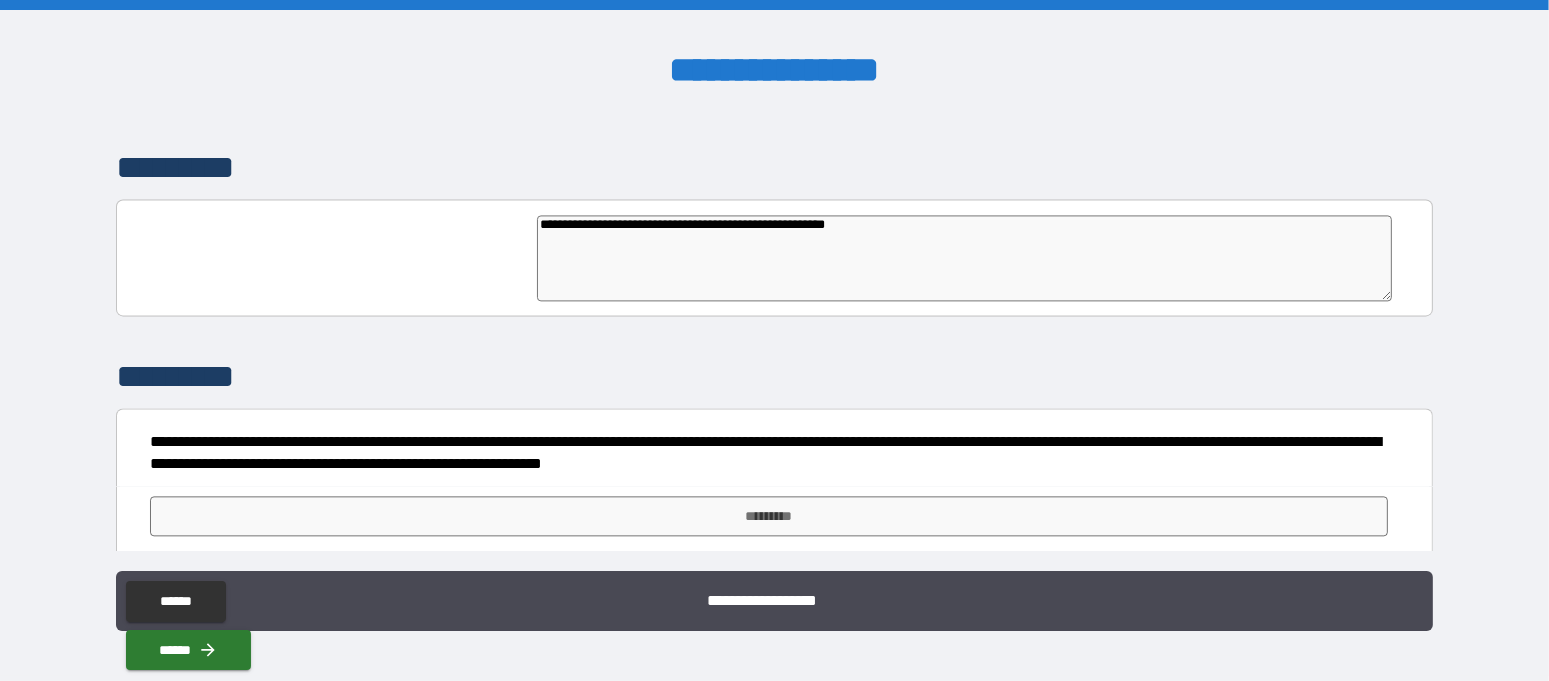 type on "**********" 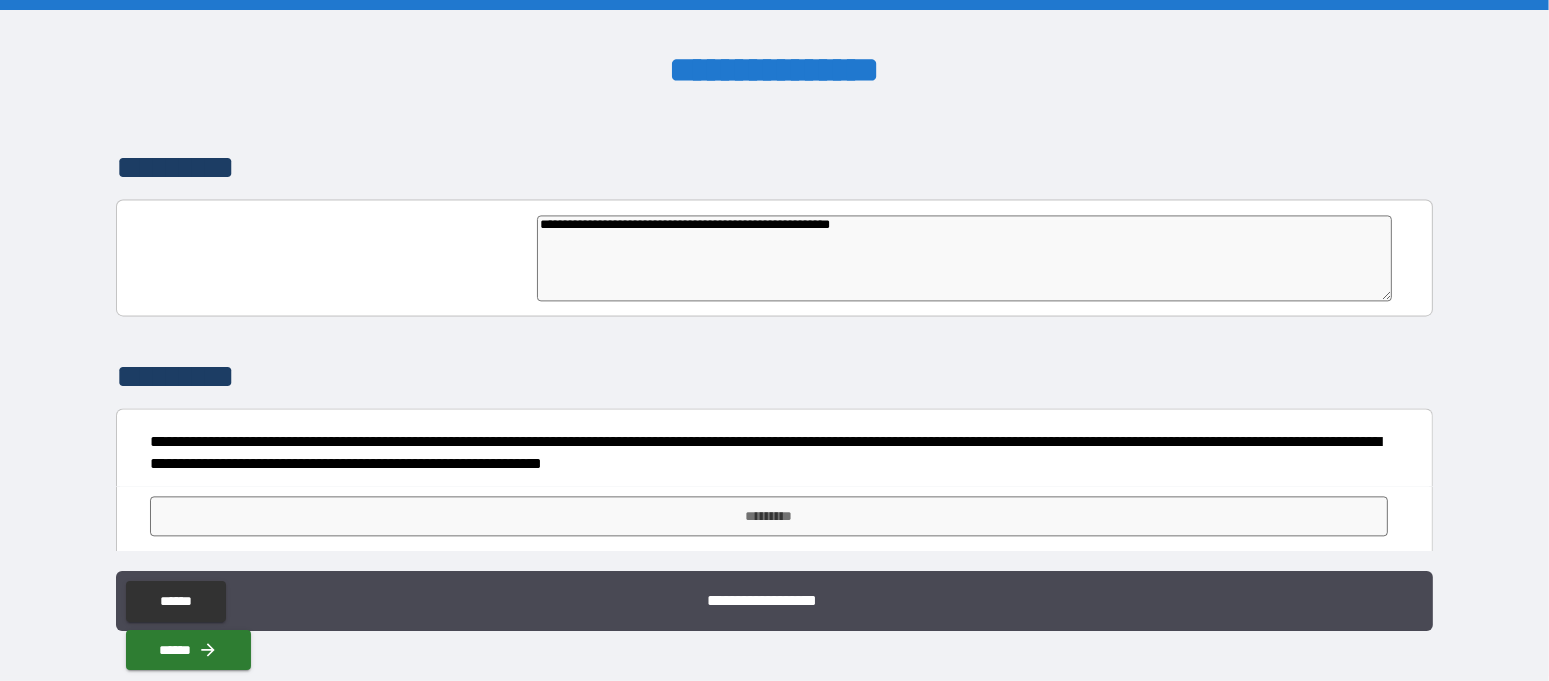 type on "*" 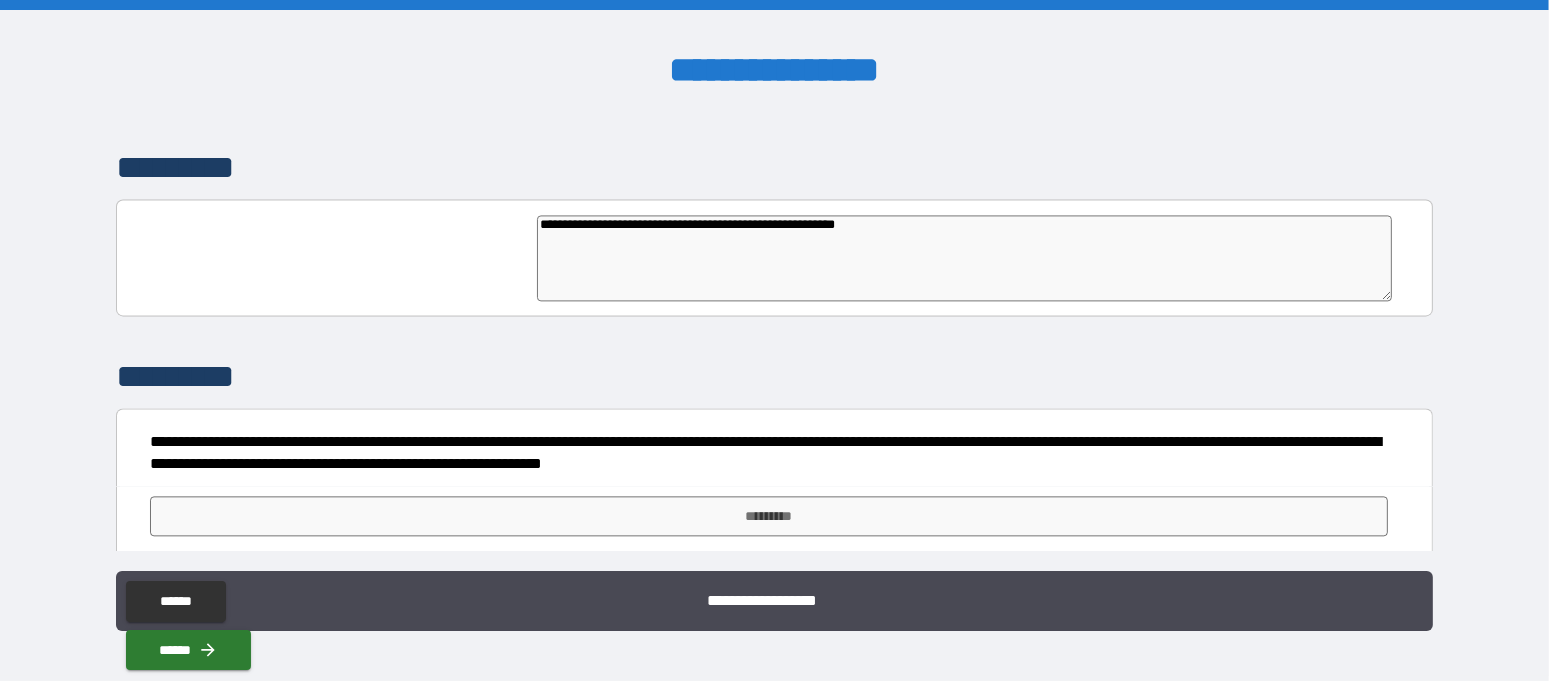 type on "*" 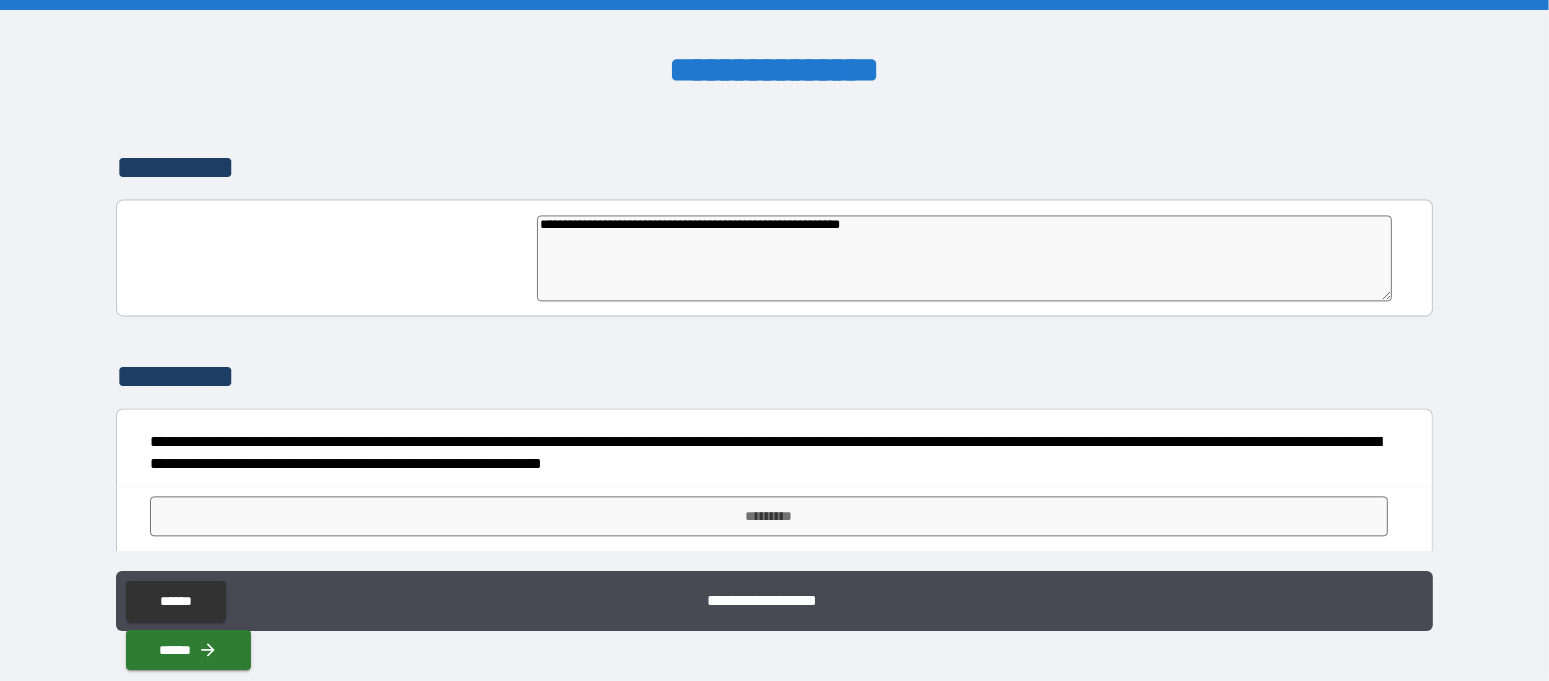 type on "*" 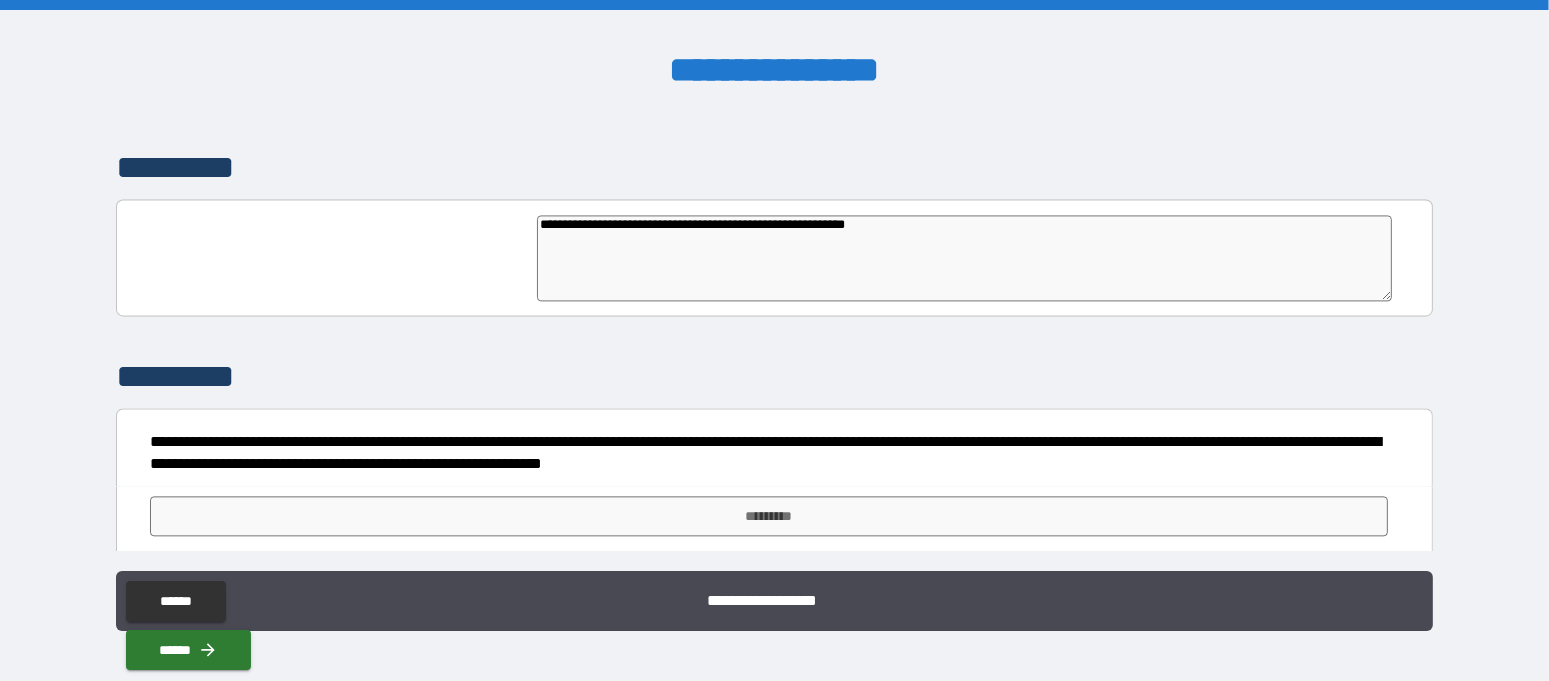 type on "*" 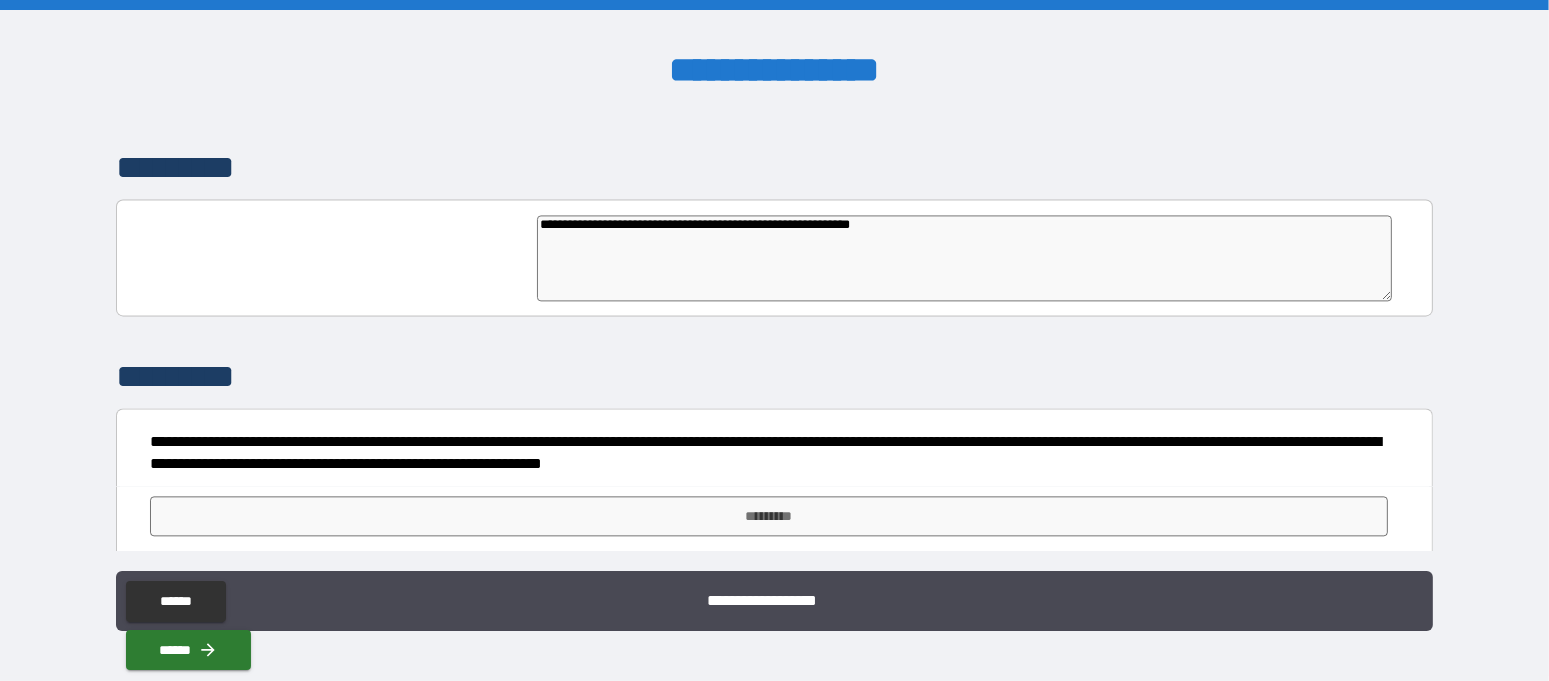 type on "*" 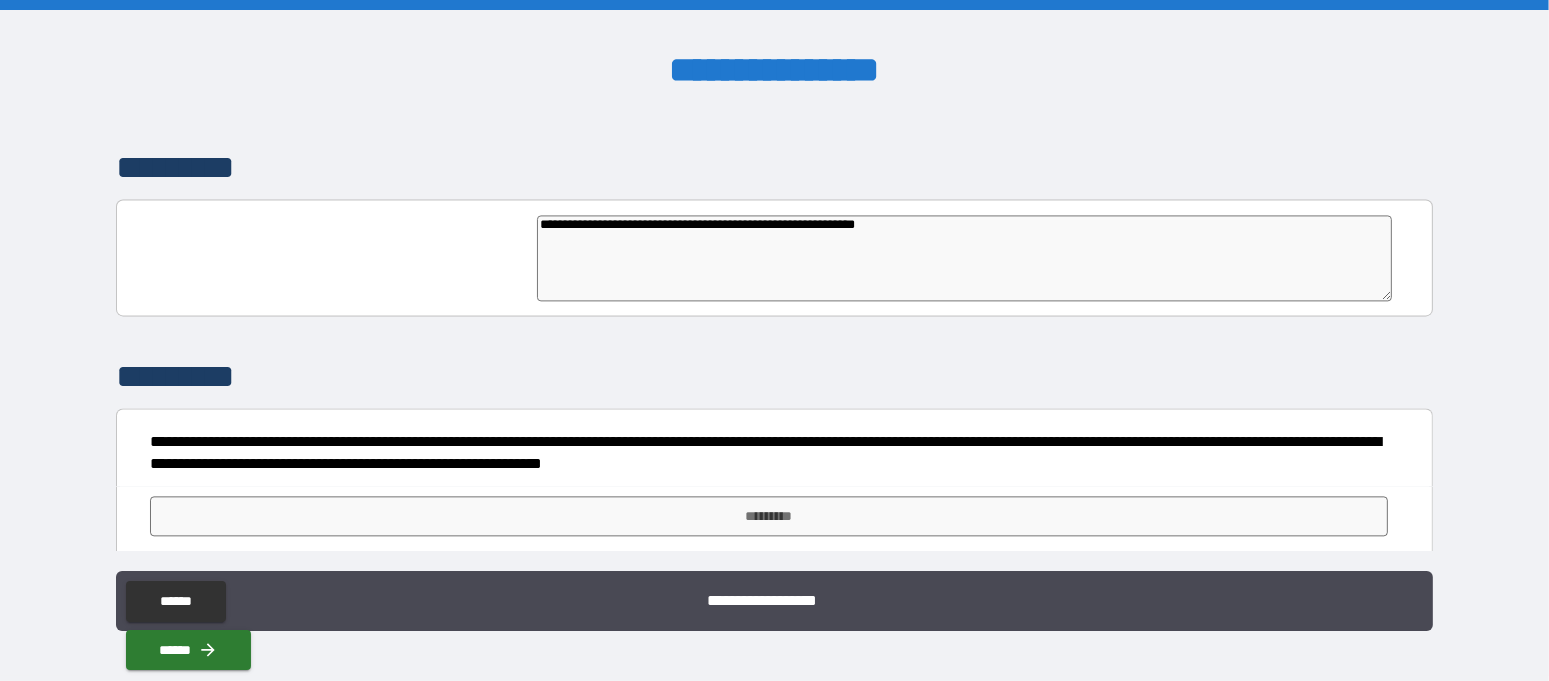 type on "**********" 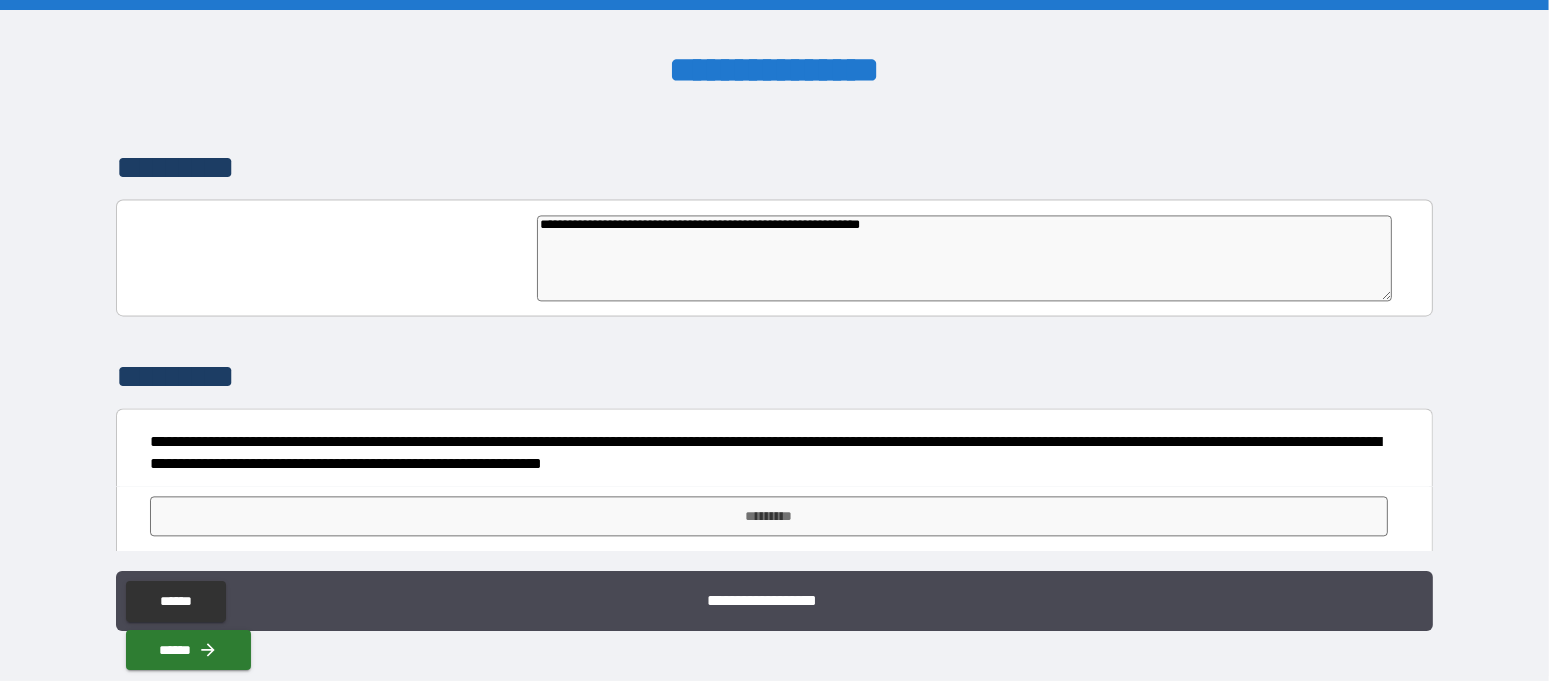 type on "*" 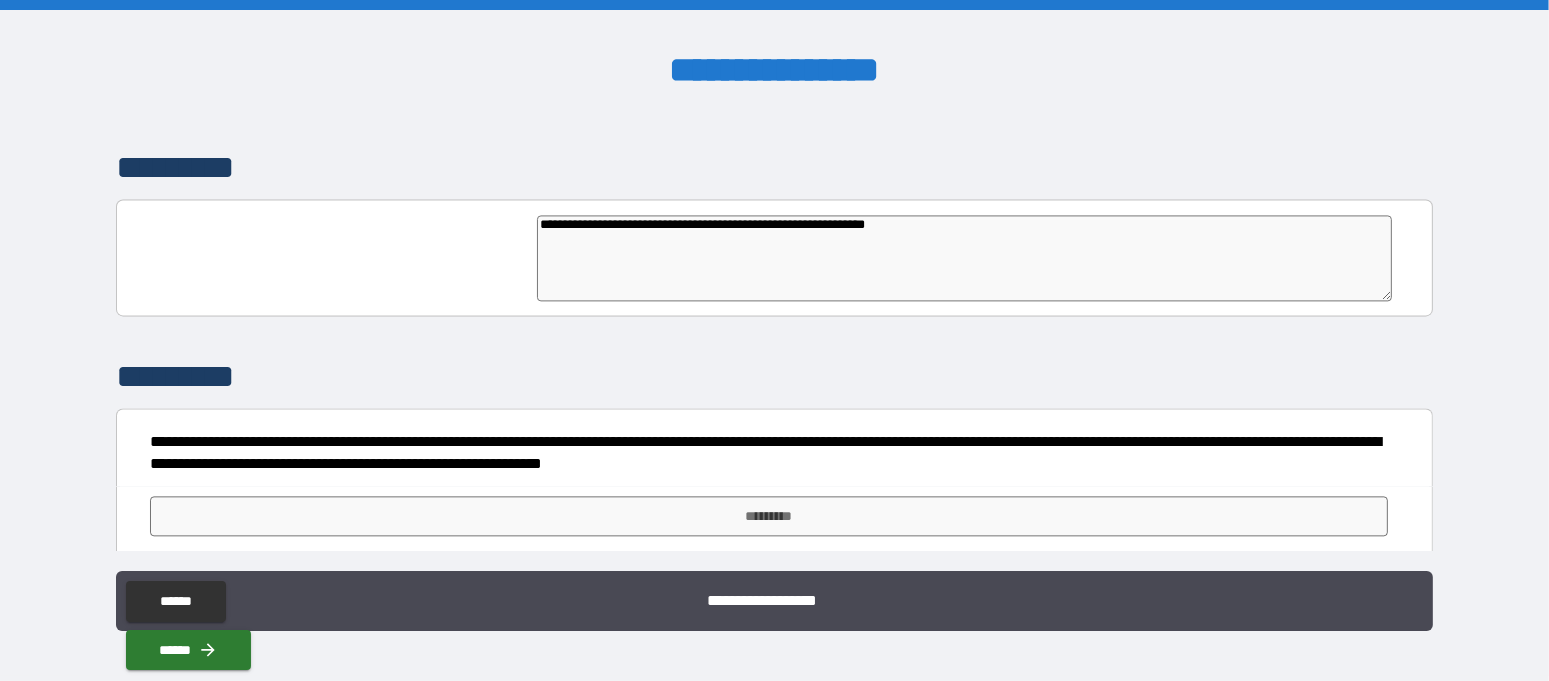 type on "**********" 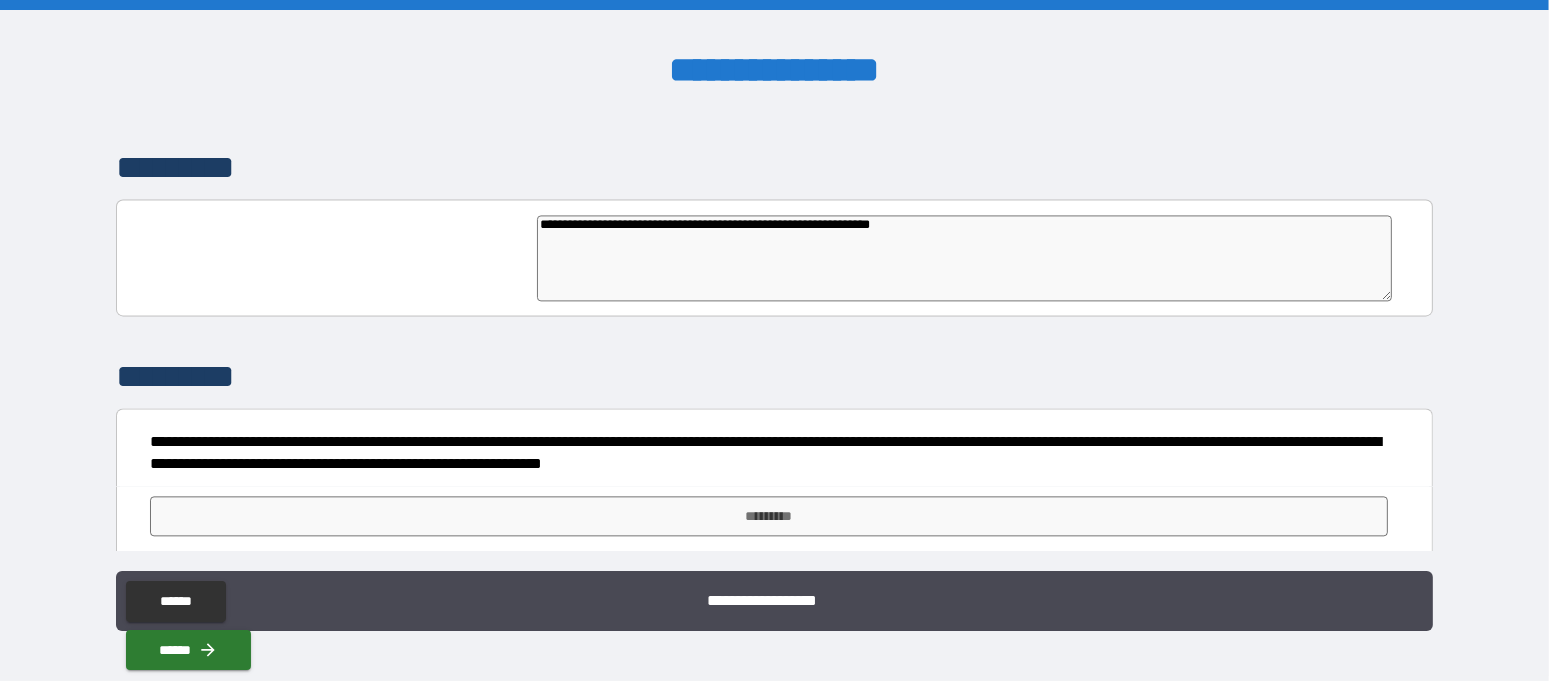 type on "*" 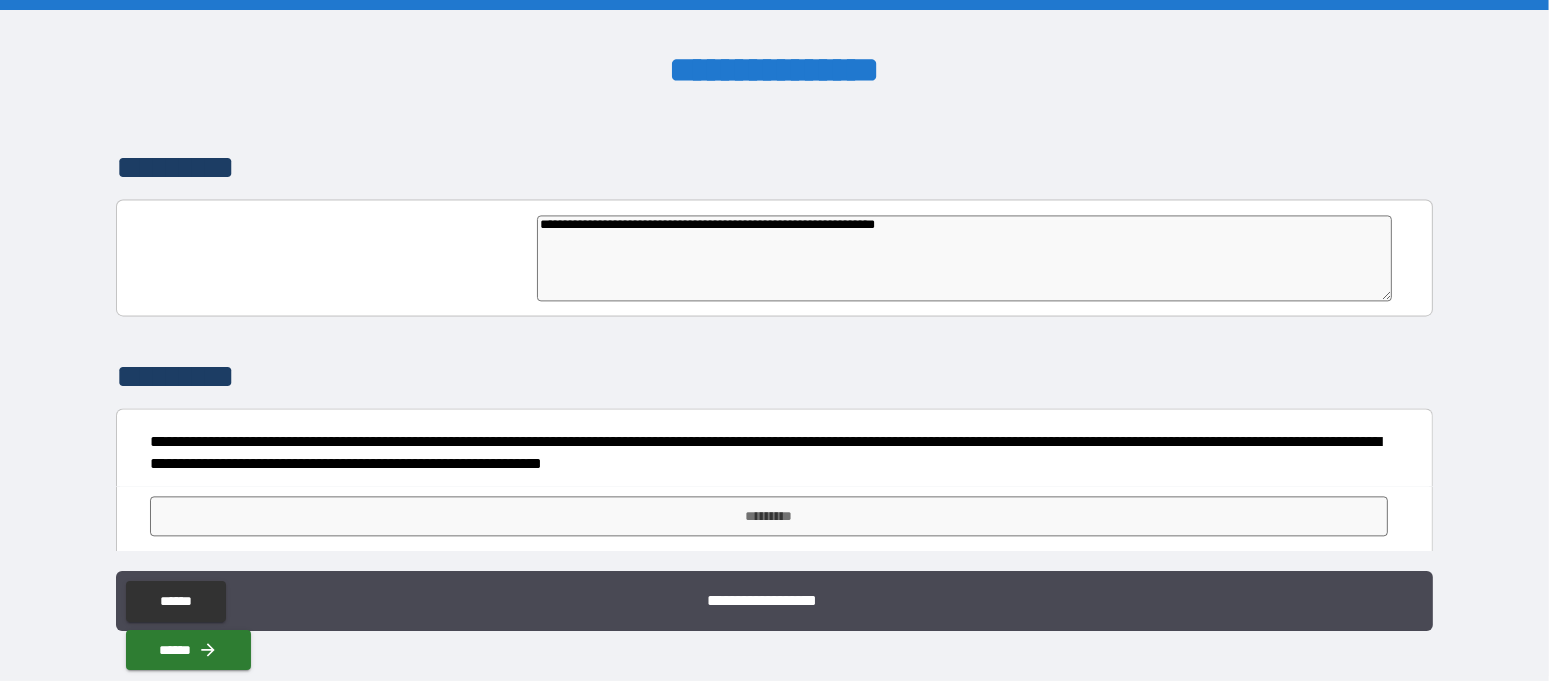 type on "**********" 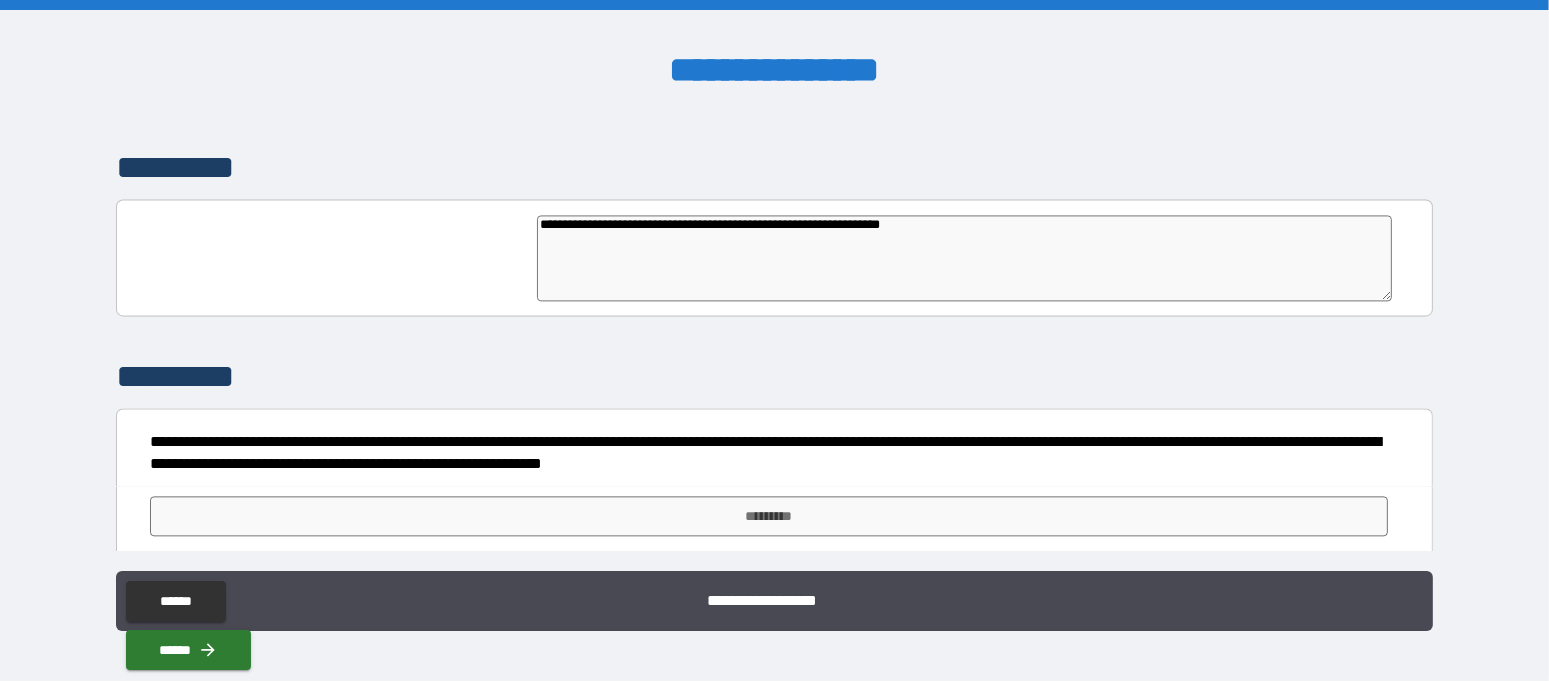 type on "*" 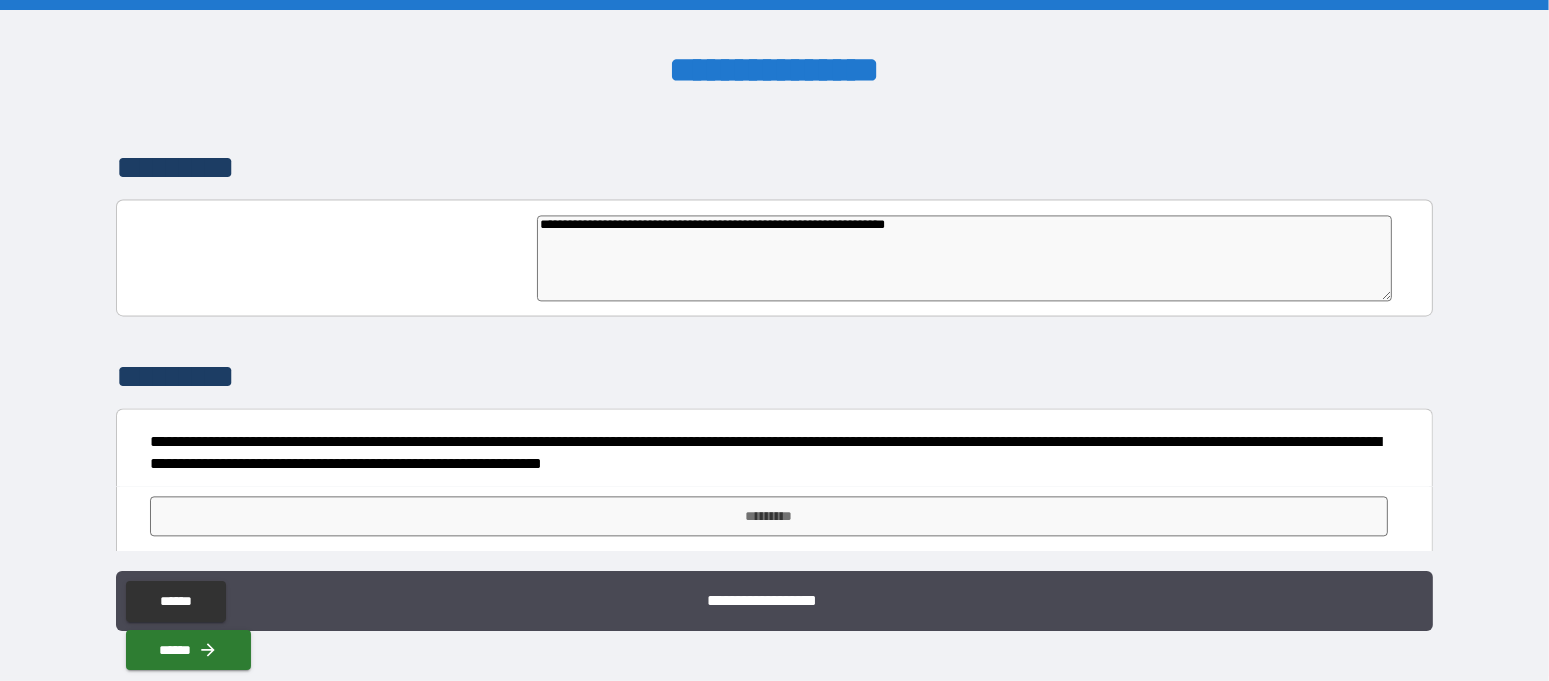 type on "**********" 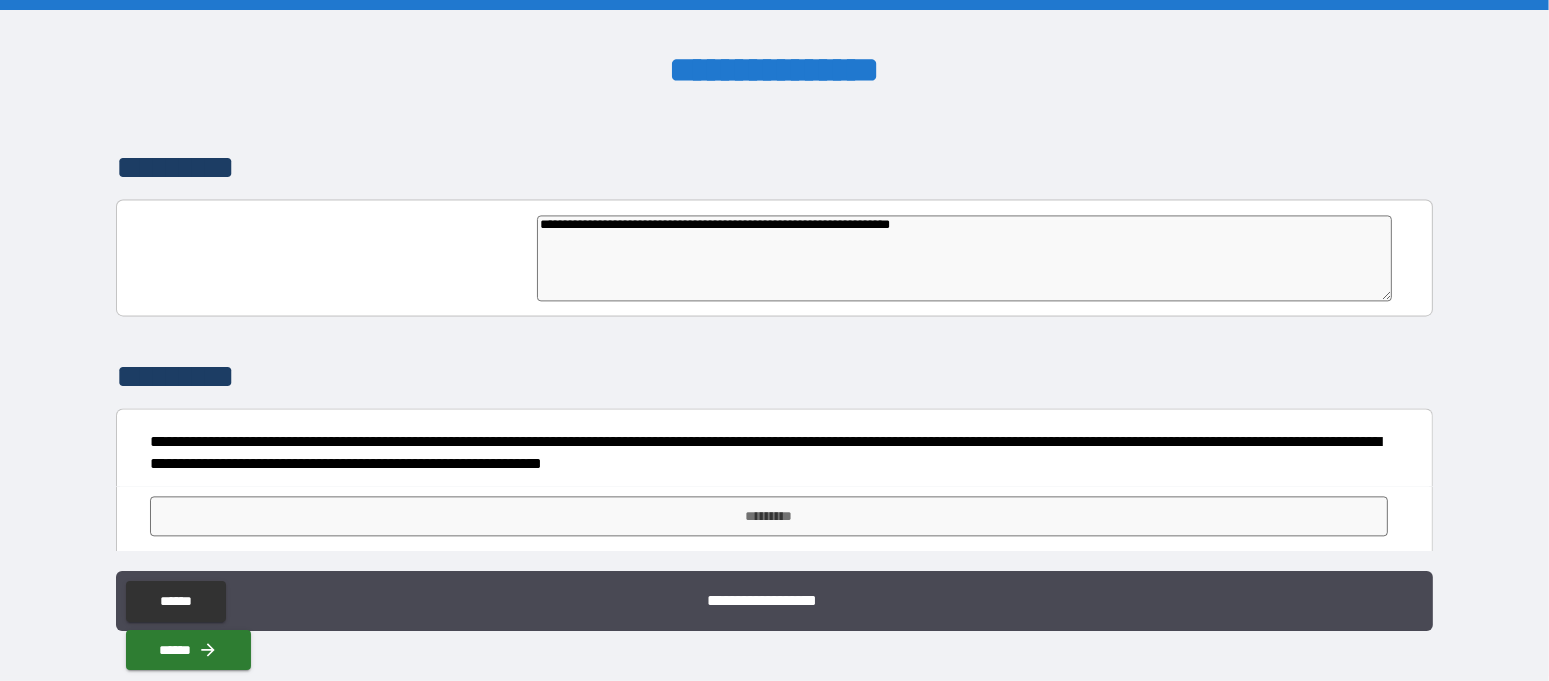 type on "**********" 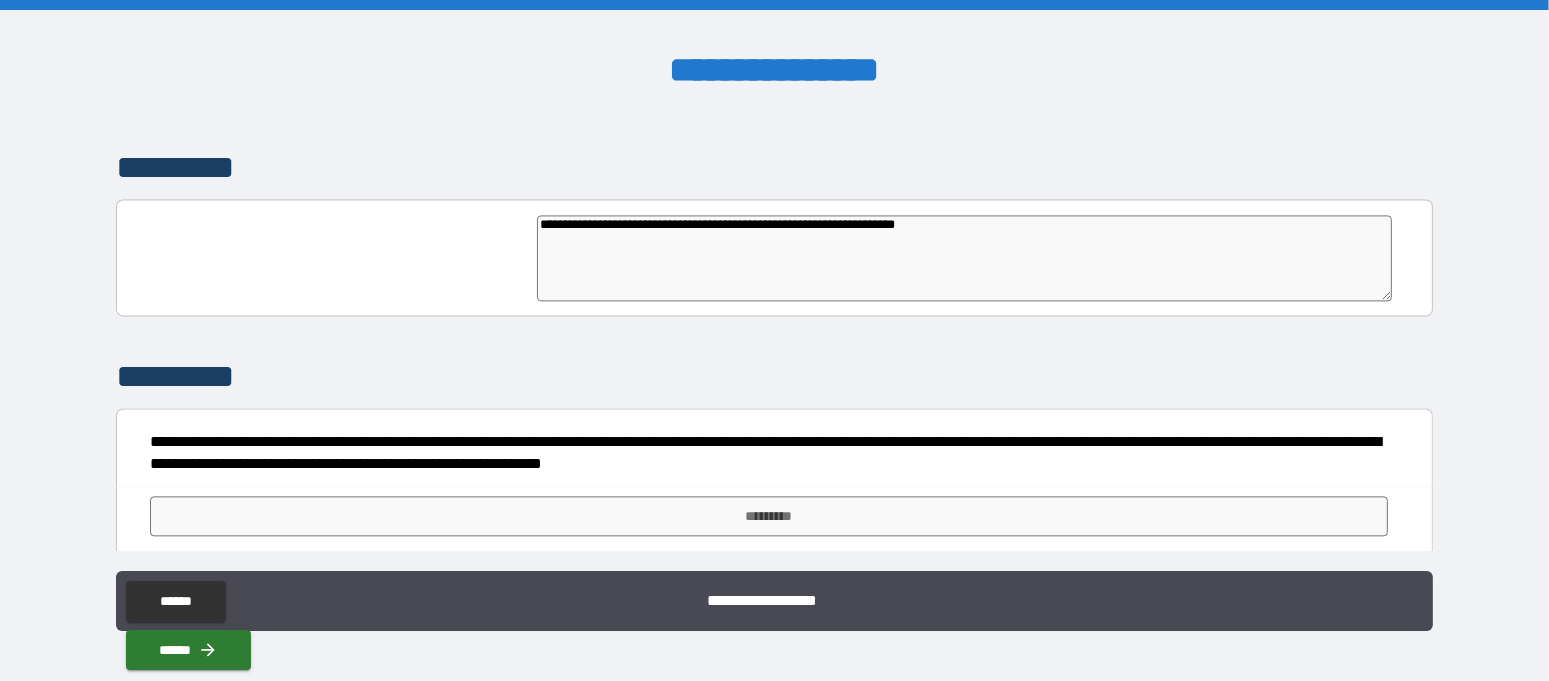 type on "**********" 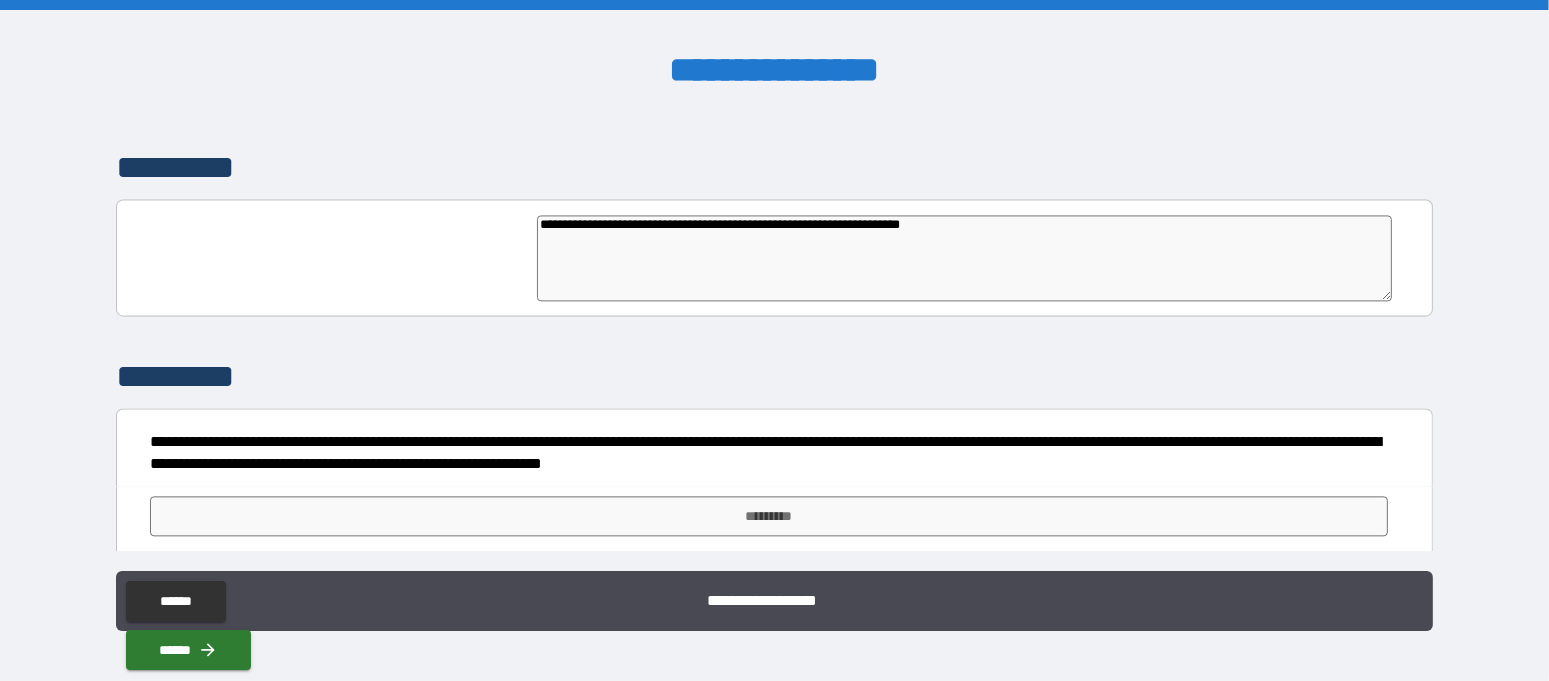 type on "*" 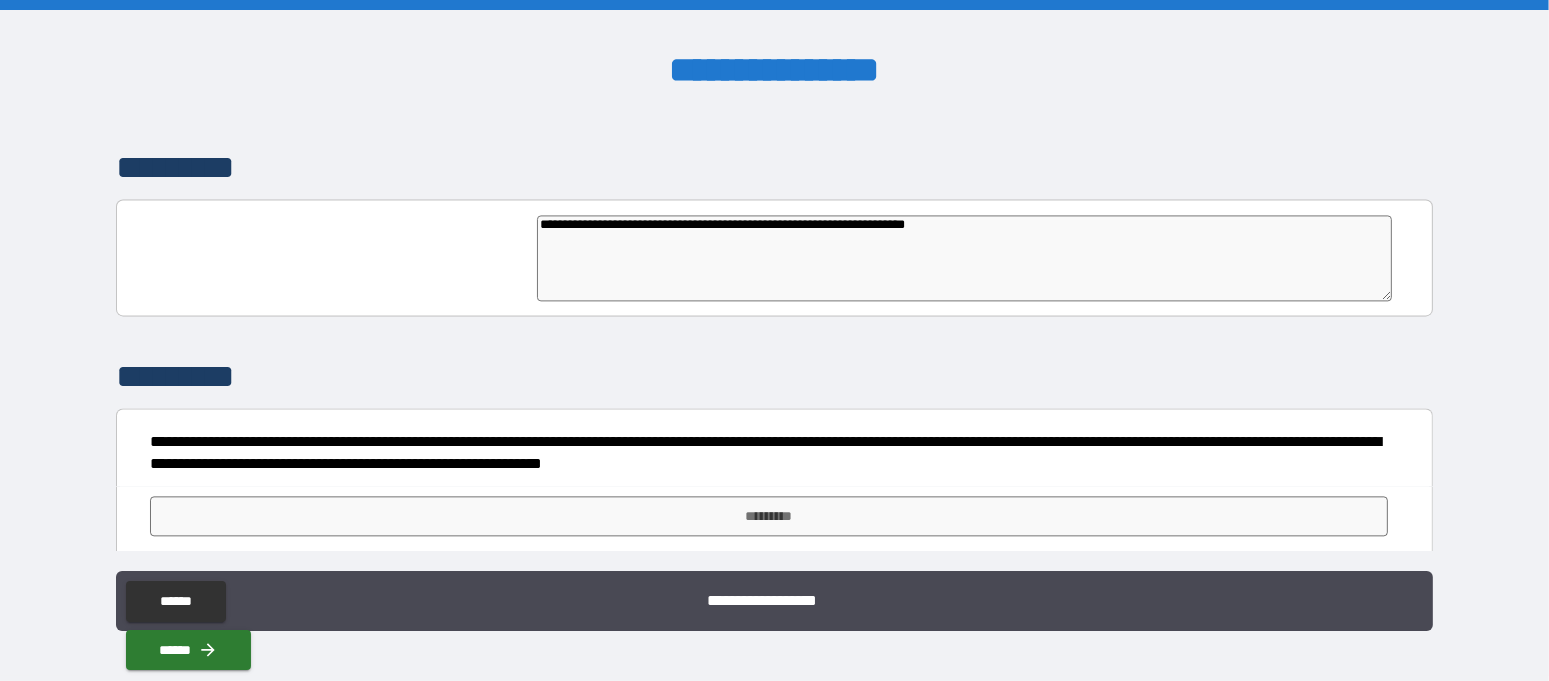 type on "*" 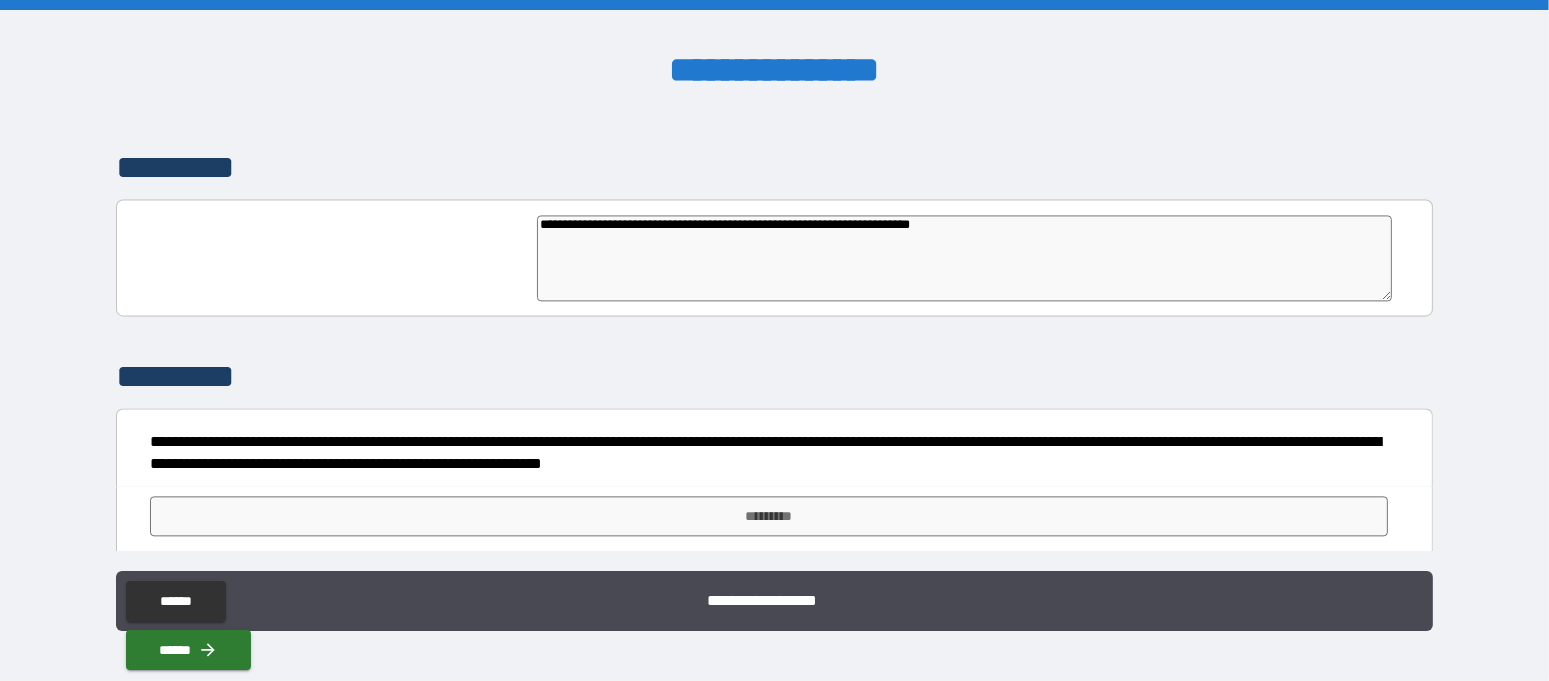 type on "**********" 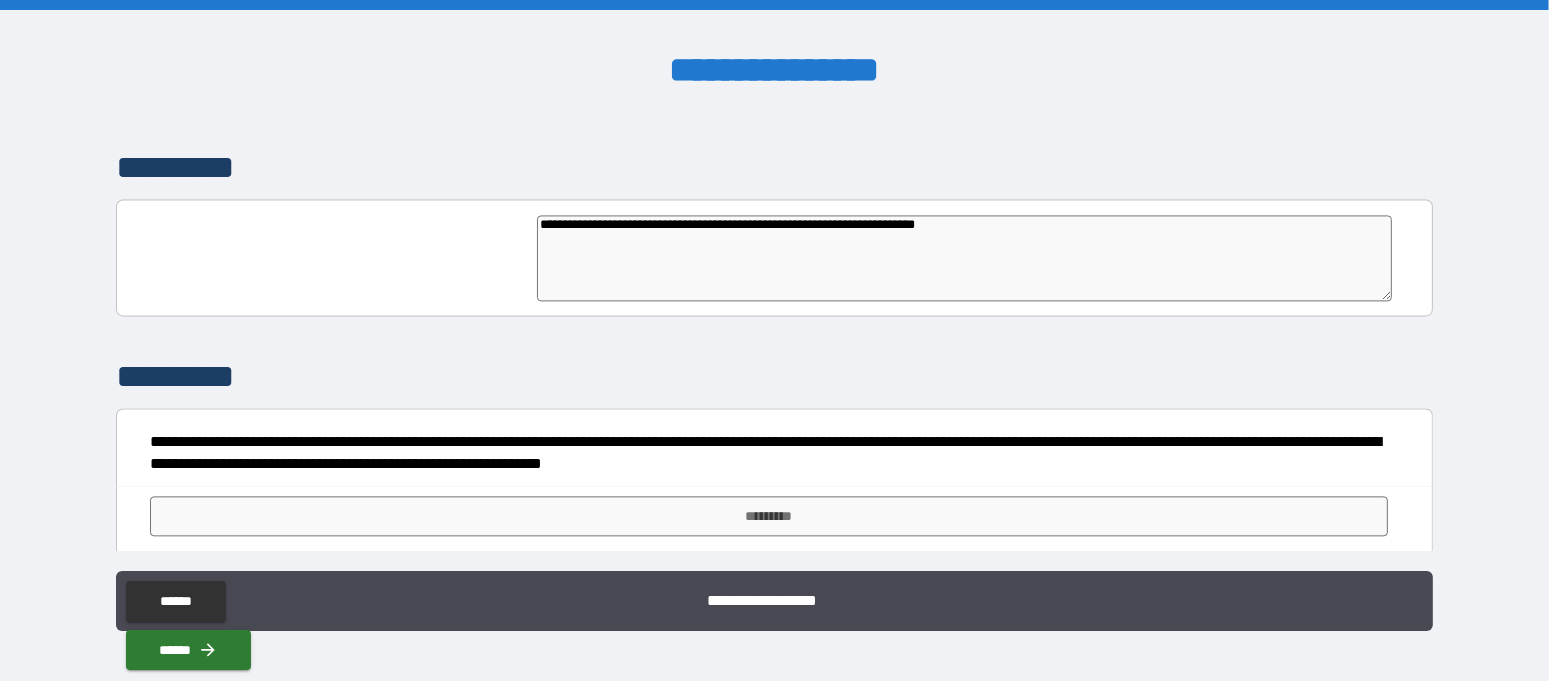 type on "**********" 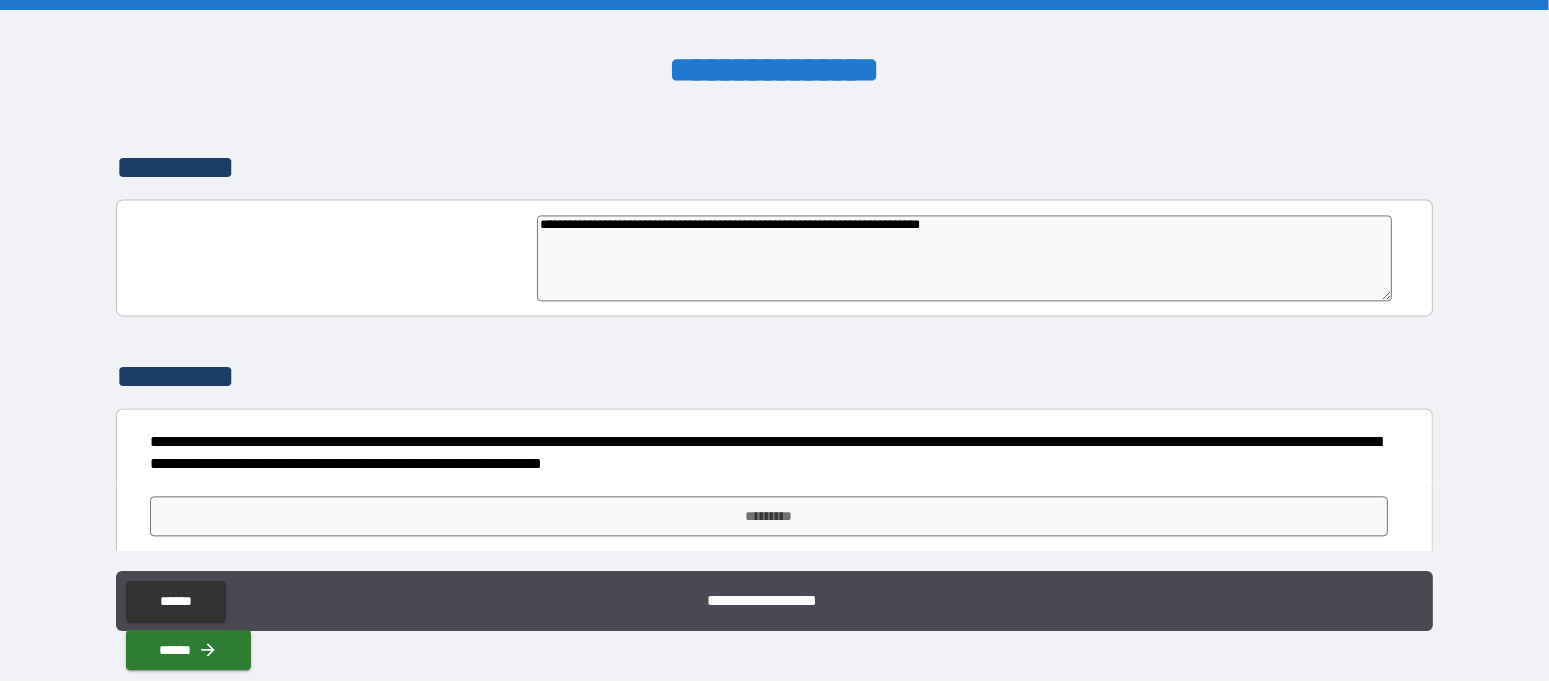 type on "*" 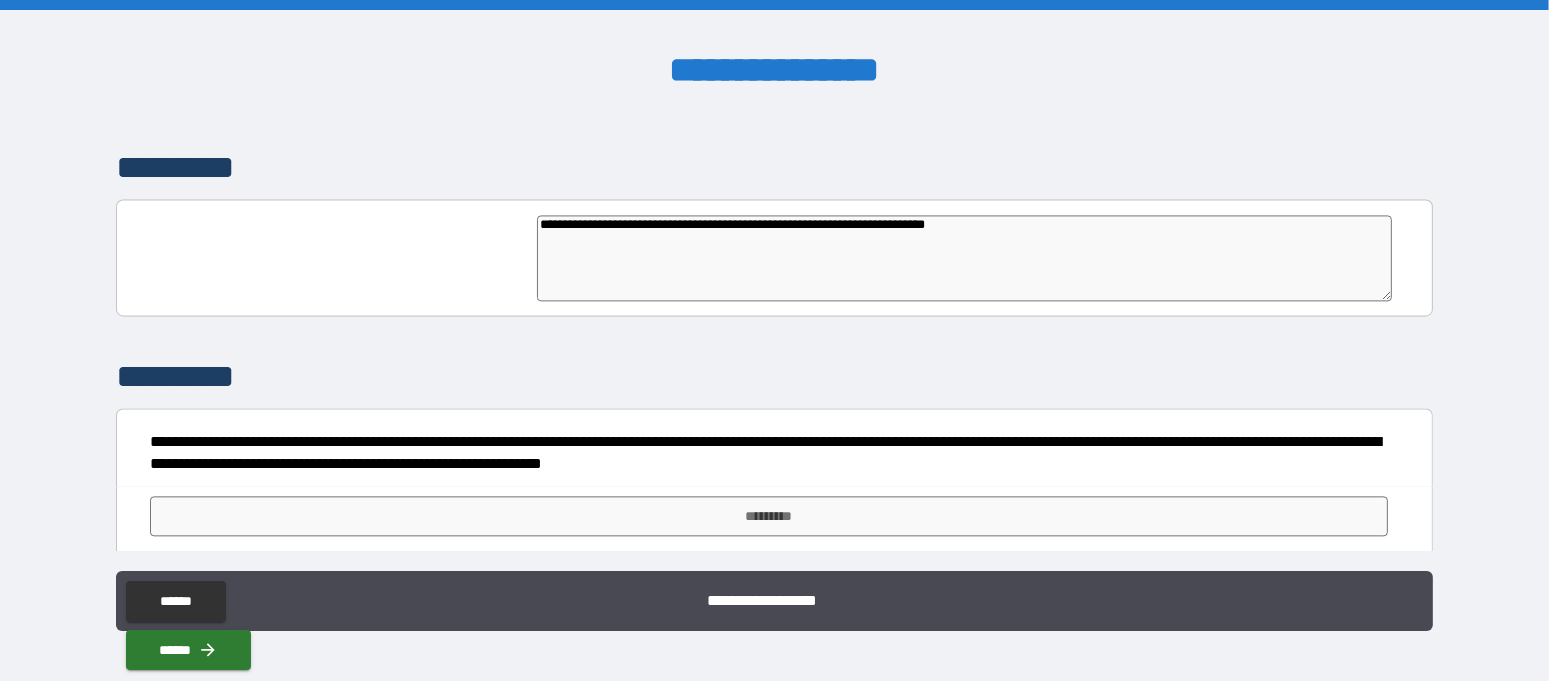 type on "*" 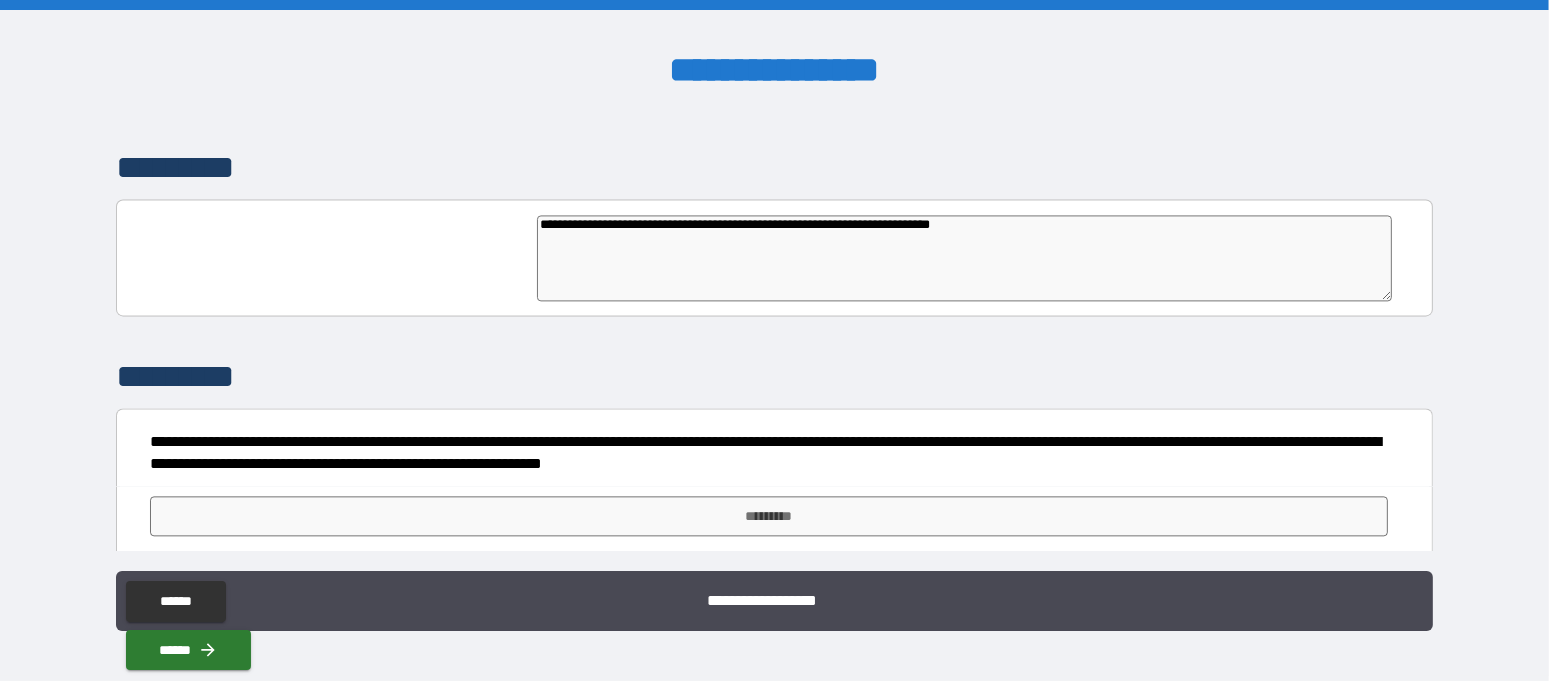 type on "*" 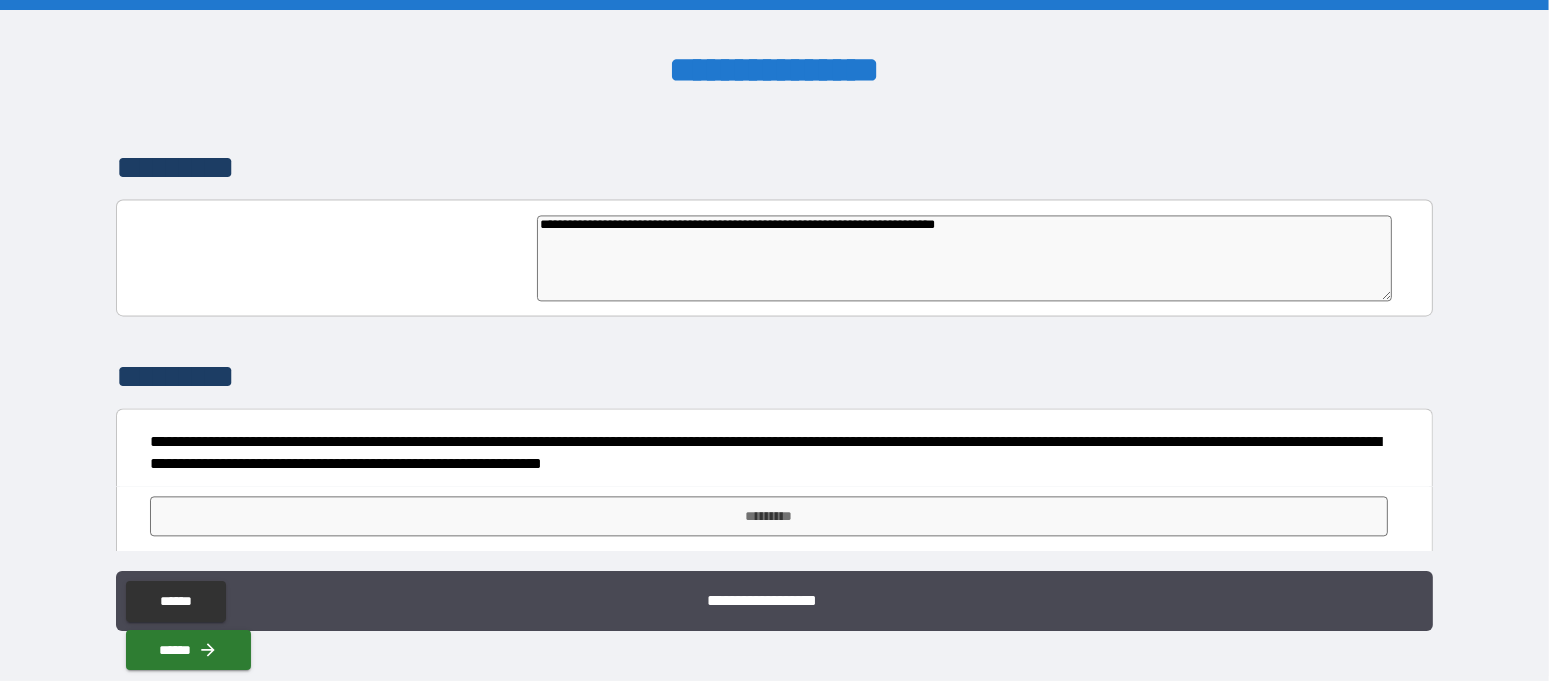 type on "**********" 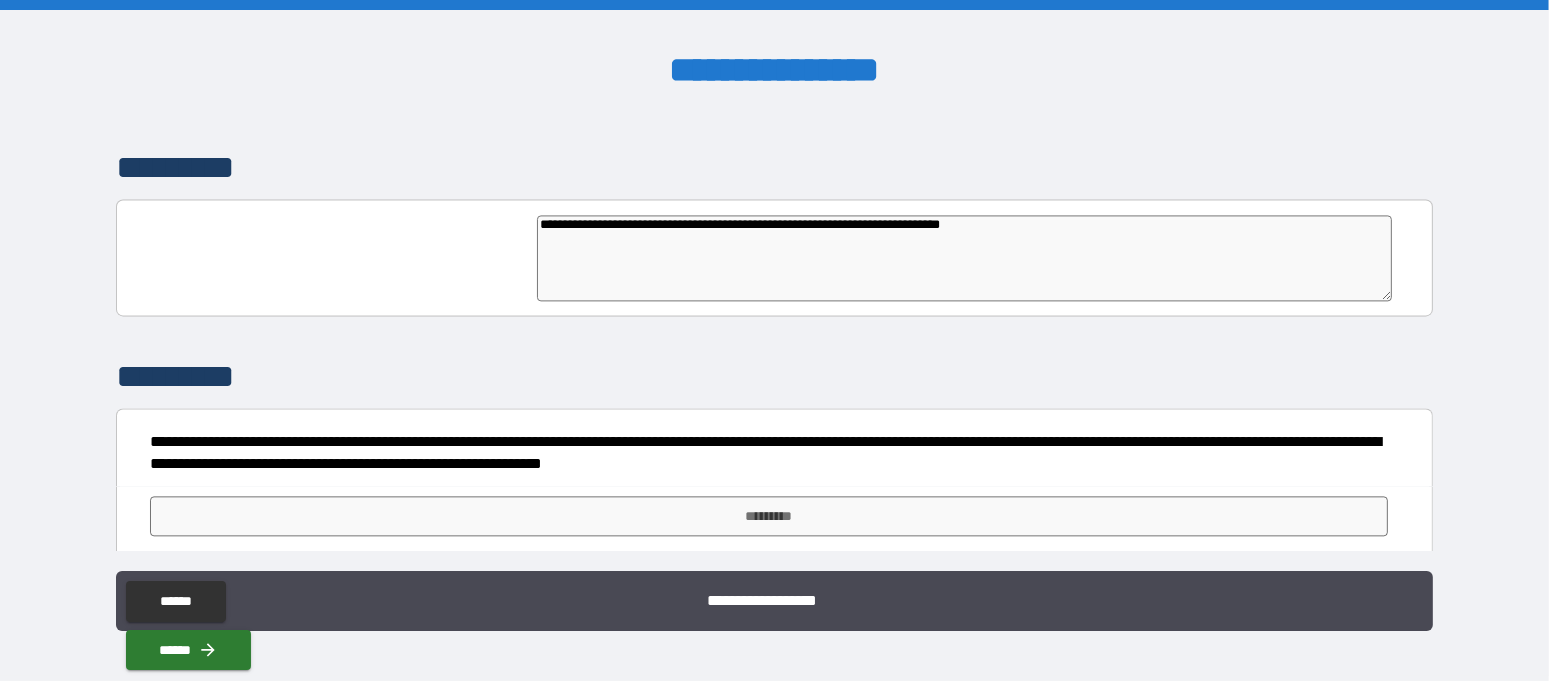 type on "**********" 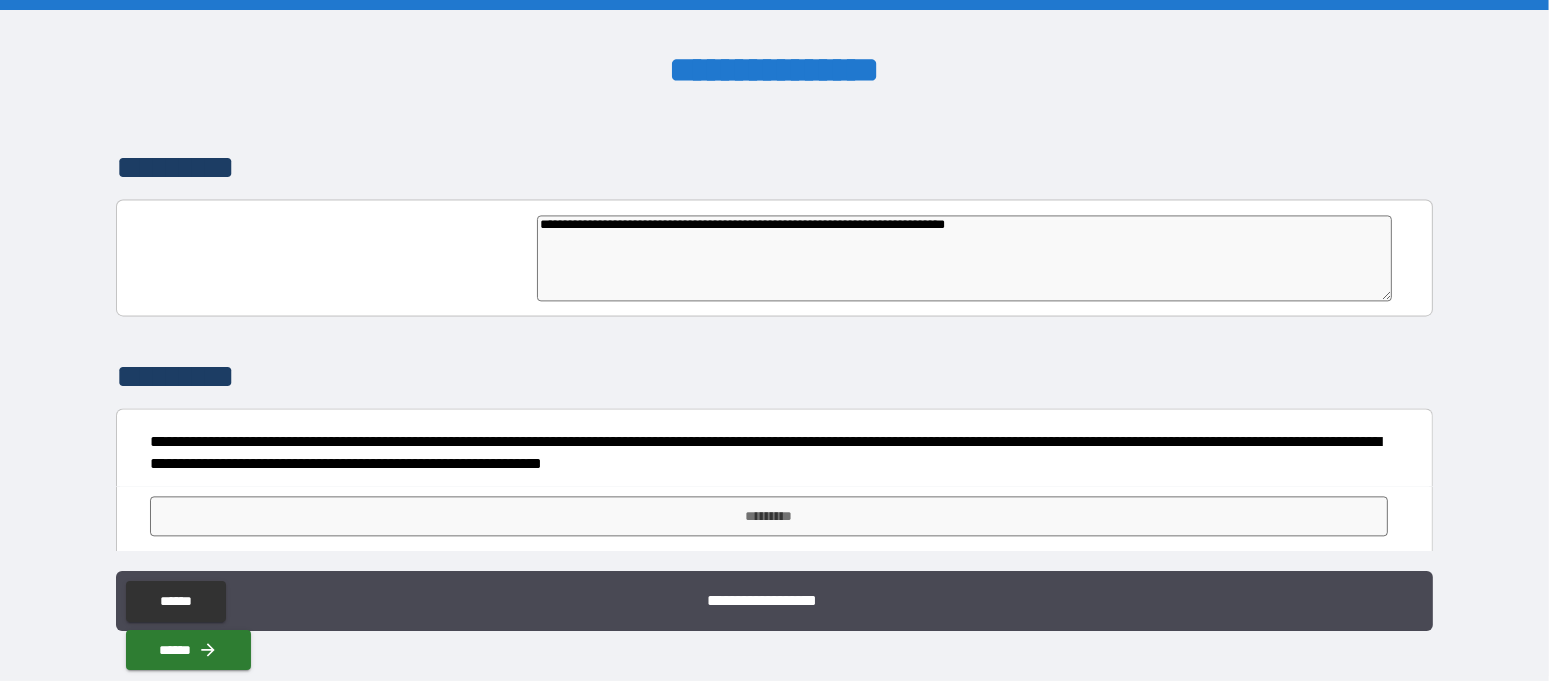 type on "*" 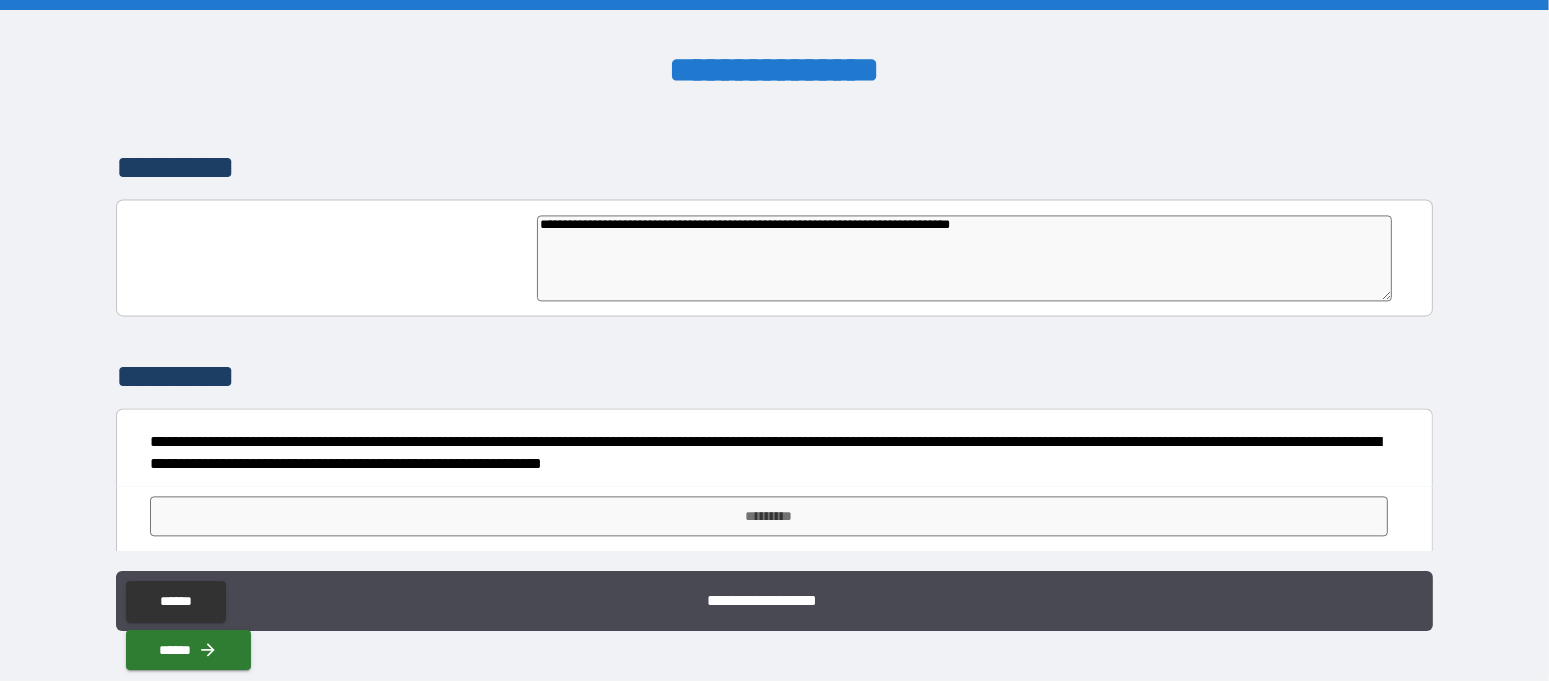type on "*" 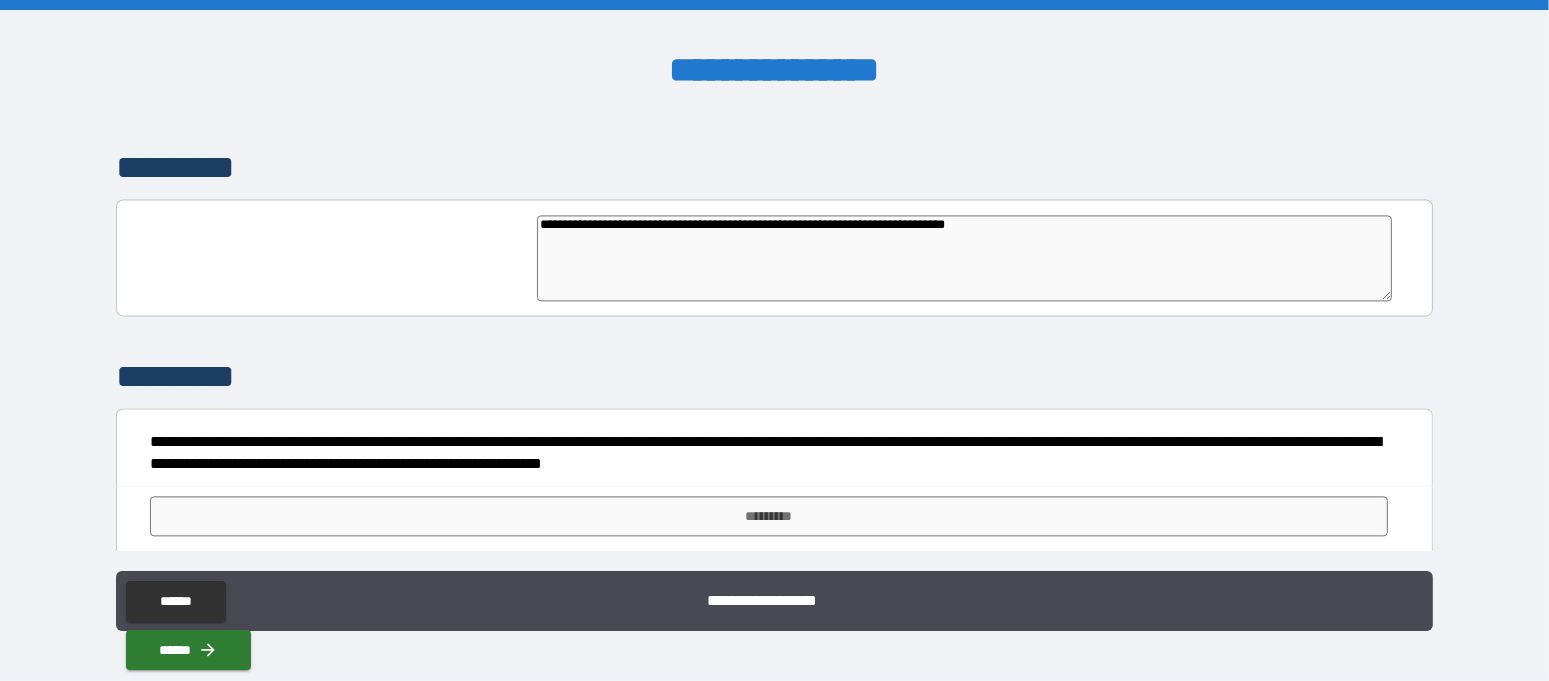 type on "*" 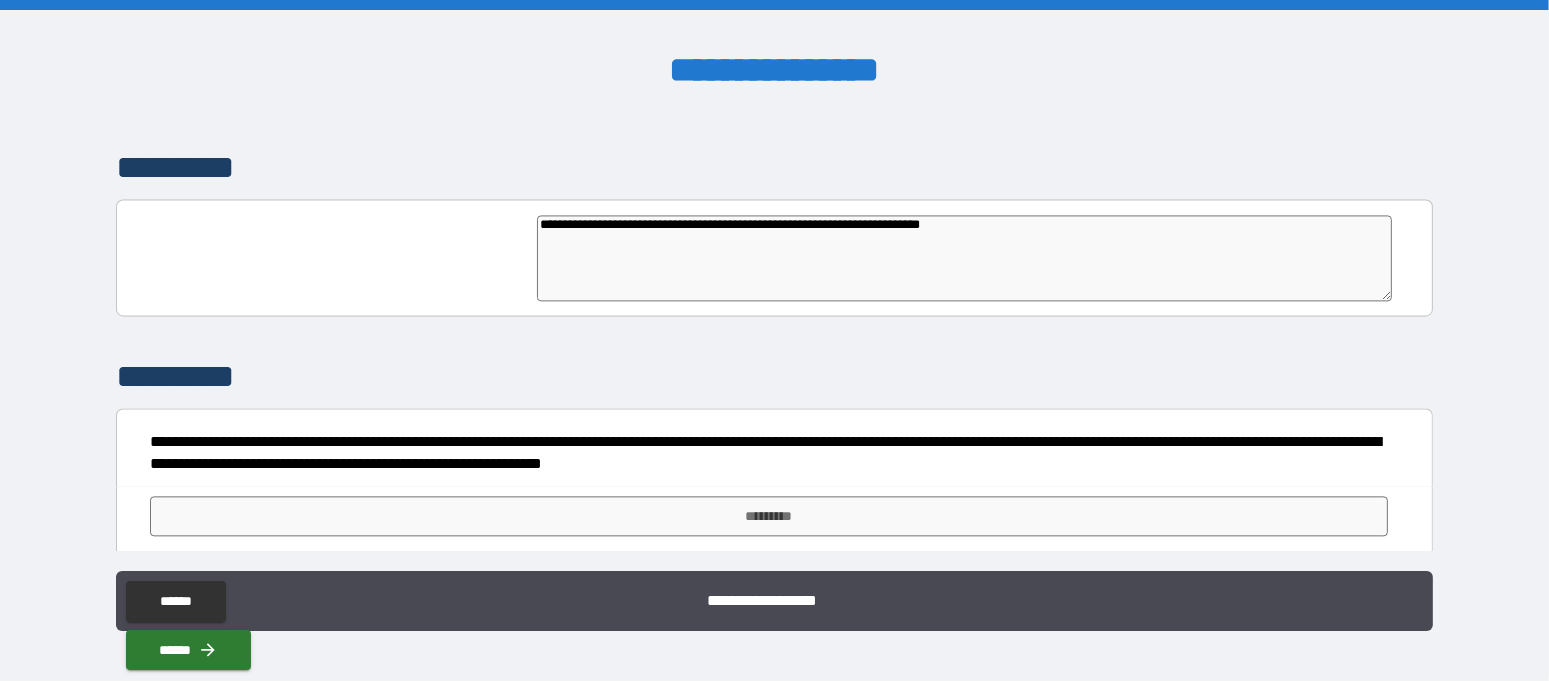 type on "**********" 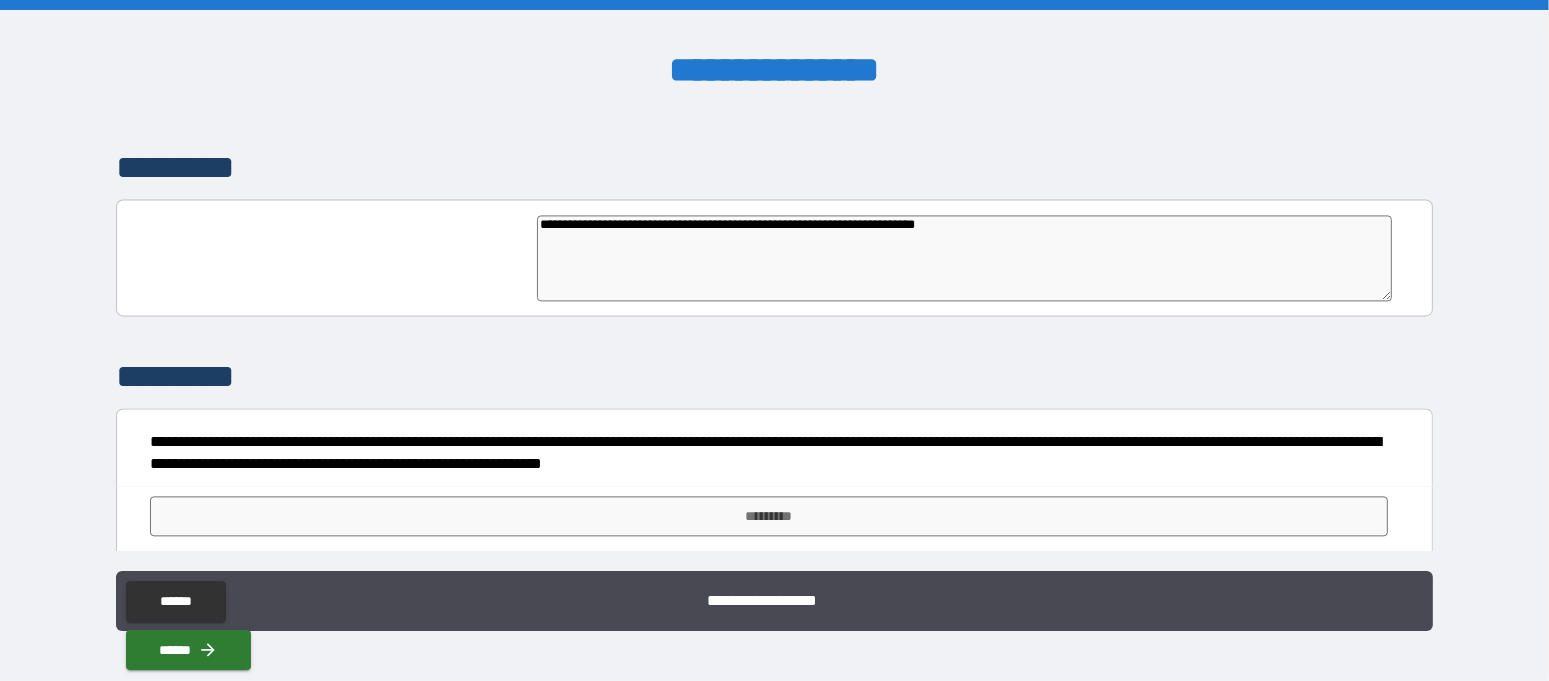 type on "*" 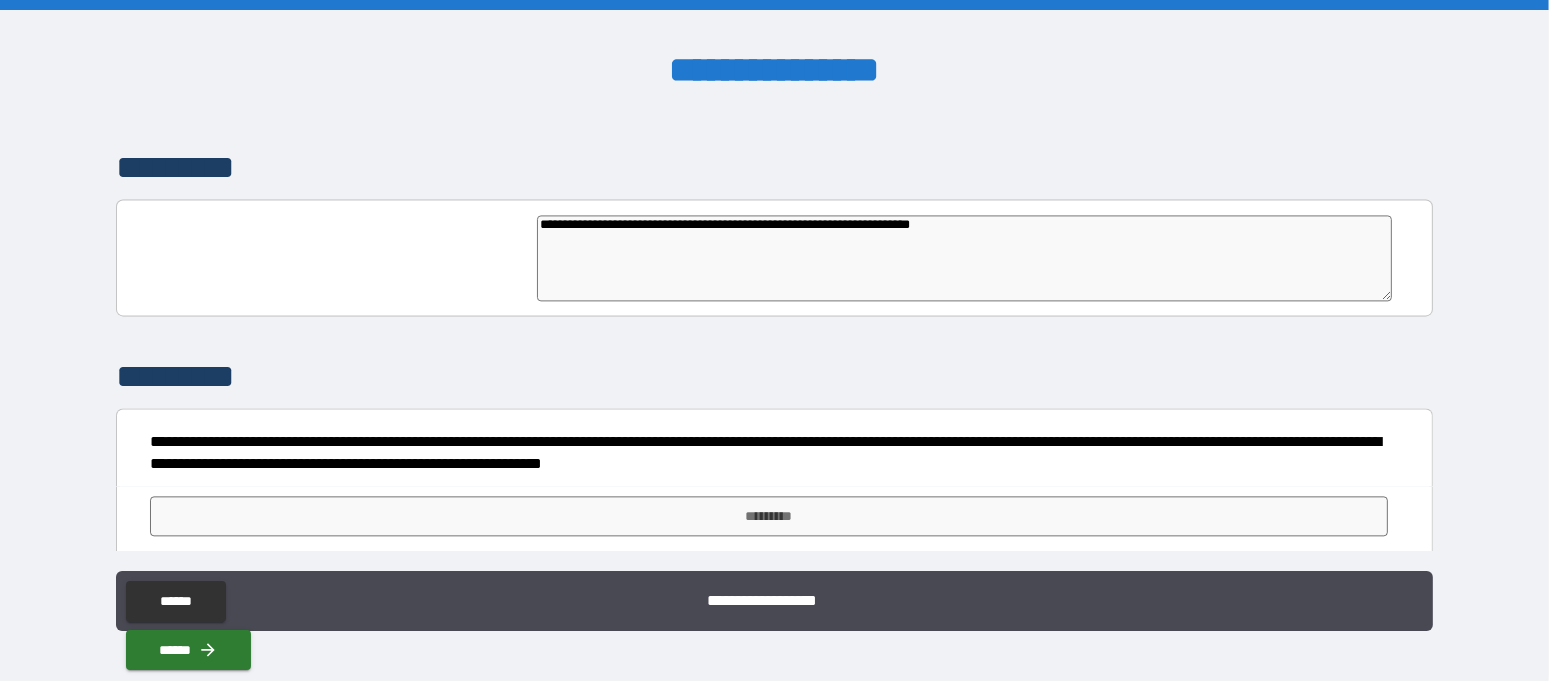 type on "**********" 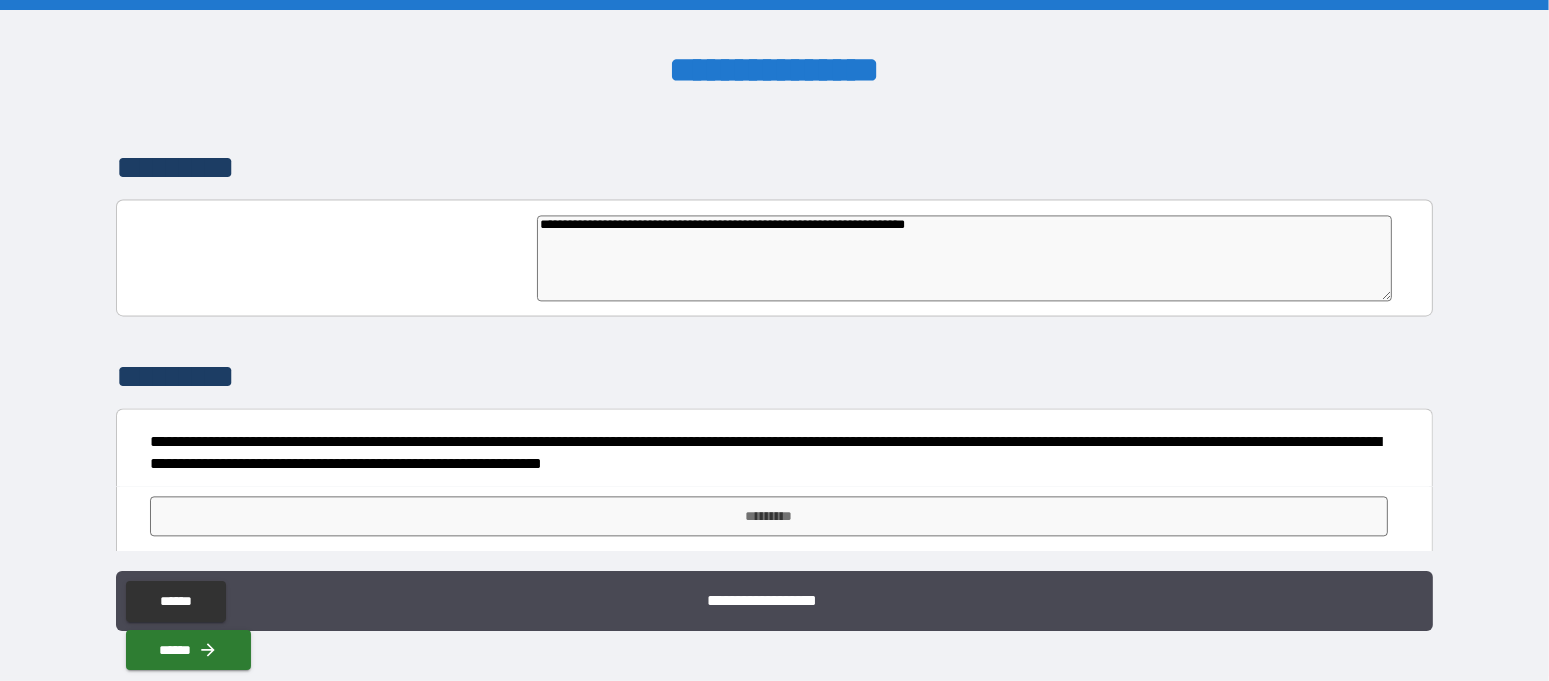 type on "*" 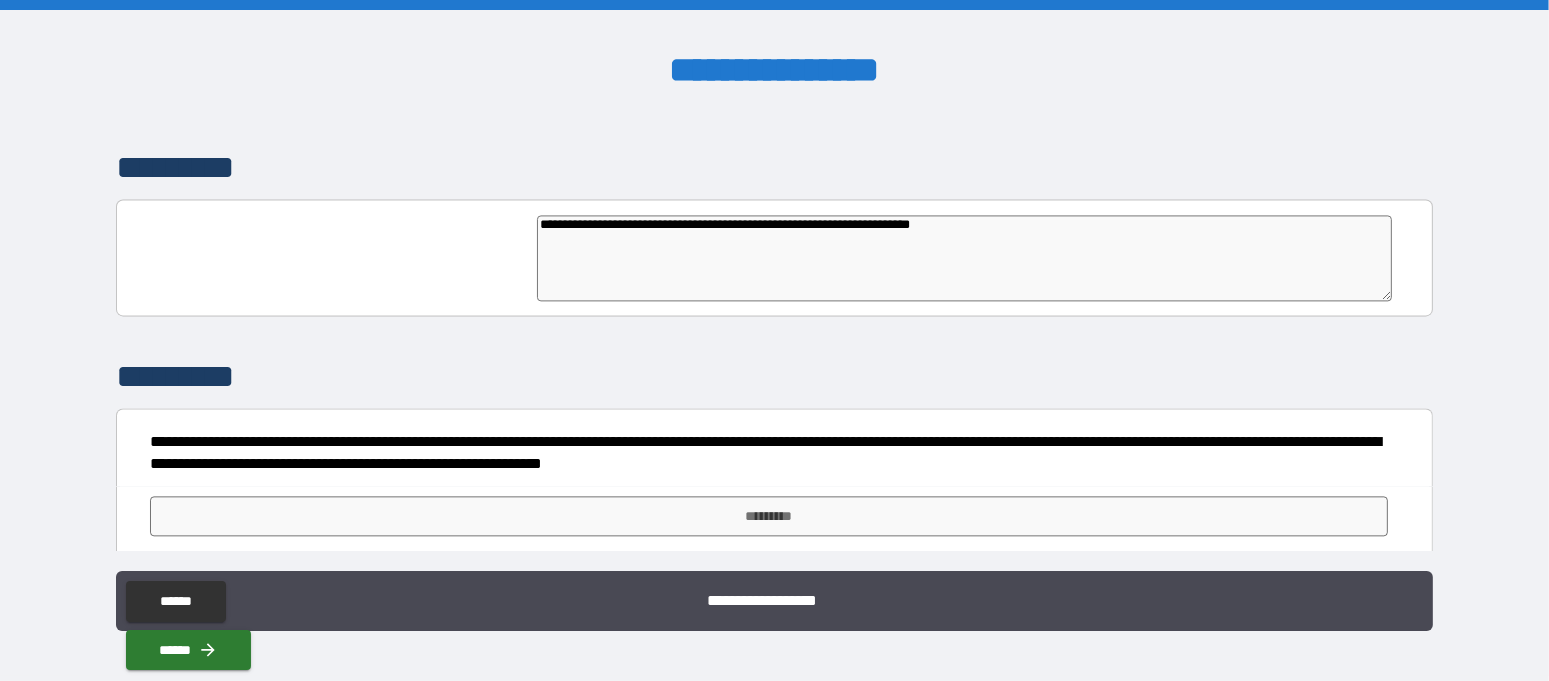 type on "**********" 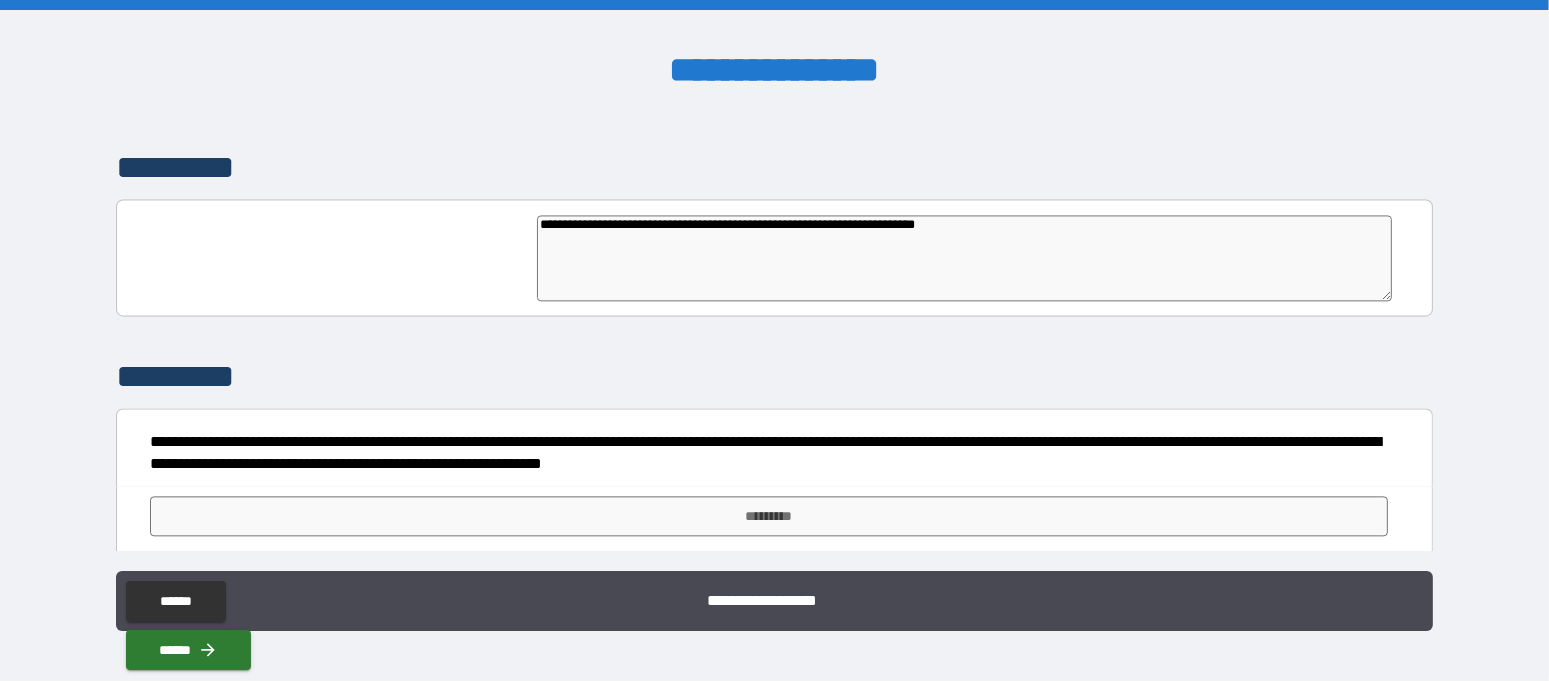 type on "*" 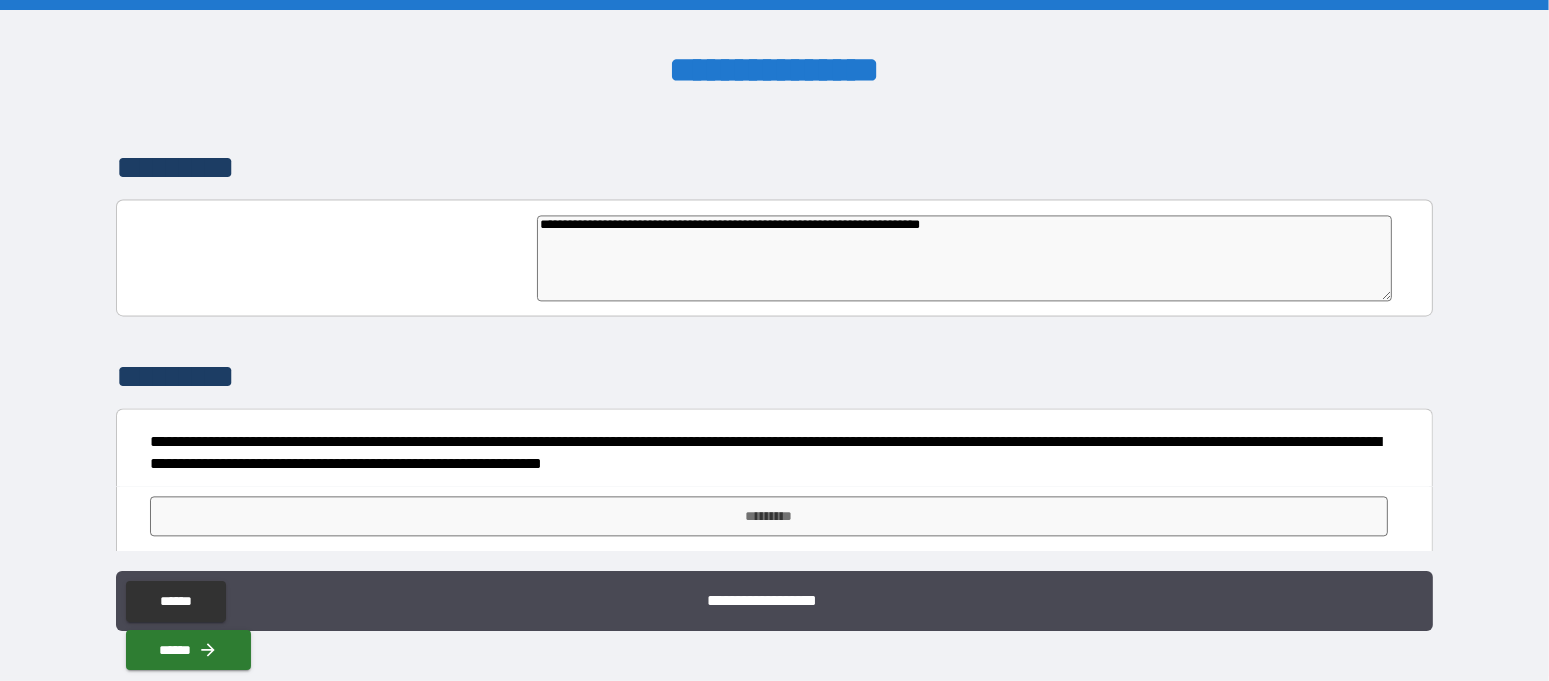 type on "**********" 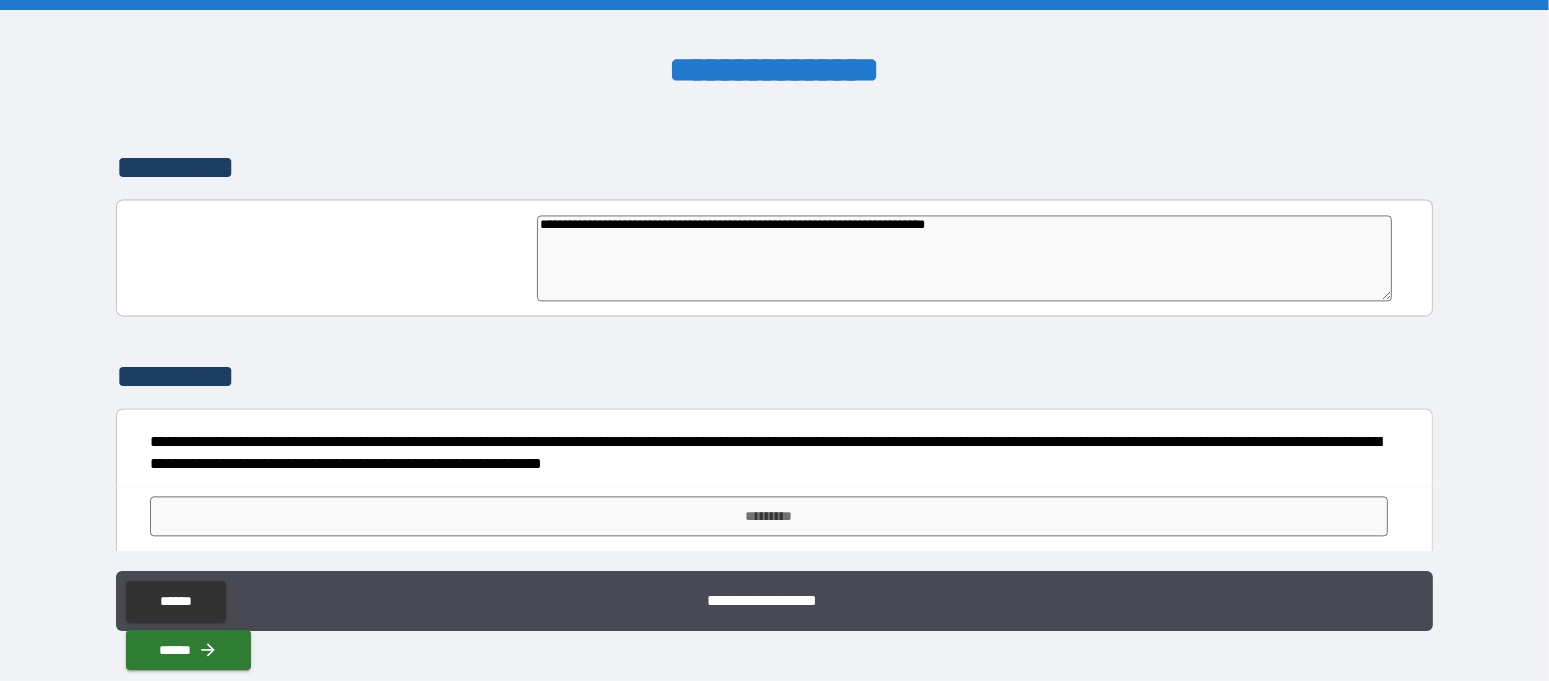 type on "*" 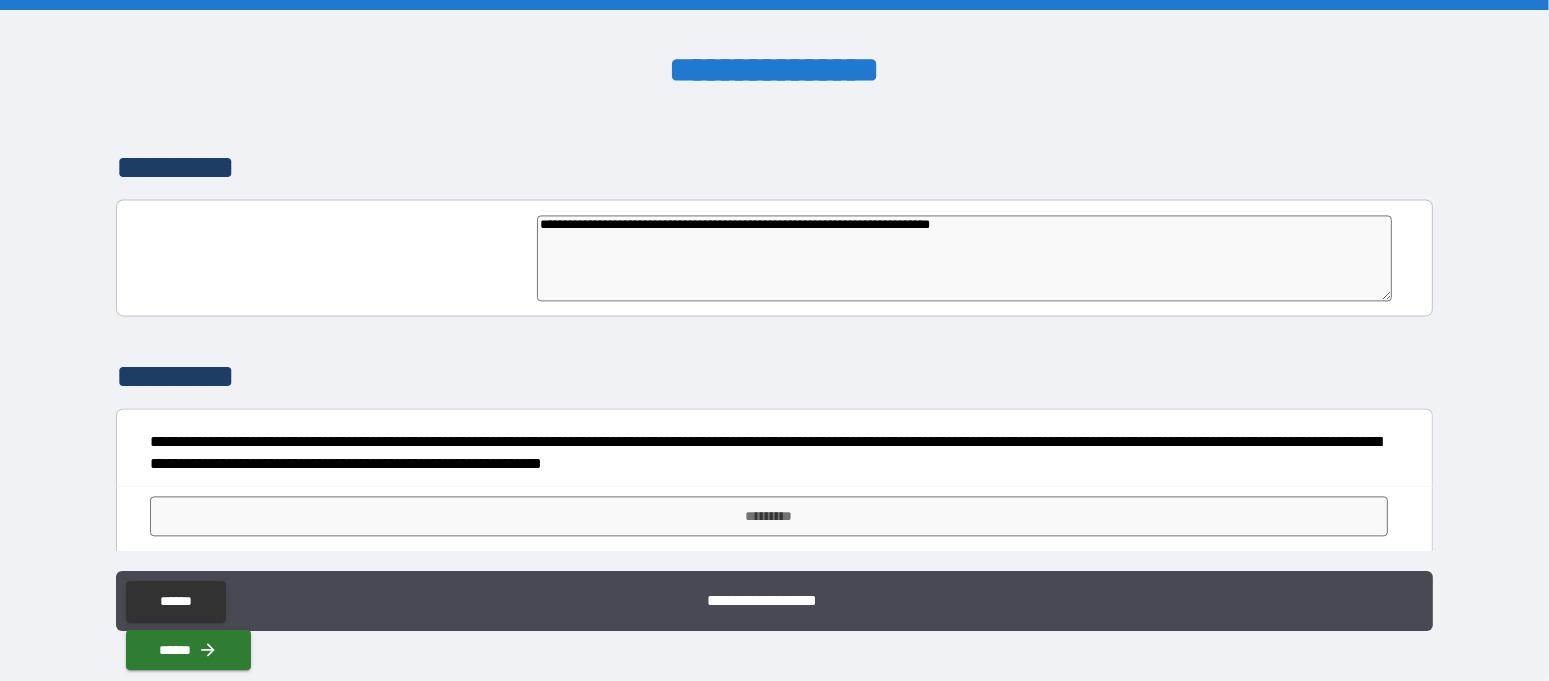 type on "**********" 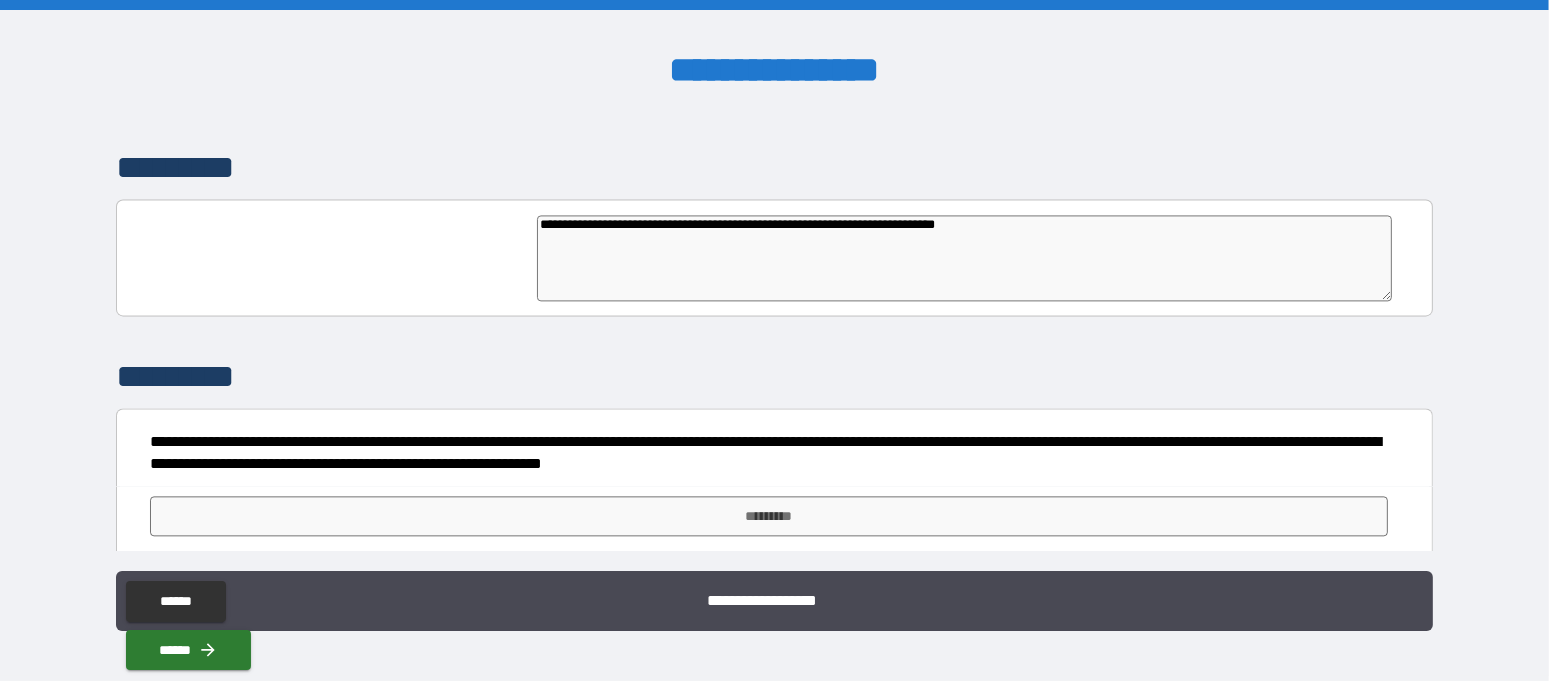 type on "**********" 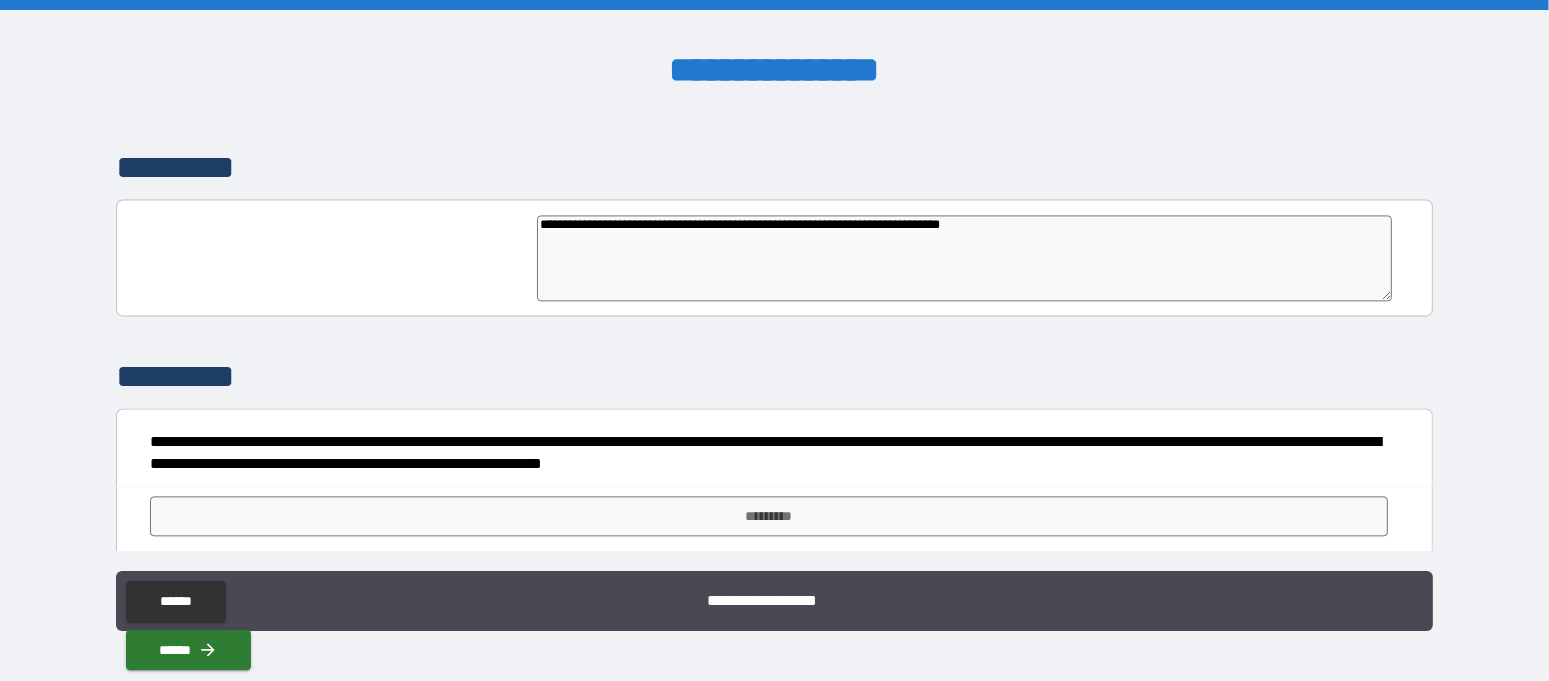 type on "*" 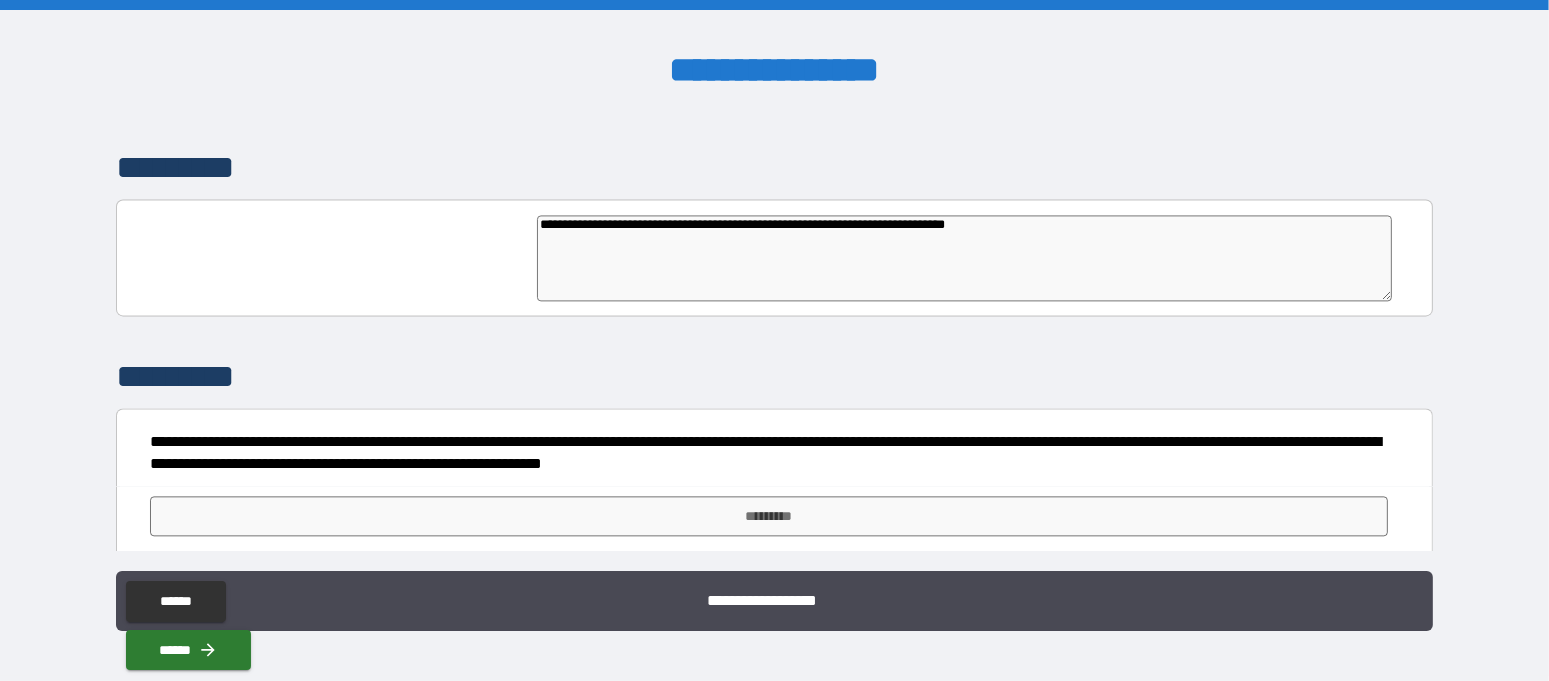 type on "*" 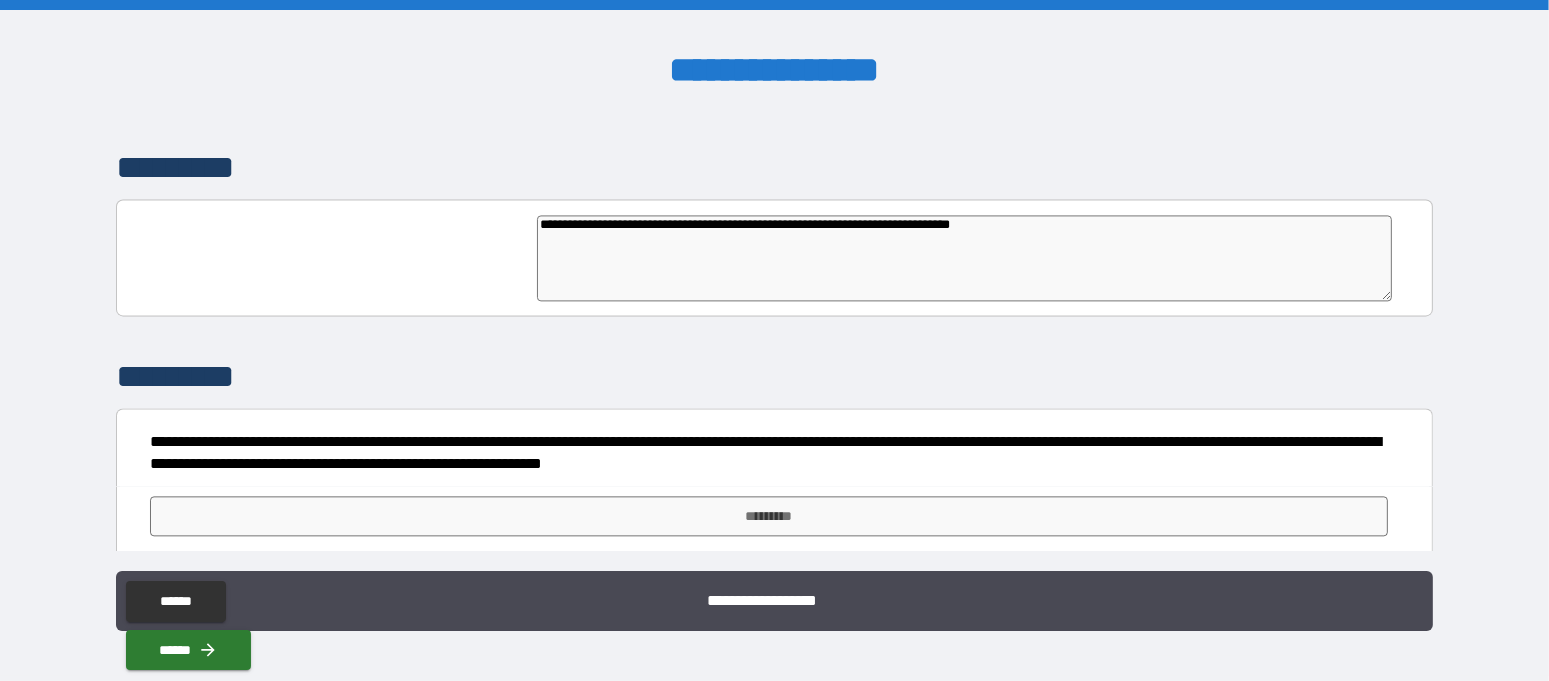 type on "*" 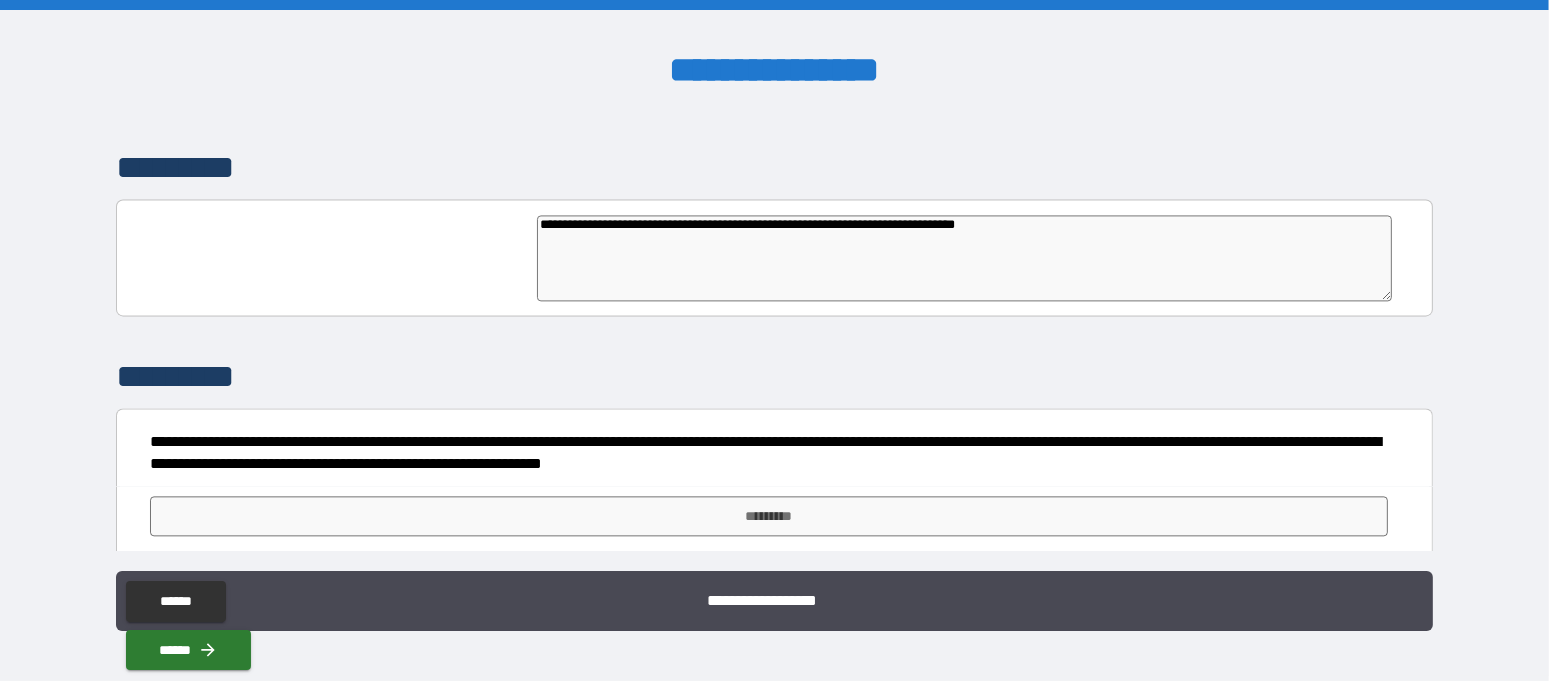type on "**********" 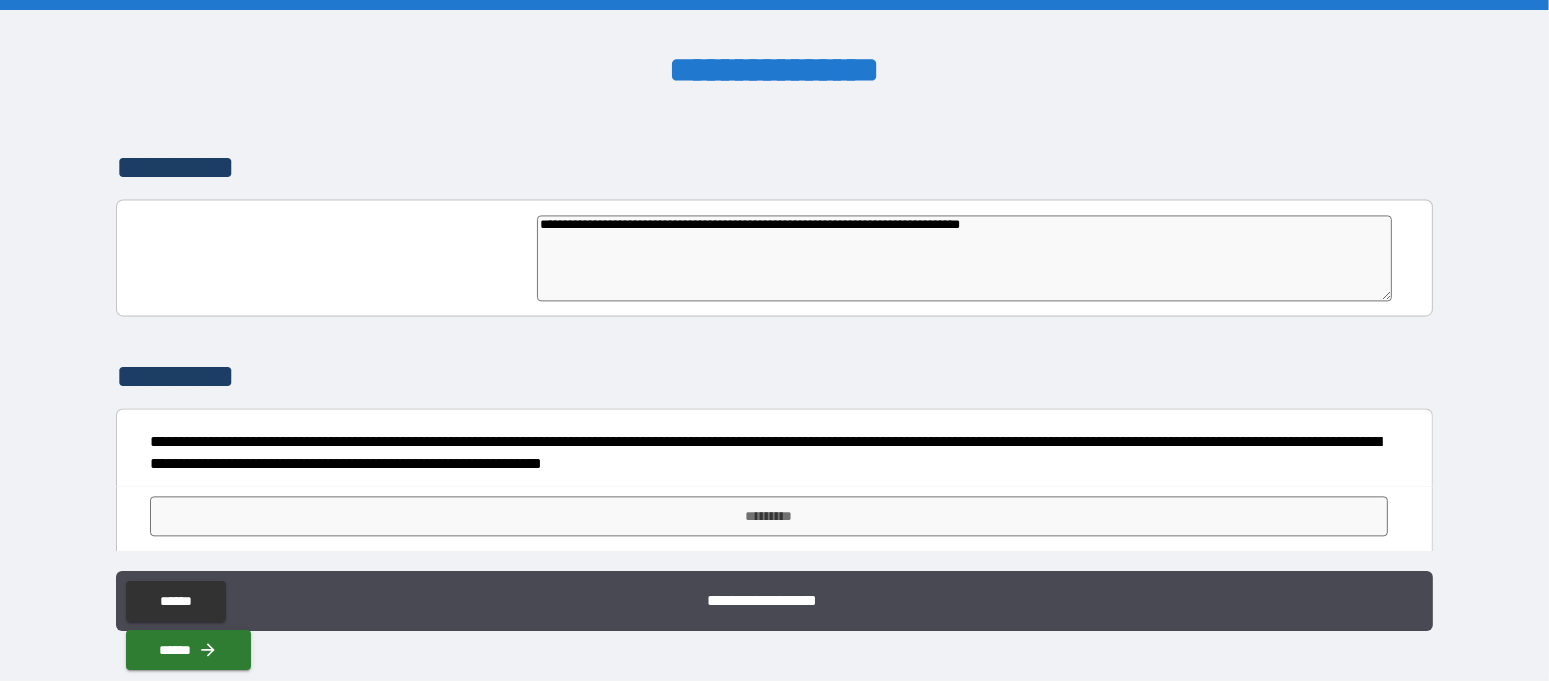 type on "*" 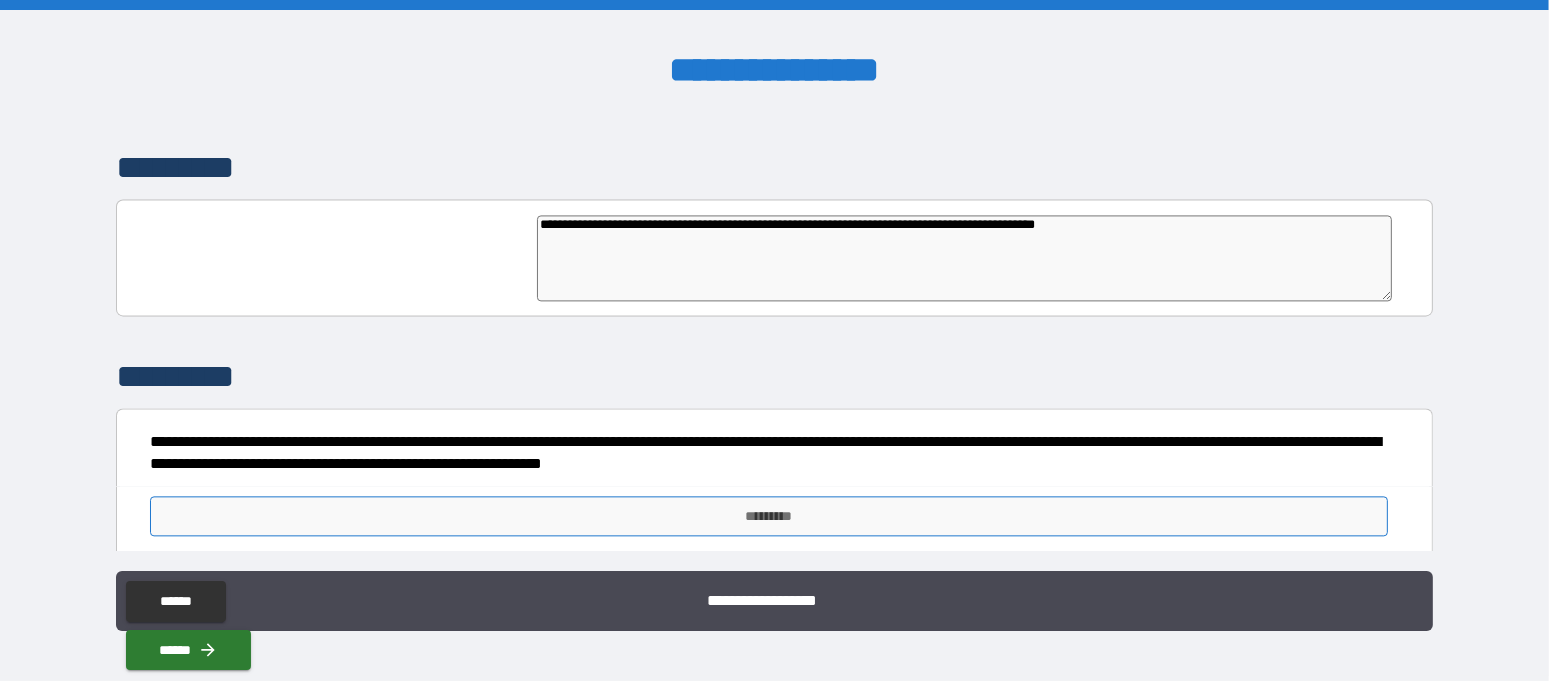 click on "*********" at bounding box center [769, 516] 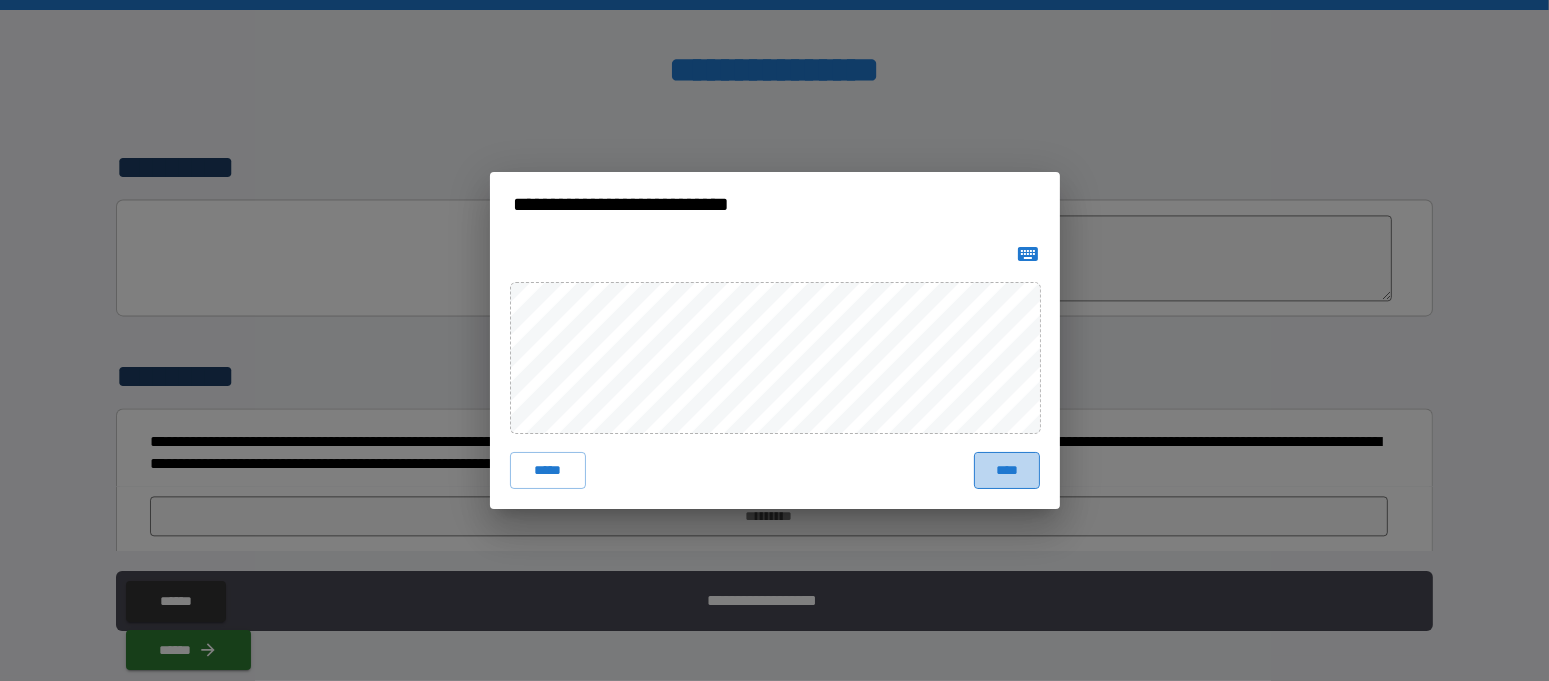 click on "****" at bounding box center (1006, 470) 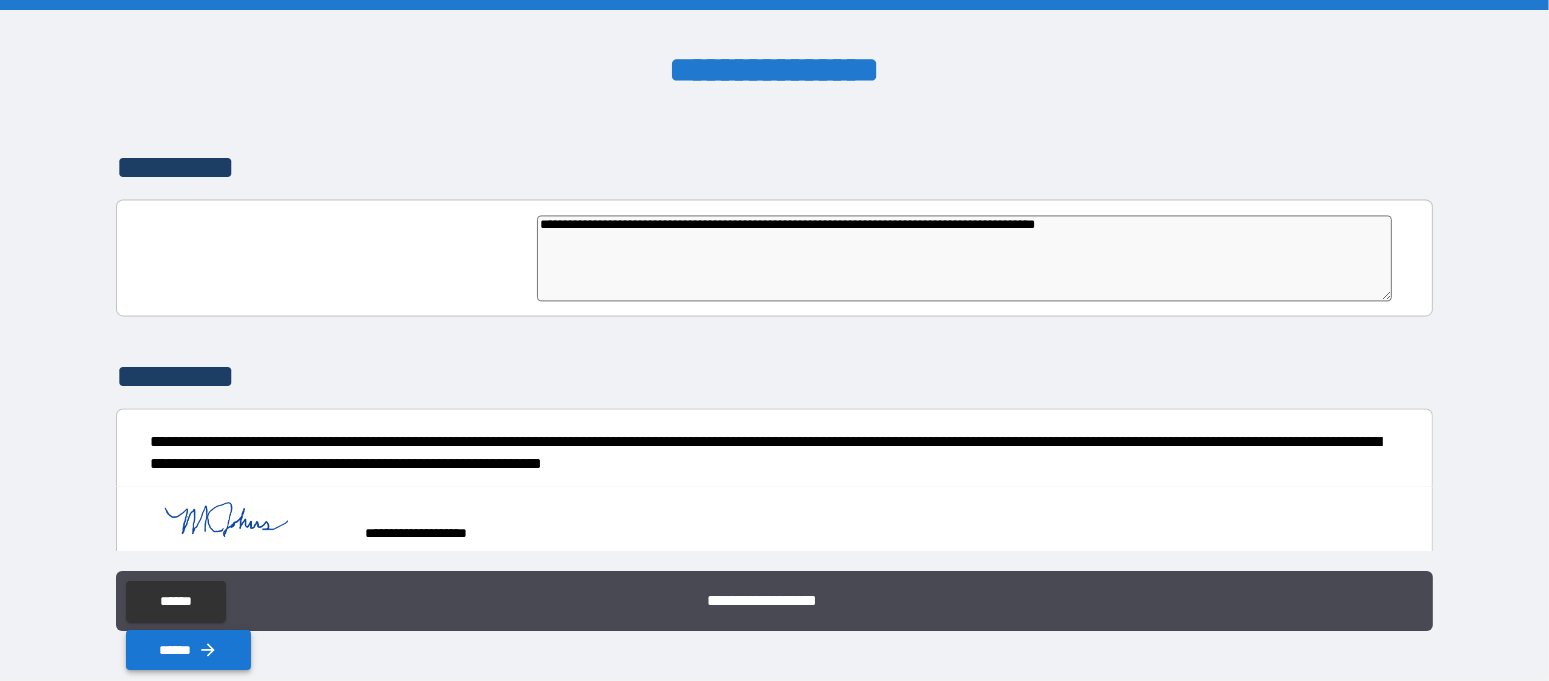 click on "******" at bounding box center (188, 650) 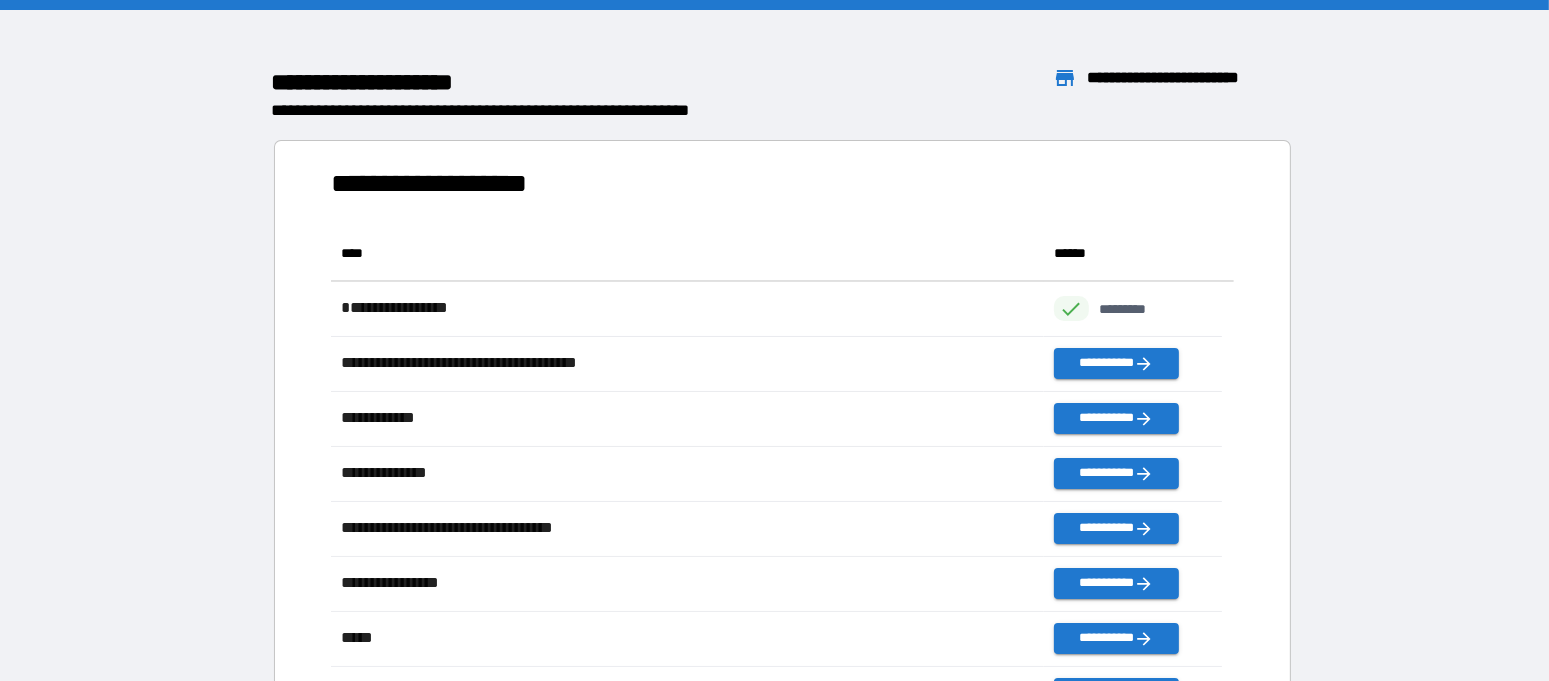 scroll, scrollTop: 19, scrollLeft: 19, axis: both 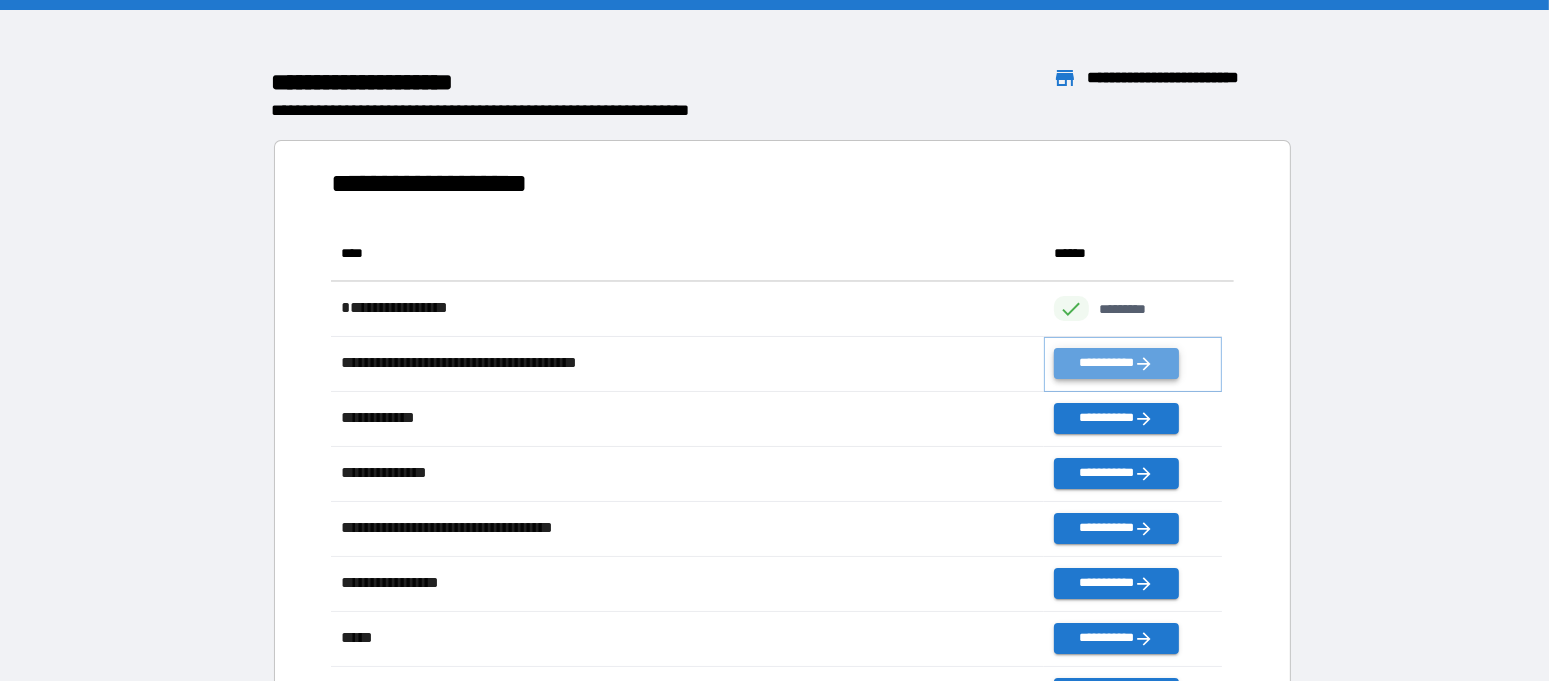 click on "**********" at bounding box center (1116, 363) 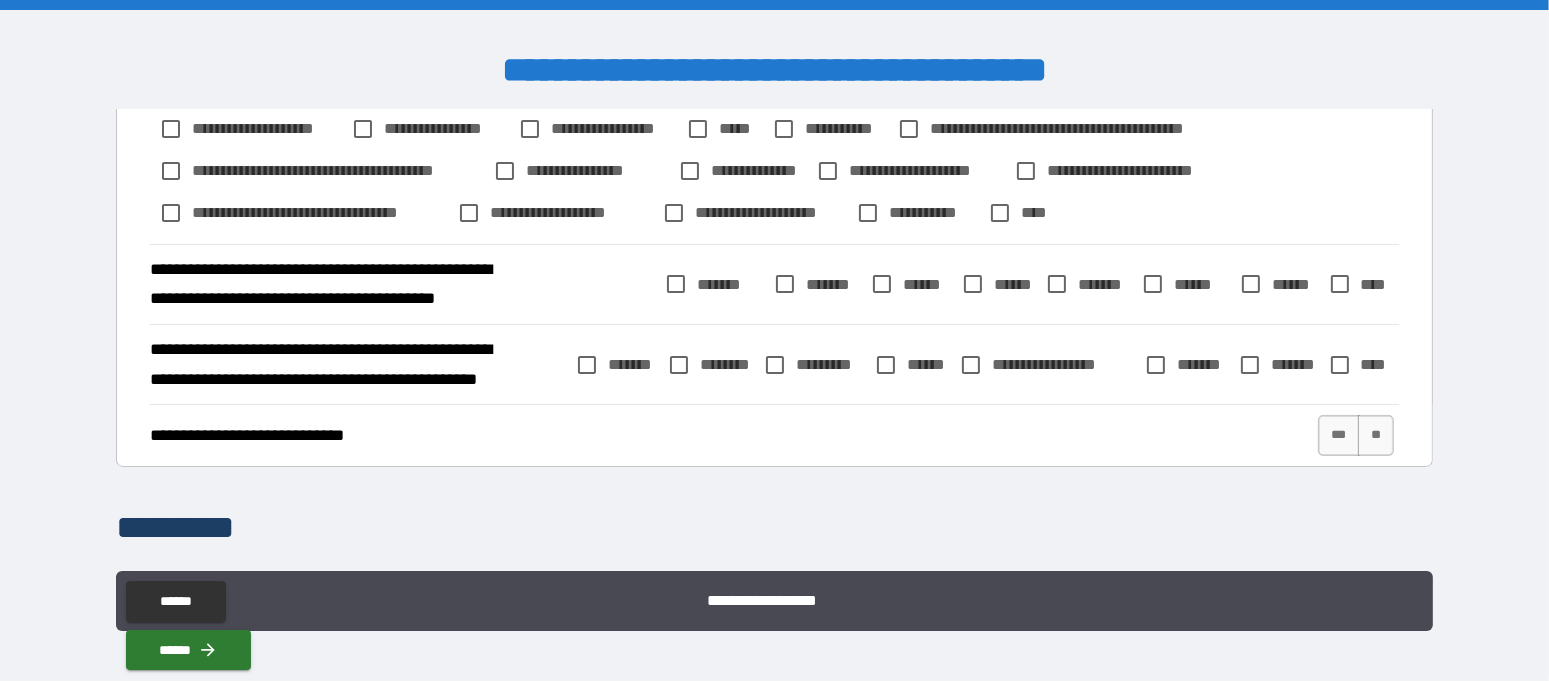 scroll, scrollTop: 250, scrollLeft: 0, axis: vertical 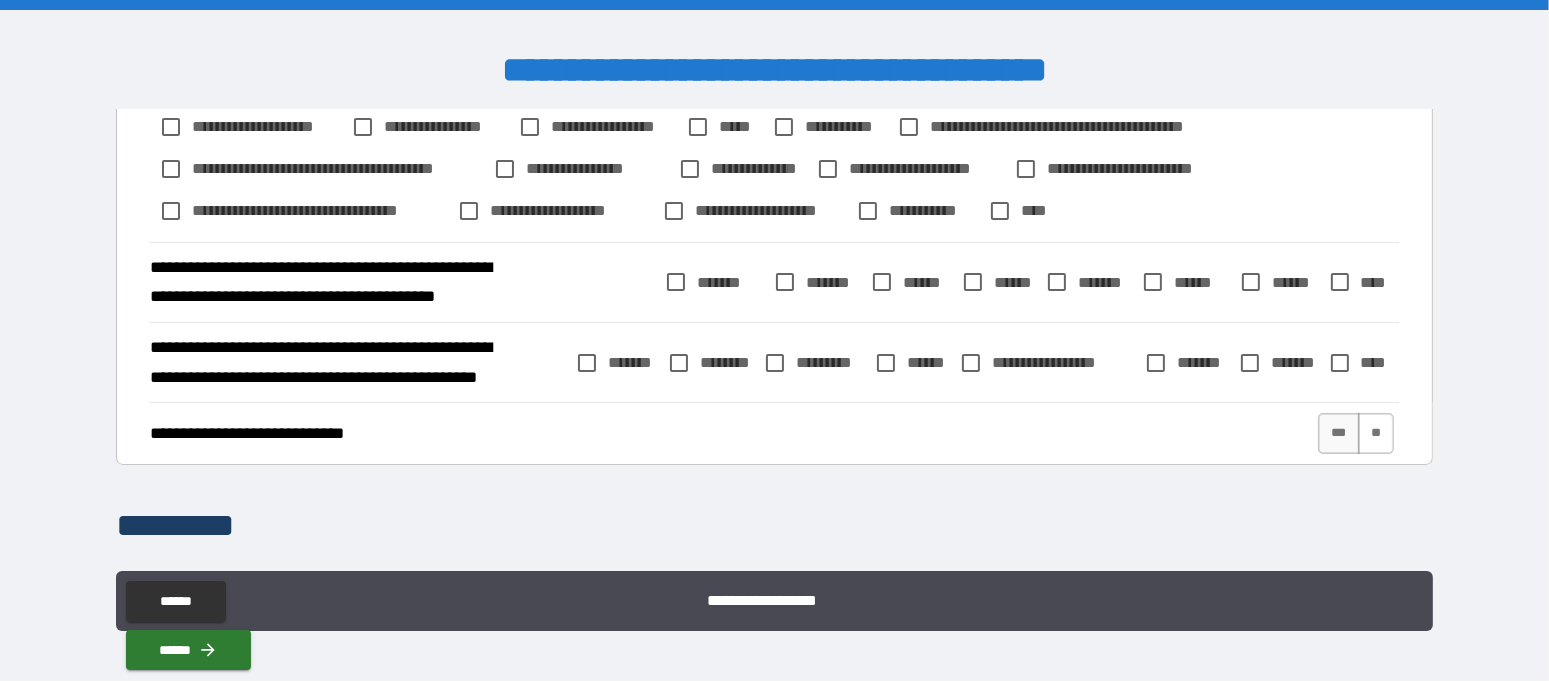 click on "**" at bounding box center (1376, 433) 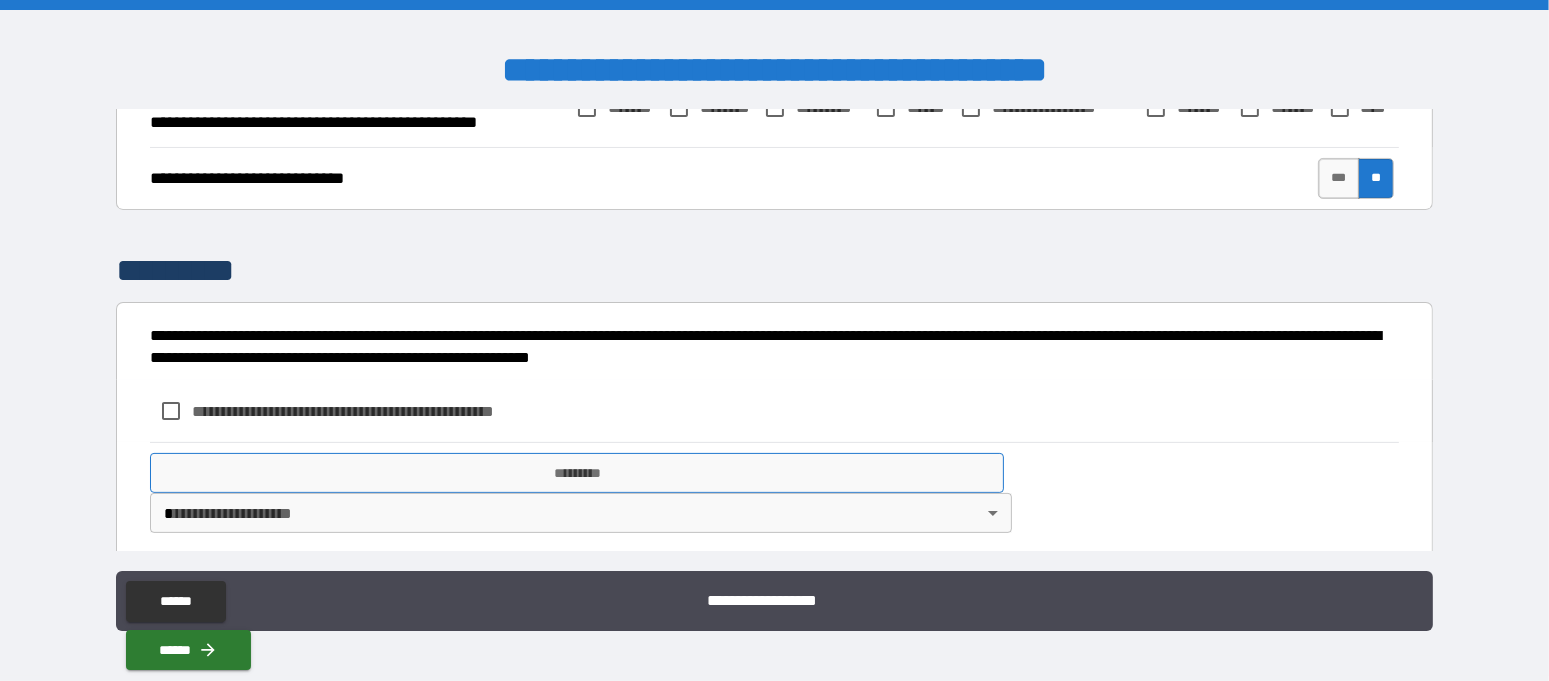 scroll, scrollTop: 515, scrollLeft: 0, axis: vertical 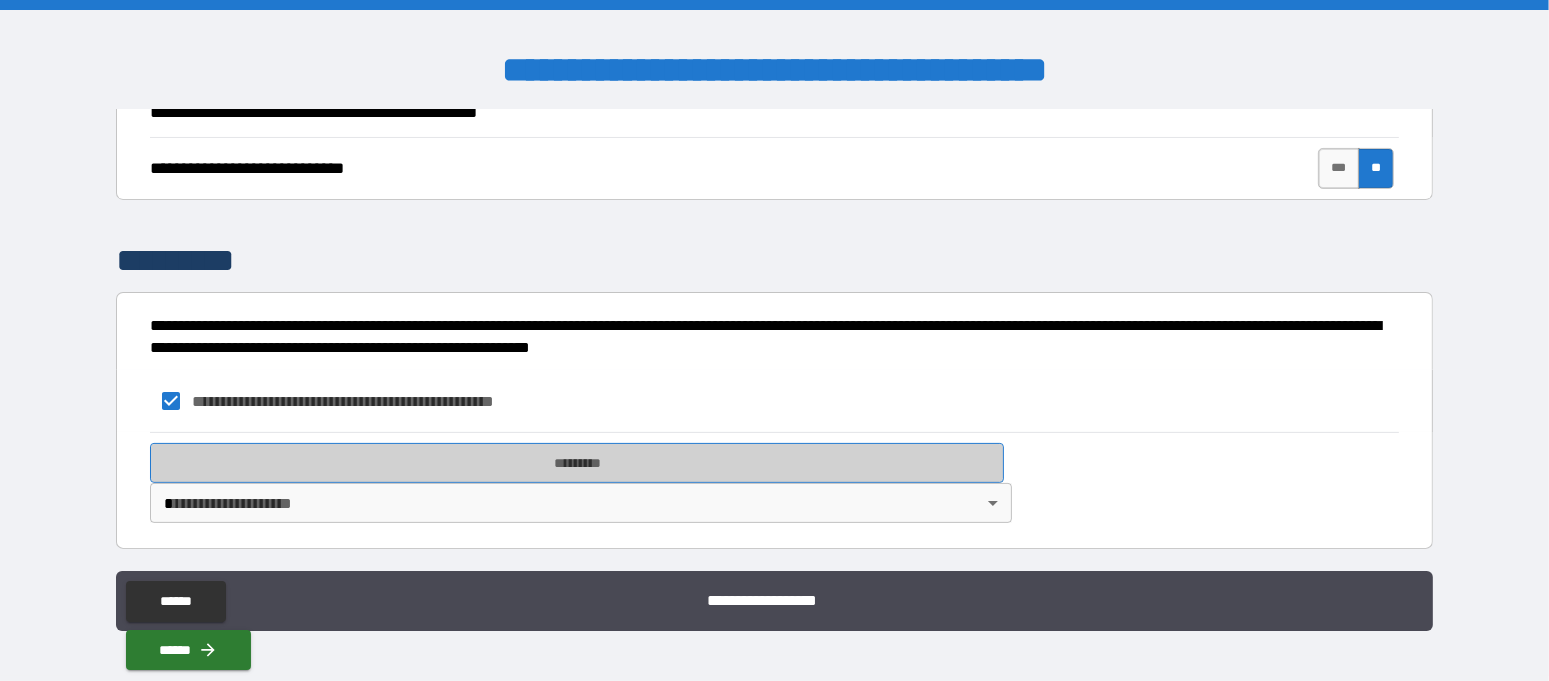 click on "*********" at bounding box center (577, 463) 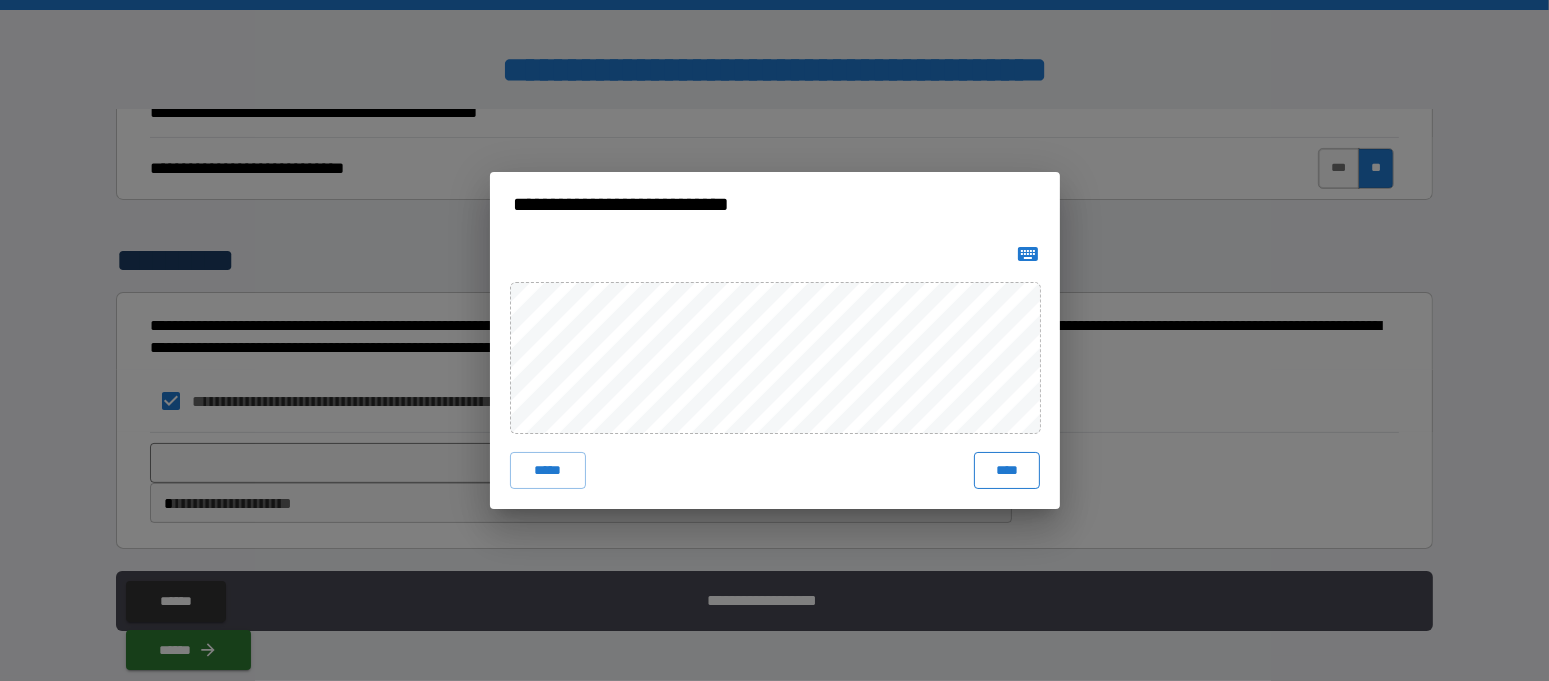 click on "****" at bounding box center (1006, 470) 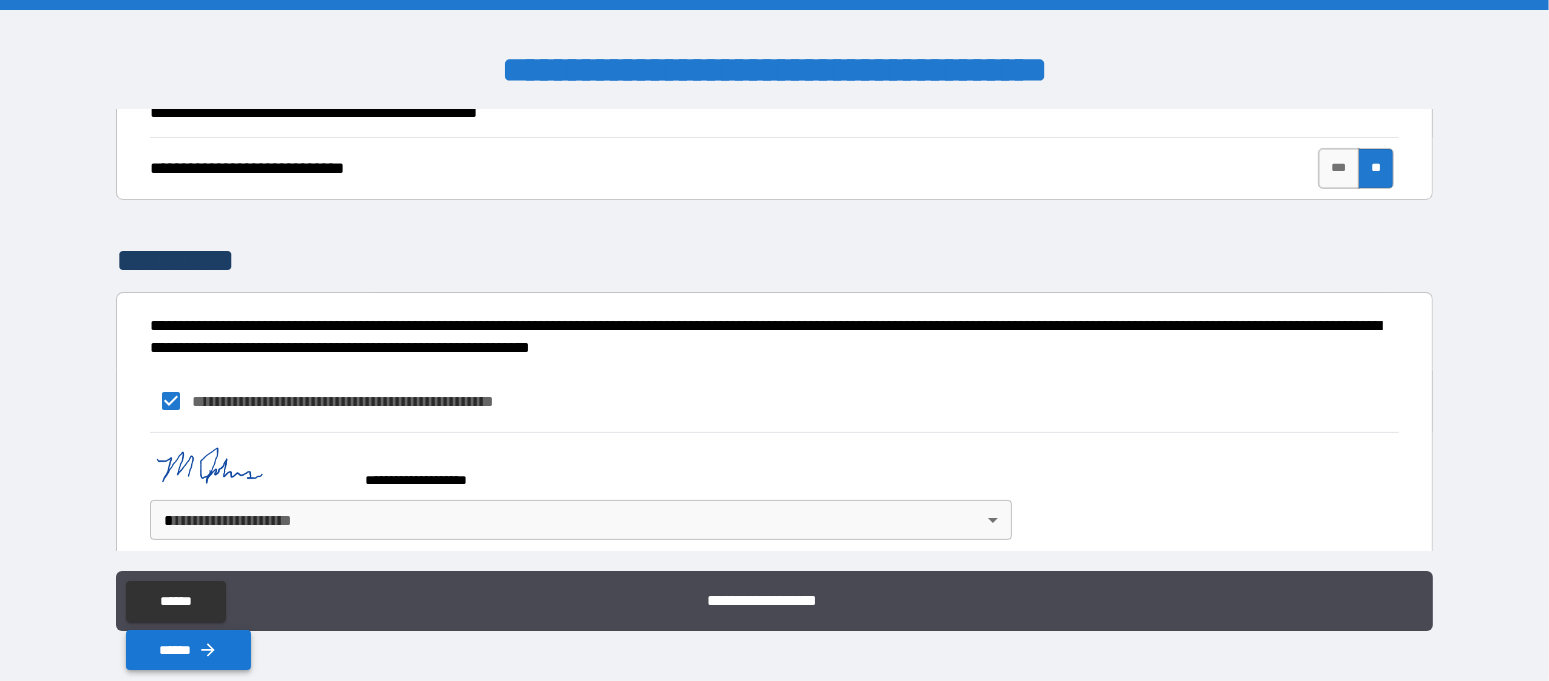 click on "******" at bounding box center [188, 650] 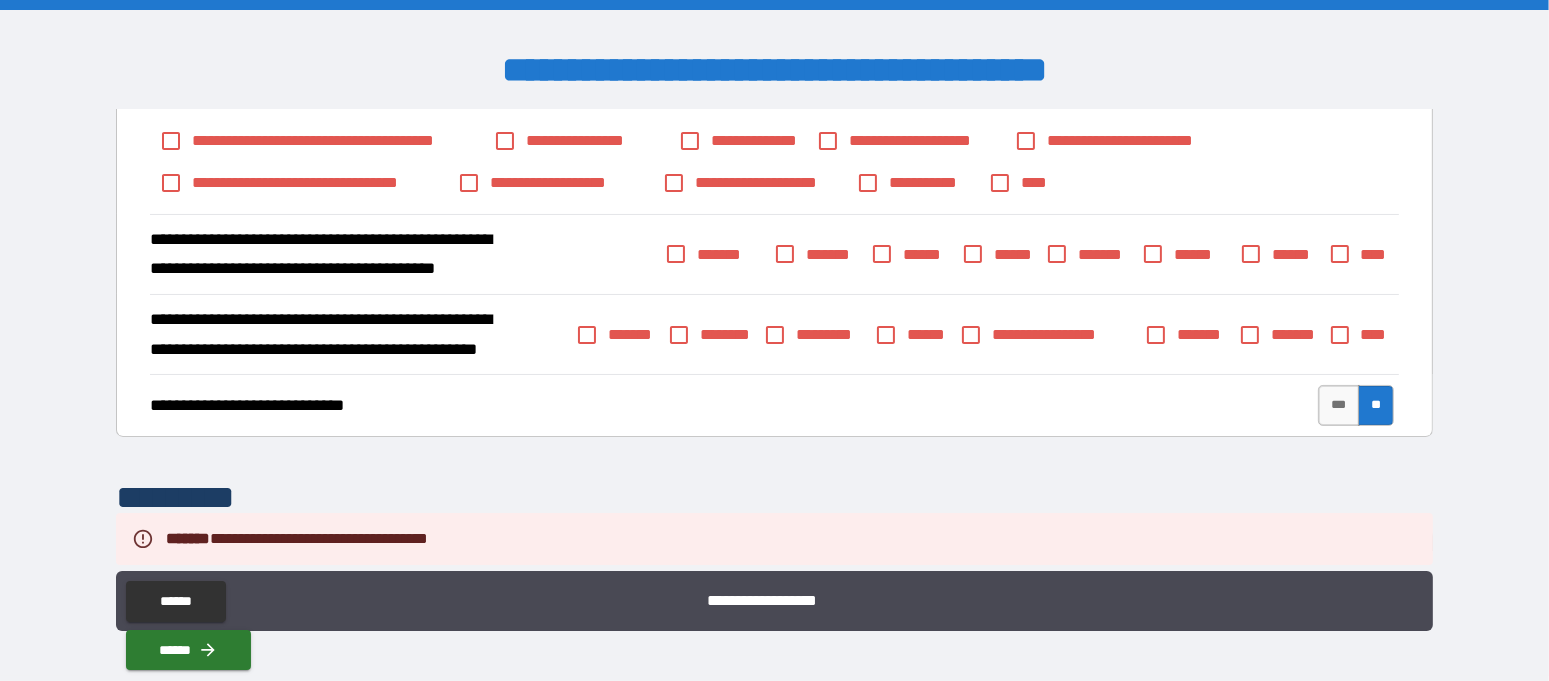 scroll, scrollTop: 140, scrollLeft: 0, axis: vertical 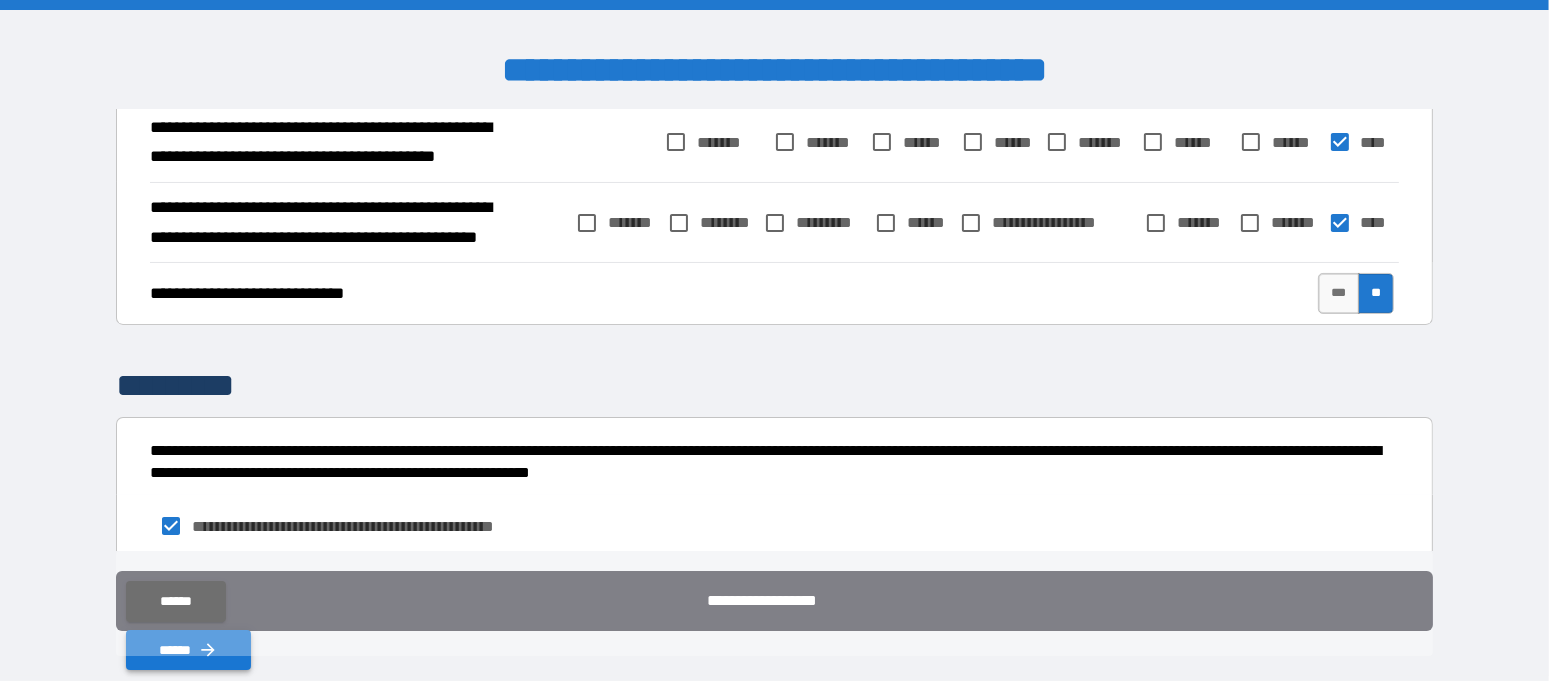 click on "******" at bounding box center [188, 650] 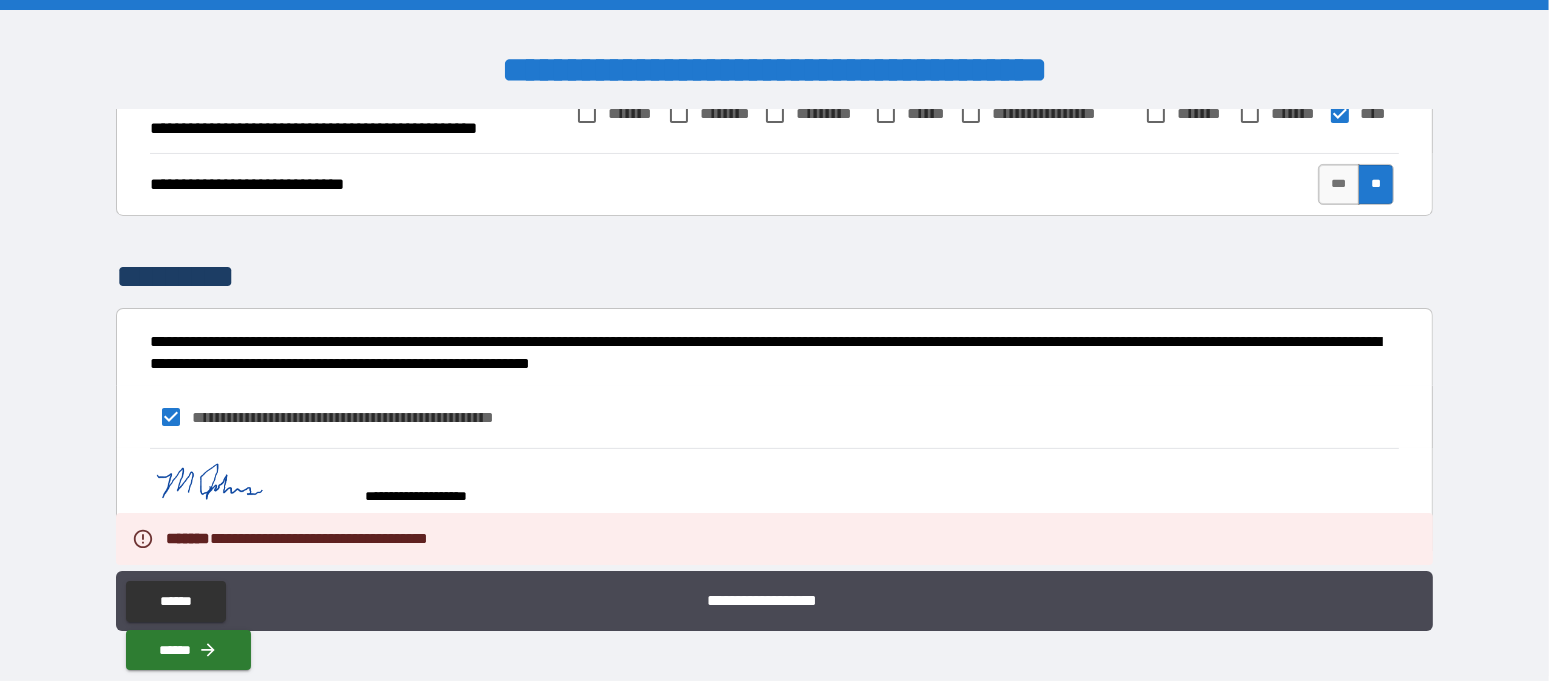 scroll, scrollTop: 532, scrollLeft: 0, axis: vertical 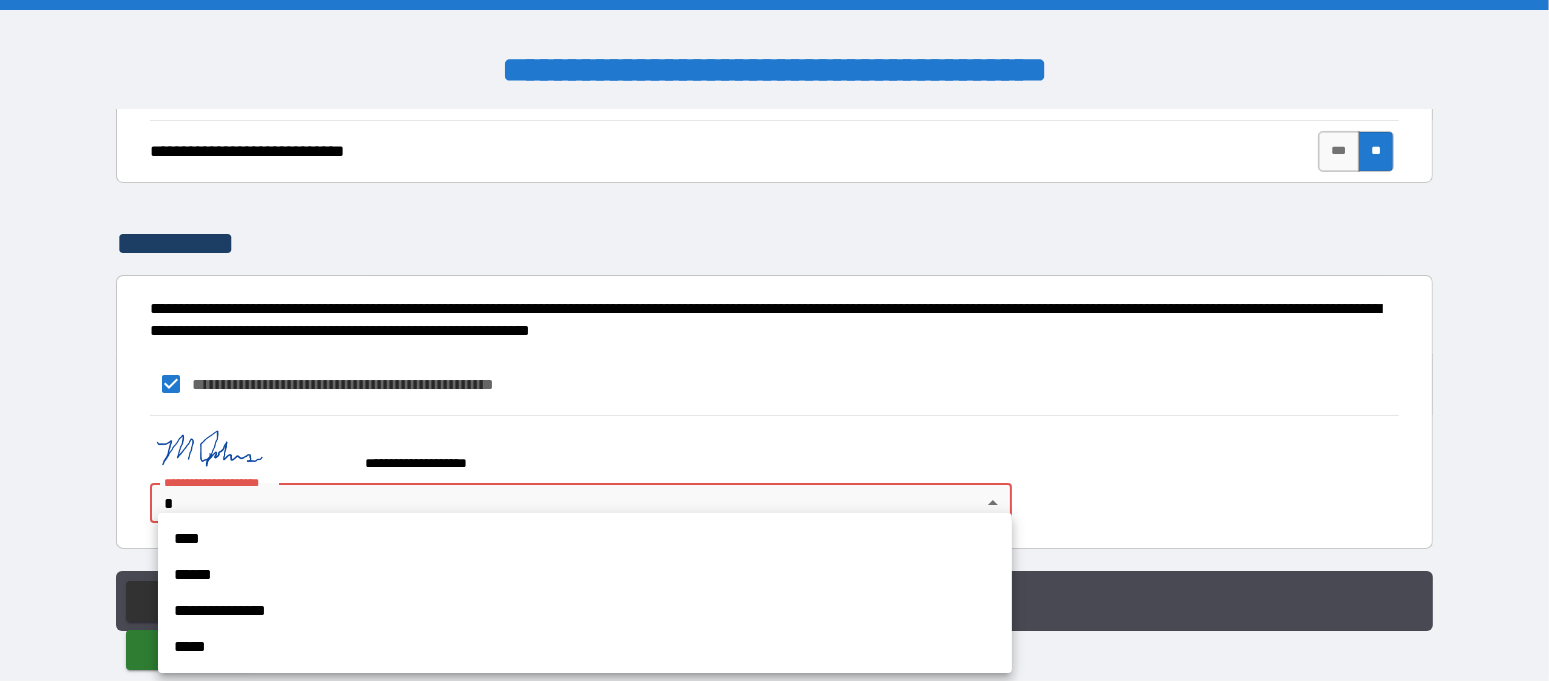 click on "**********" at bounding box center [774, 340] 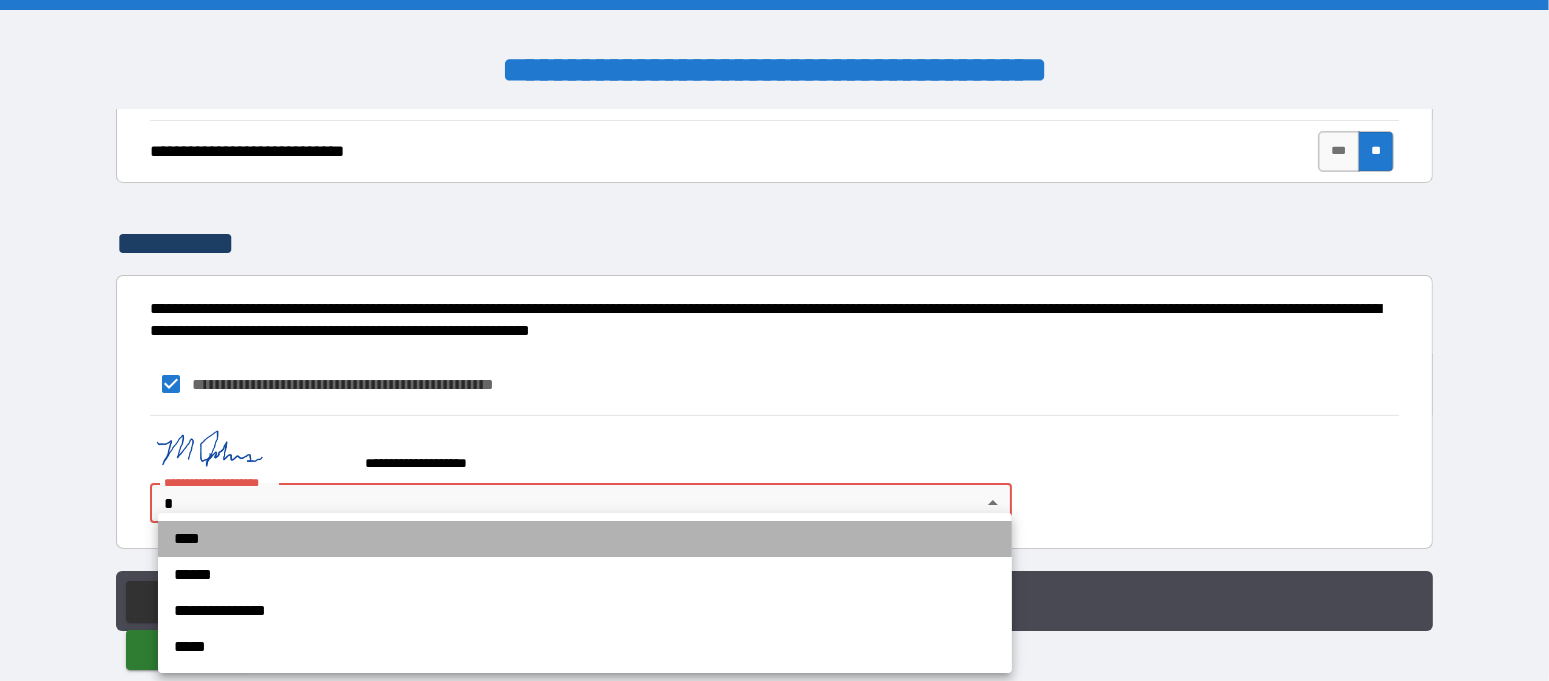 click on "****" at bounding box center (585, 539) 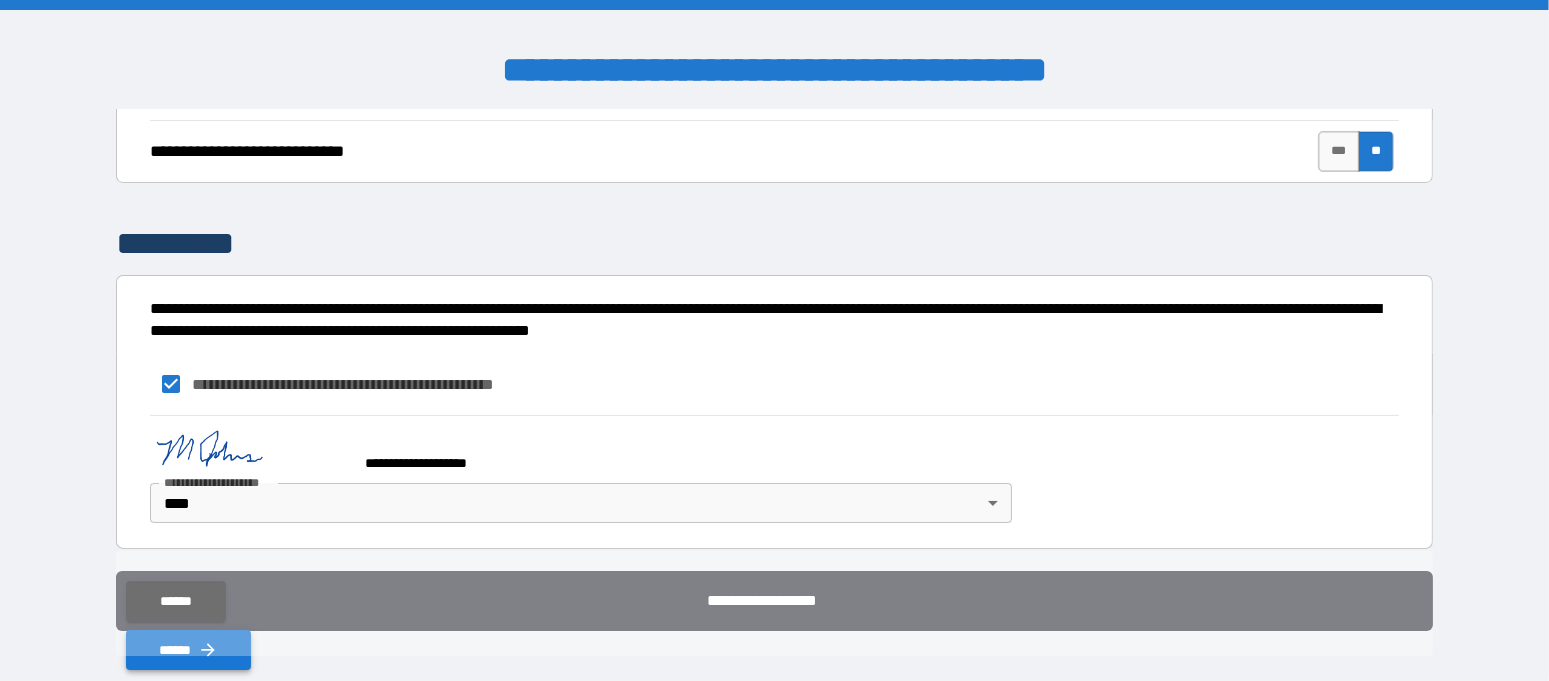 click on "******" at bounding box center [188, 650] 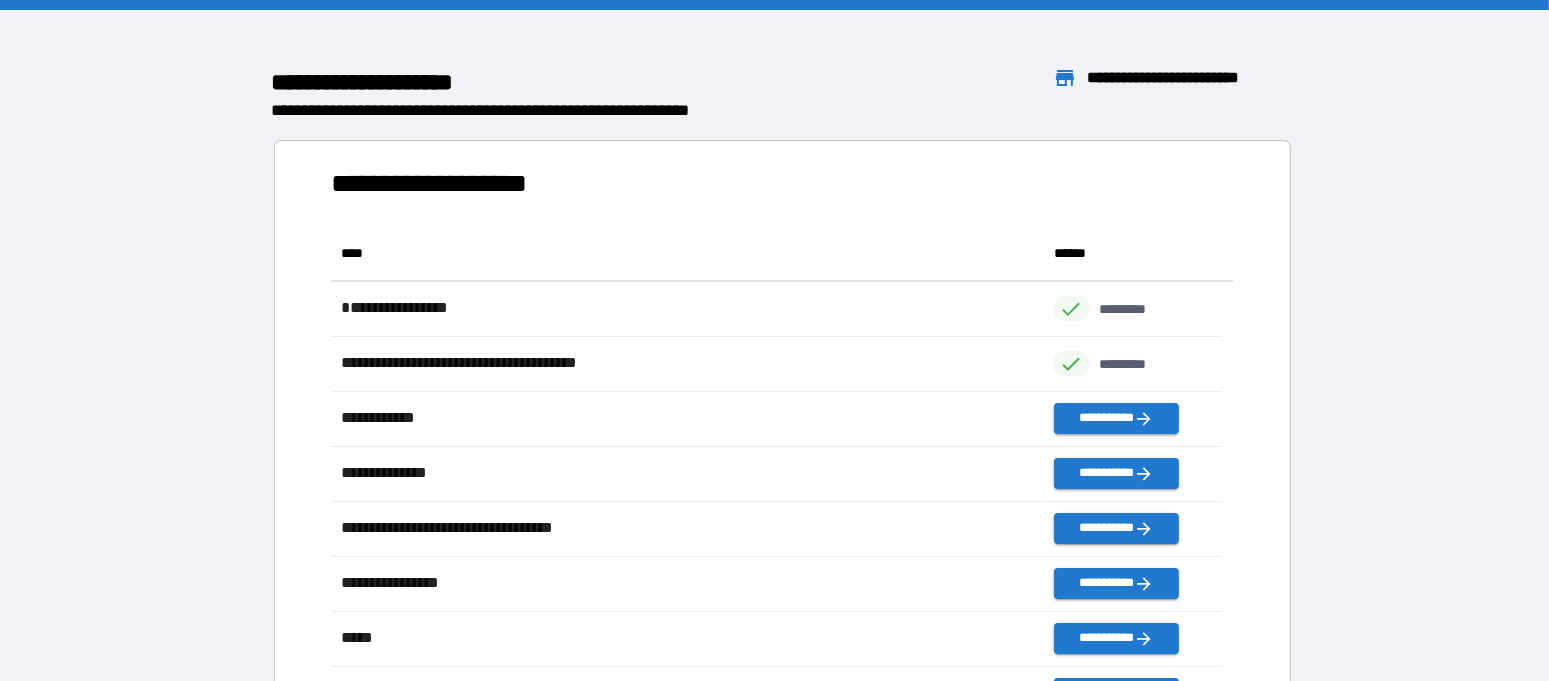 scroll, scrollTop: 19, scrollLeft: 19, axis: both 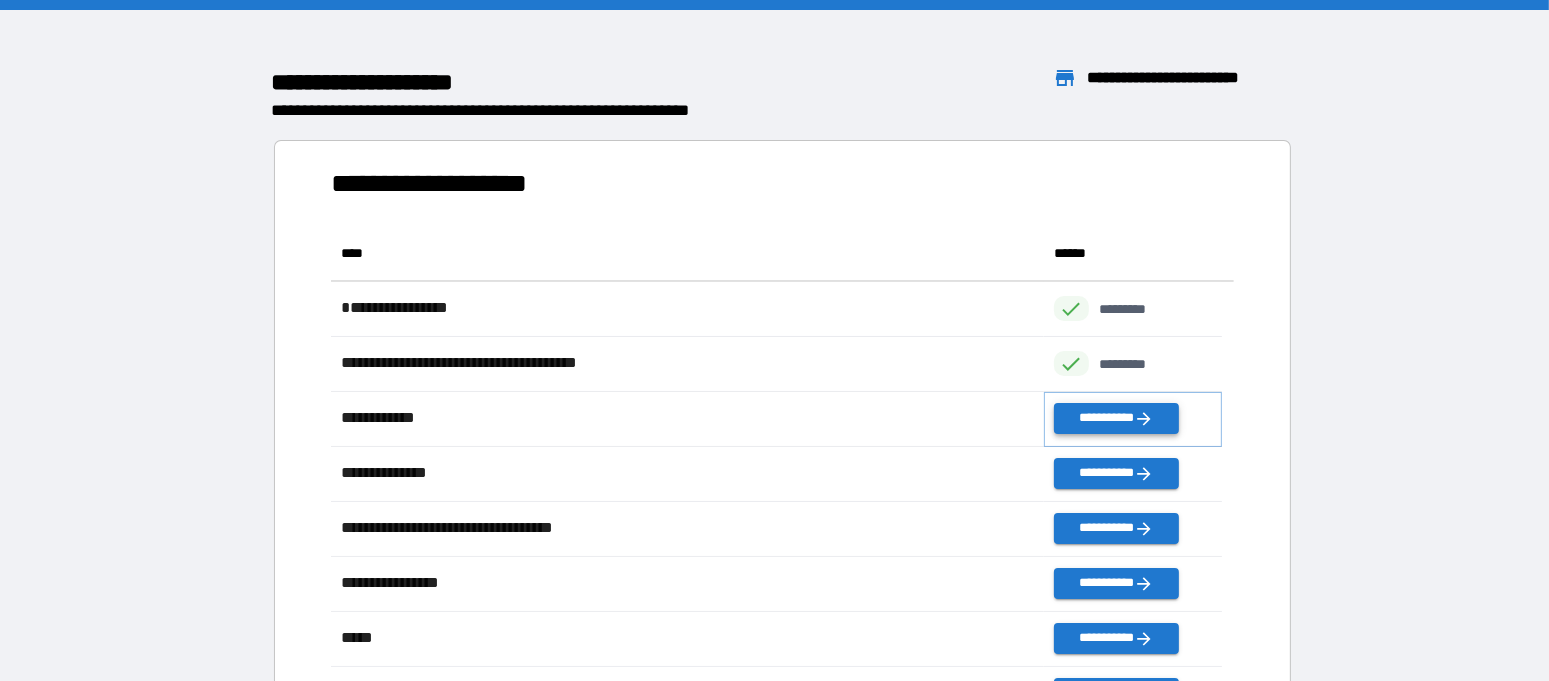 click on "**********" at bounding box center [1116, 418] 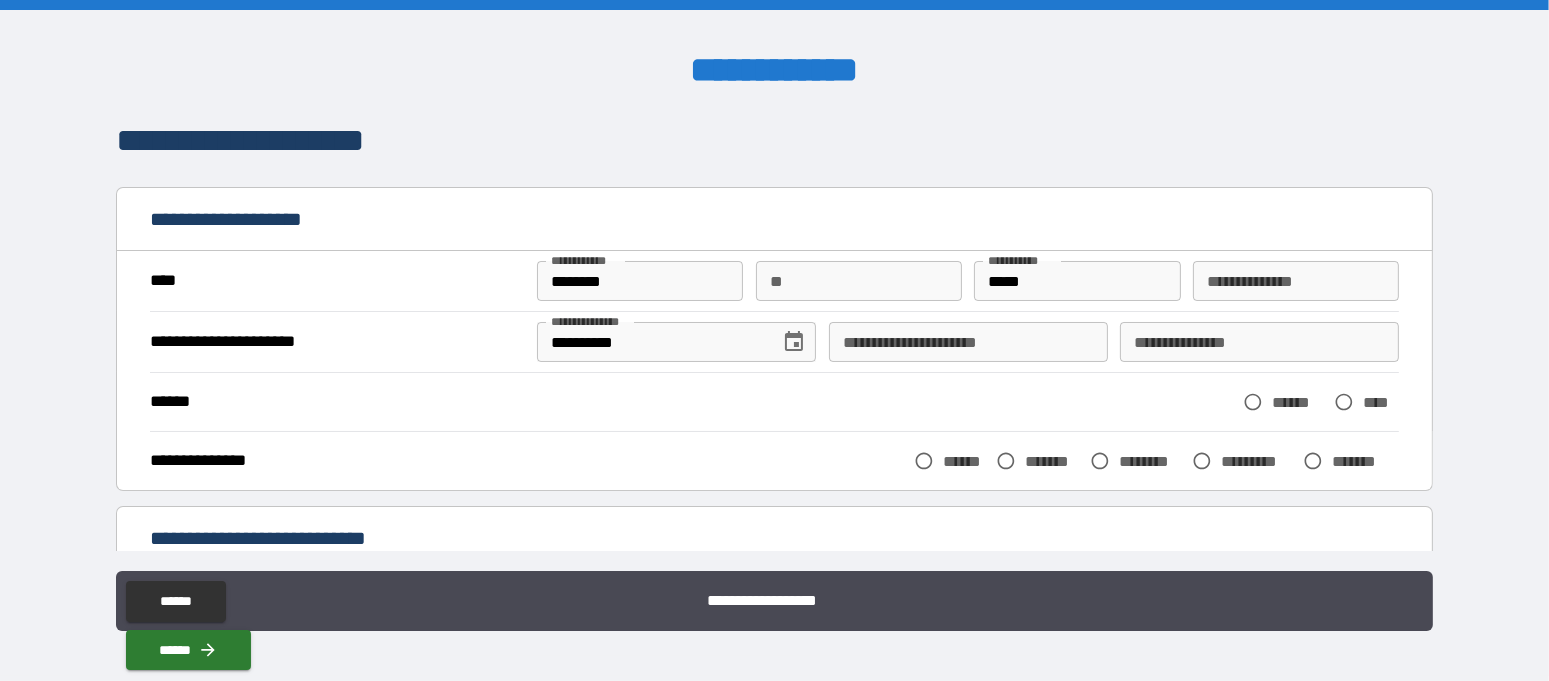 click on "**" at bounding box center (859, 281) 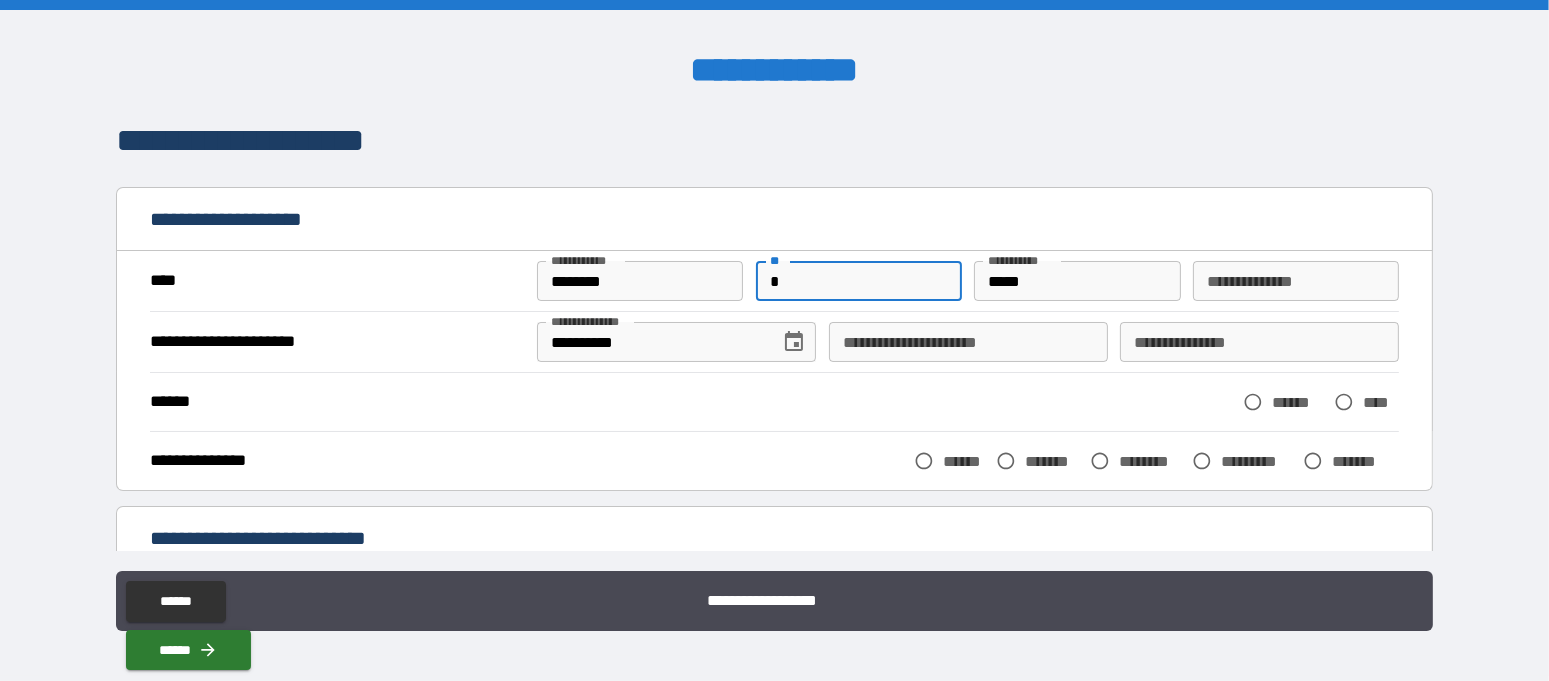 click on "**********" at bounding box center [968, 342] 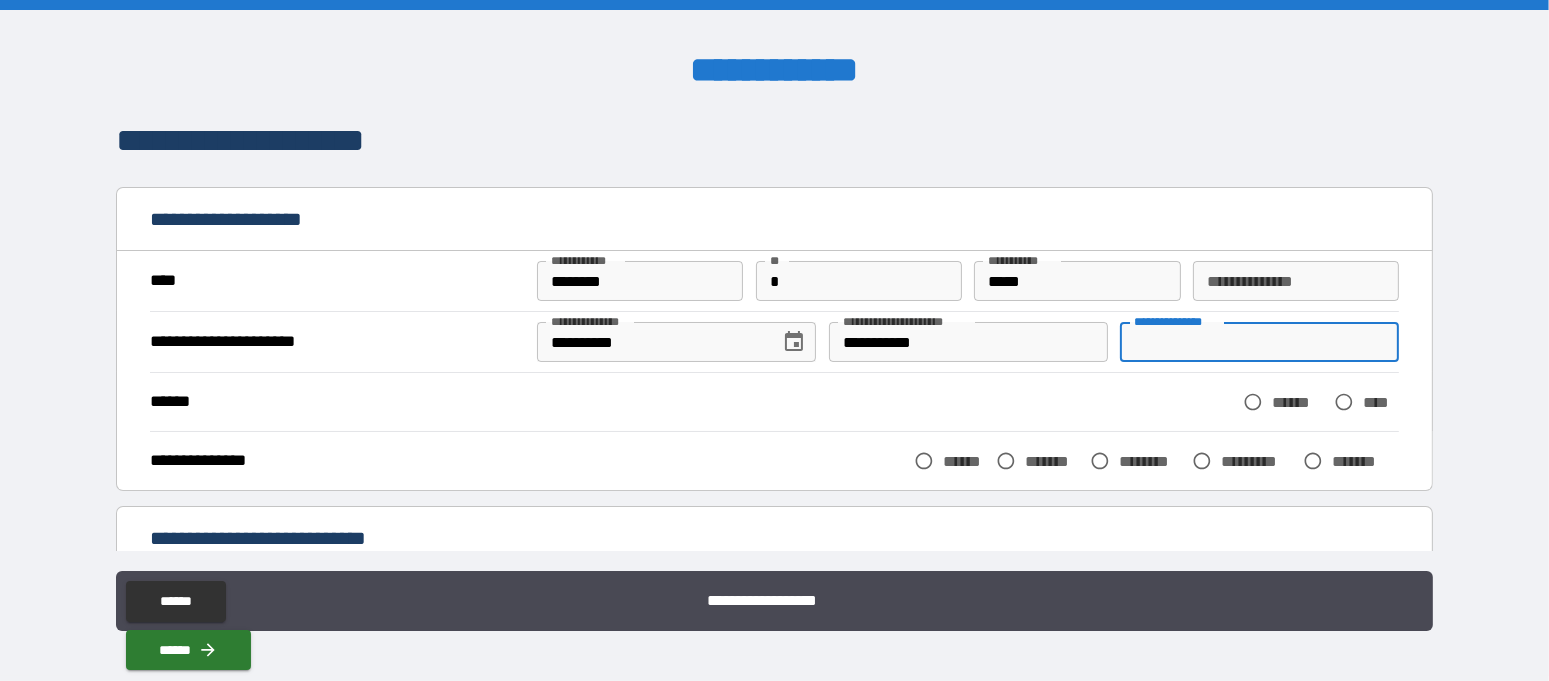 click on "**********" at bounding box center [1259, 342] 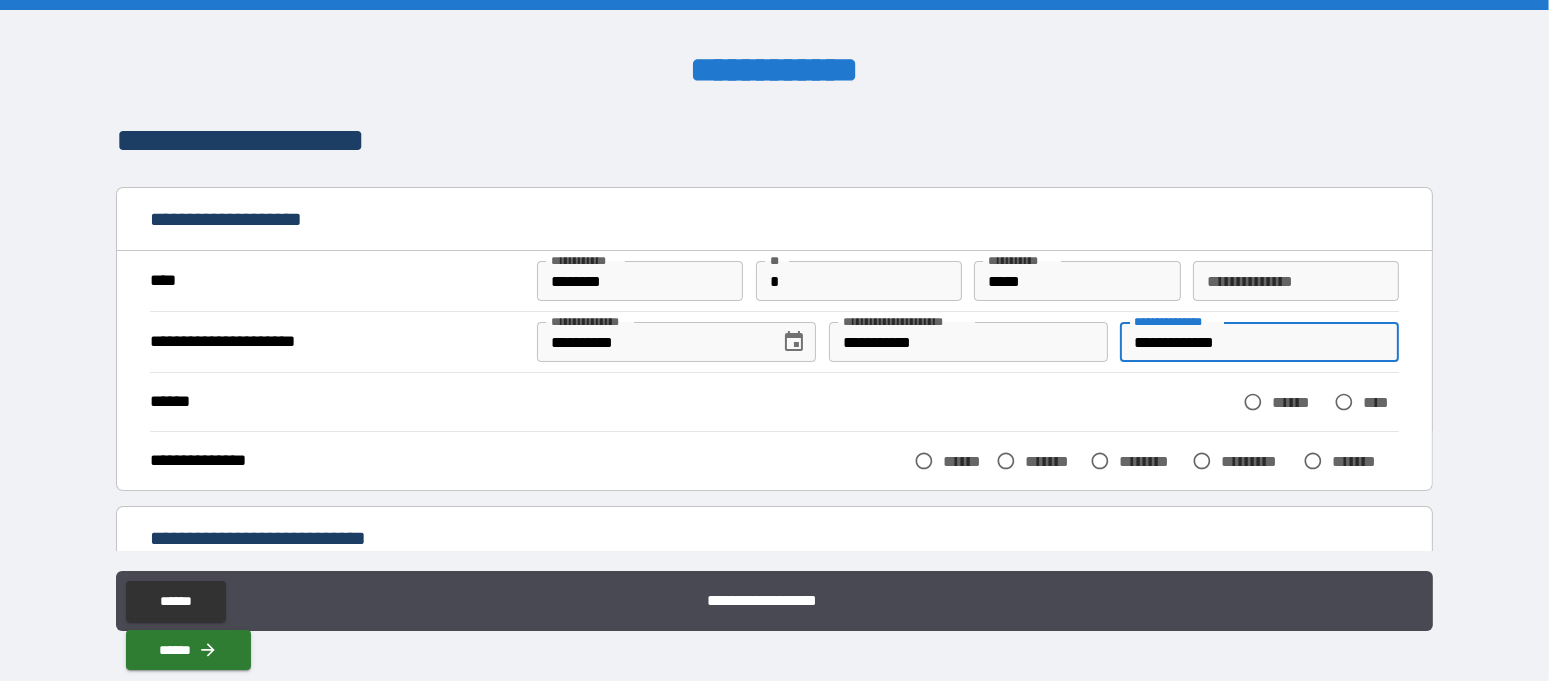 click on "**********" at bounding box center (1259, 342) 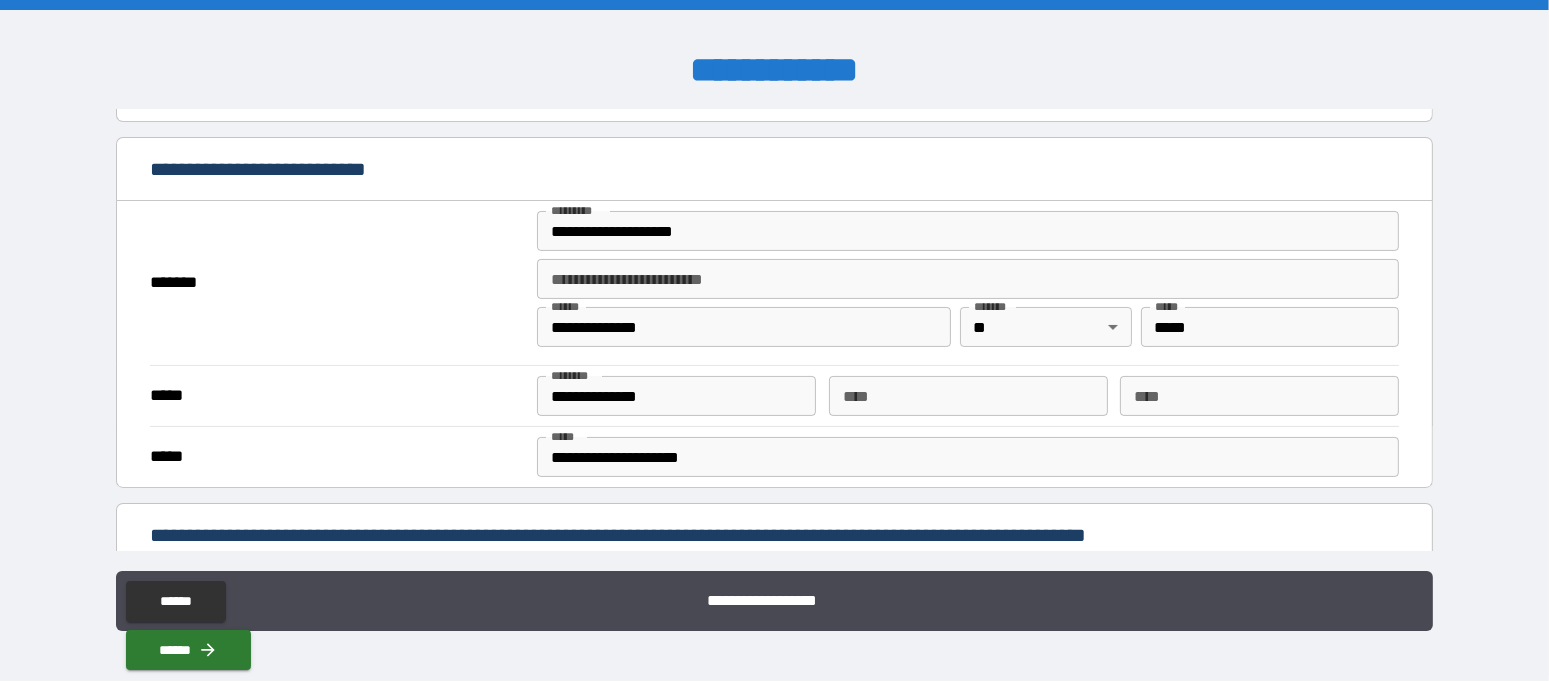 scroll, scrollTop: 375, scrollLeft: 0, axis: vertical 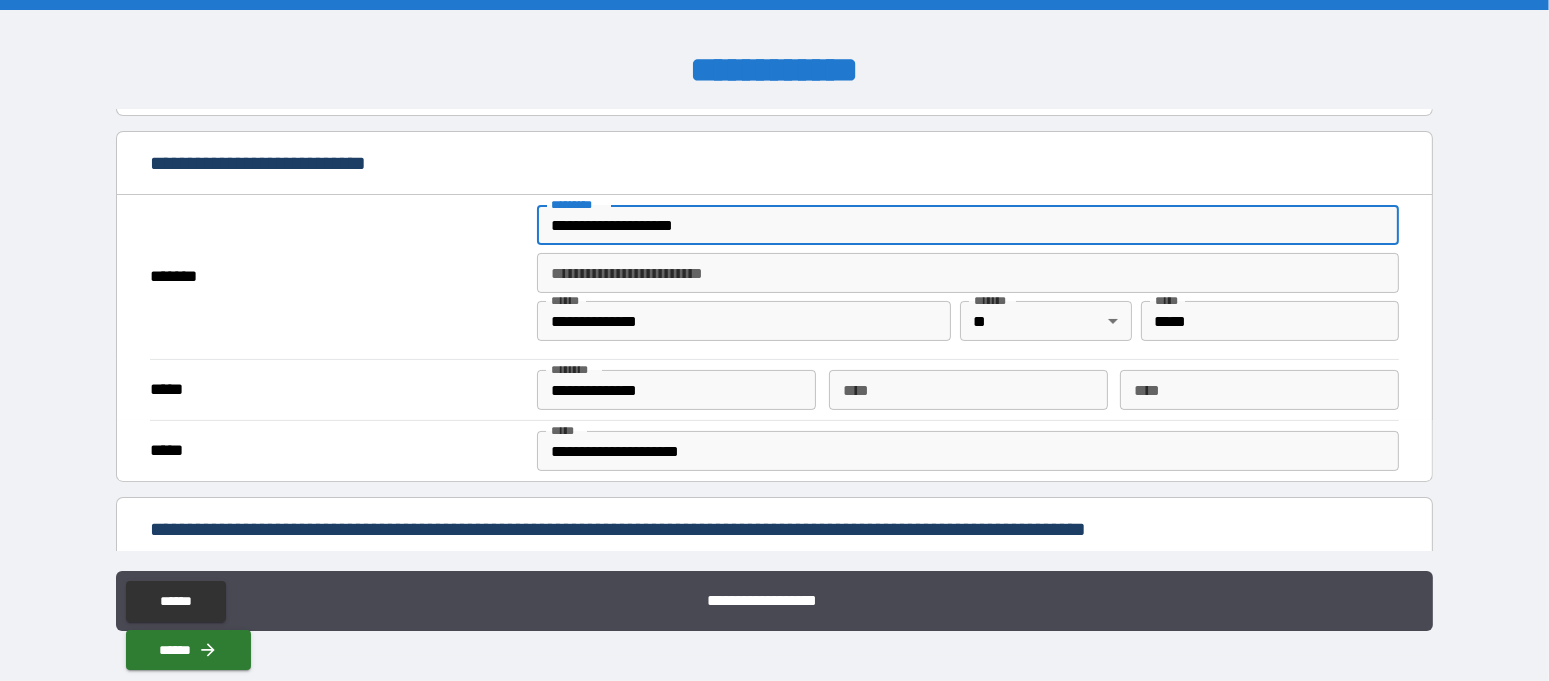 click on "**********" at bounding box center [968, 225] 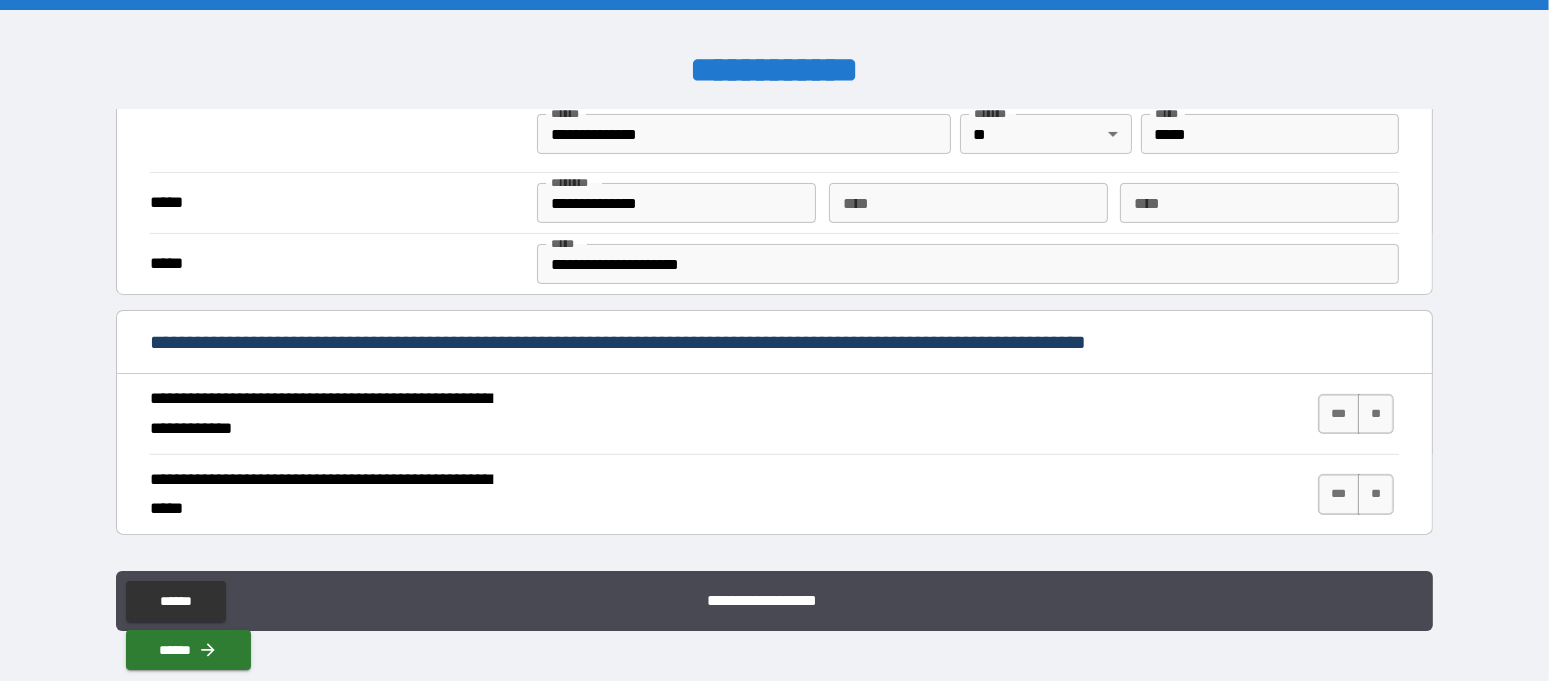 scroll, scrollTop: 625, scrollLeft: 0, axis: vertical 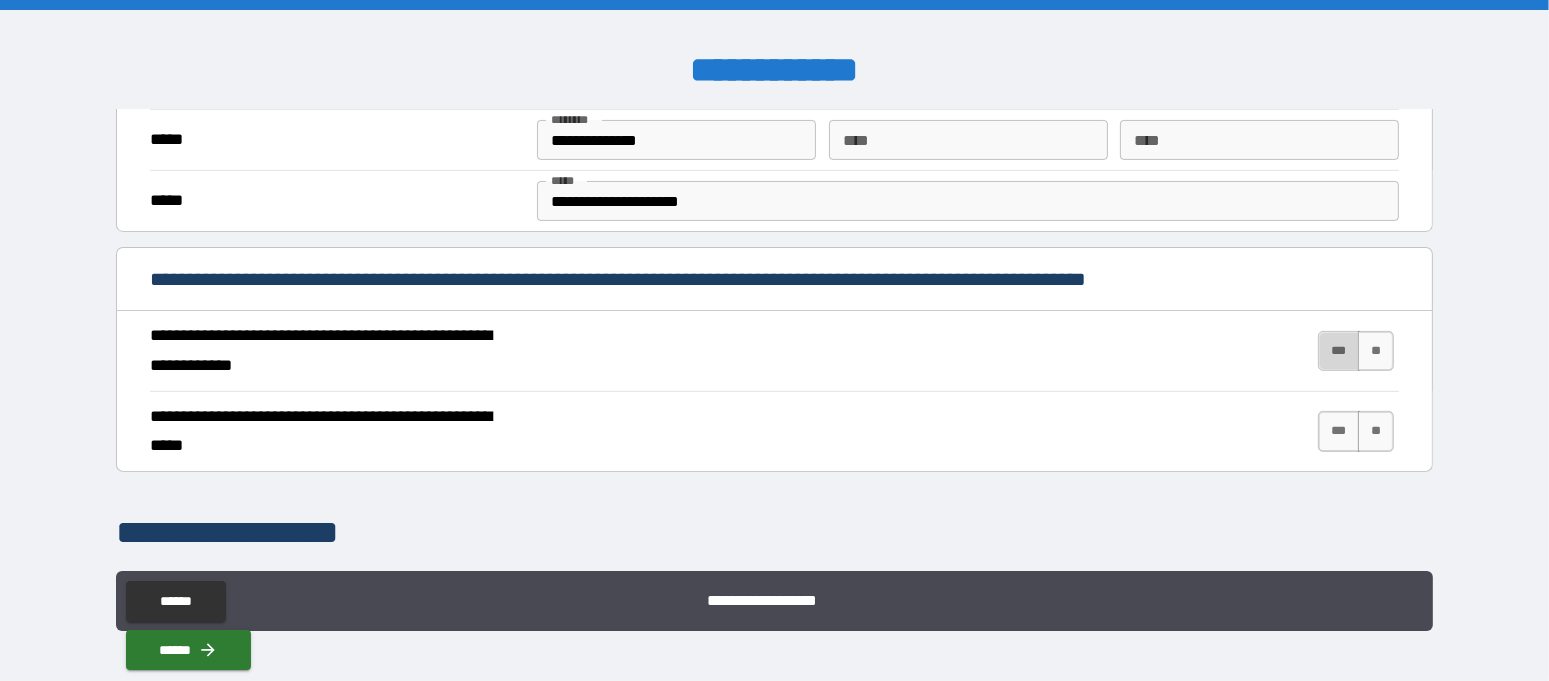 click on "***" at bounding box center (1339, 351) 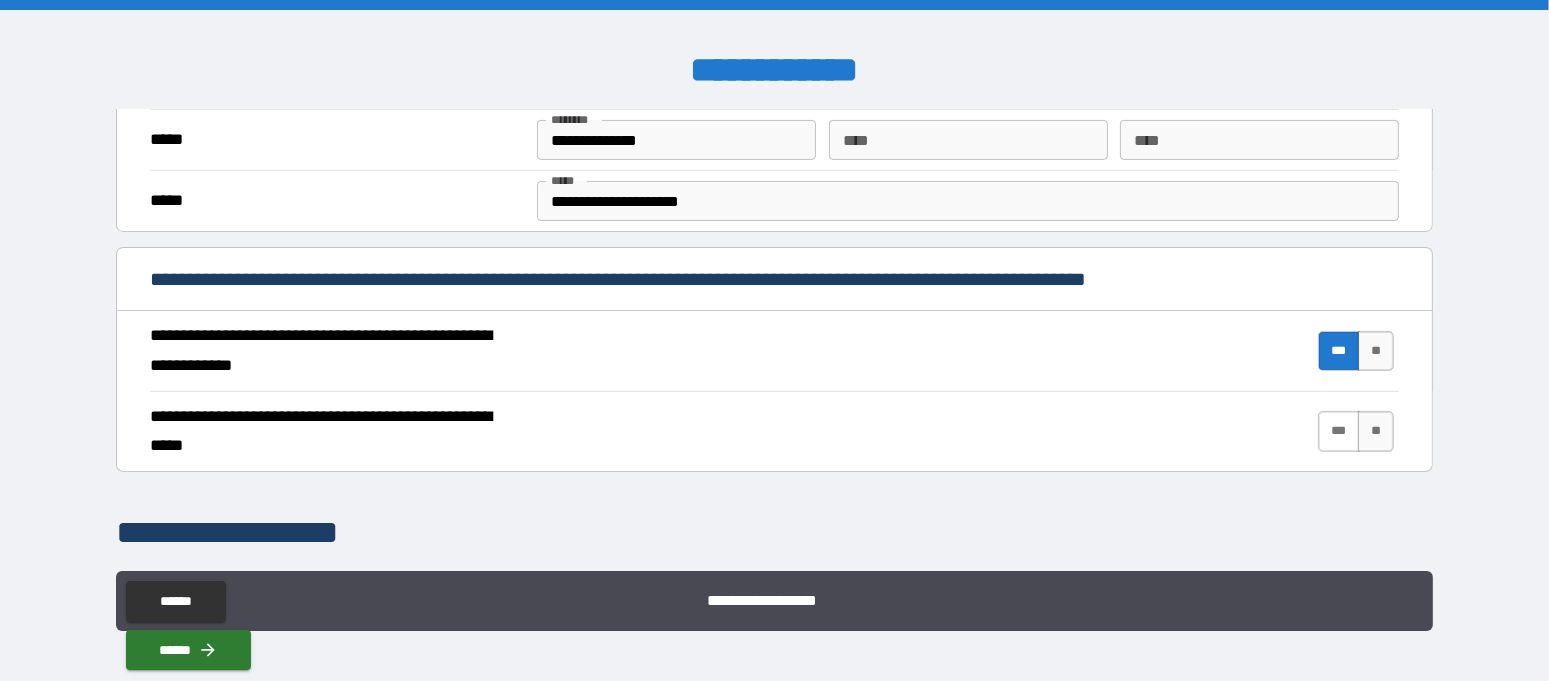 click on "***" at bounding box center (1339, 431) 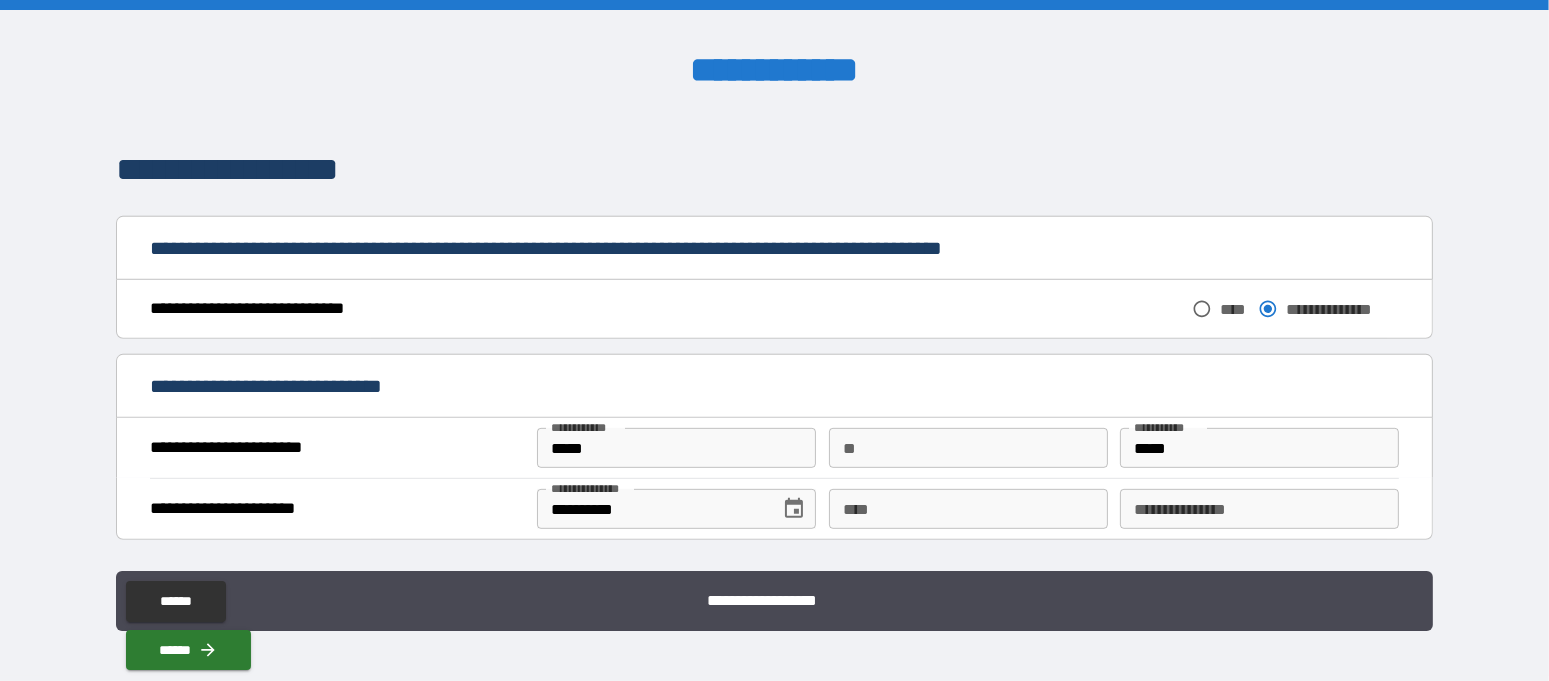 scroll, scrollTop: 1000, scrollLeft: 0, axis: vertical 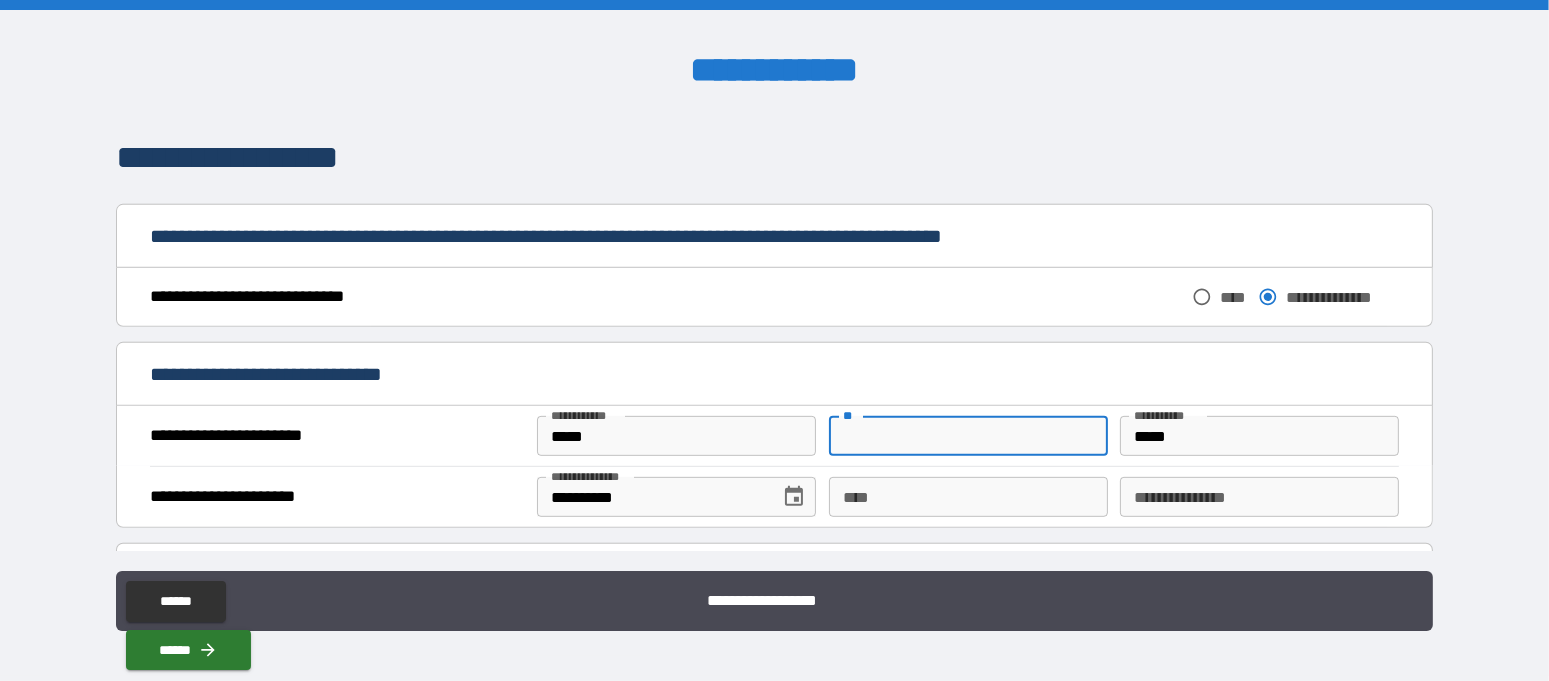 click on "**" at bounding box center (968, 436) 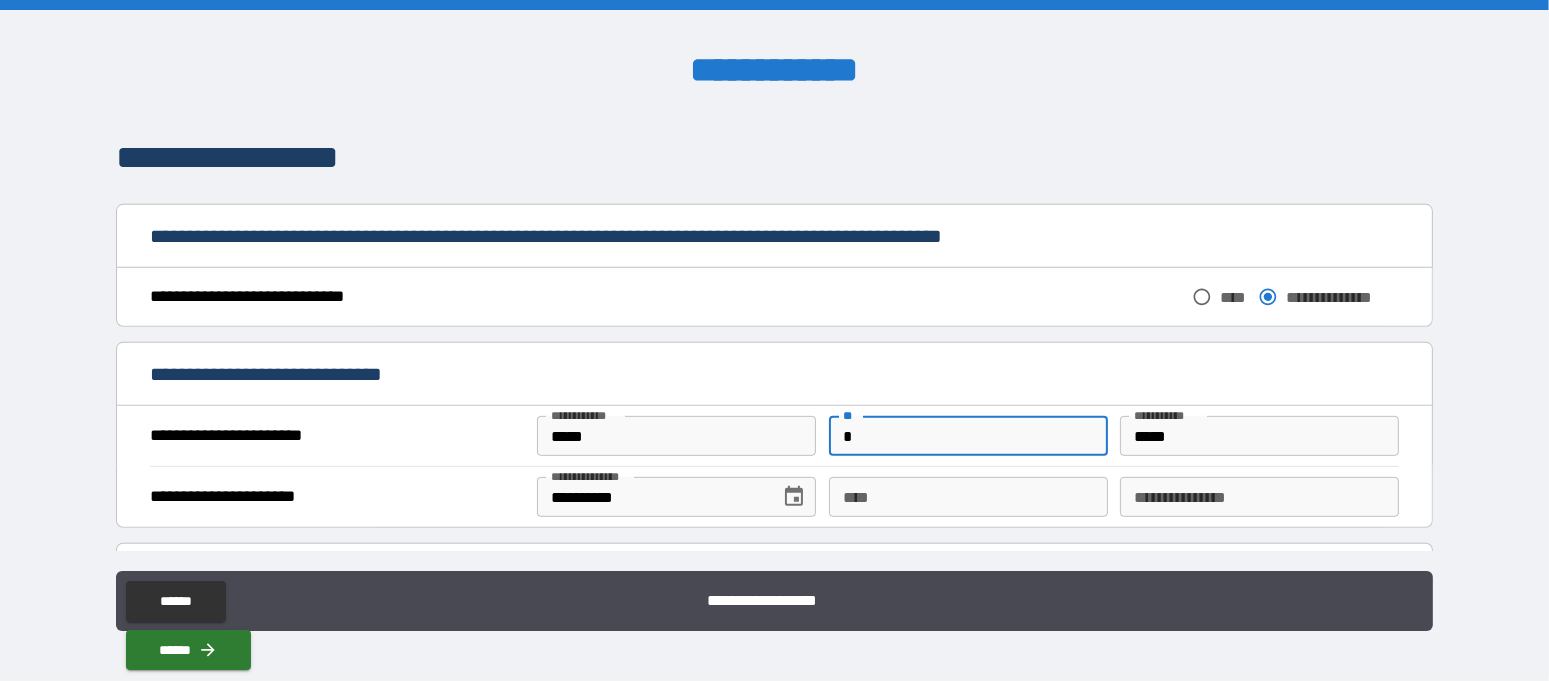 click on "****" at bounding box center (968, 497) 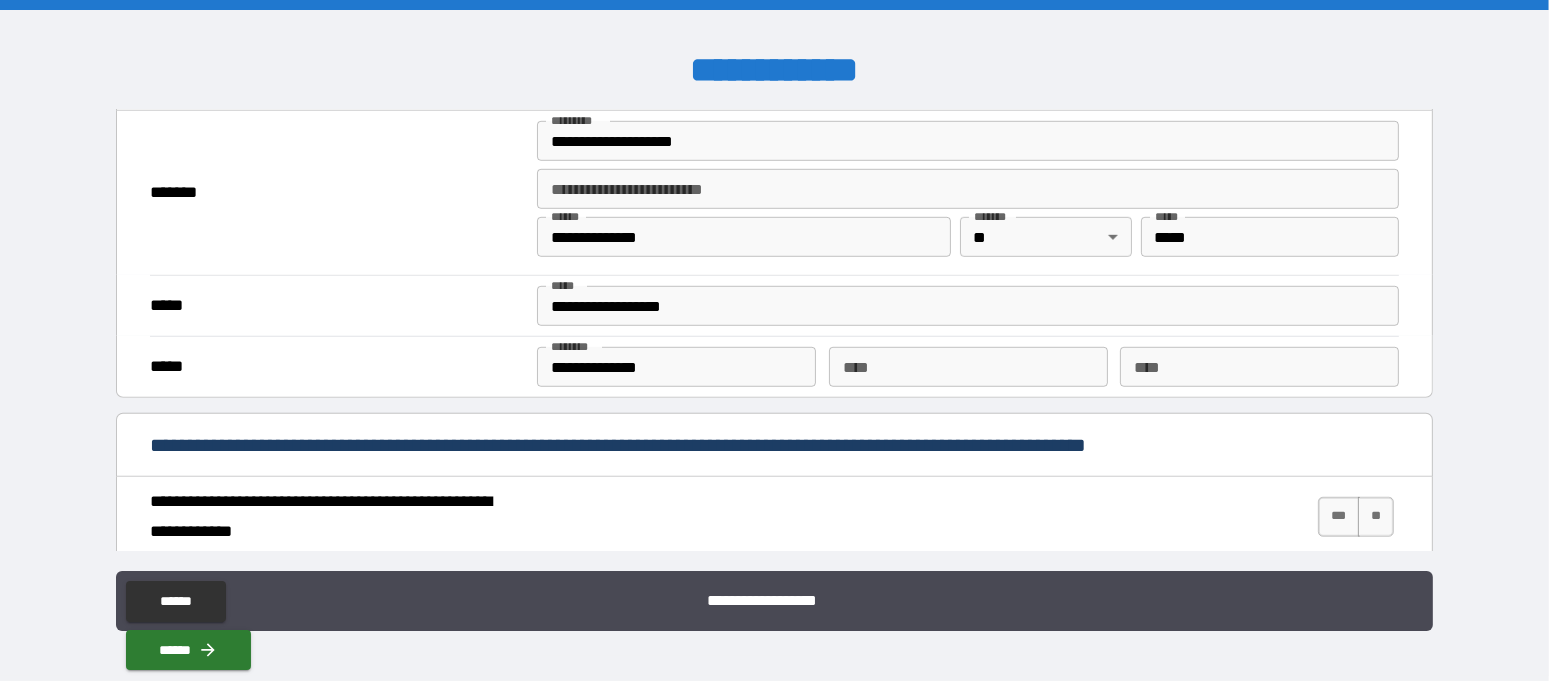 scroll, scrollTop: 1500, scrollLeft: 0, axis: vertical 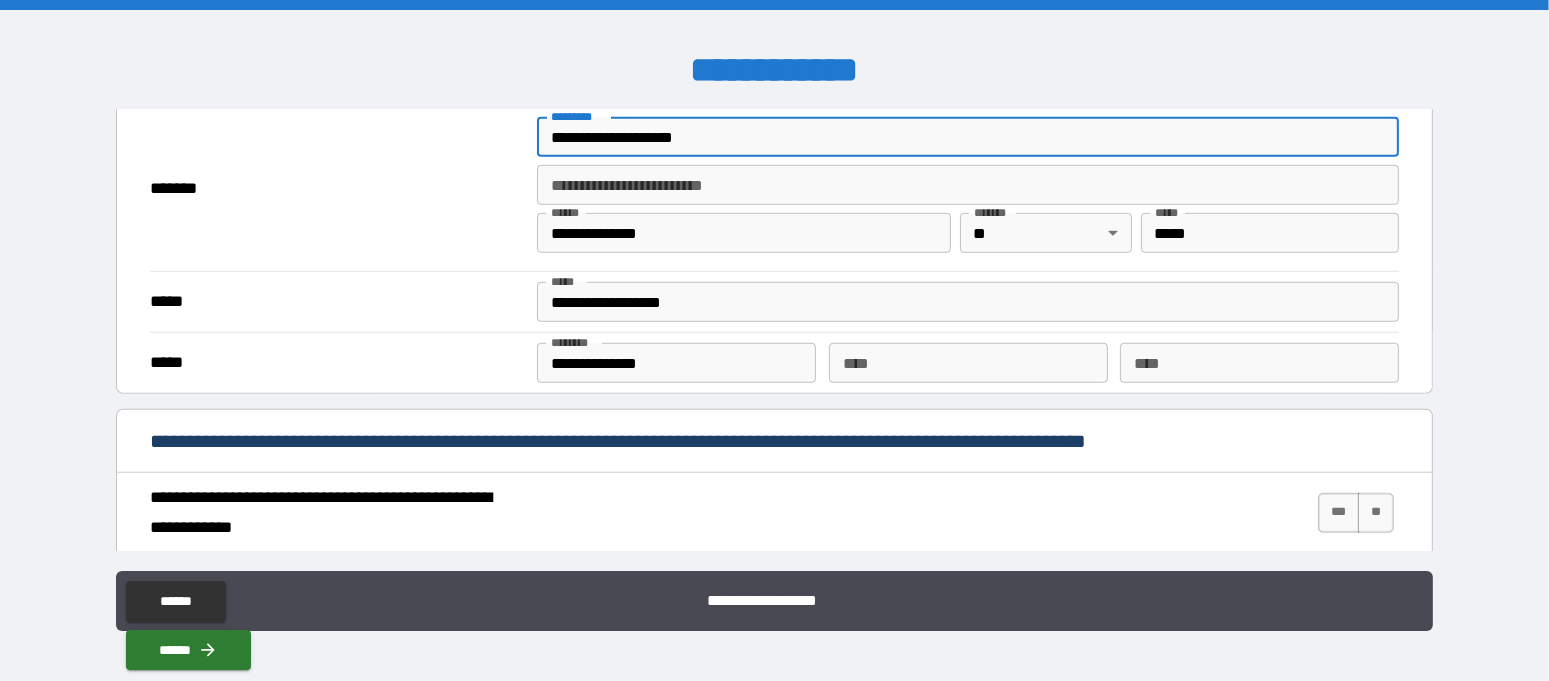 click on "**********" at bounding box center (968, 137) 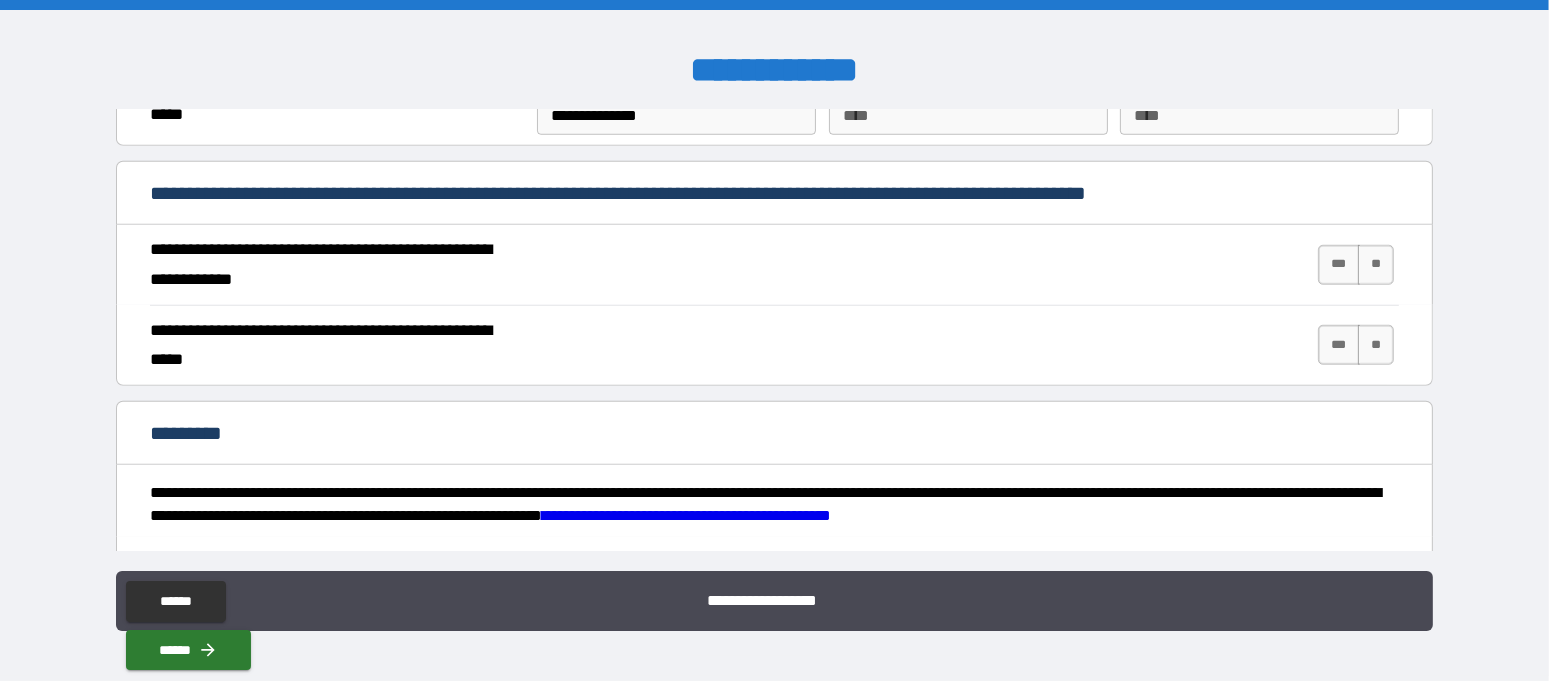 scroll, scrollTop: 1750, scrollLeft: 0, axis: vertical 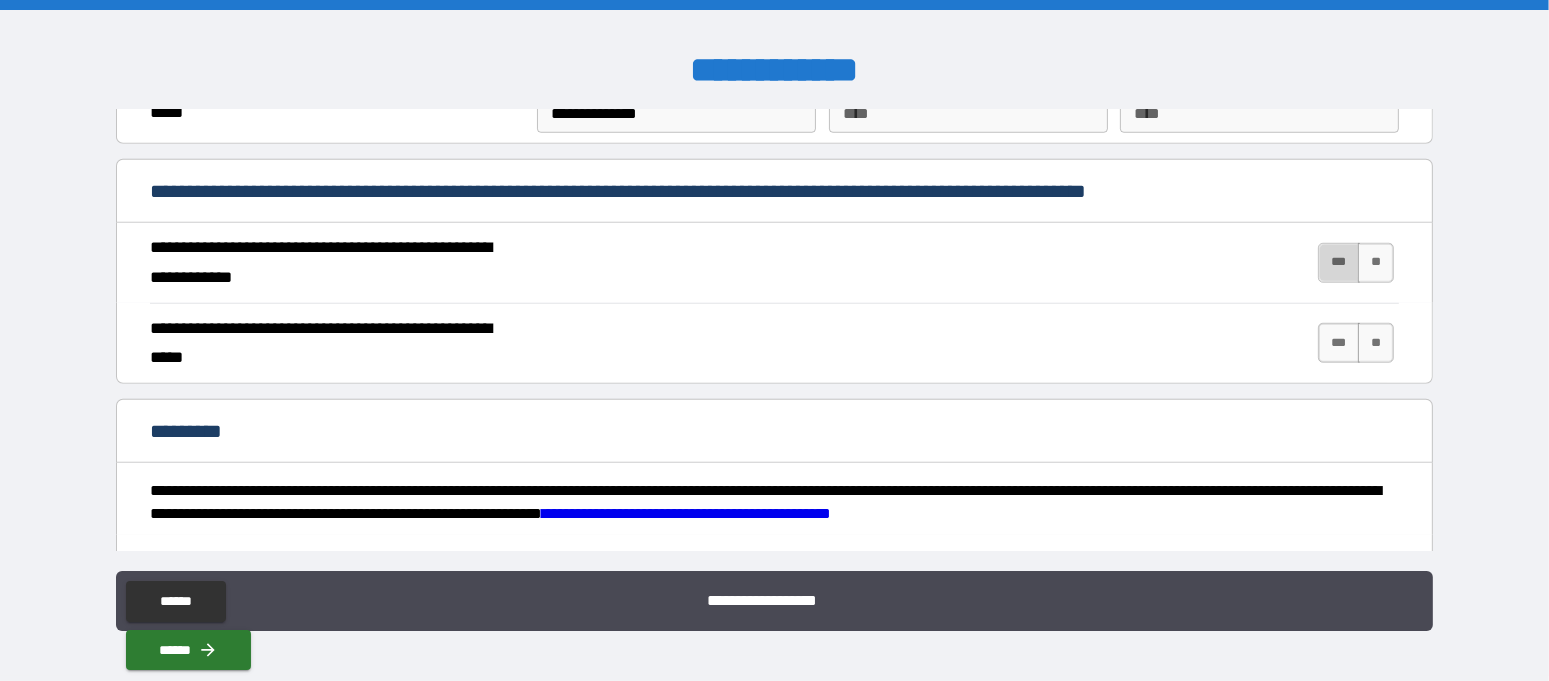 click on "***" at bounding box center (1339, 263) 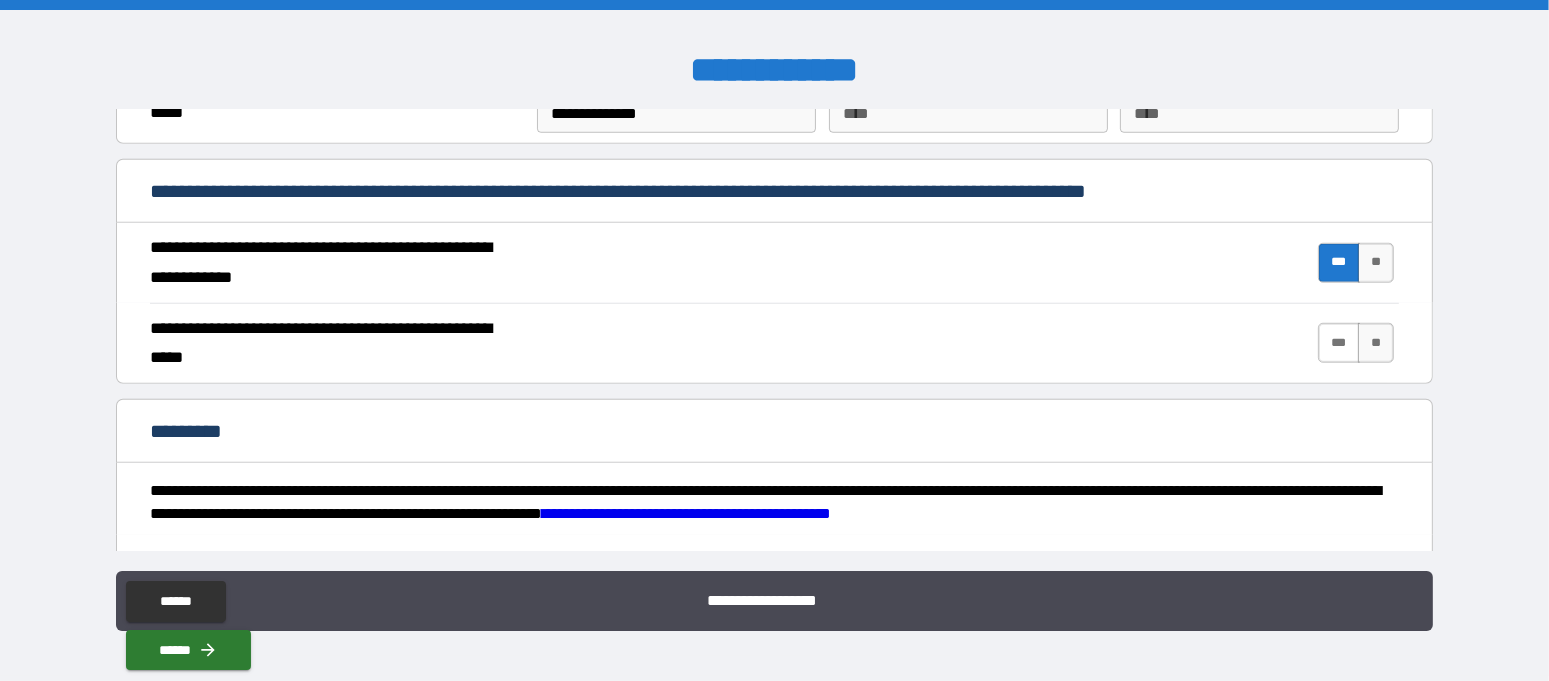 click on "***" at bounding box center (1339, 343) 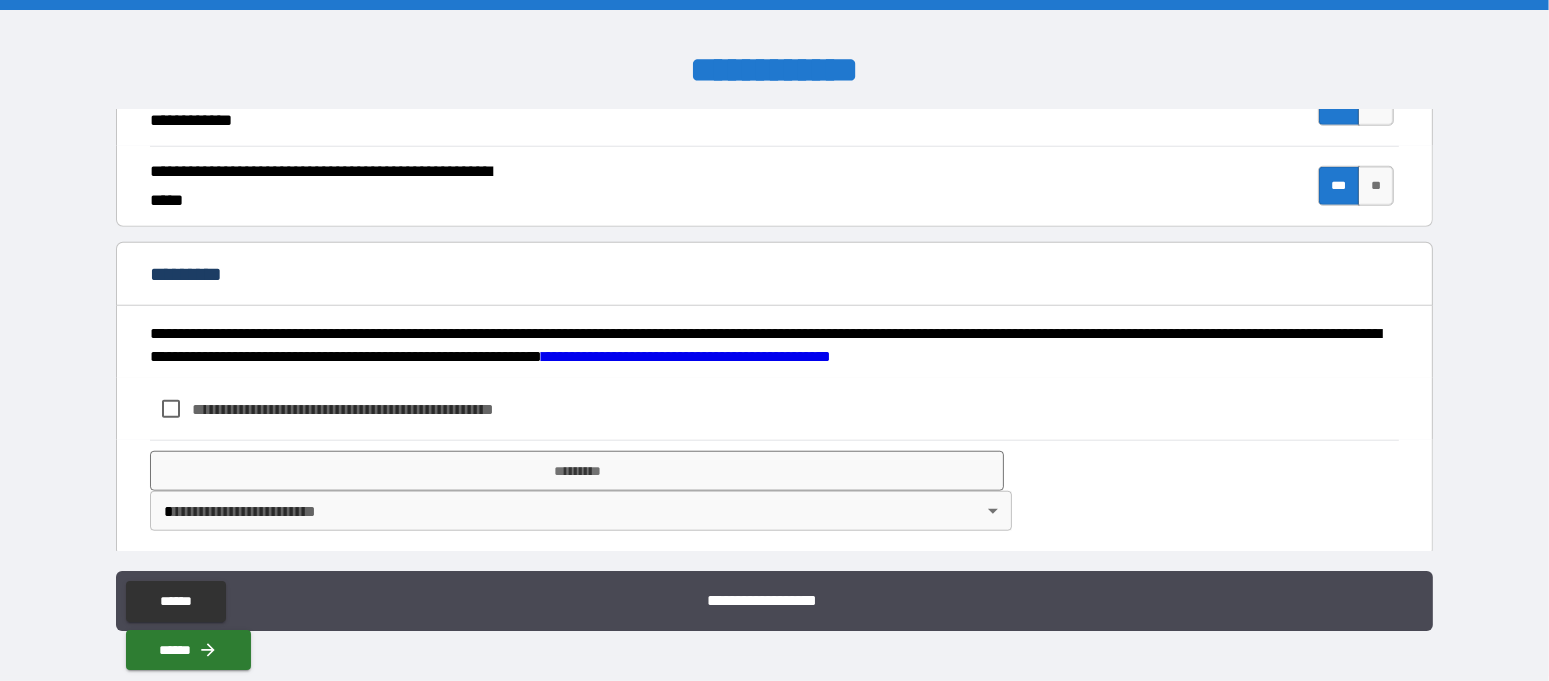 scroll, scrollTop: 1910, scrollLeft: 0, axis: vertical 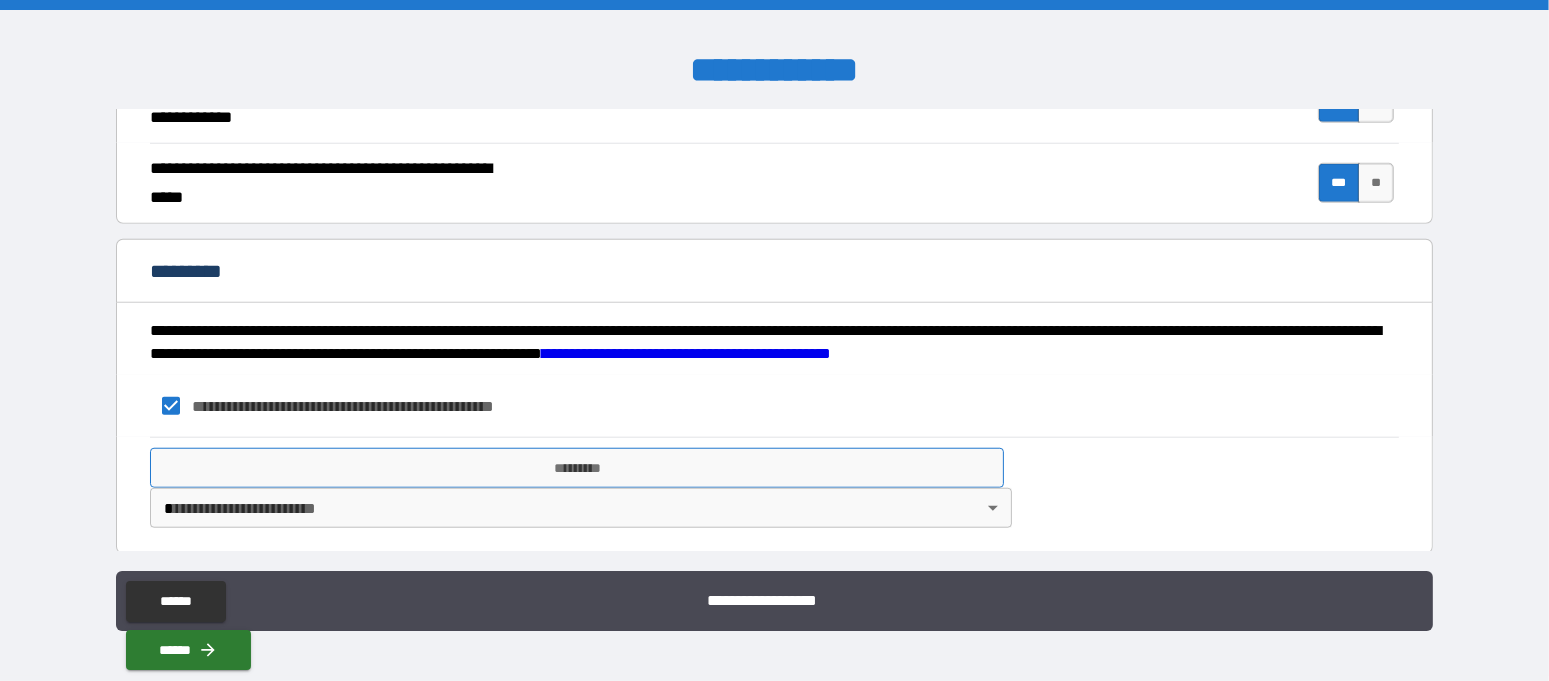 click on "*********" at bounding box center [577, 468] 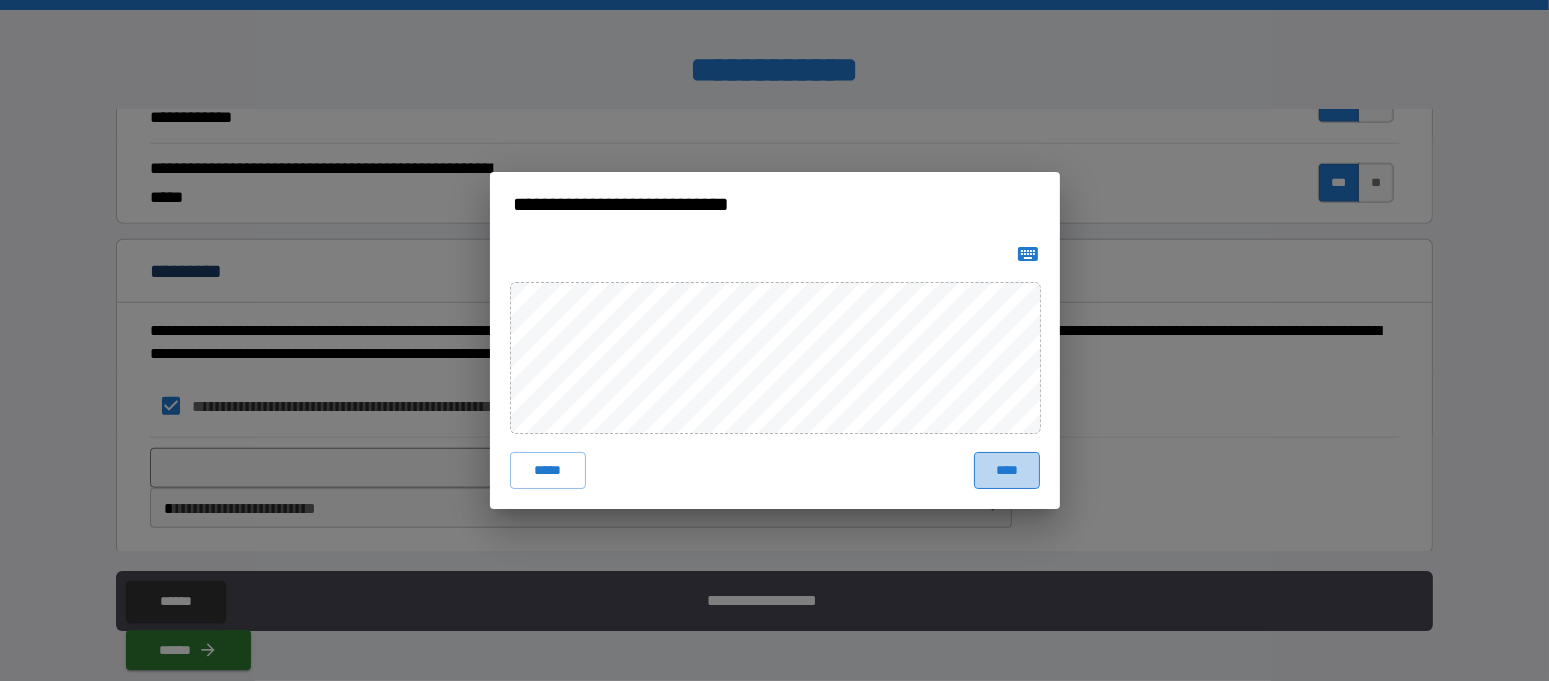 click on "****" at bounding box center [1006, 470] 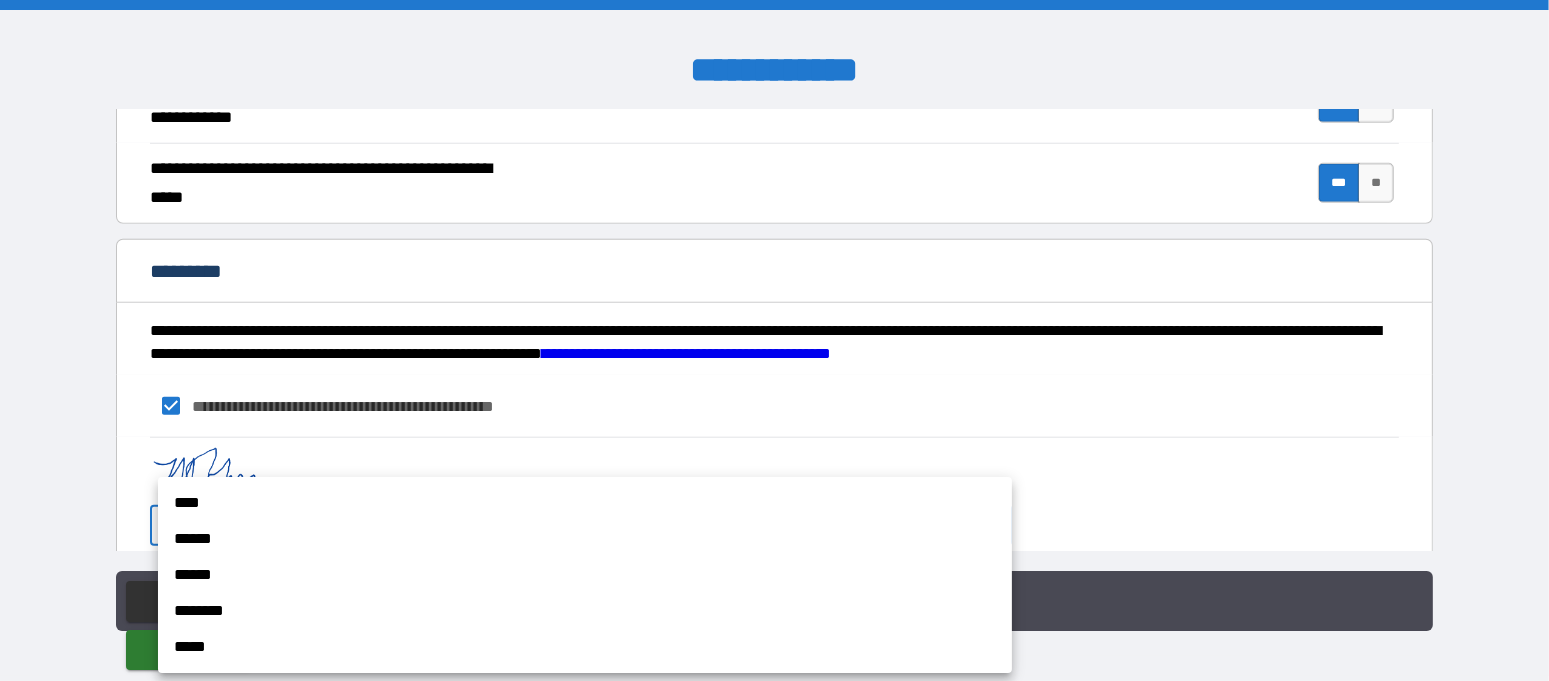 click on "**********" at bounding box center [774, 340] 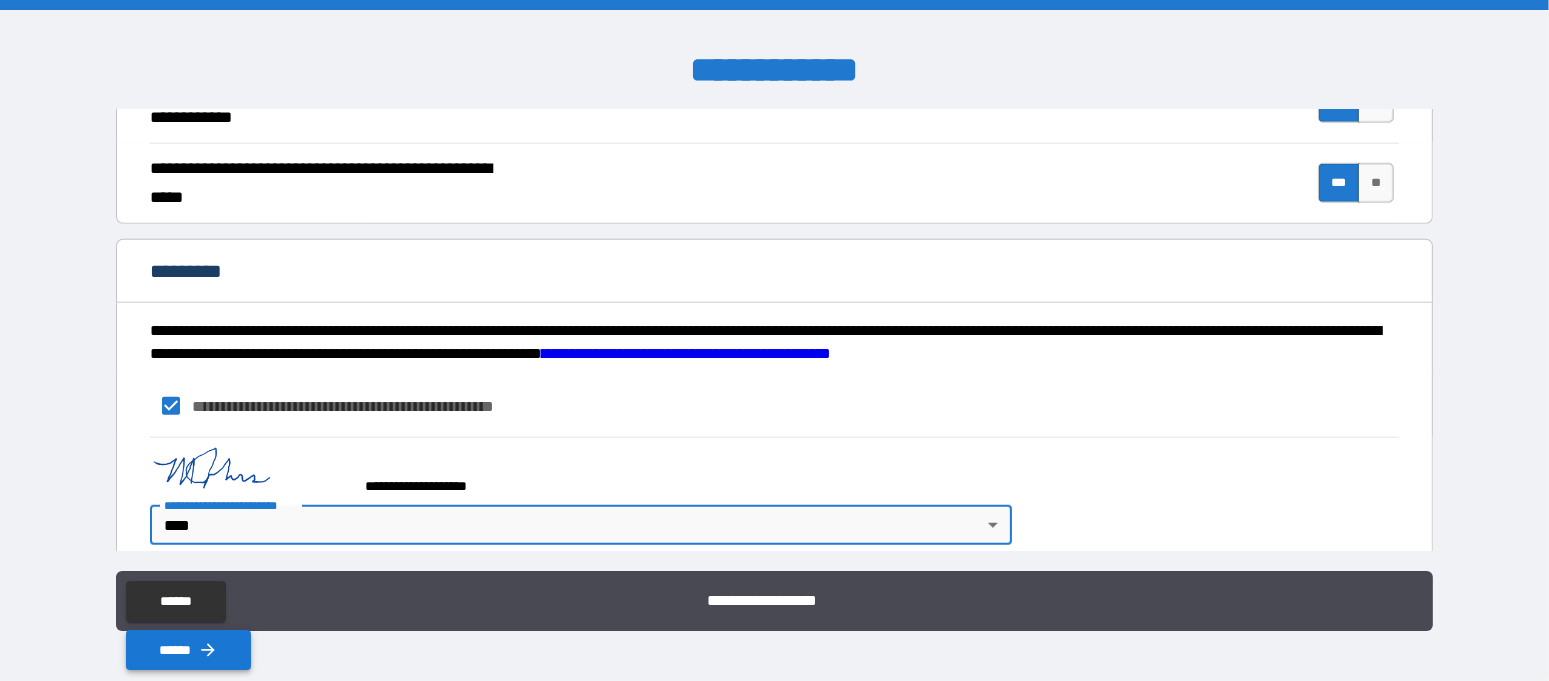click on "******" at bounding box center (188, 650) 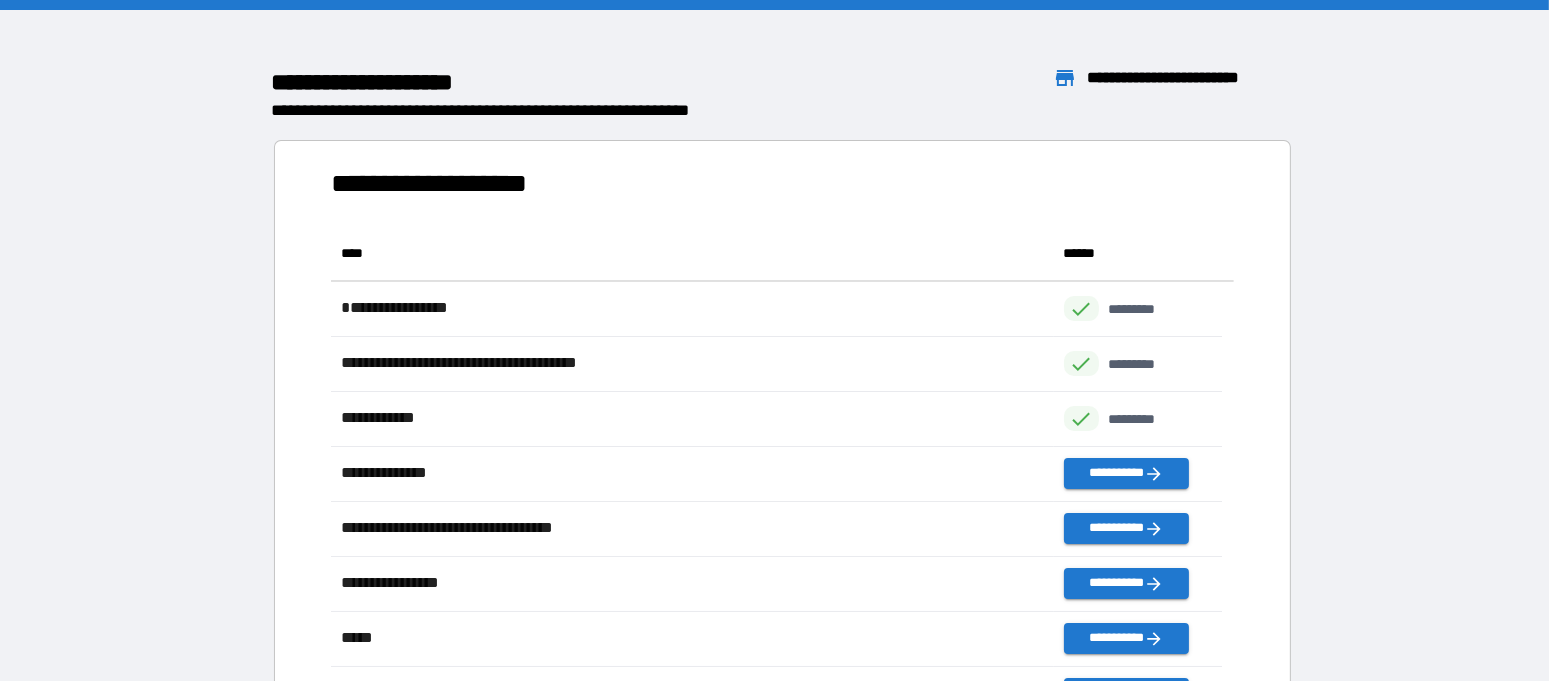 scroll, scrollTop: 19, scrollLeft: 19, axis: both 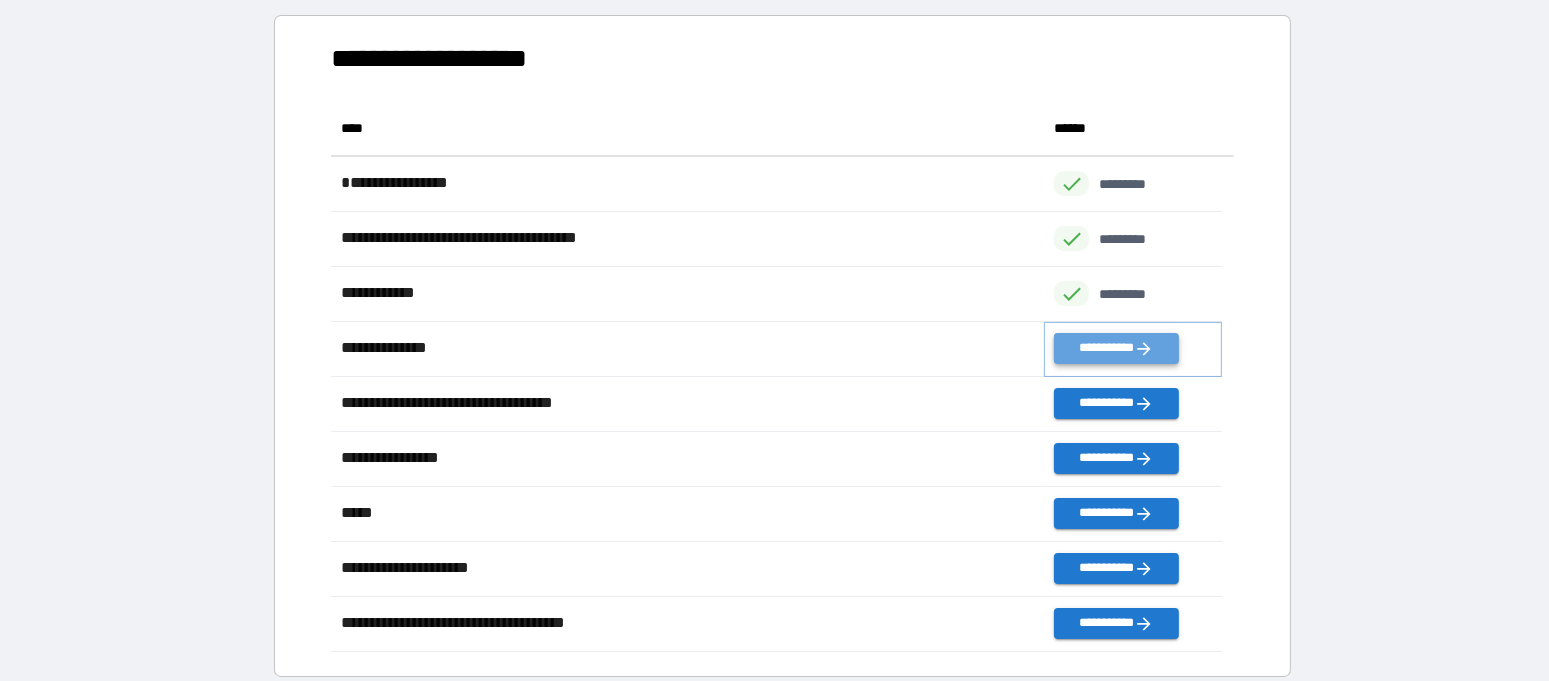 click on "**********" at bounding box center [1116, 348] 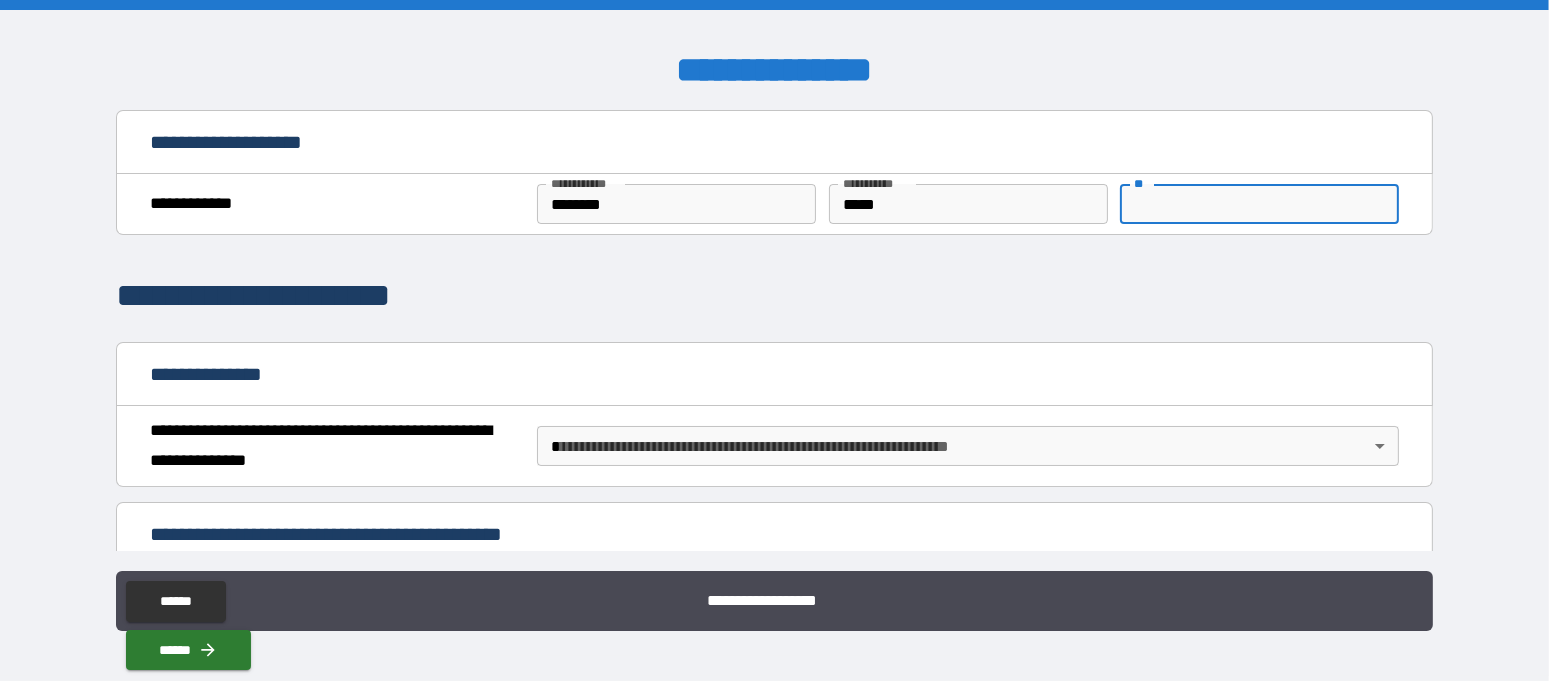 click on "**" at bounding box center [1259, 204] 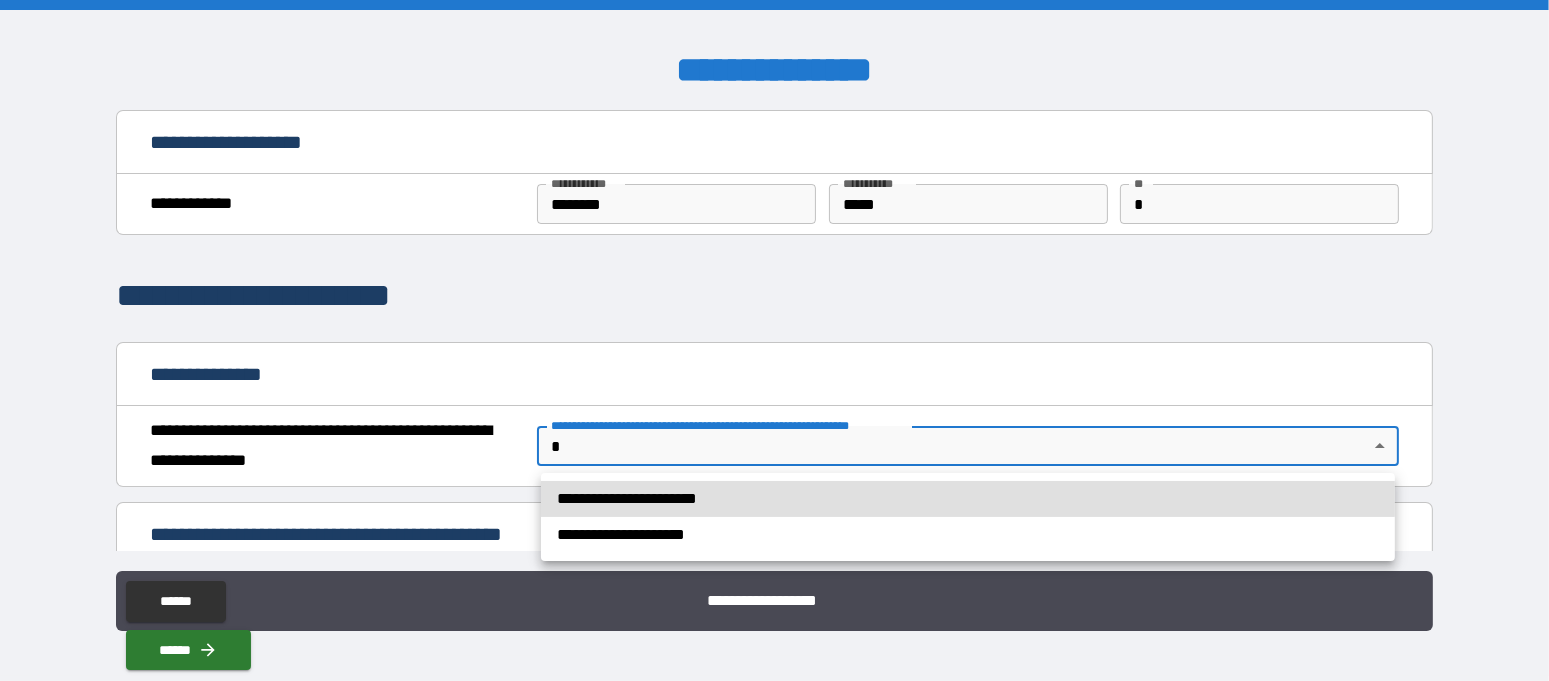 click on "**********" at bounding box center [774, 340] 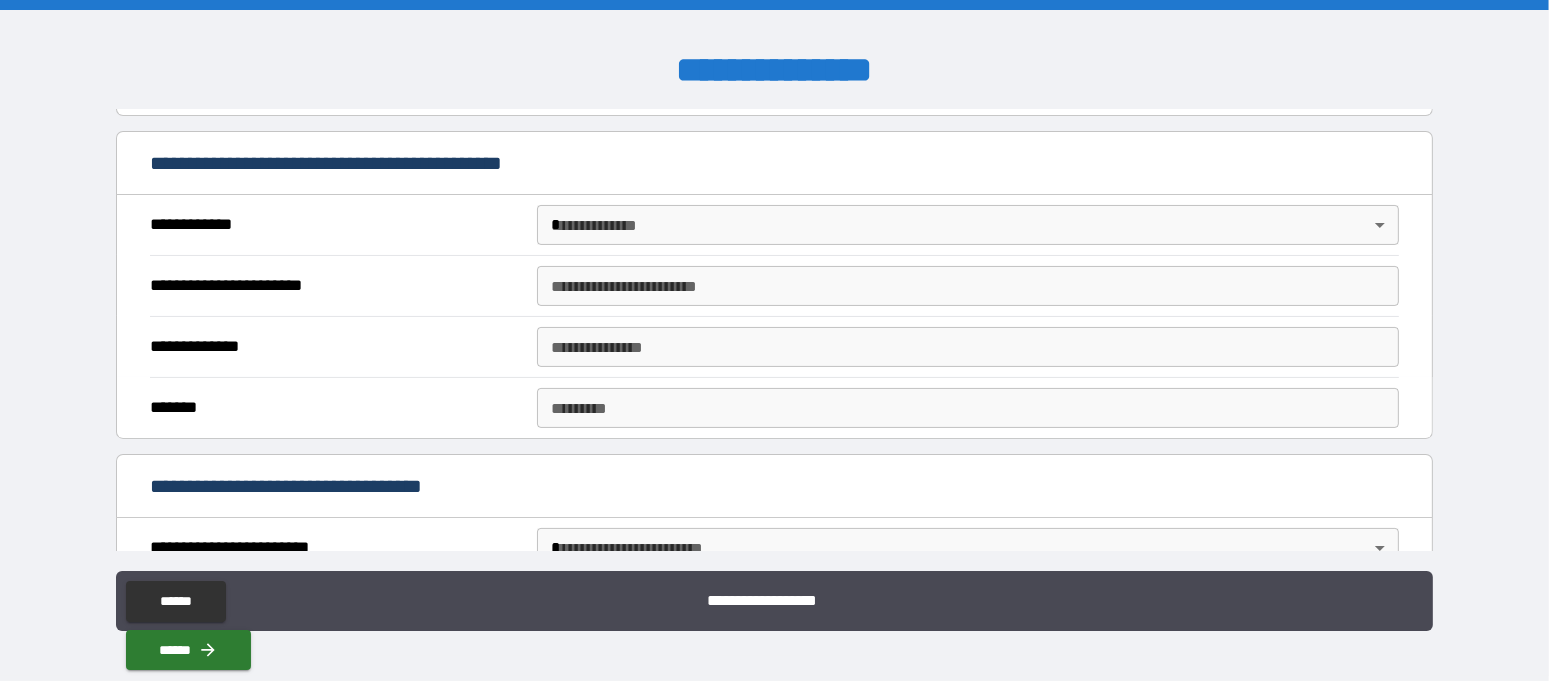 scroll, scrollTop: 375, scrollLeft: 0, axis: vertical 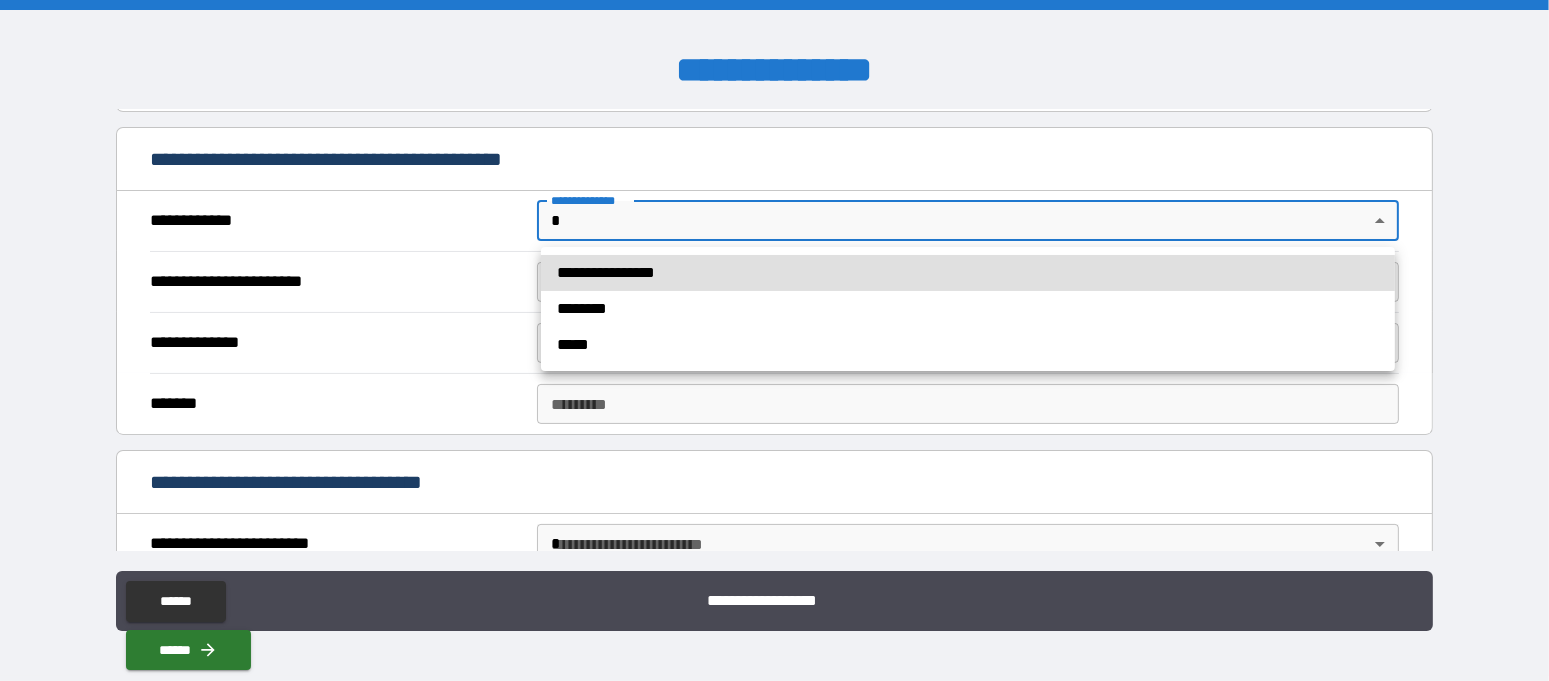 click on "**********" at bounding box center [774, 340] 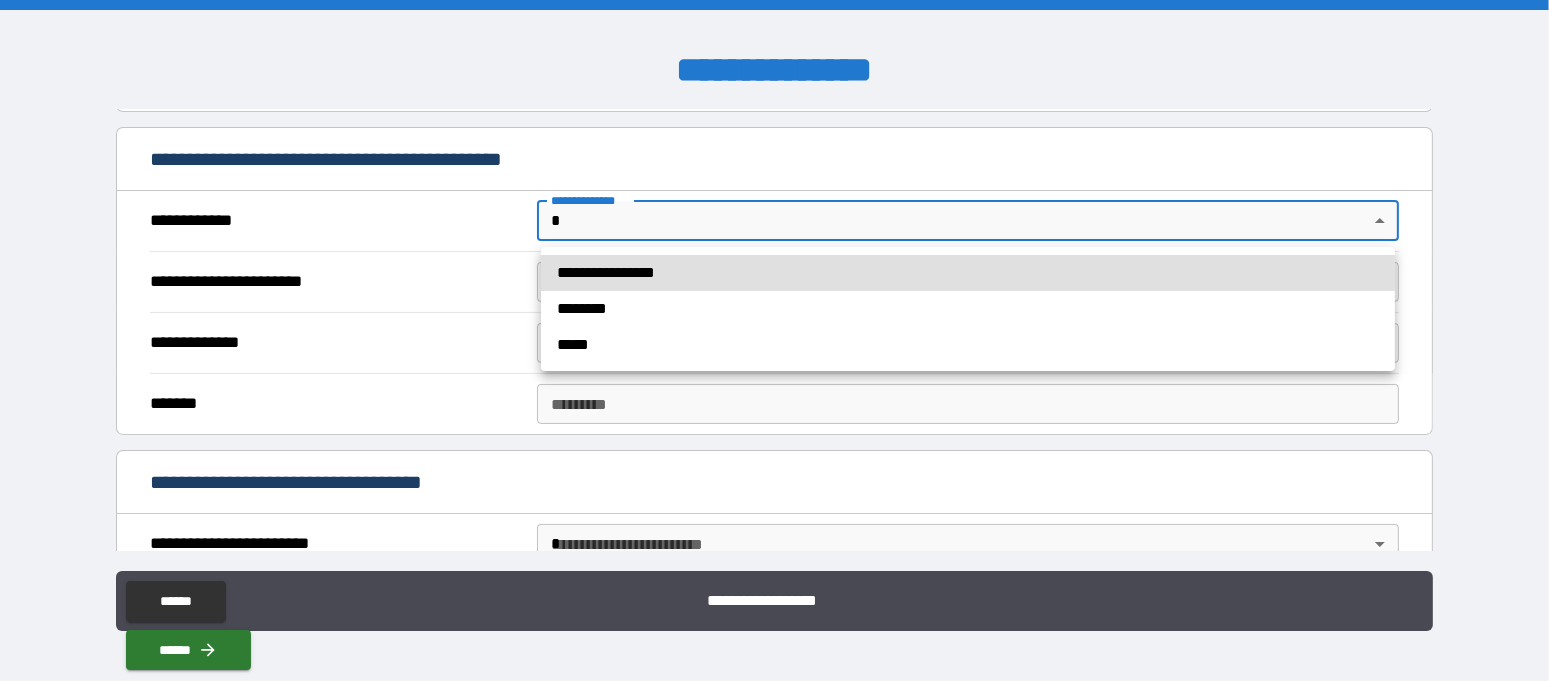 click on "**********" at bounding box center [968, 273] 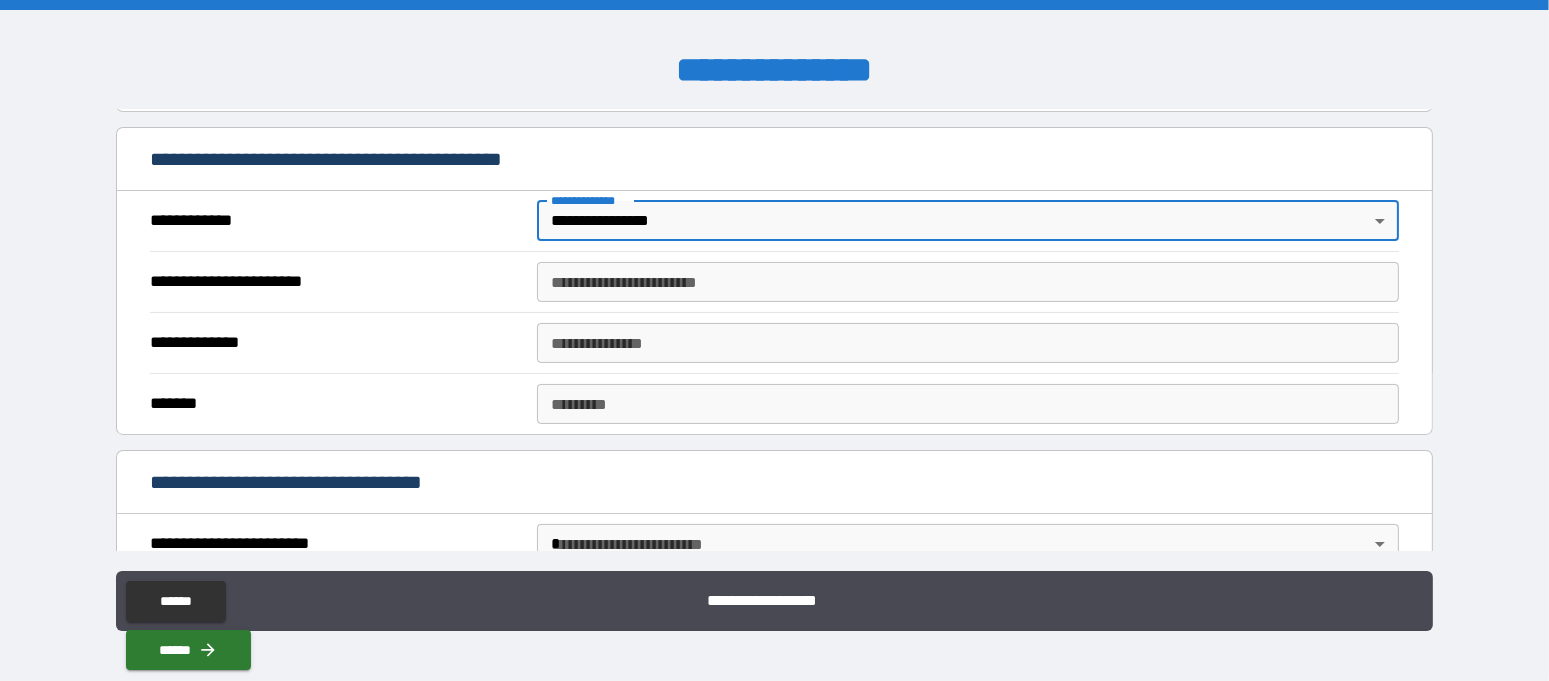 click on "**********" at bounding box center [968, 282] 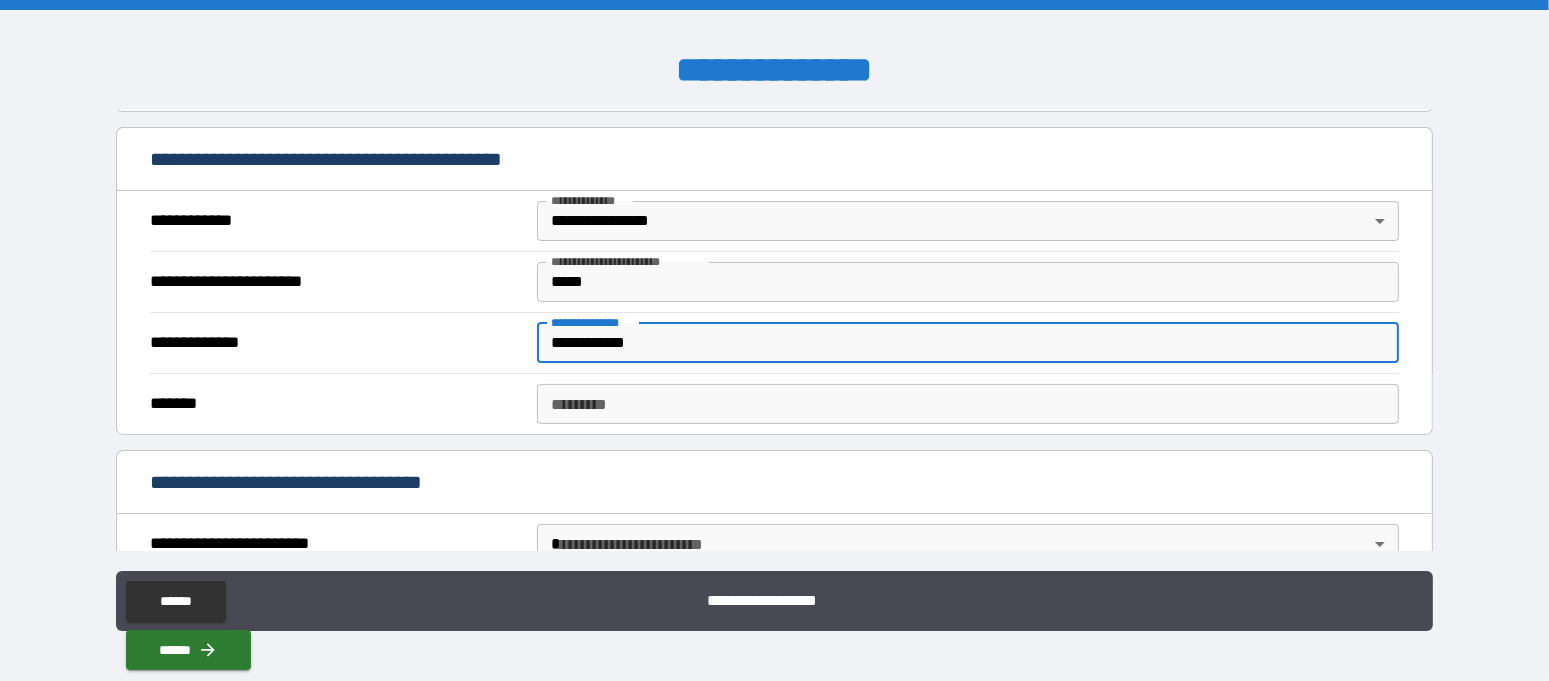 click on "*******   *" at bounding box center (968, 404) 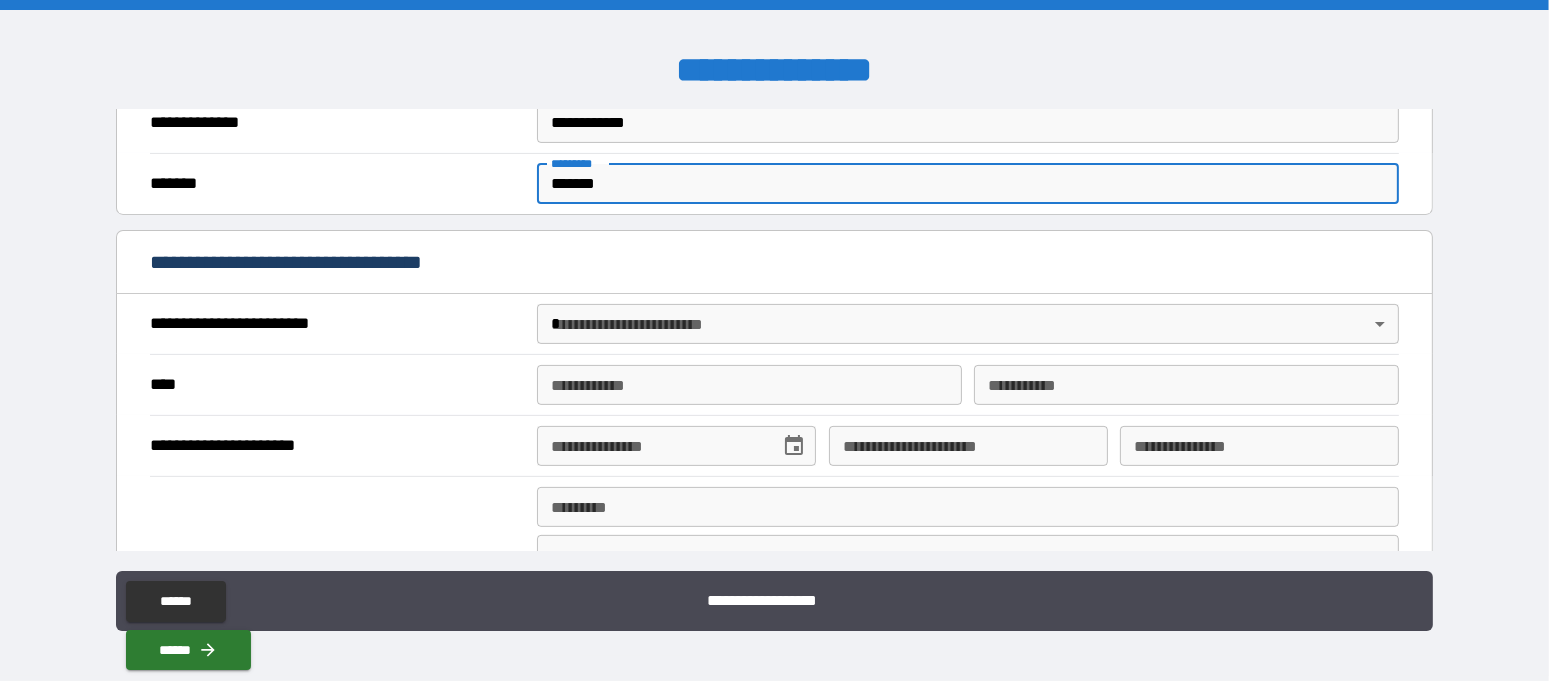 scroll, scrollTop: 625, scrollLeft: 0, axis: vertical 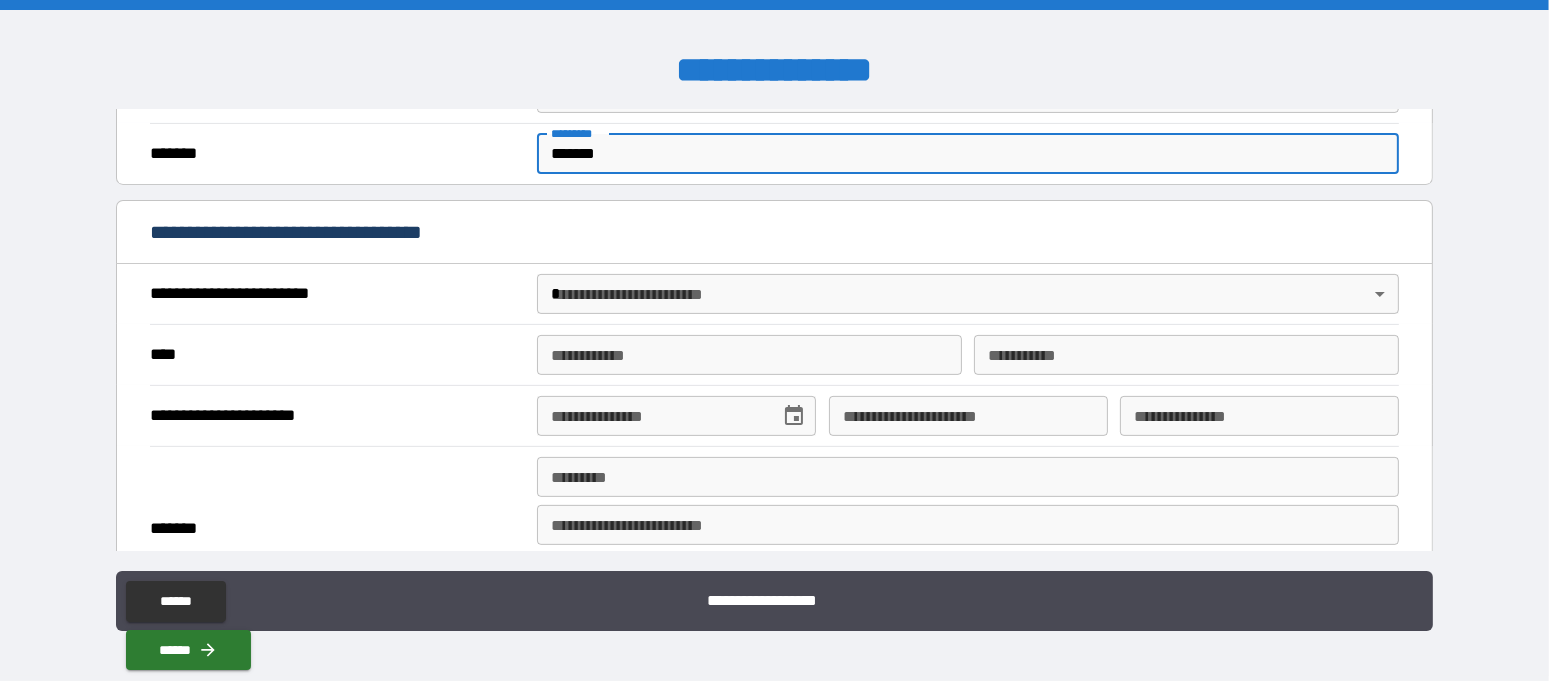 click on "**********" at bounding box center [774, 340] 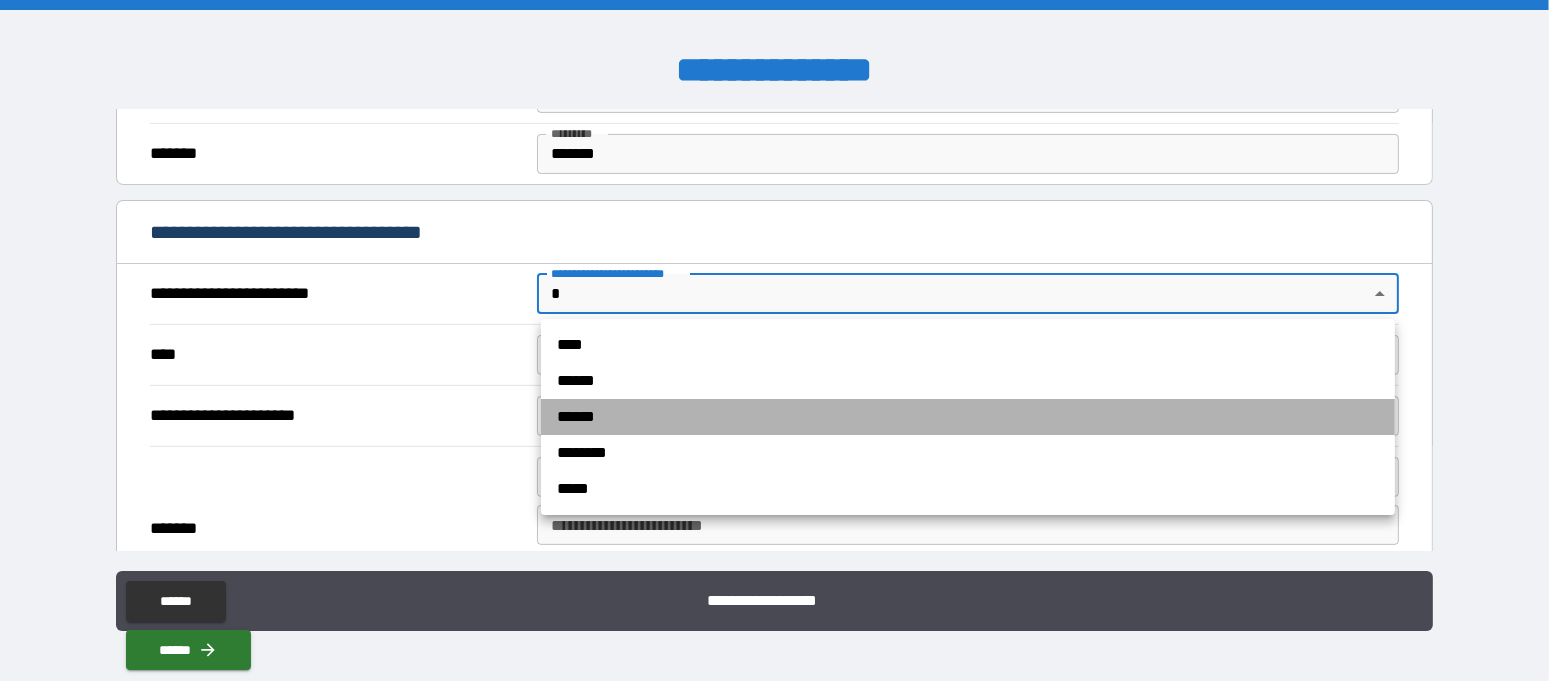 click on "******" at bounding box center [968, 417] 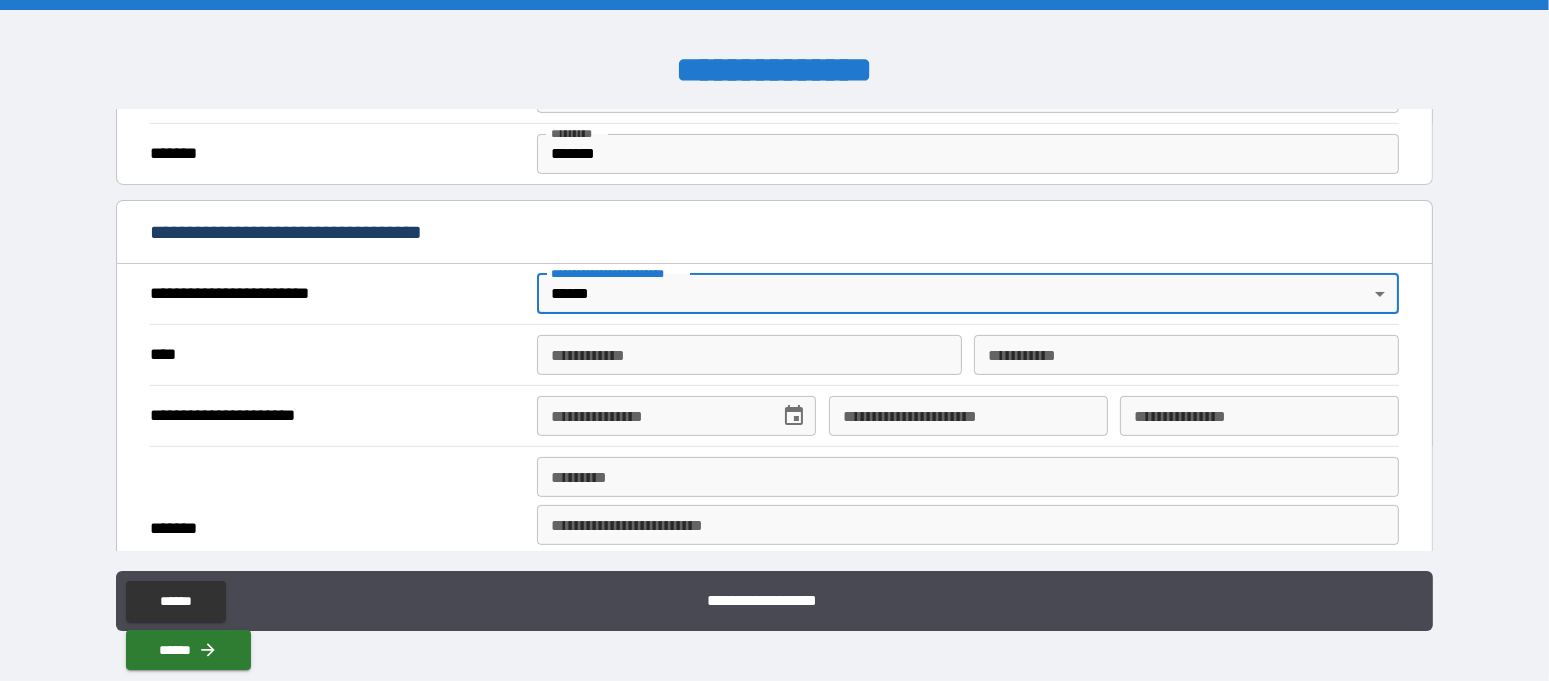 click on "**********" at bounding box center (749, 355) 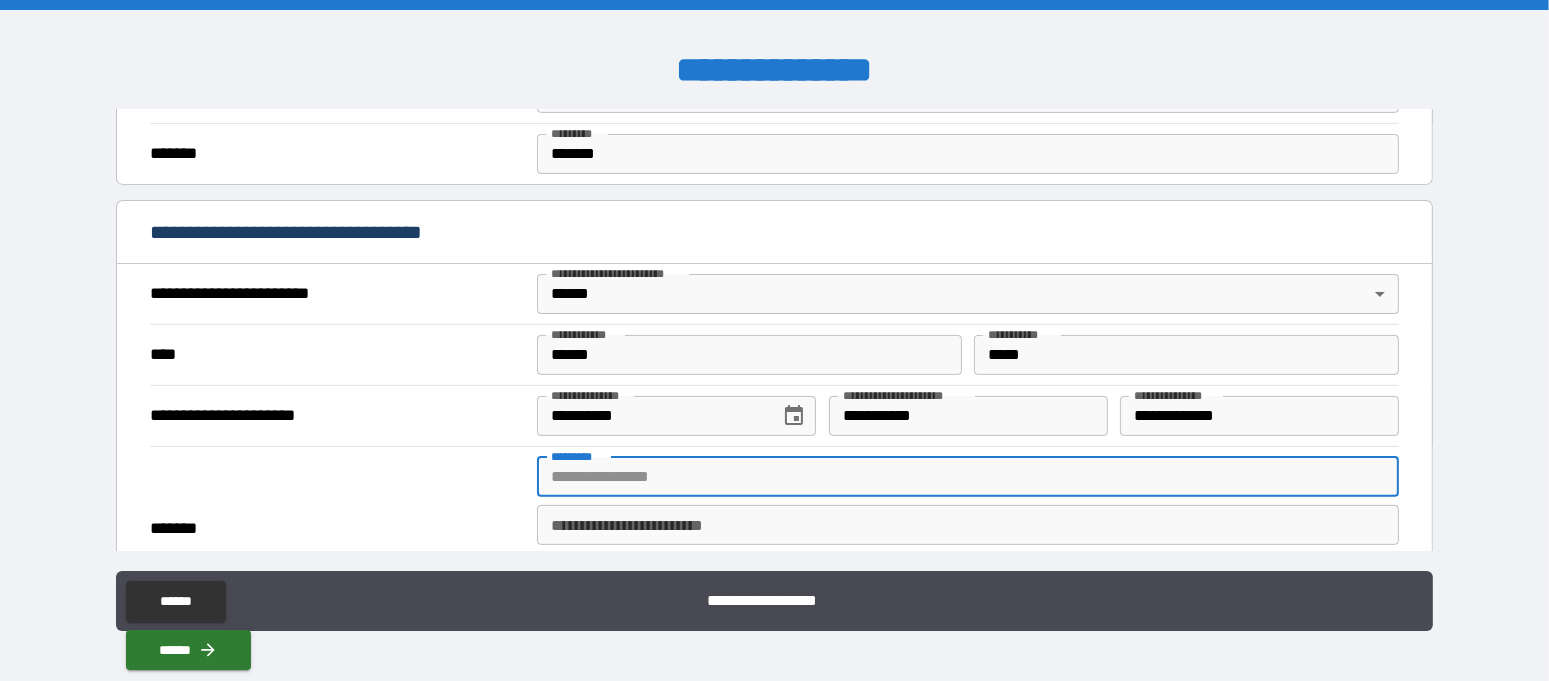 click on "*******   *" at bounding box center [968, 477] 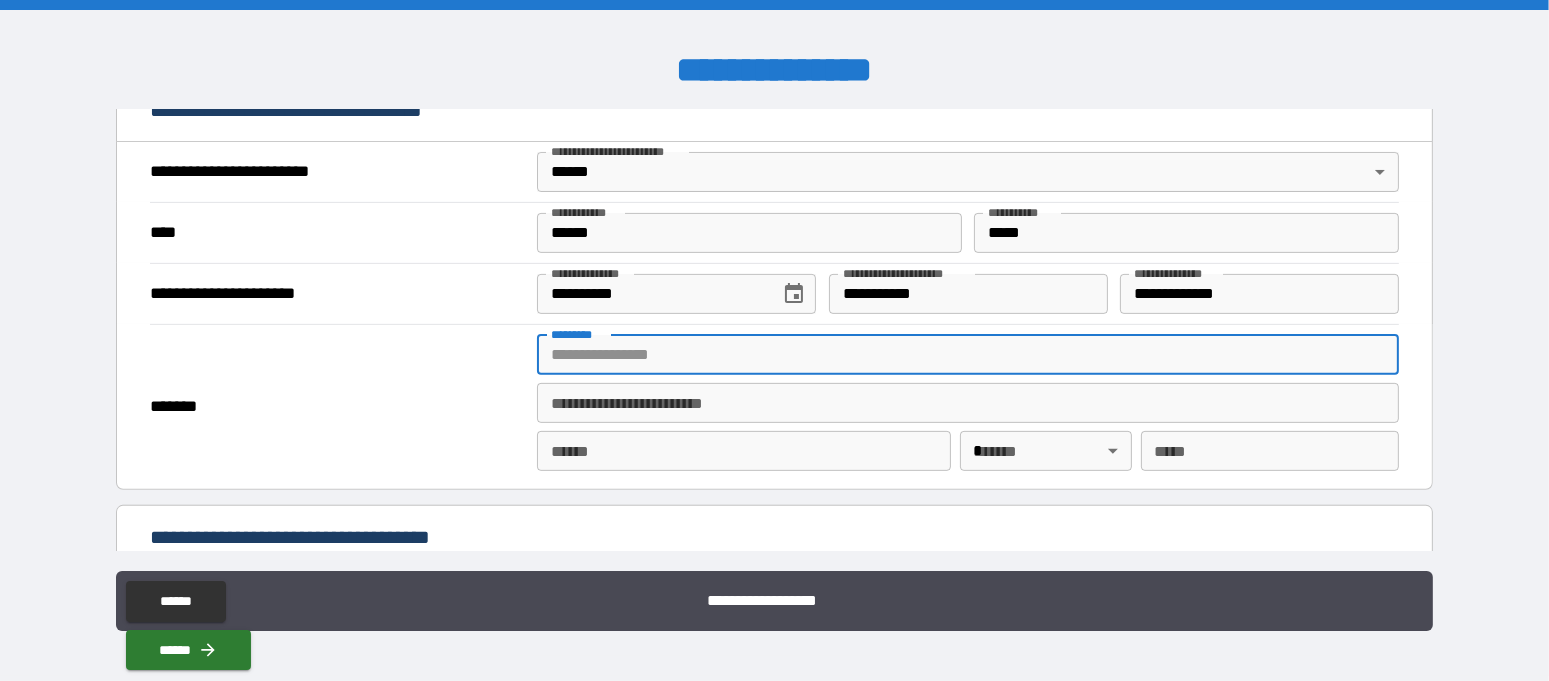 scroll, scrollTop: 750, scrollLeft: 0, axis: vertical 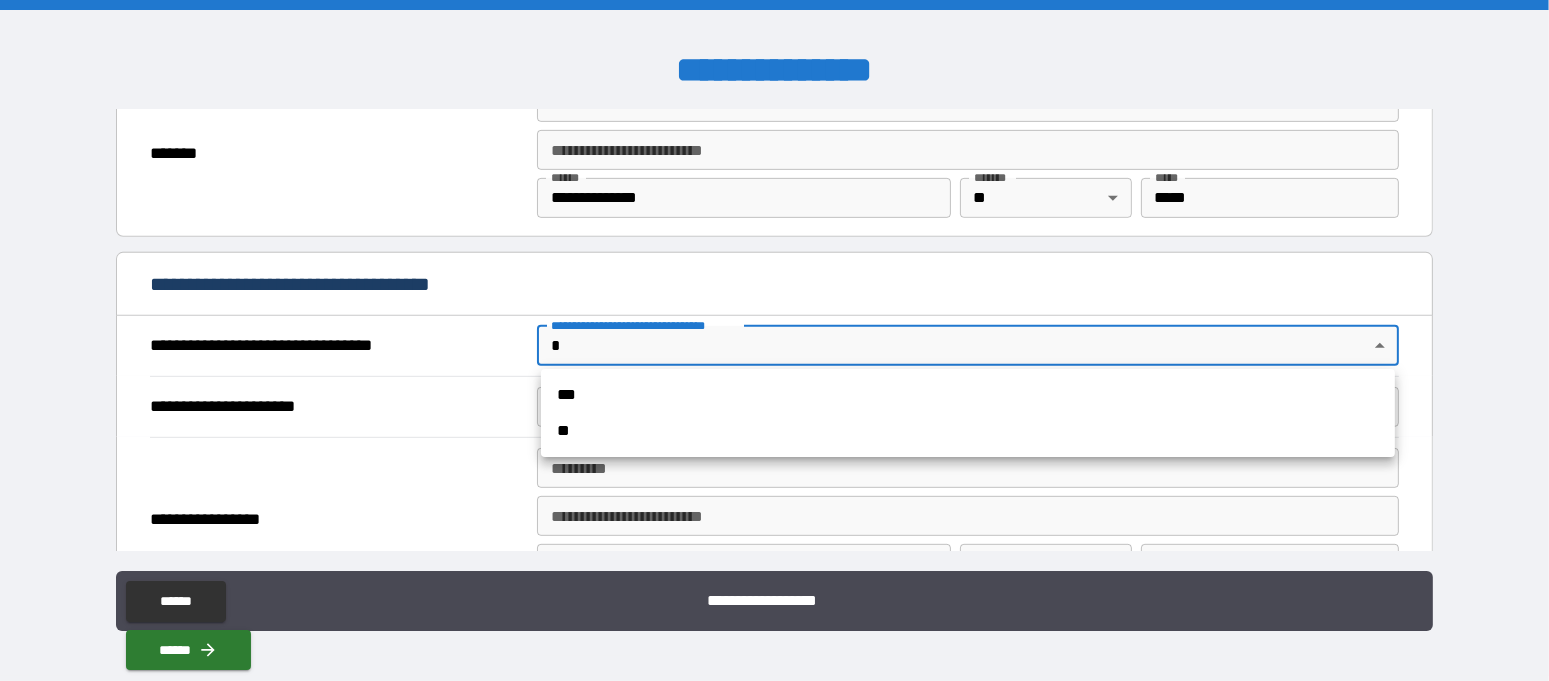 click on "**********" at bounding box center [774, 340] 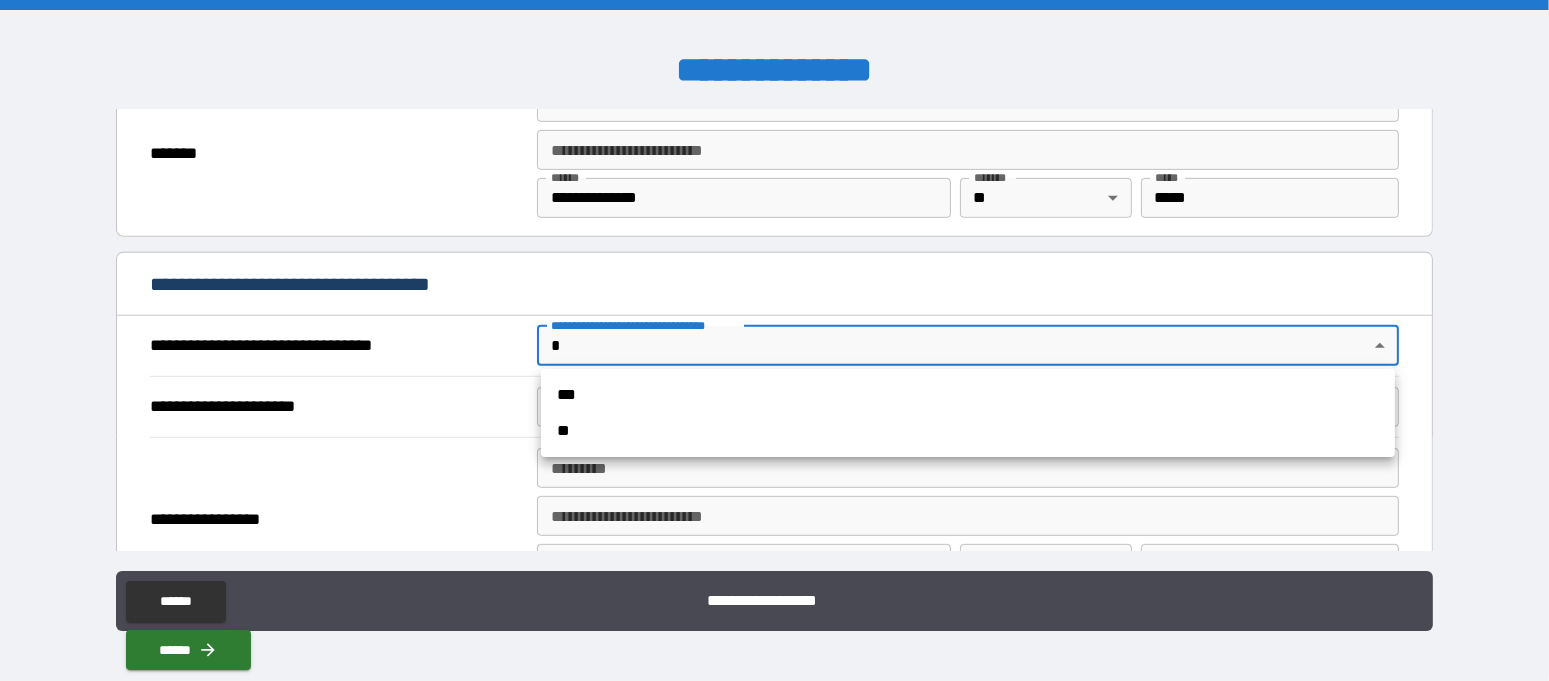 click on "**" at bounding box center [968, 431] 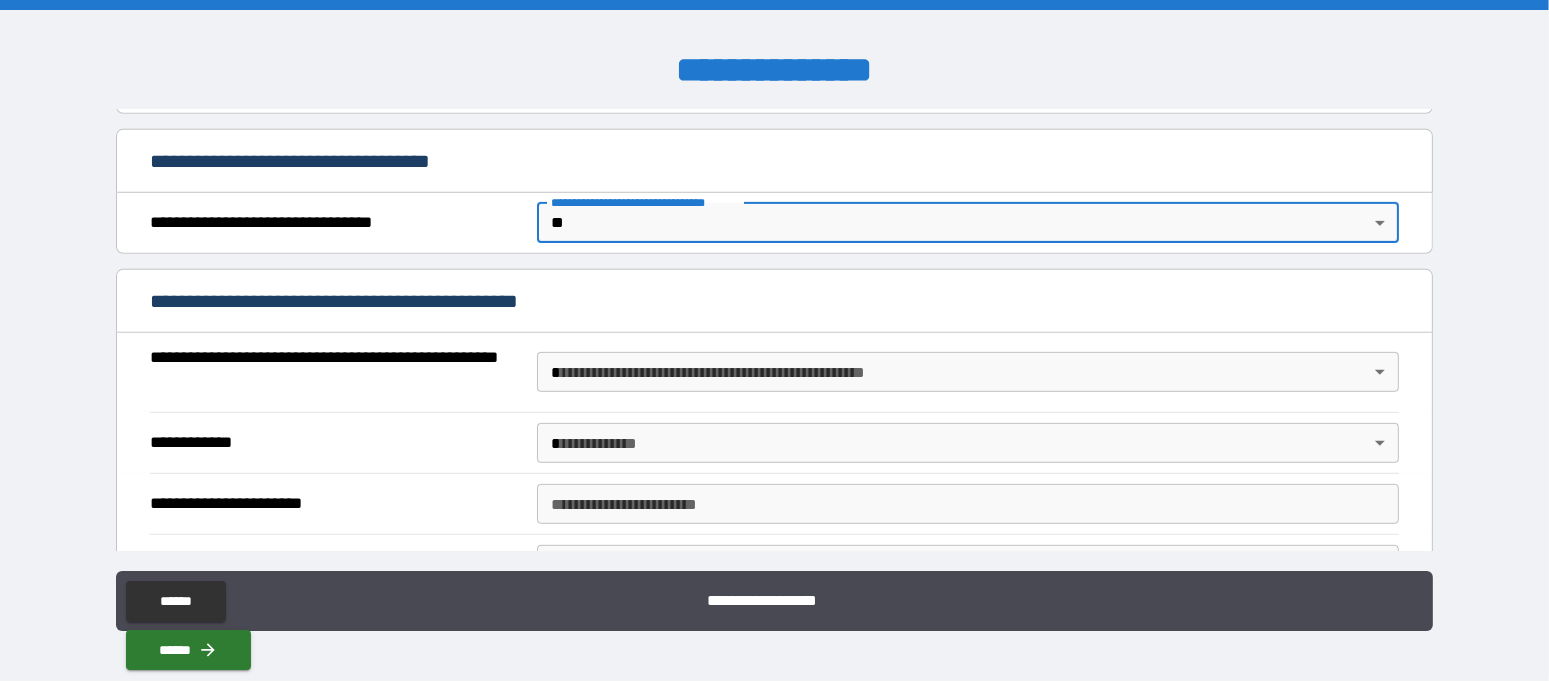 scroll, scrollTop: 1125, scrollLeft: 0, axis: vertical 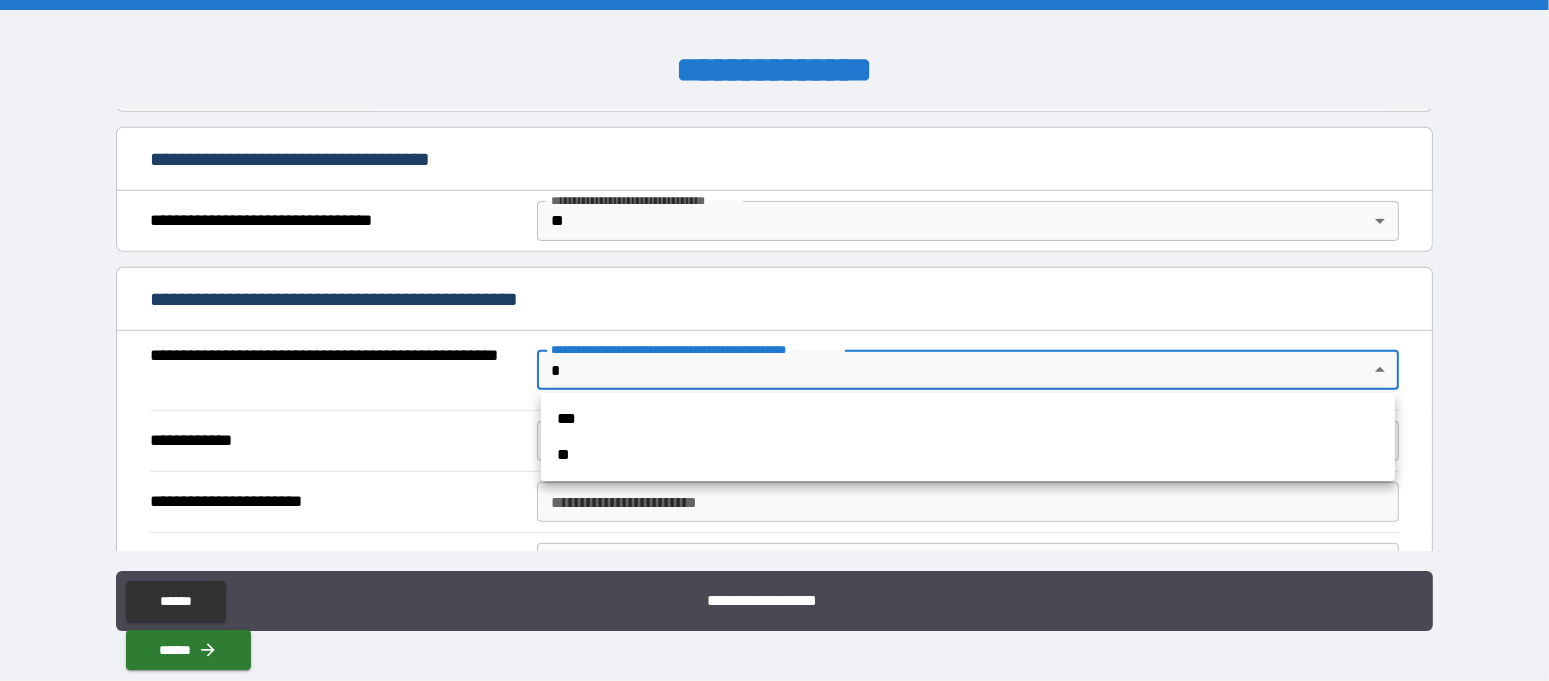 click on "**********" at bounding box center [774, 340] 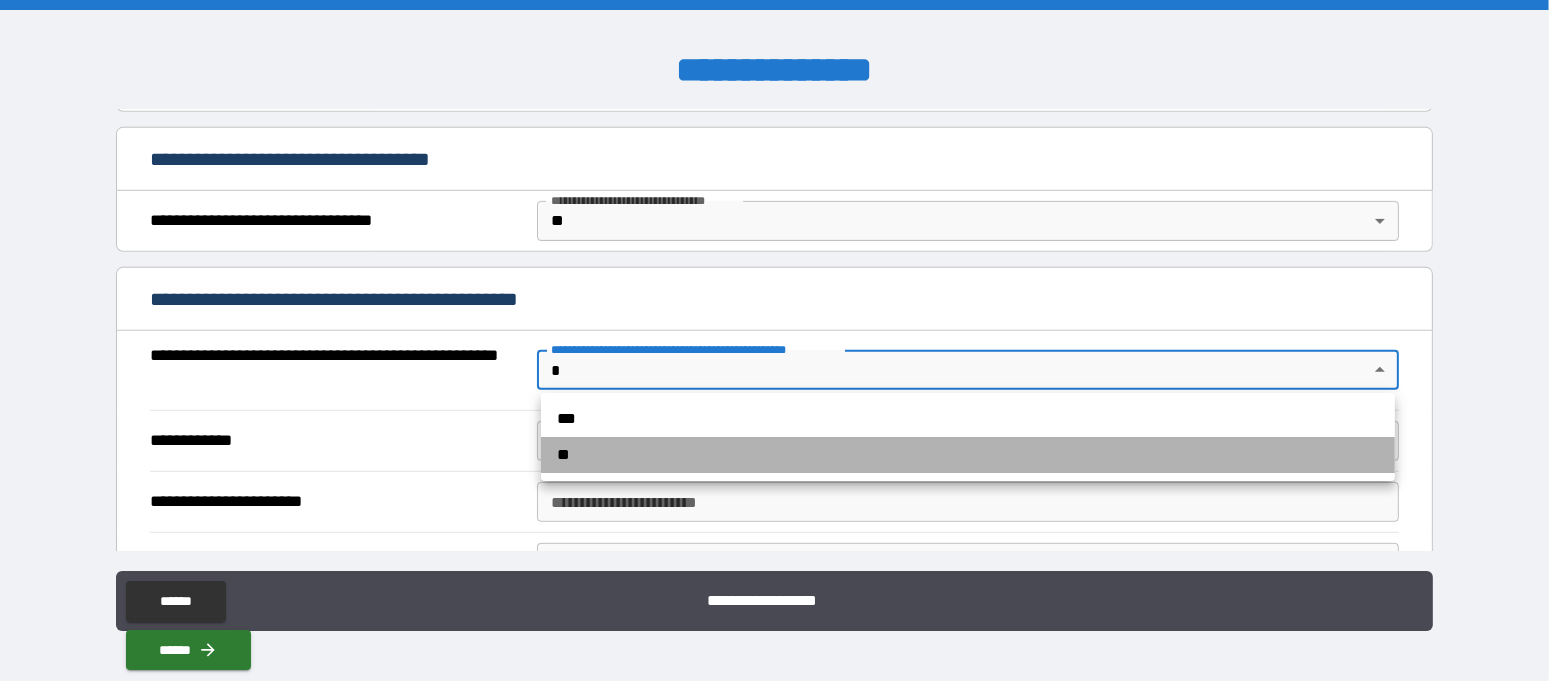 click on "**" at bounding box center [968, 455] 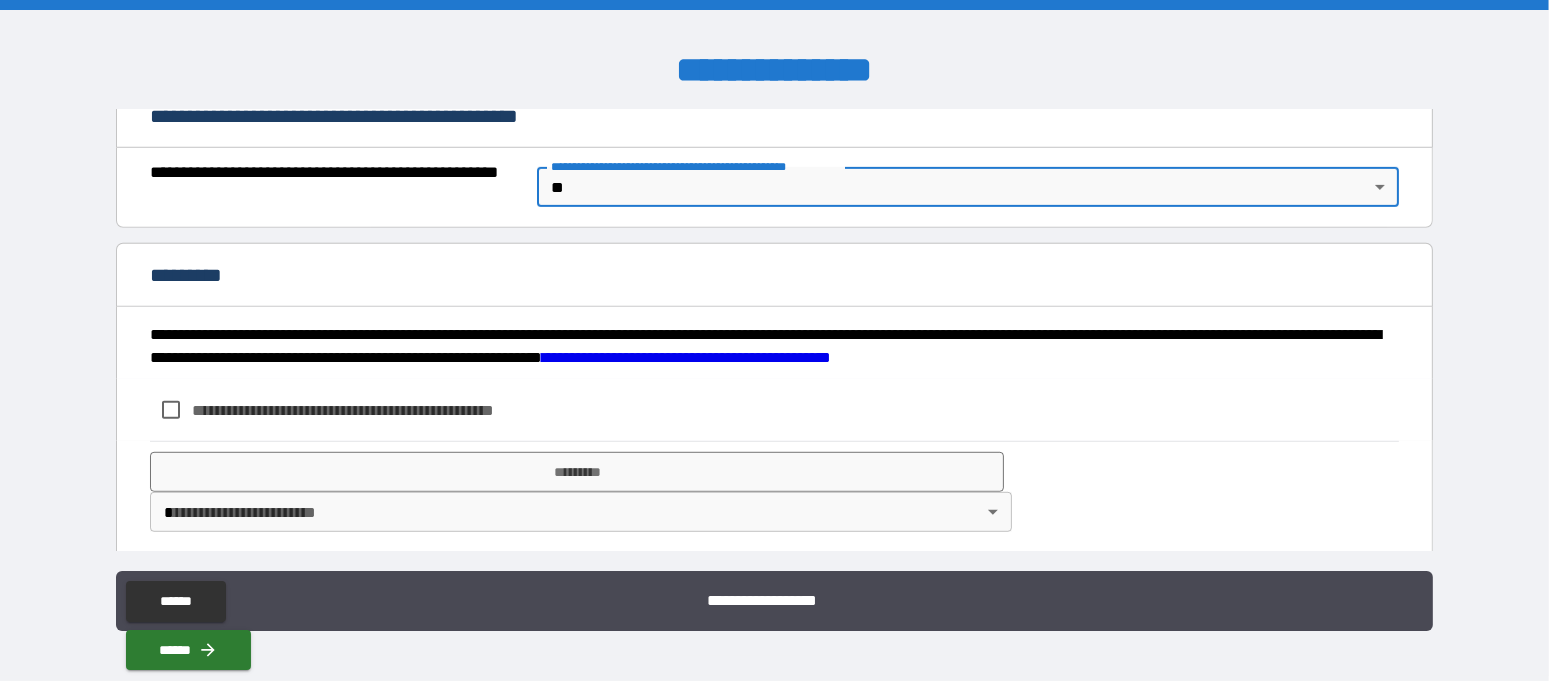 scroll, scrollTop: 1313, scrollLeft: 0, axis: vertical 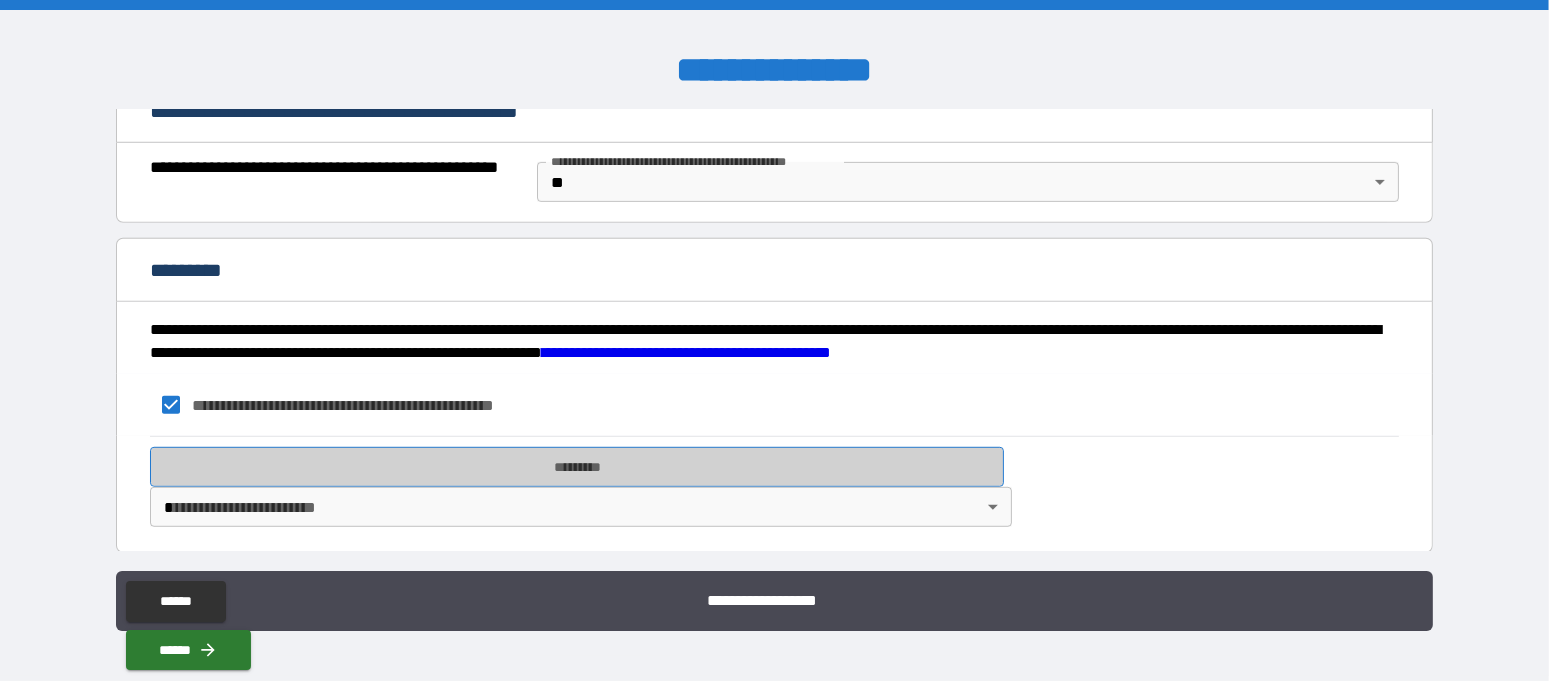 click on "*********" at bounding box center [577, 467] 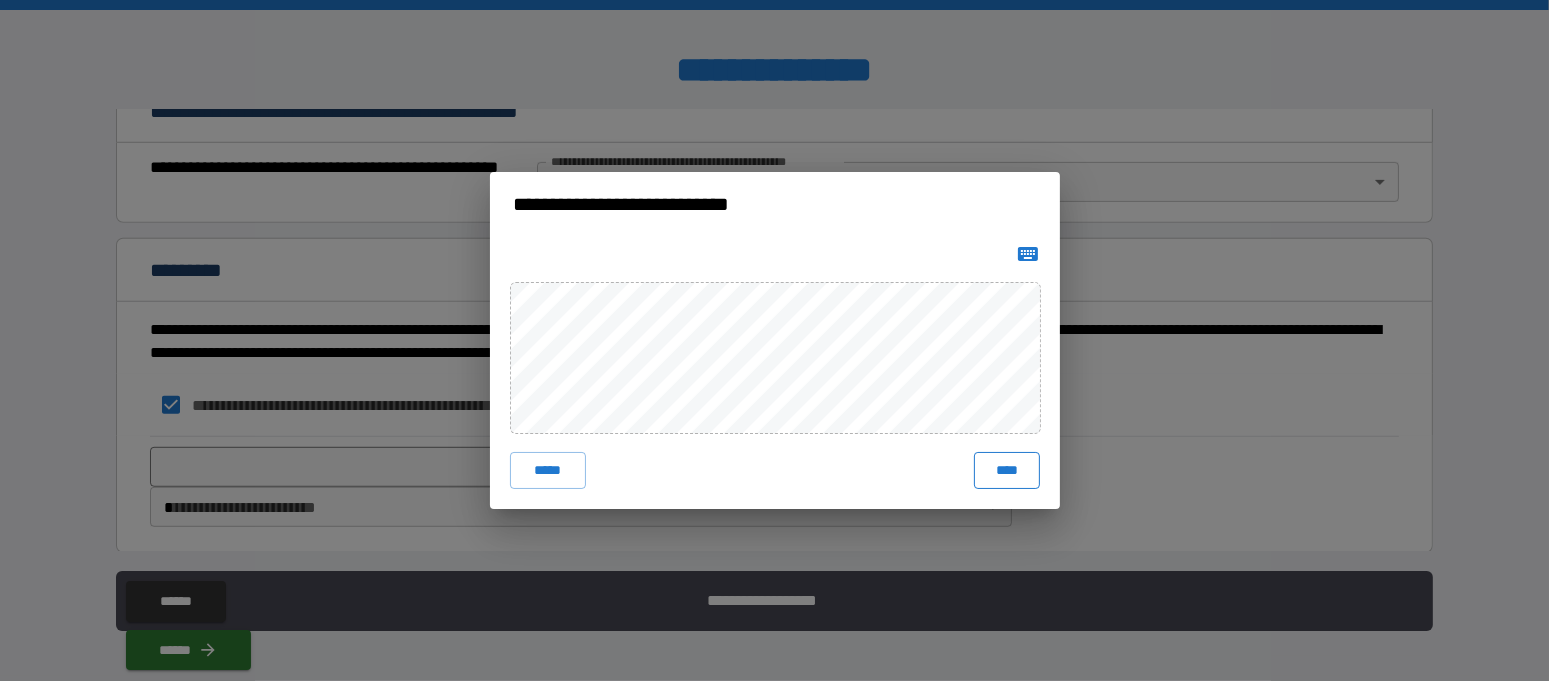 click on "****" at bounding box center [1006, 470] 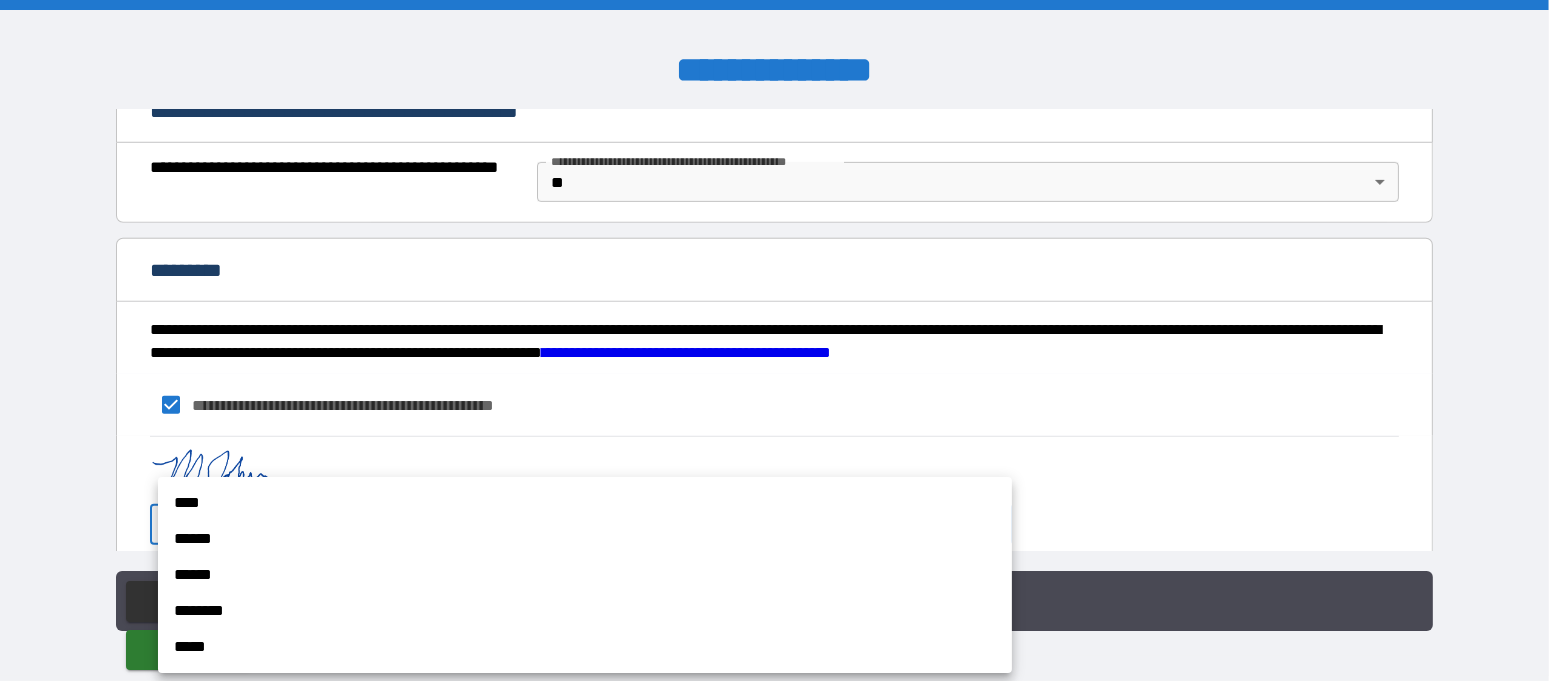 click on "**********" at bounding box center (774, 340) 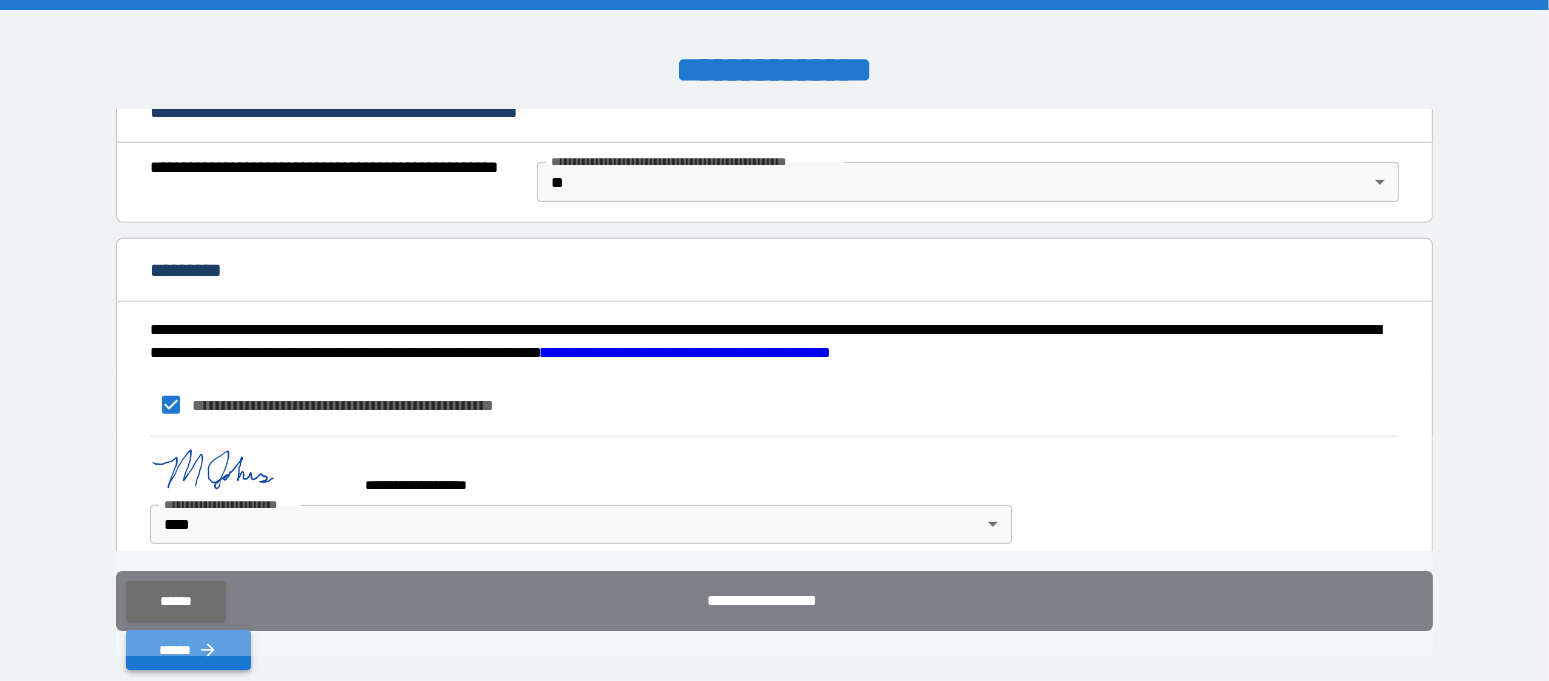 click on "******" at bounding box center (188, 650) 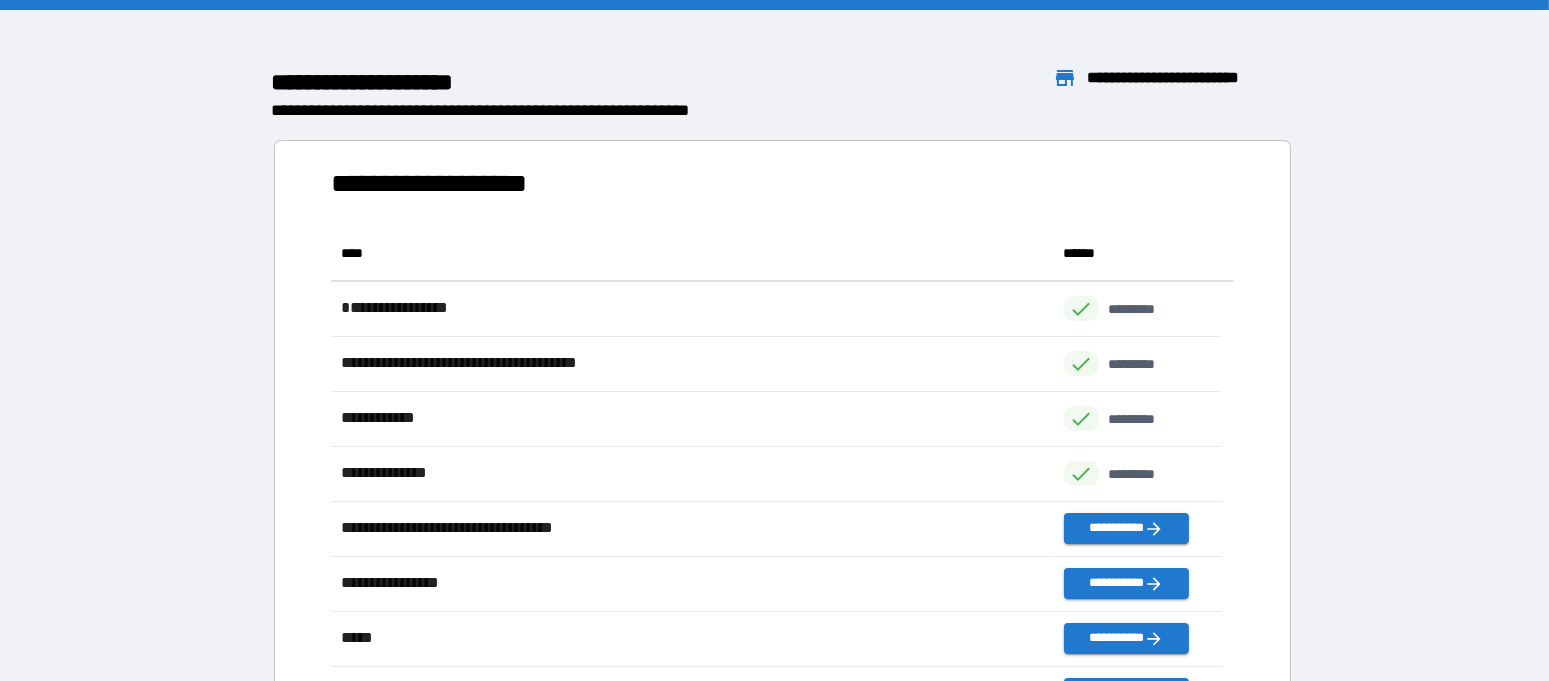 scroll, scrollTop: 532, scrollLeft: 871, axis: both 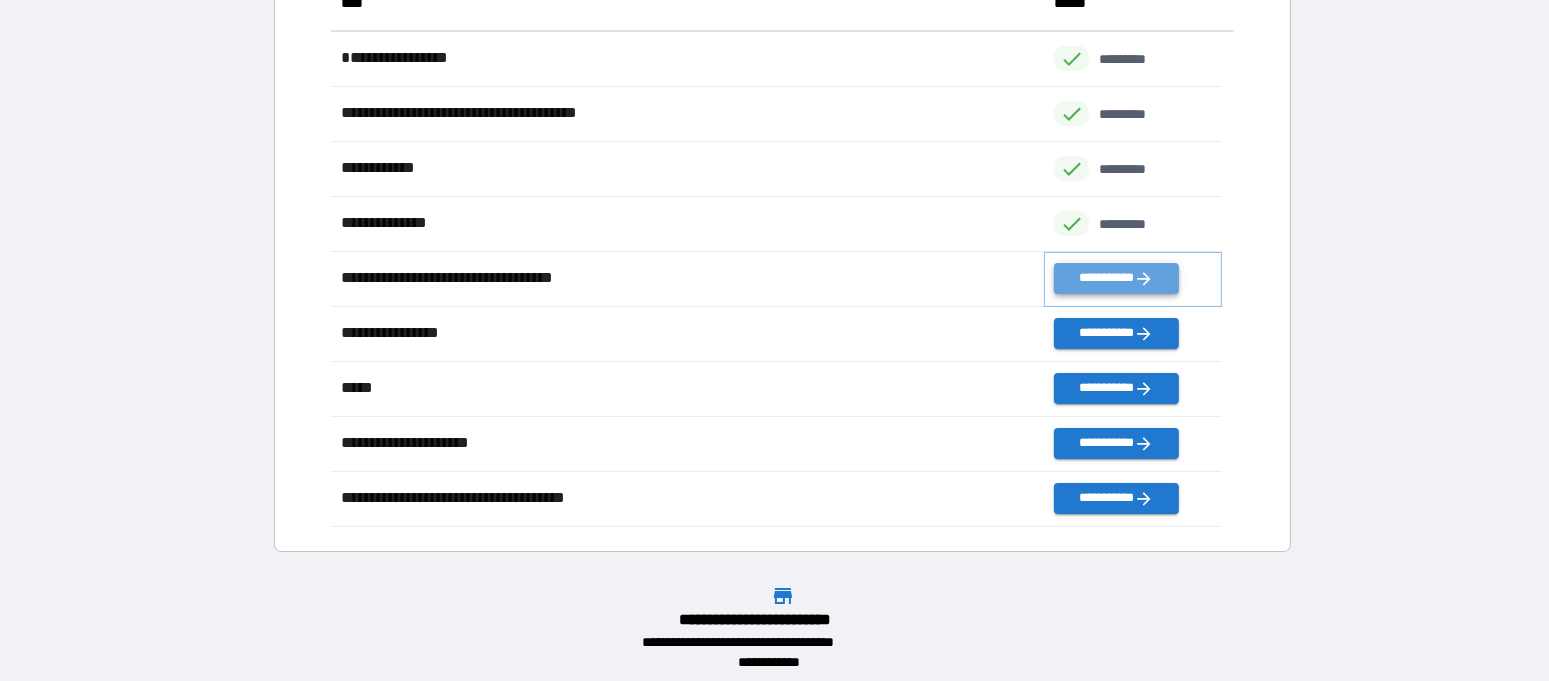 click on "**********" at bounding box center [1116, 278] 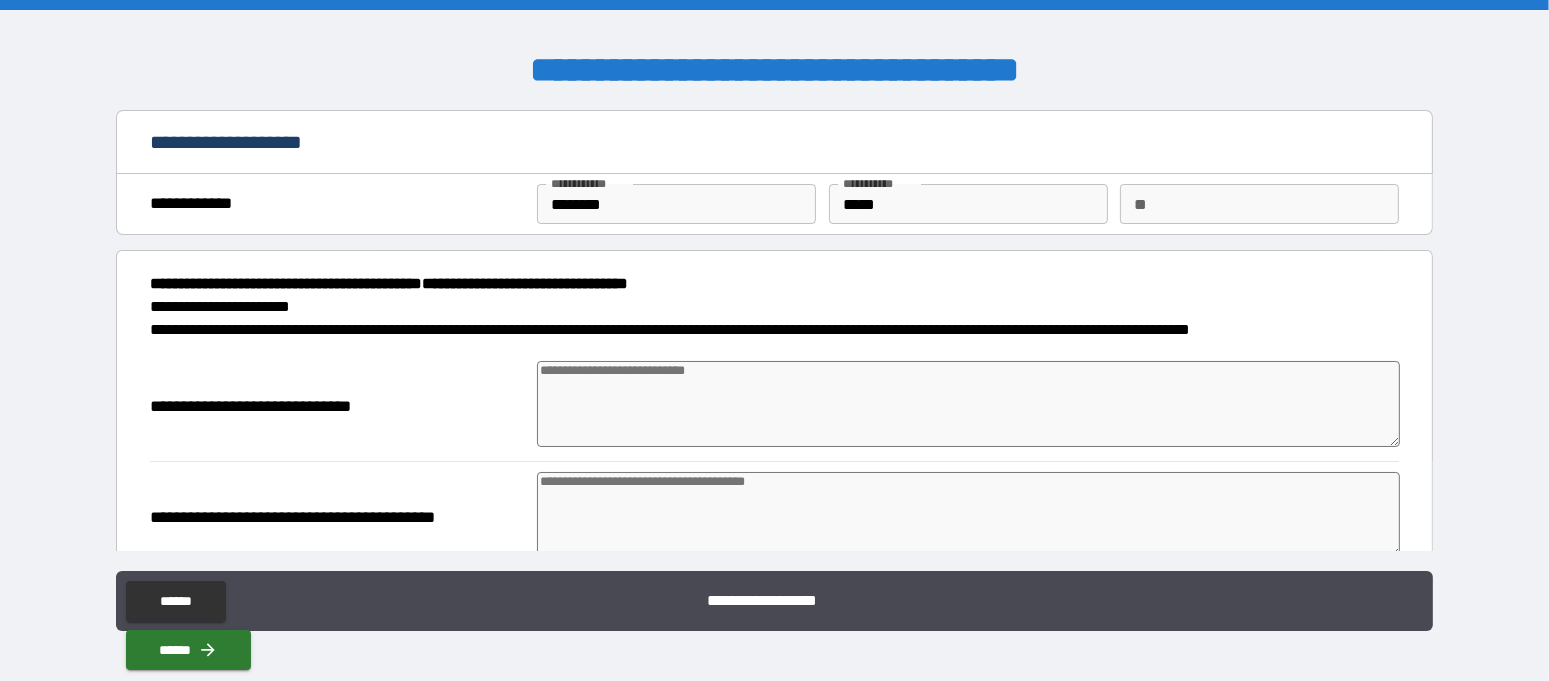 click at bounding box center [968, 404] 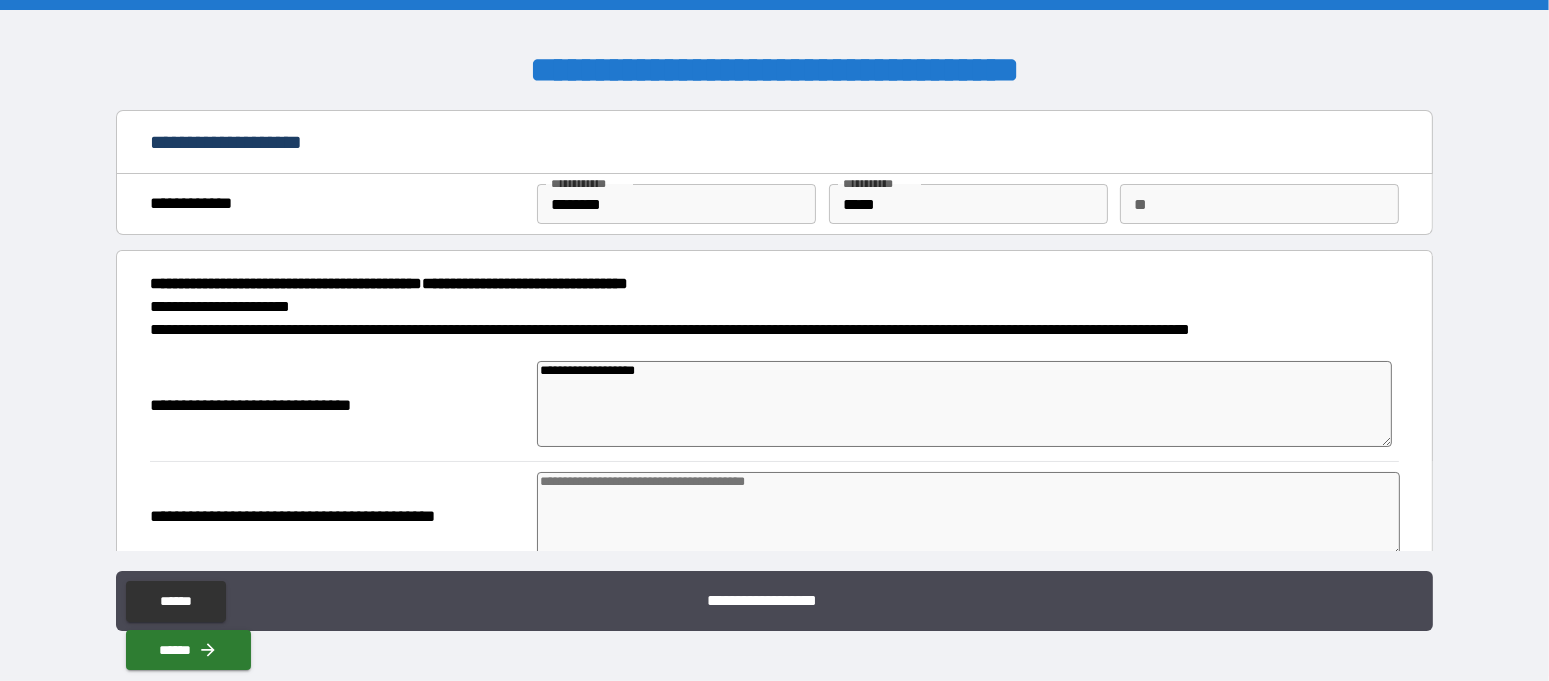 click at bounding box center (968, 515) 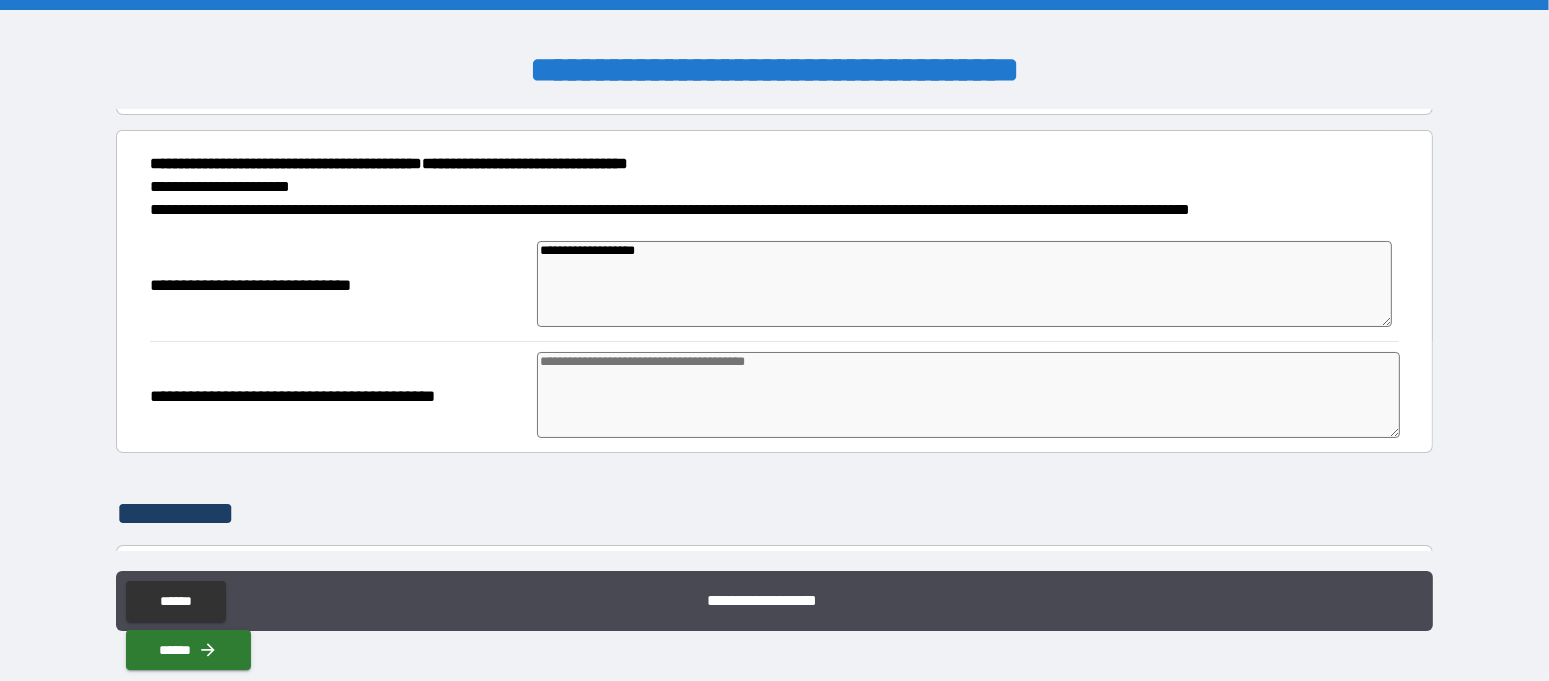scroll, scrollTop: 250, scrollLeft: 0, axis: vertical 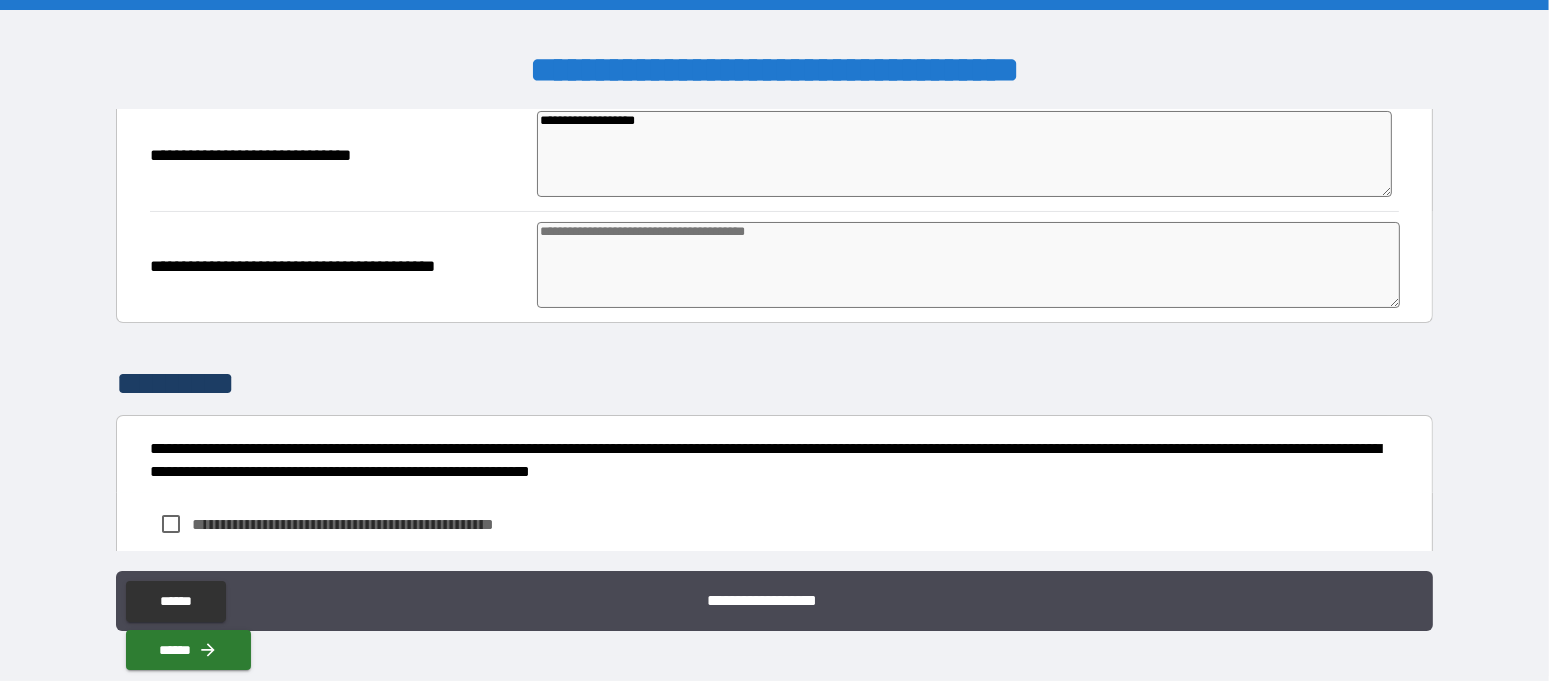 click at bounding box center (968, 265) 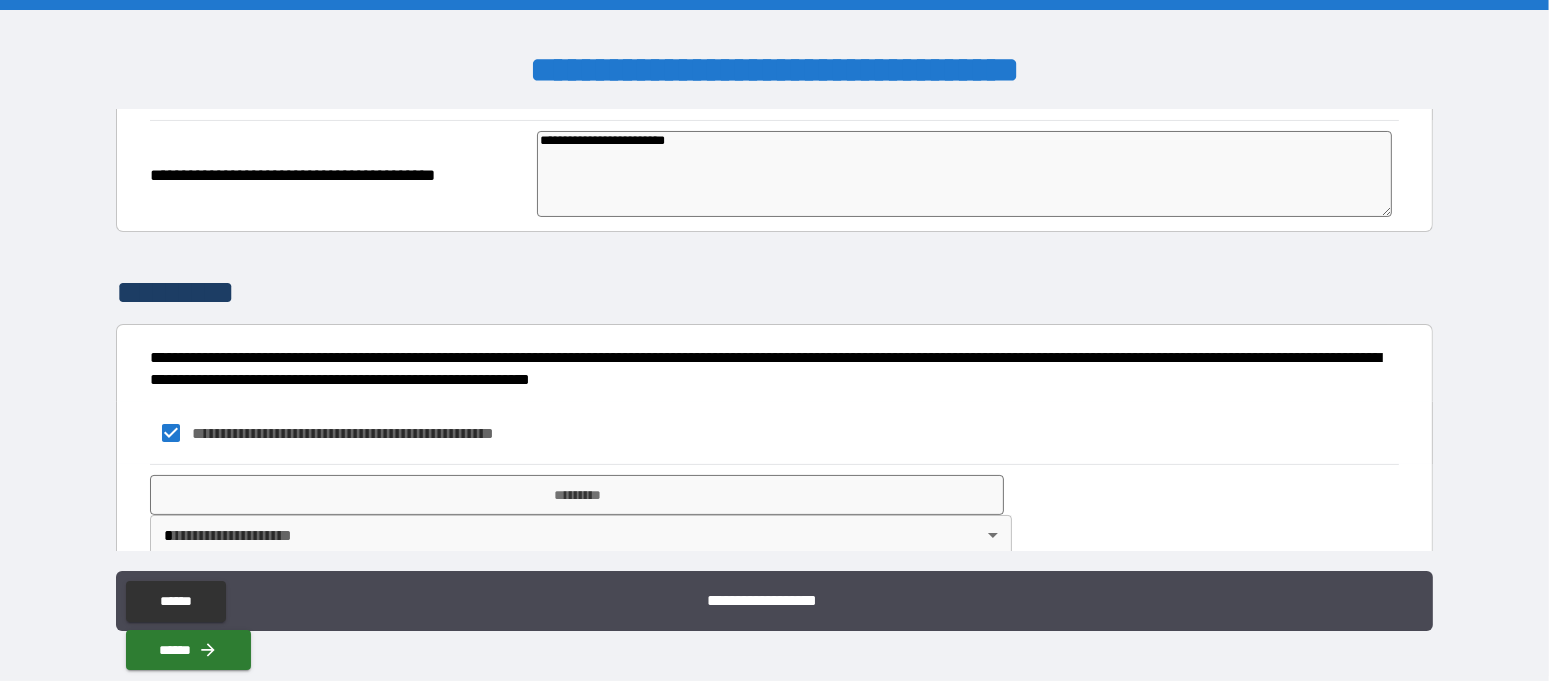 scroll, scrollTop: 373, scrollLeft: 0, axis: vertical 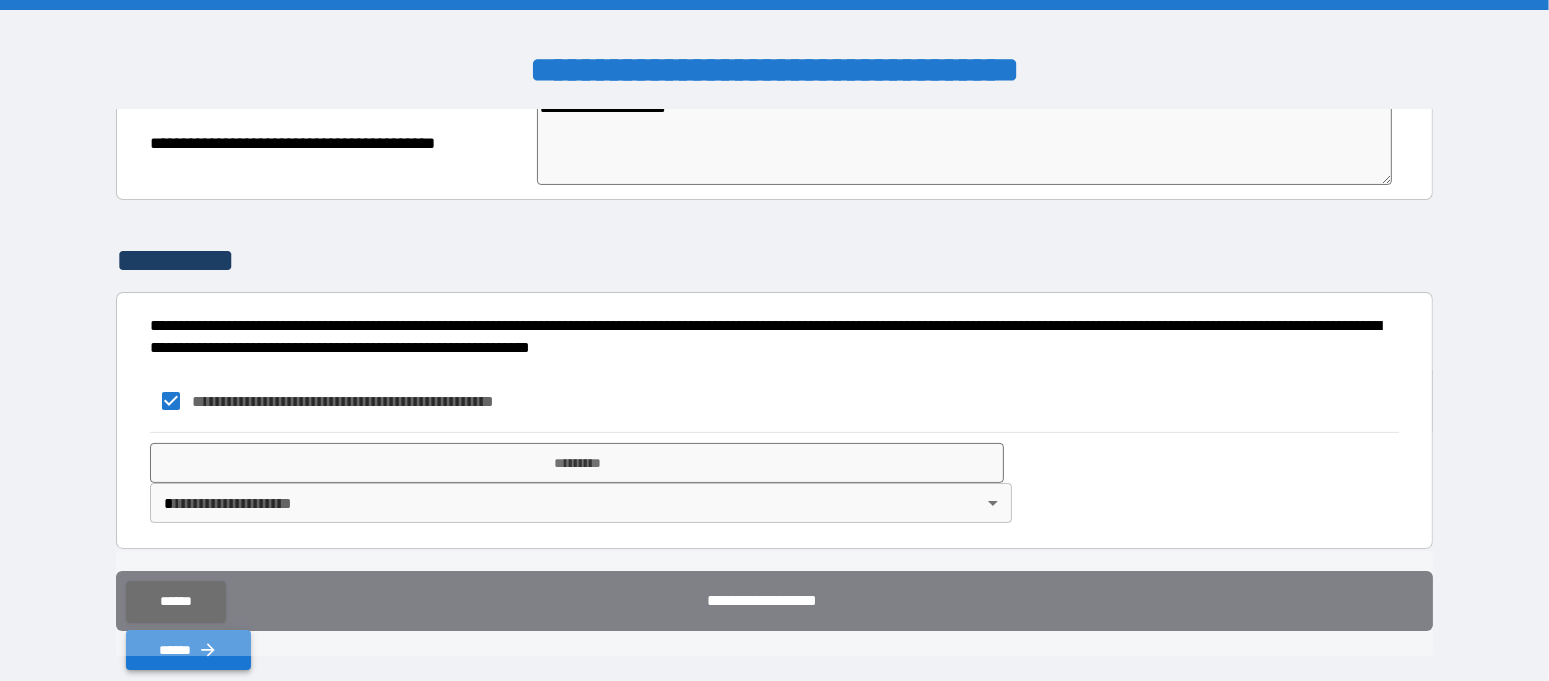 click on "******" at bounding box center [188, 650] 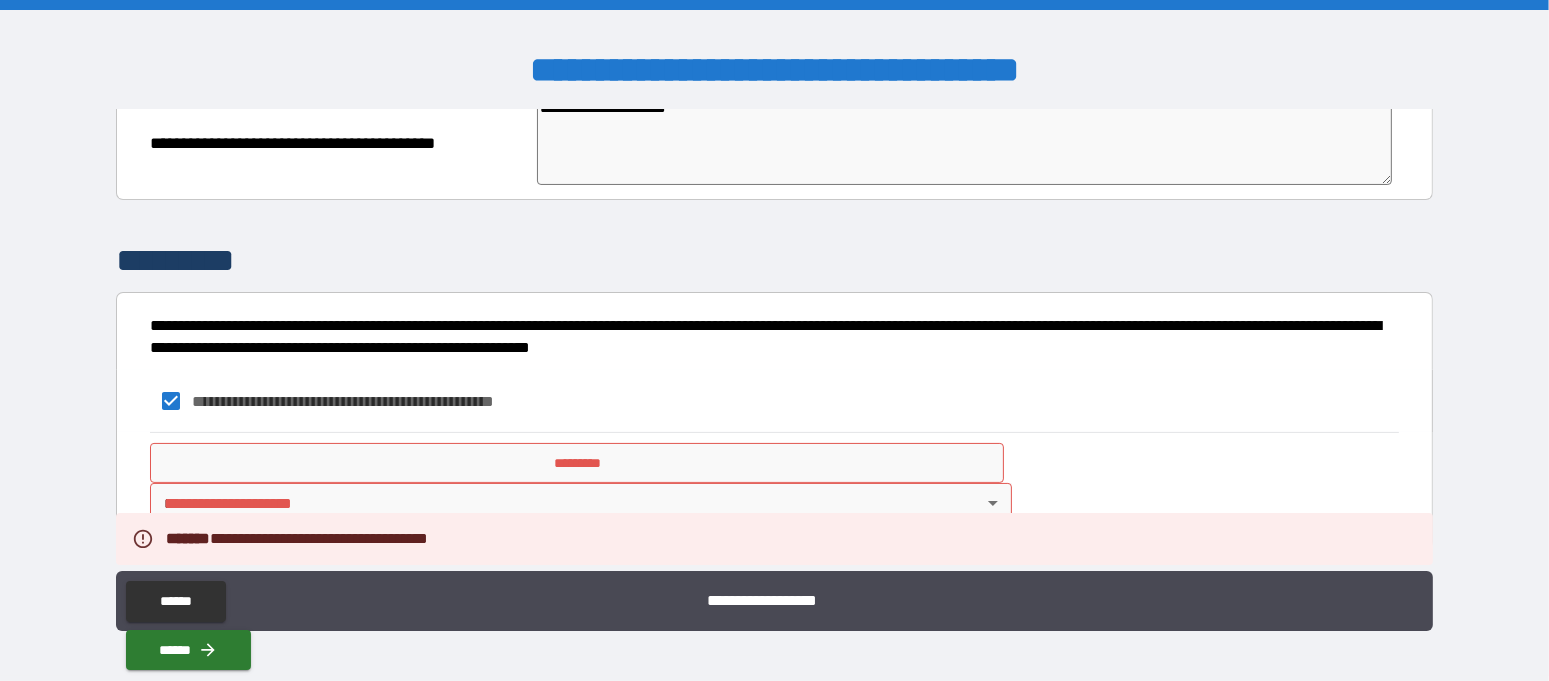 click on "*********" at bounding box center (577, 463) 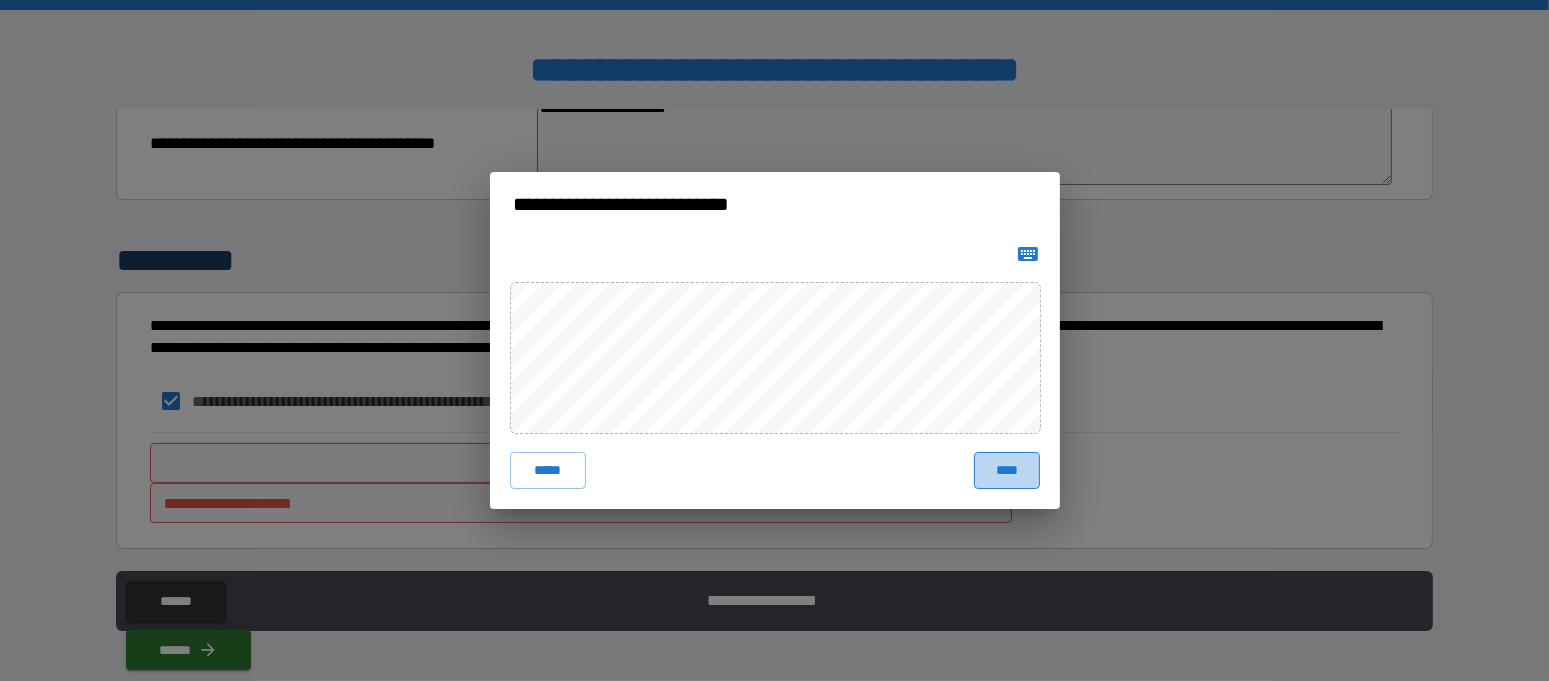 click on "****" at bounding box center [1006, 470] 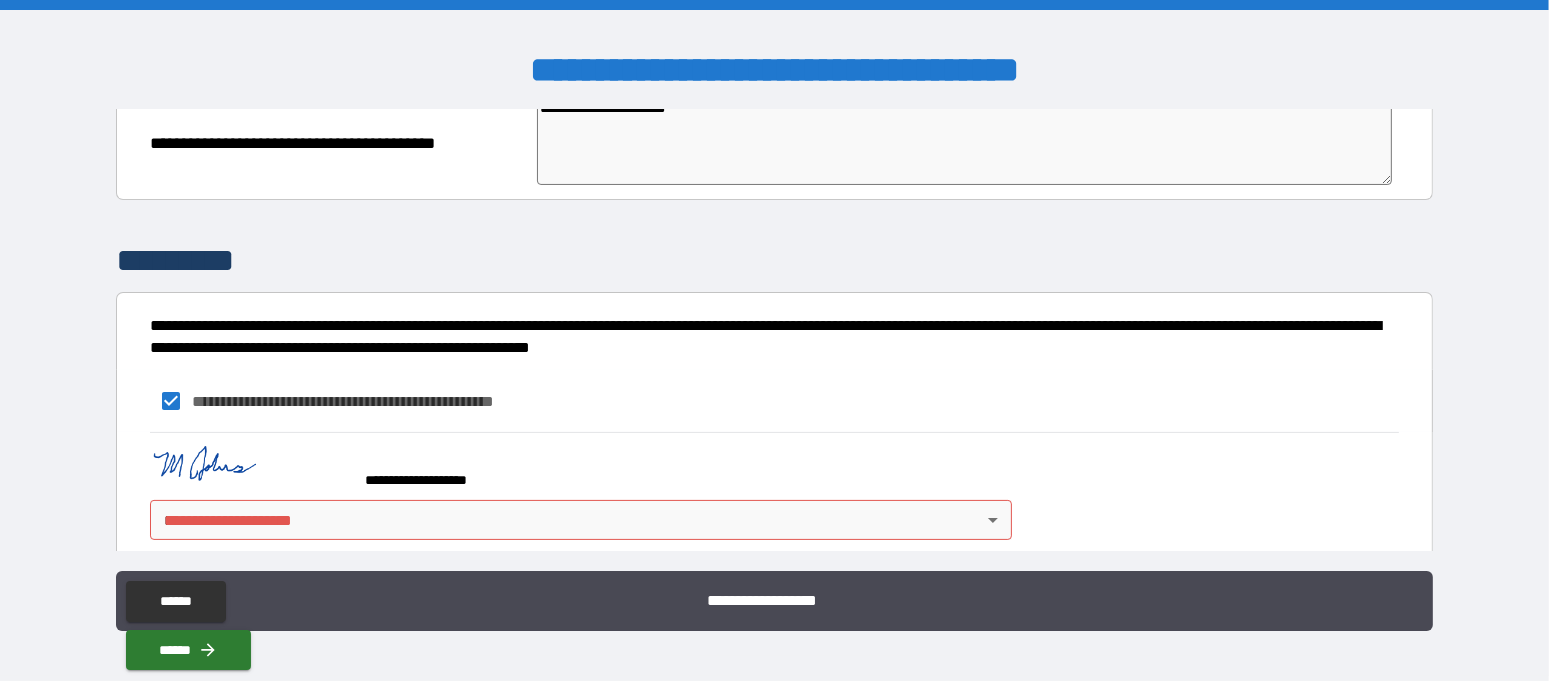 click on "**********" at bounding box center [774, 340] 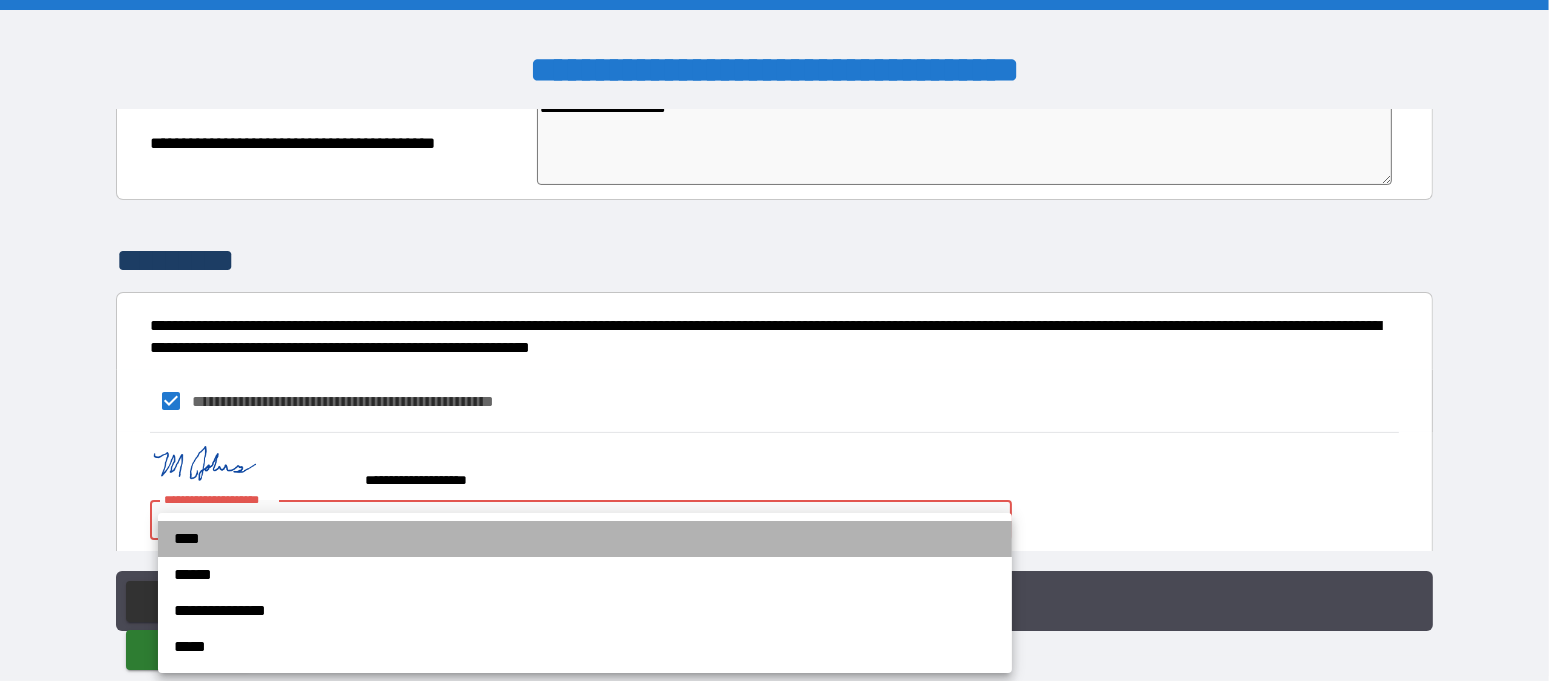 click on "****" at bounding box center (585, 539) 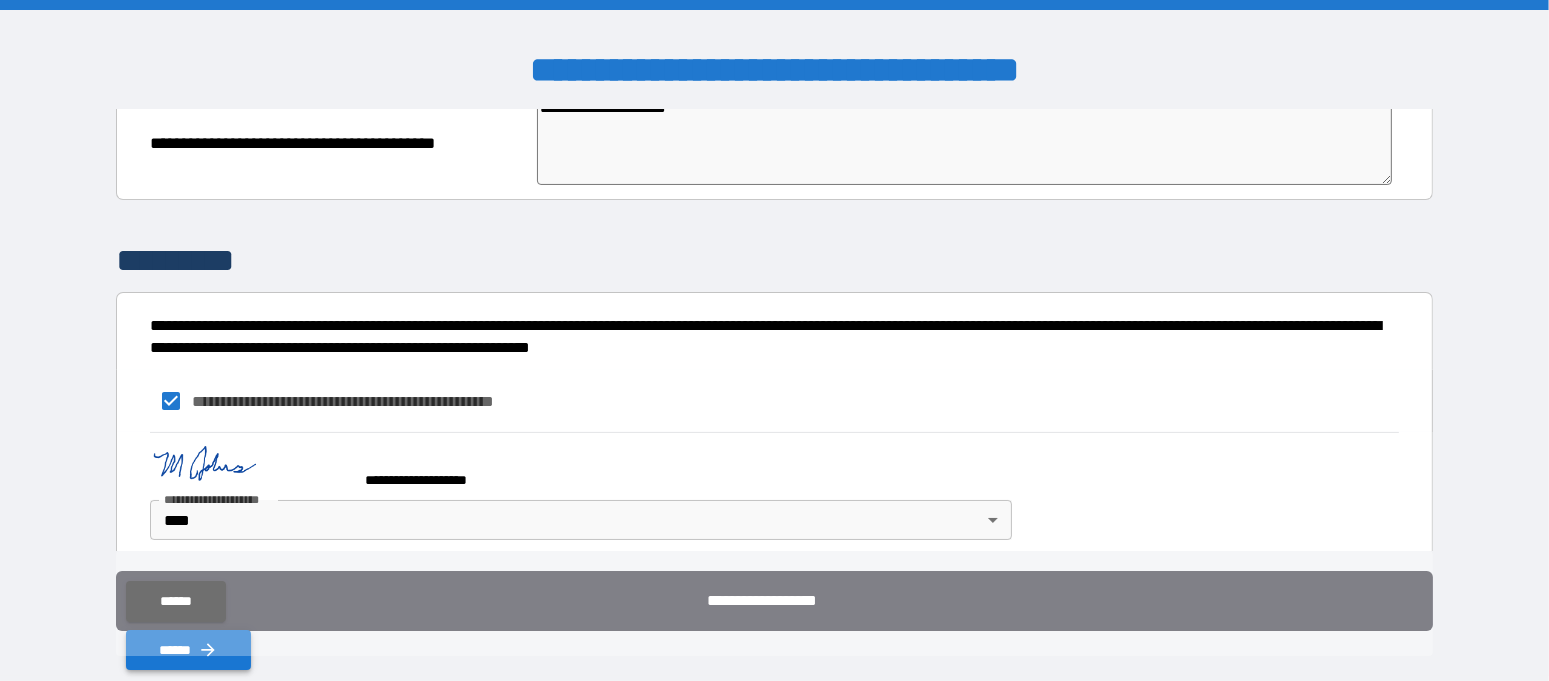 click on "******" at bounding box center [188, 650] 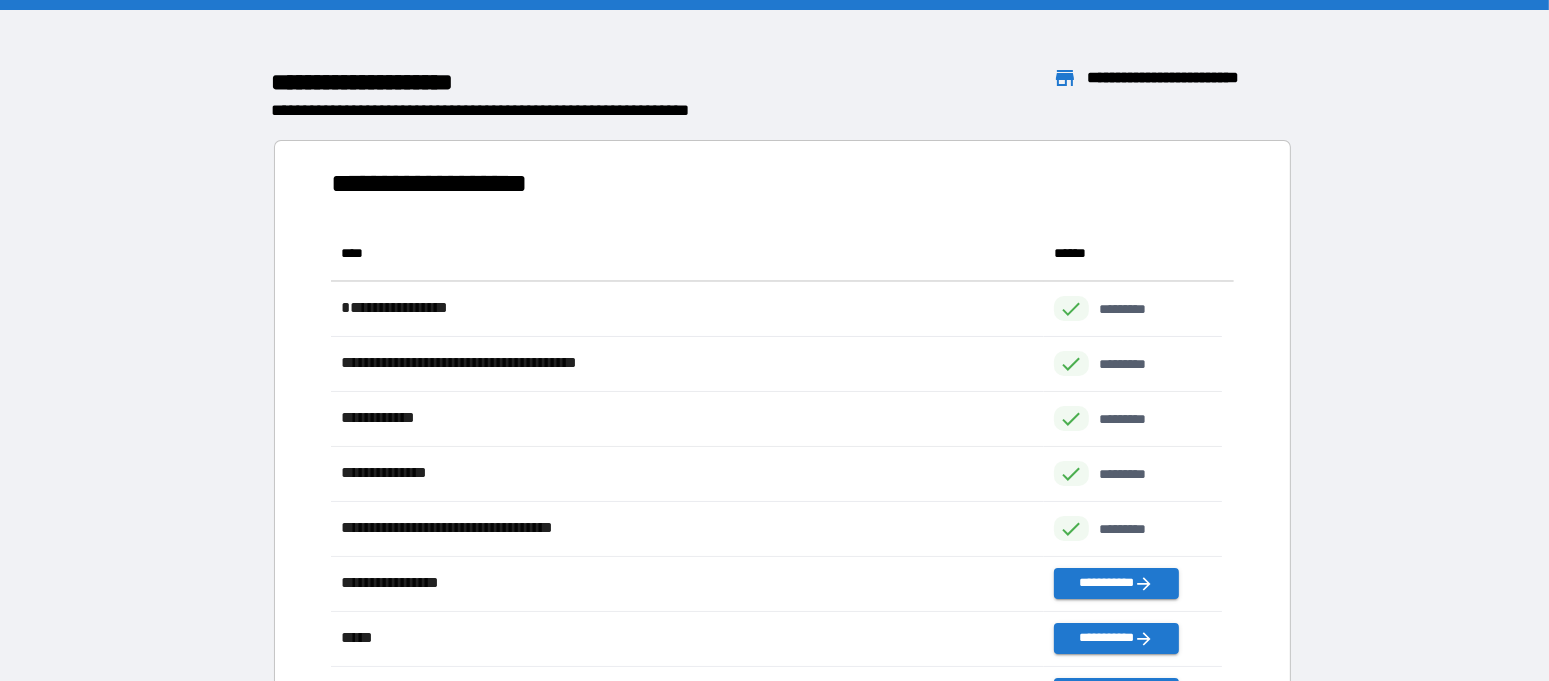 scroll, scrollTop: 19, scrollLeft: 19, axis: both 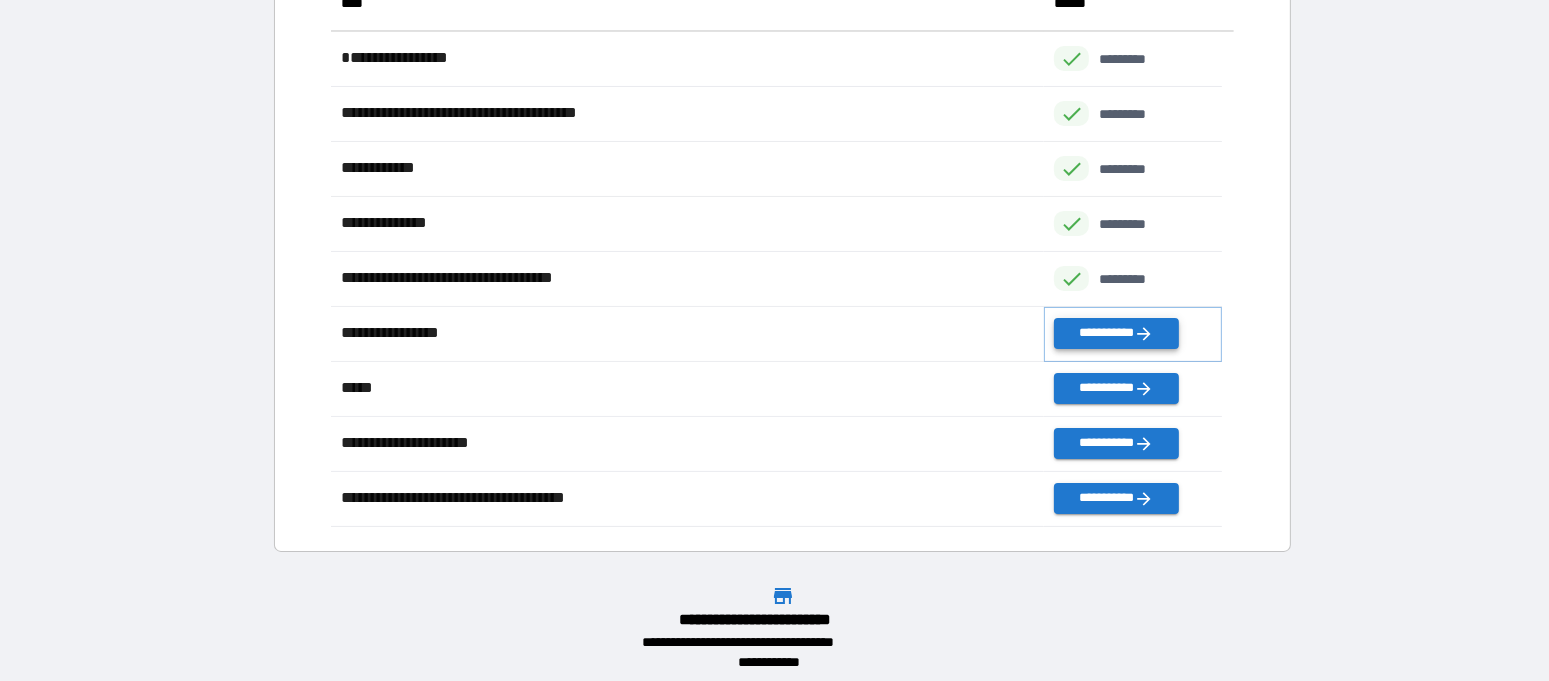 click on "**********" at bounding box center (1116, 333) 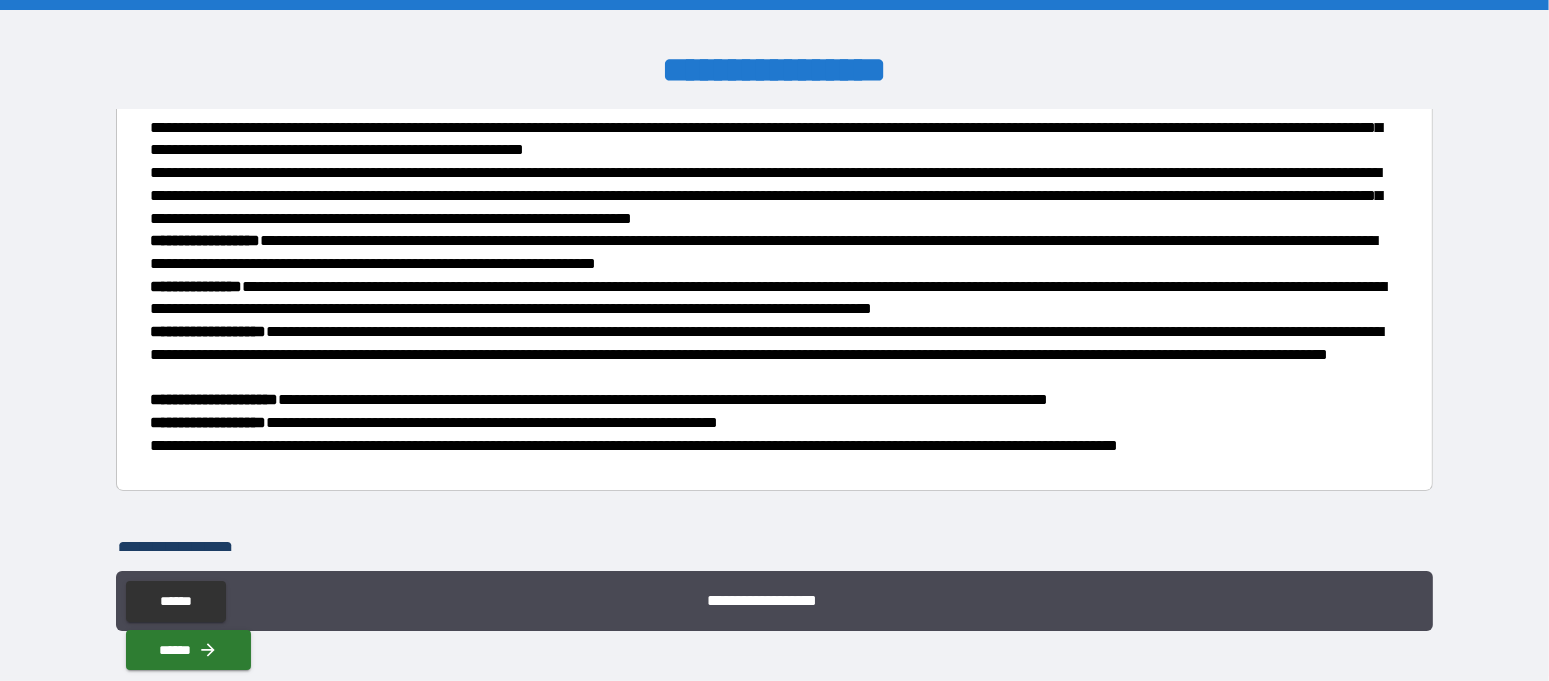 scroll, scrollTop: 744, scrollLeft: 0, axis: vertical 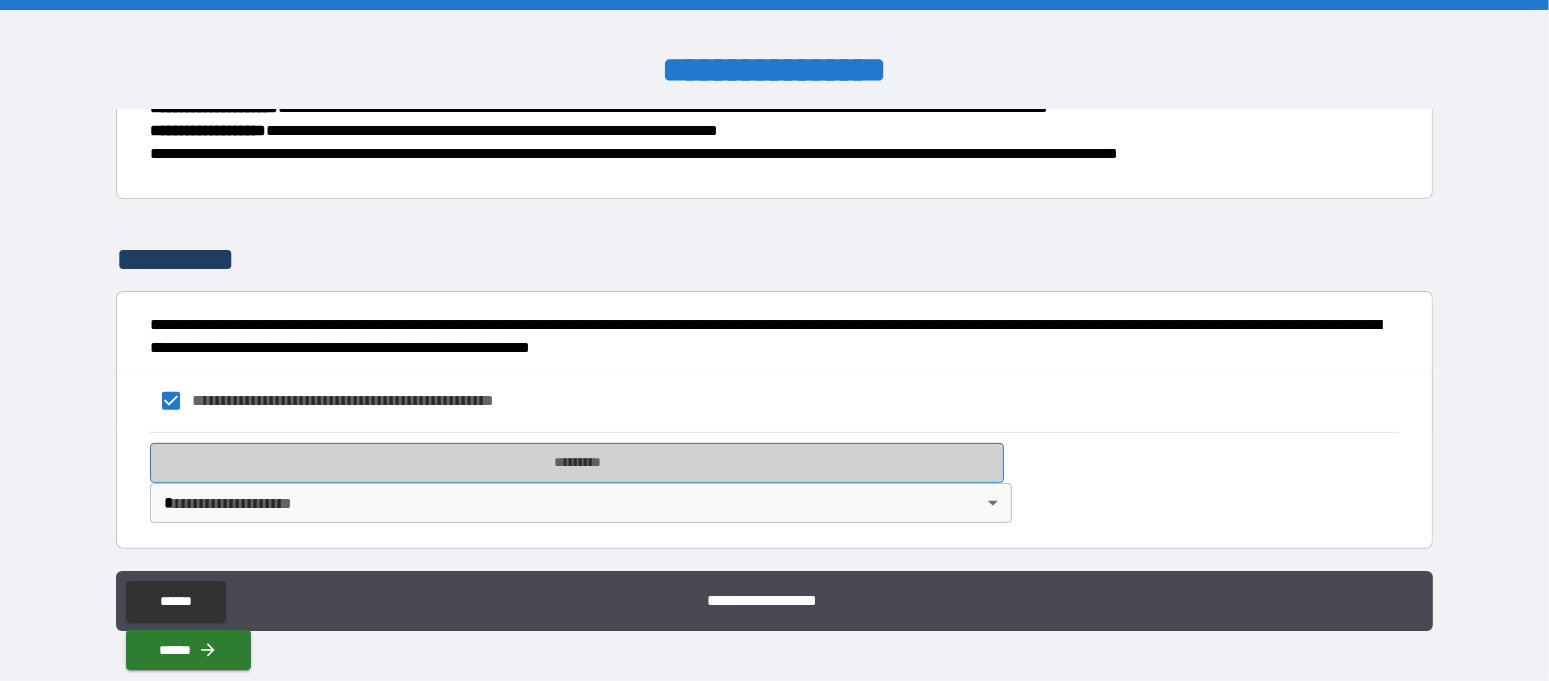 click on "*********" at bounding box center (577, 463) 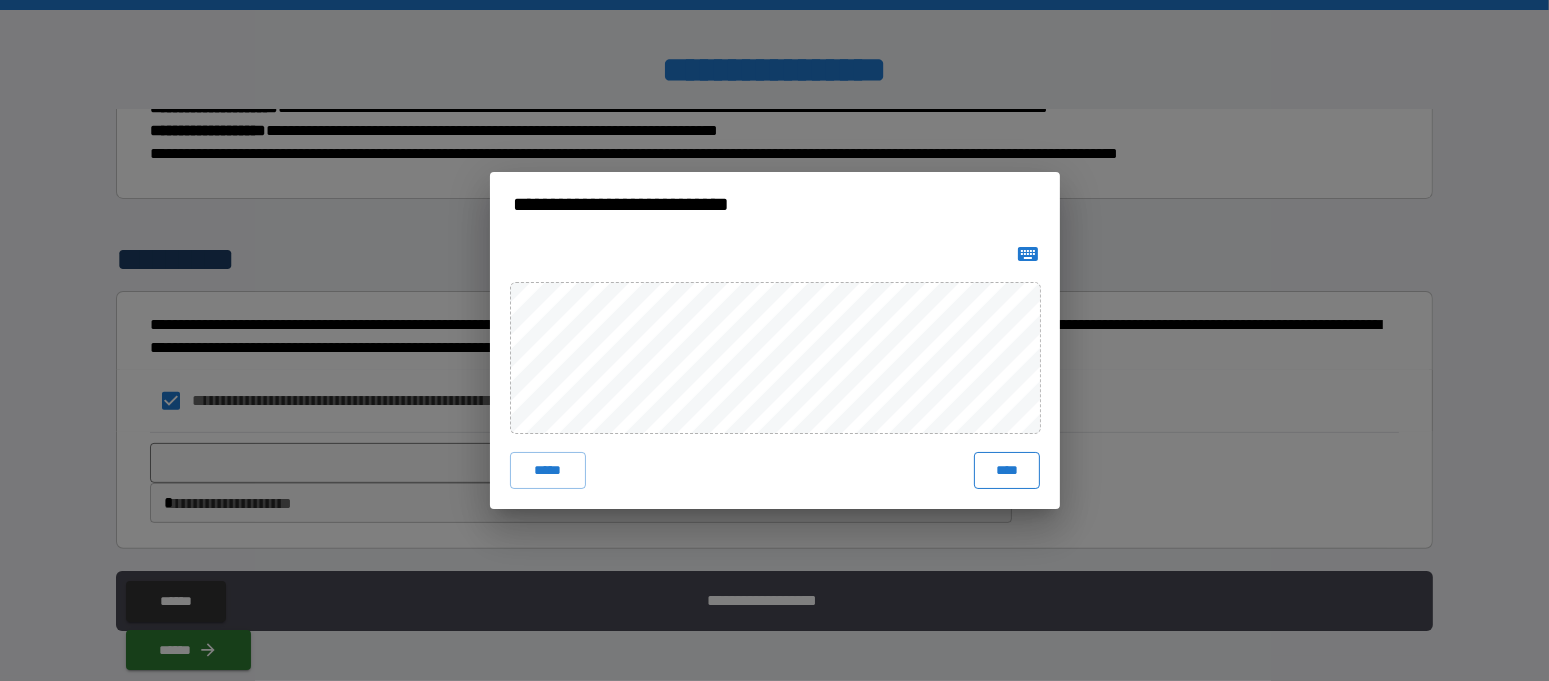 click on "****" at bounding box center [1006, 470] 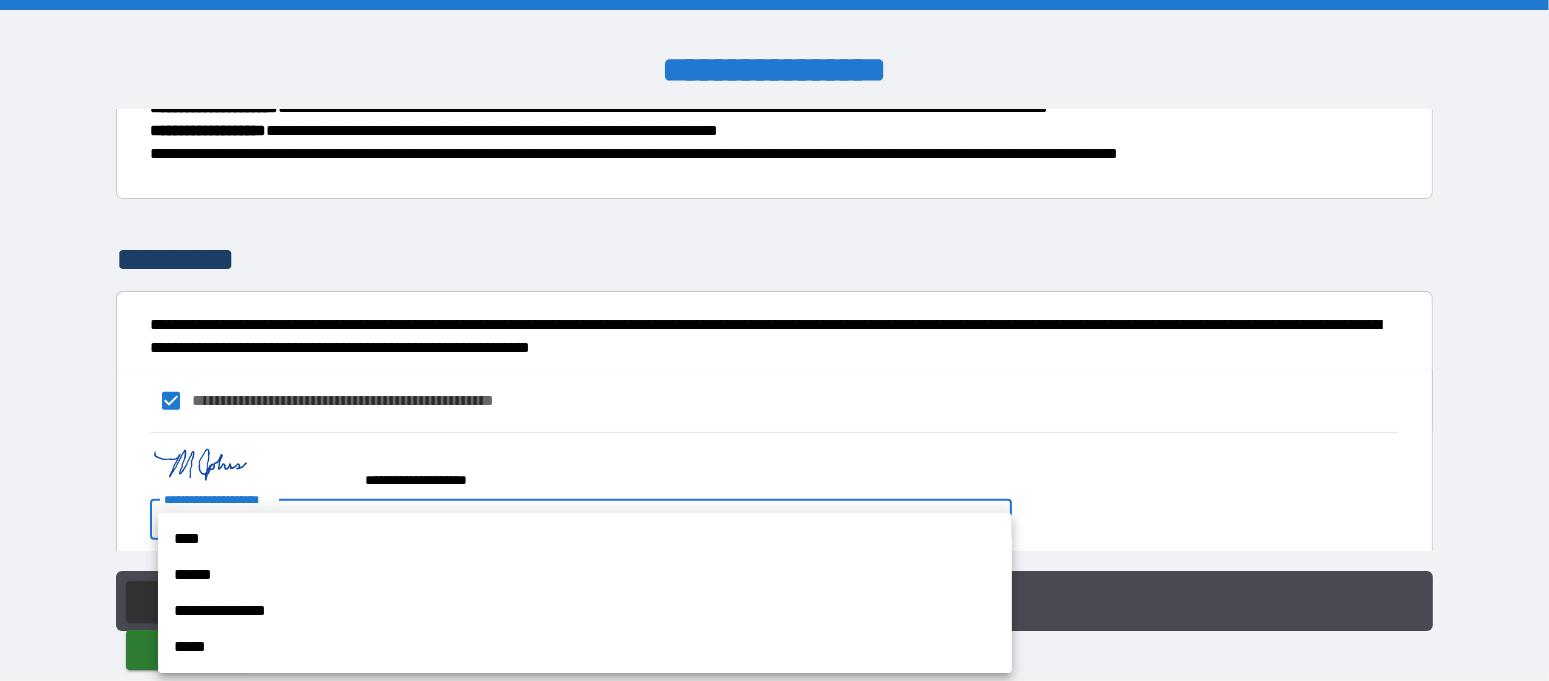 click on "**********" at bounding box center [774, 340] 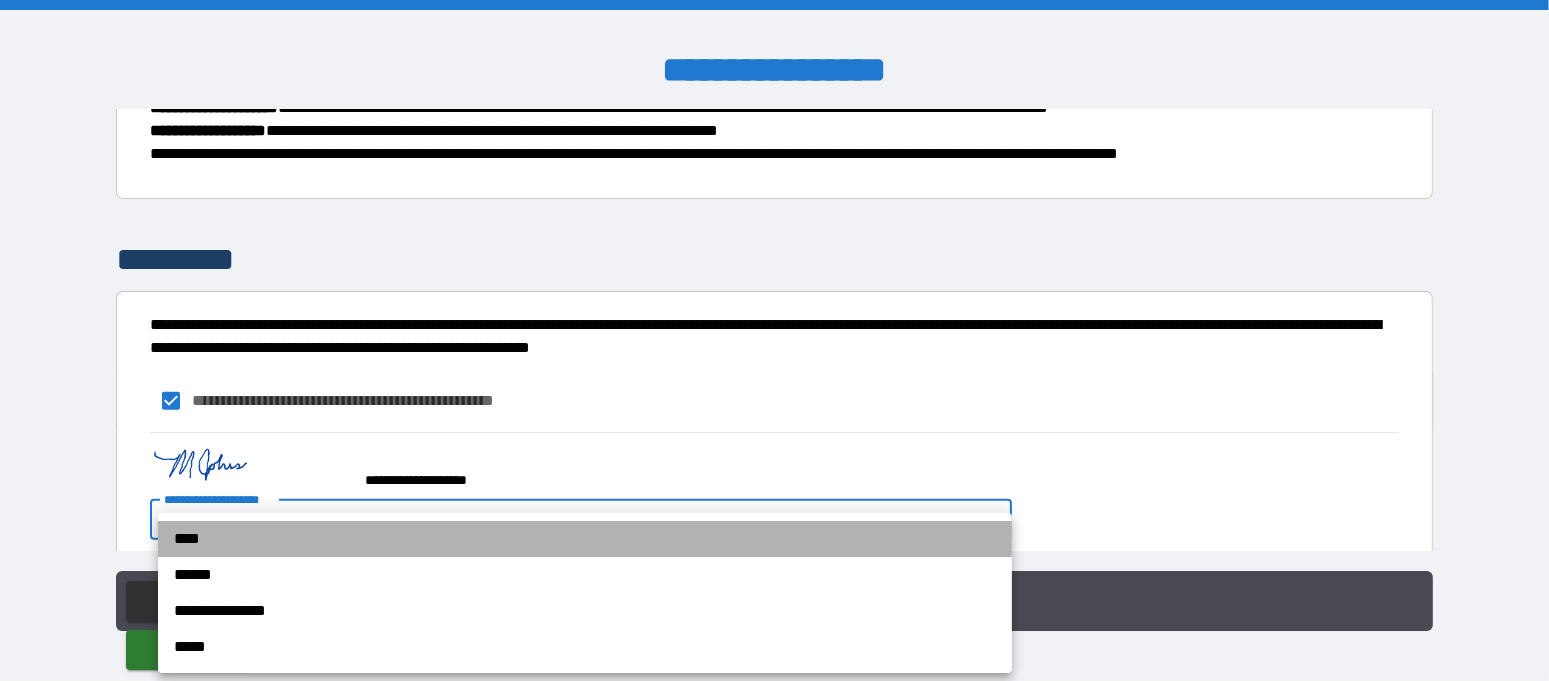 click on "****" at bounding box center (585, 539) 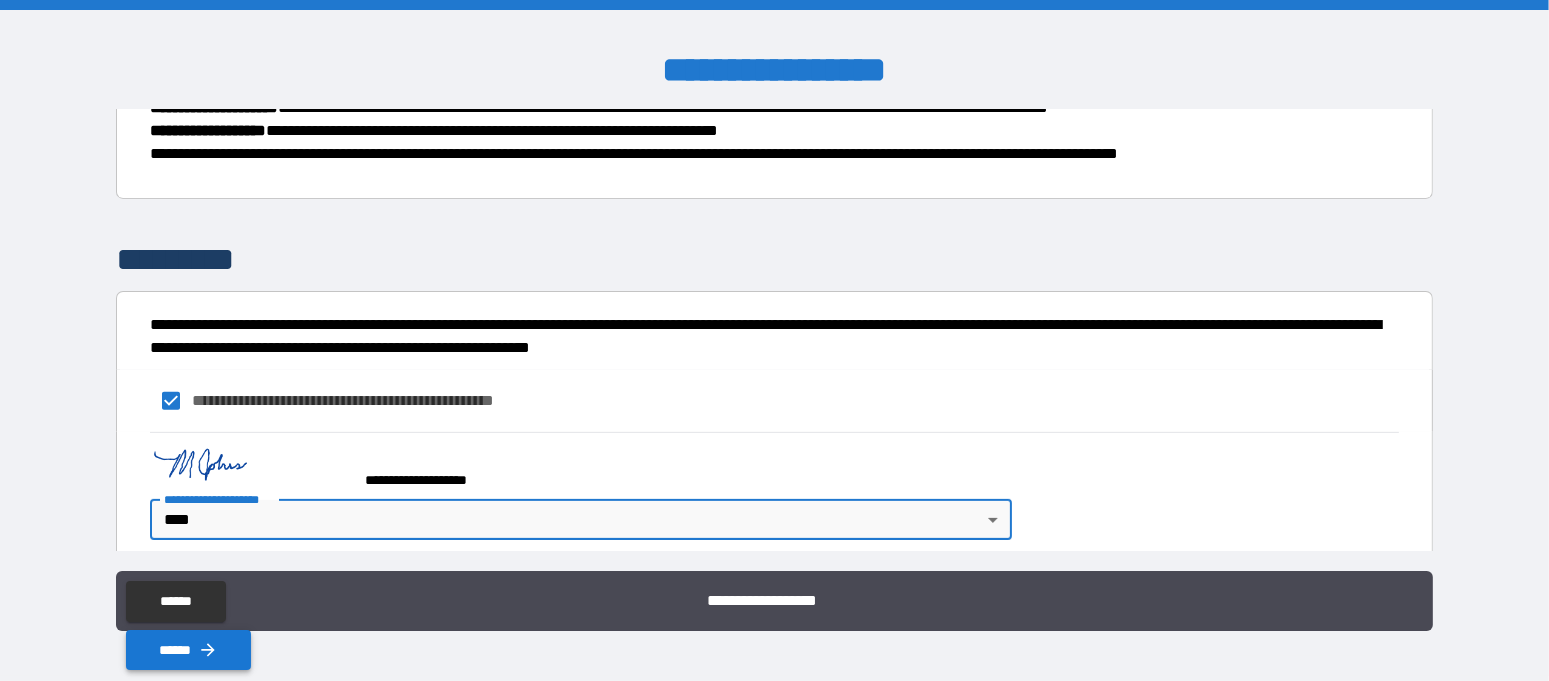 click on "******" at bounding box center (188, 650) 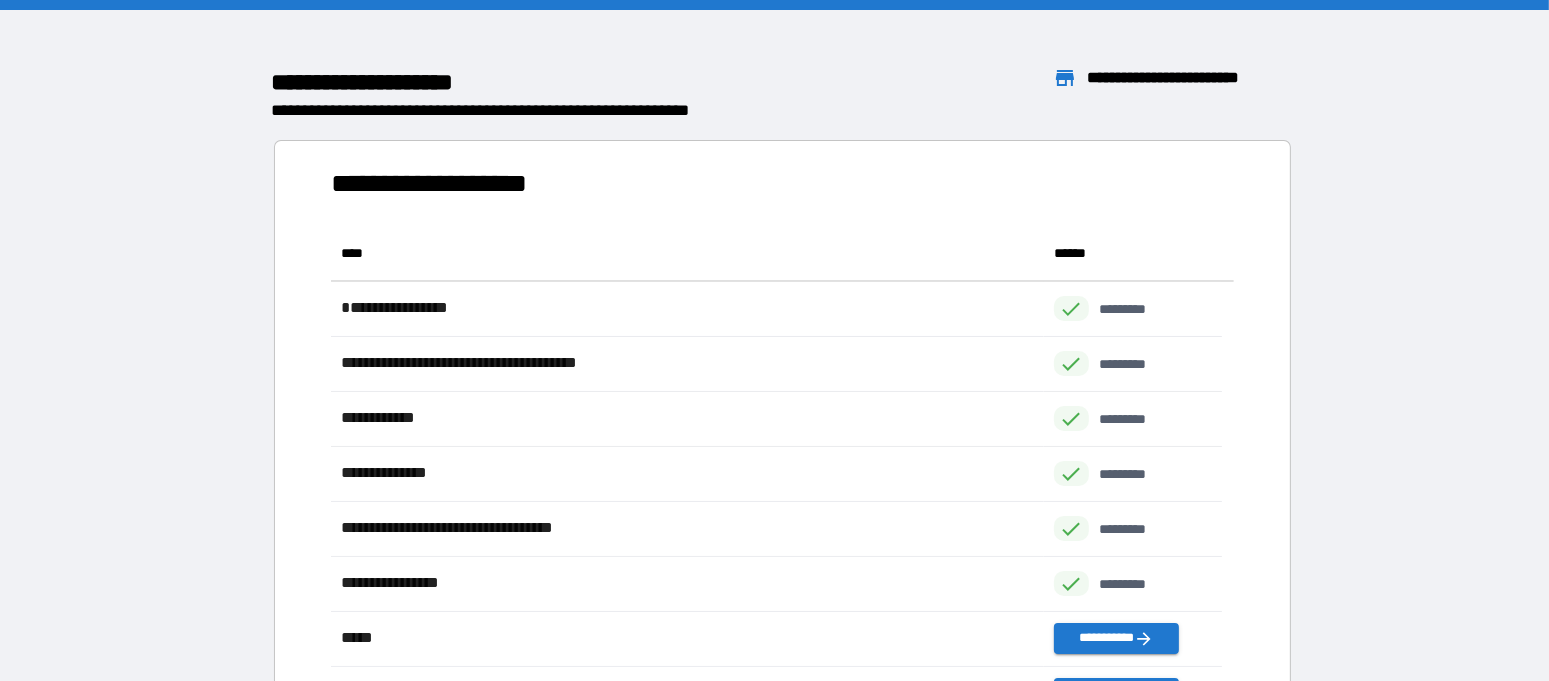 scroll, scrollTop: 19, scrollLeft: 19, axis: both 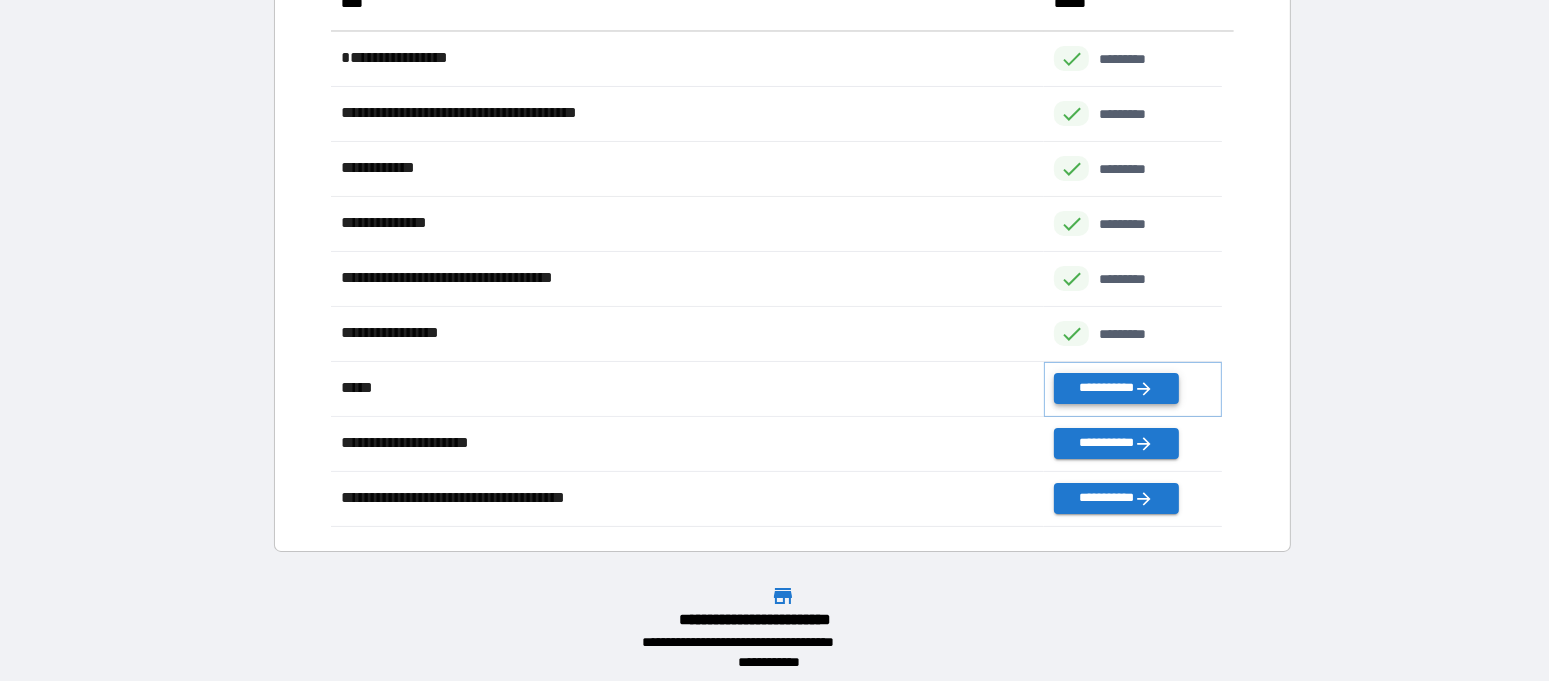 click on "**********" at bounding box center (1116, 388) 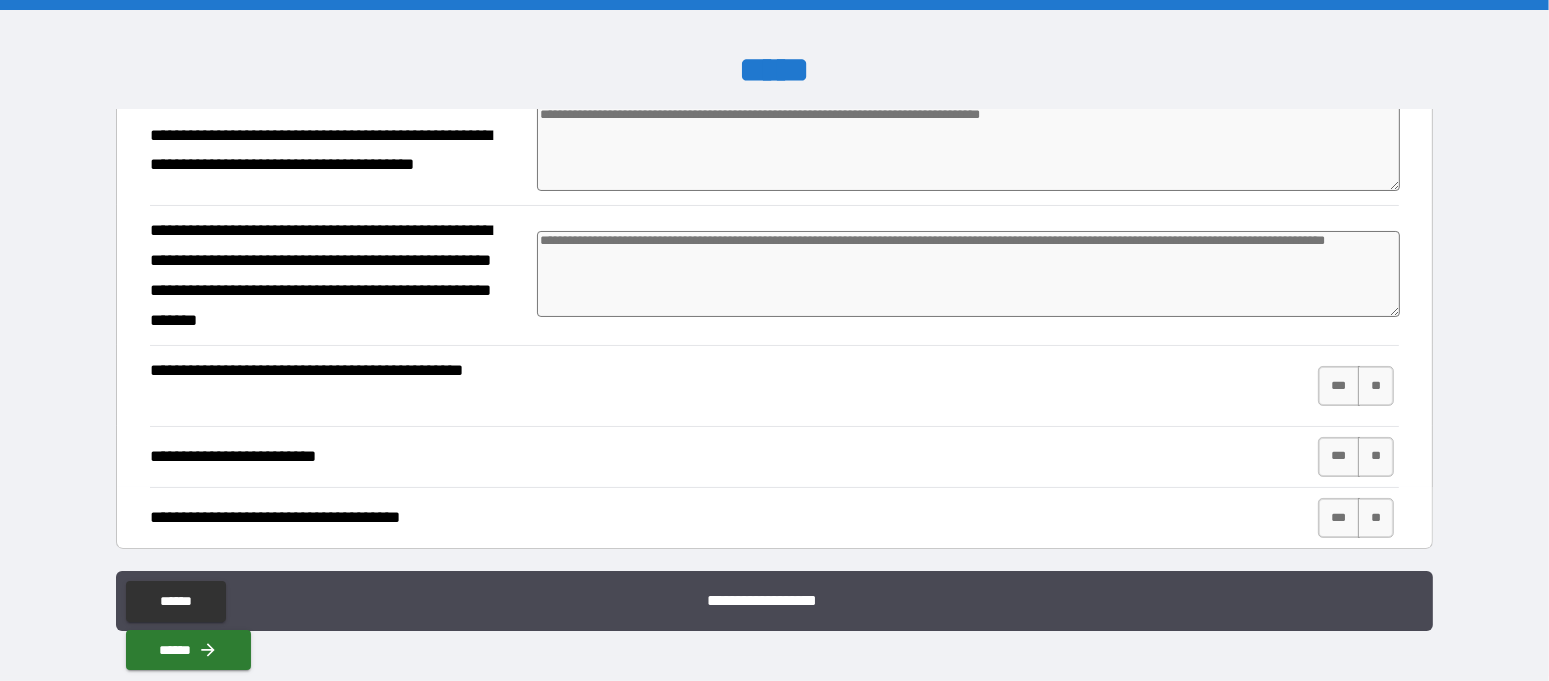 scroll, scrollTop: 250, scrollLeft: 0, axis: vertical 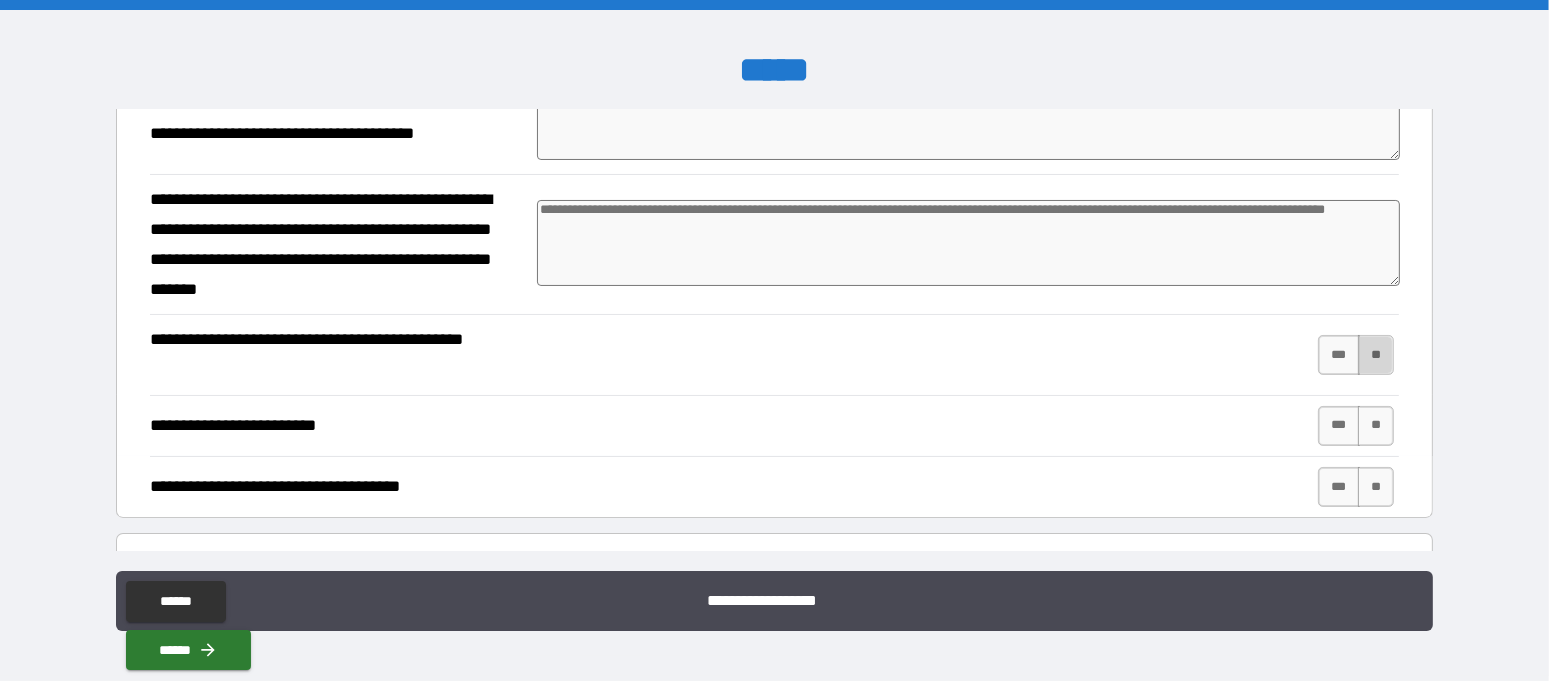 drag, startPoint x: 1362, startPoint y: 348, endPoint x: 1358, endPoint y: 361, distance: 13.601471 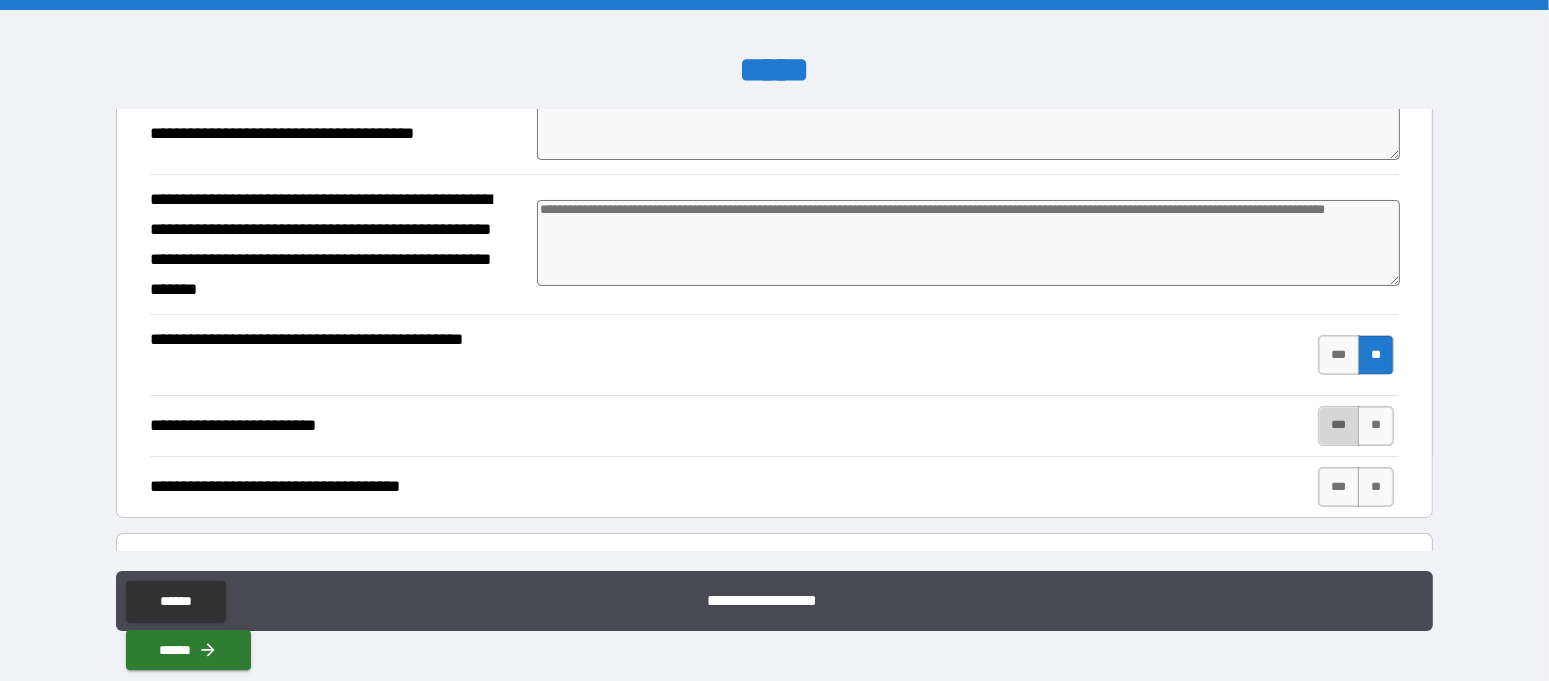 click on "***" at bounding box center [1339, 426] 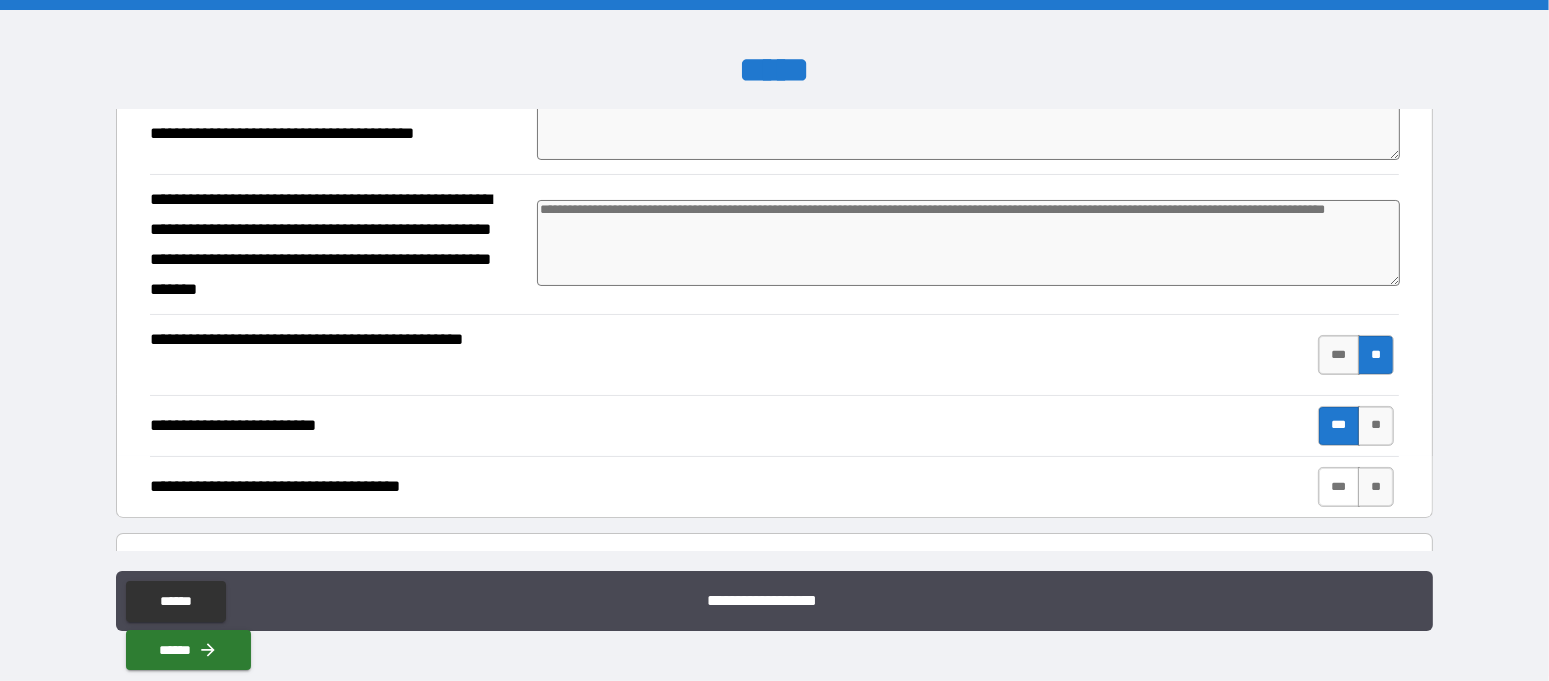 click on "***" at bounding box center (1339, 487) 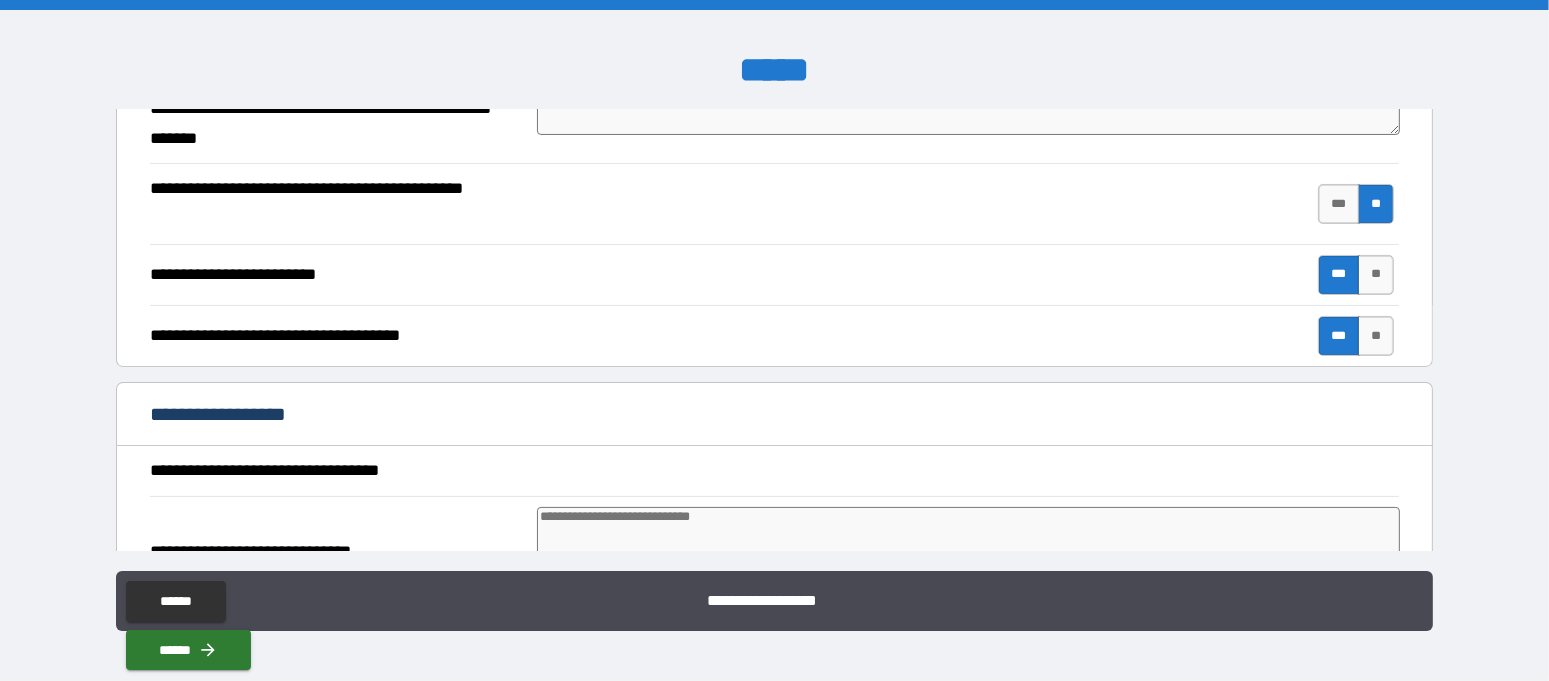 scroll, scrollTop: 500, scrollLeft: 0, axis: vertical 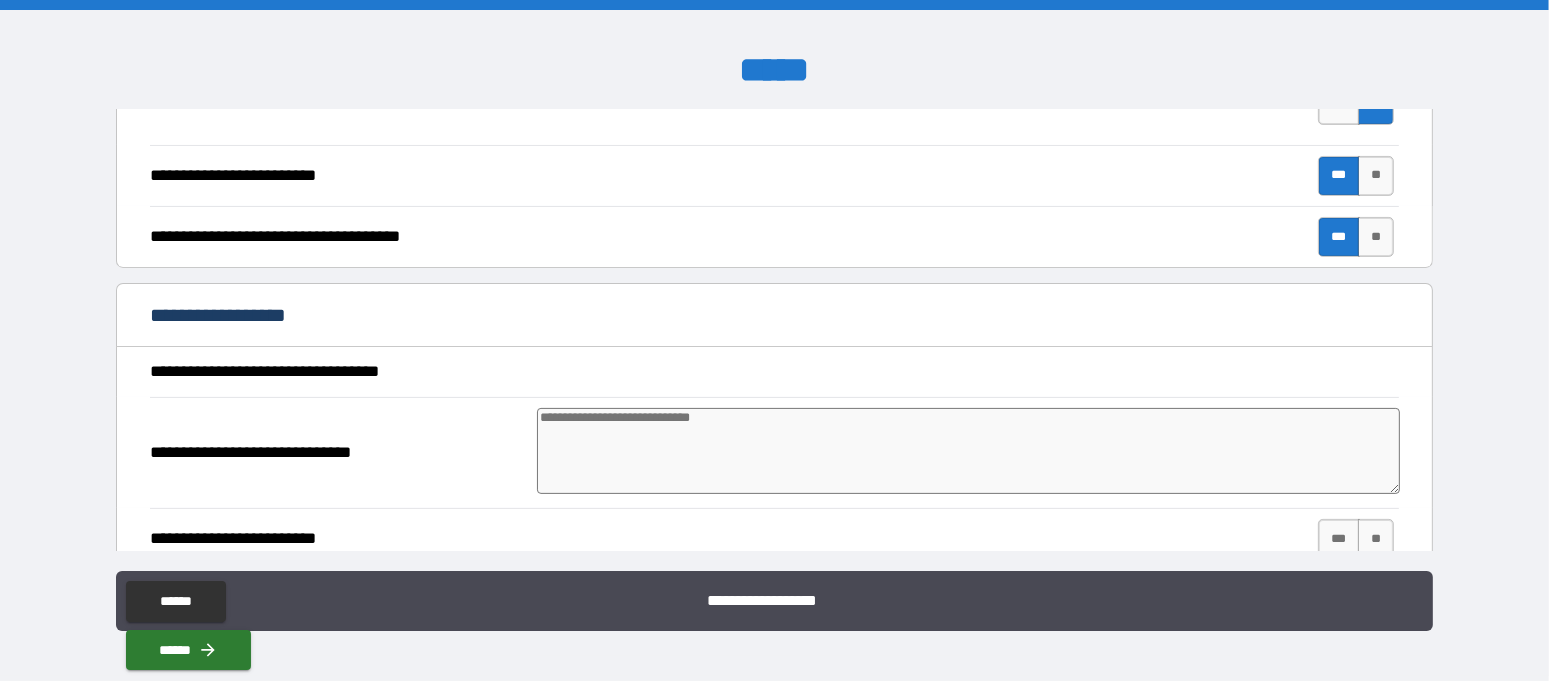 click at bounding box center [968, 451] 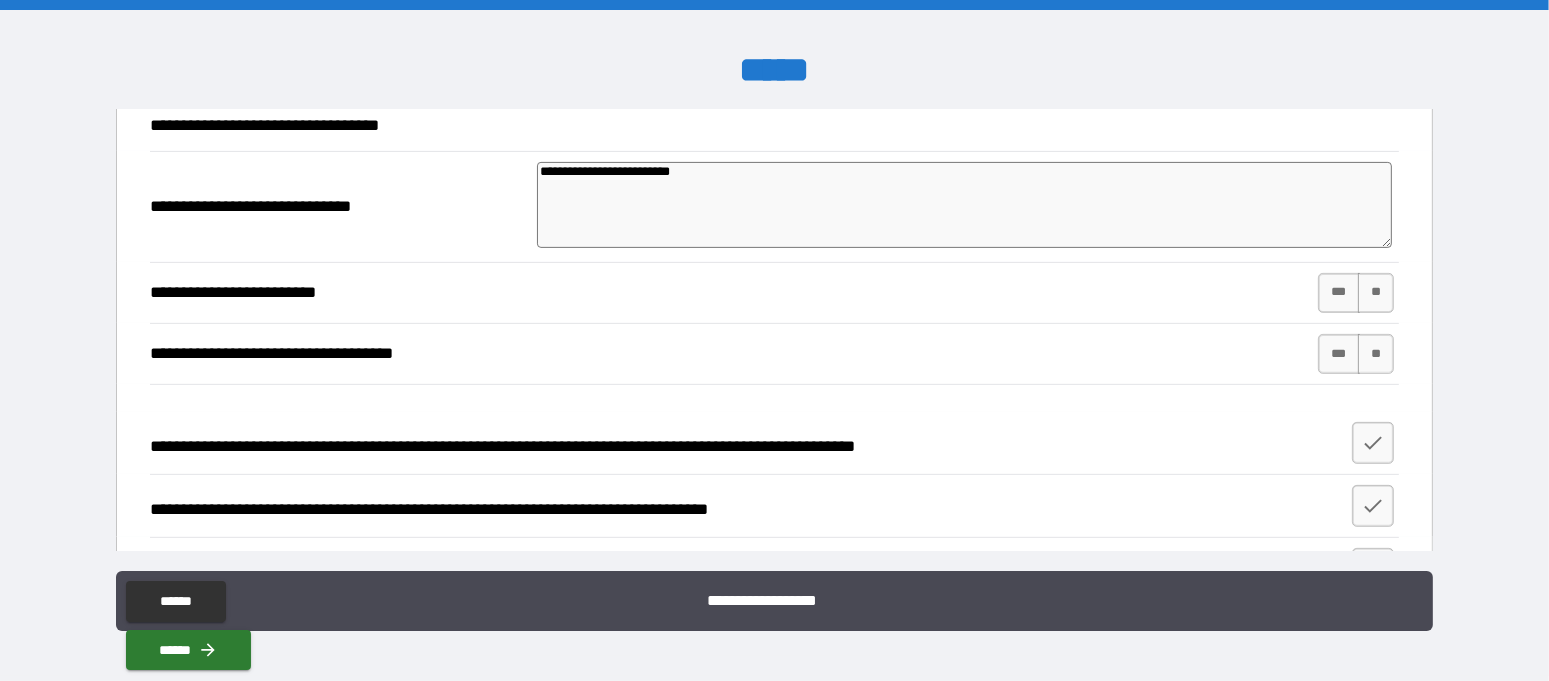 scroll, scrollTop: 750, scrollLeft: 0, axis: vertical 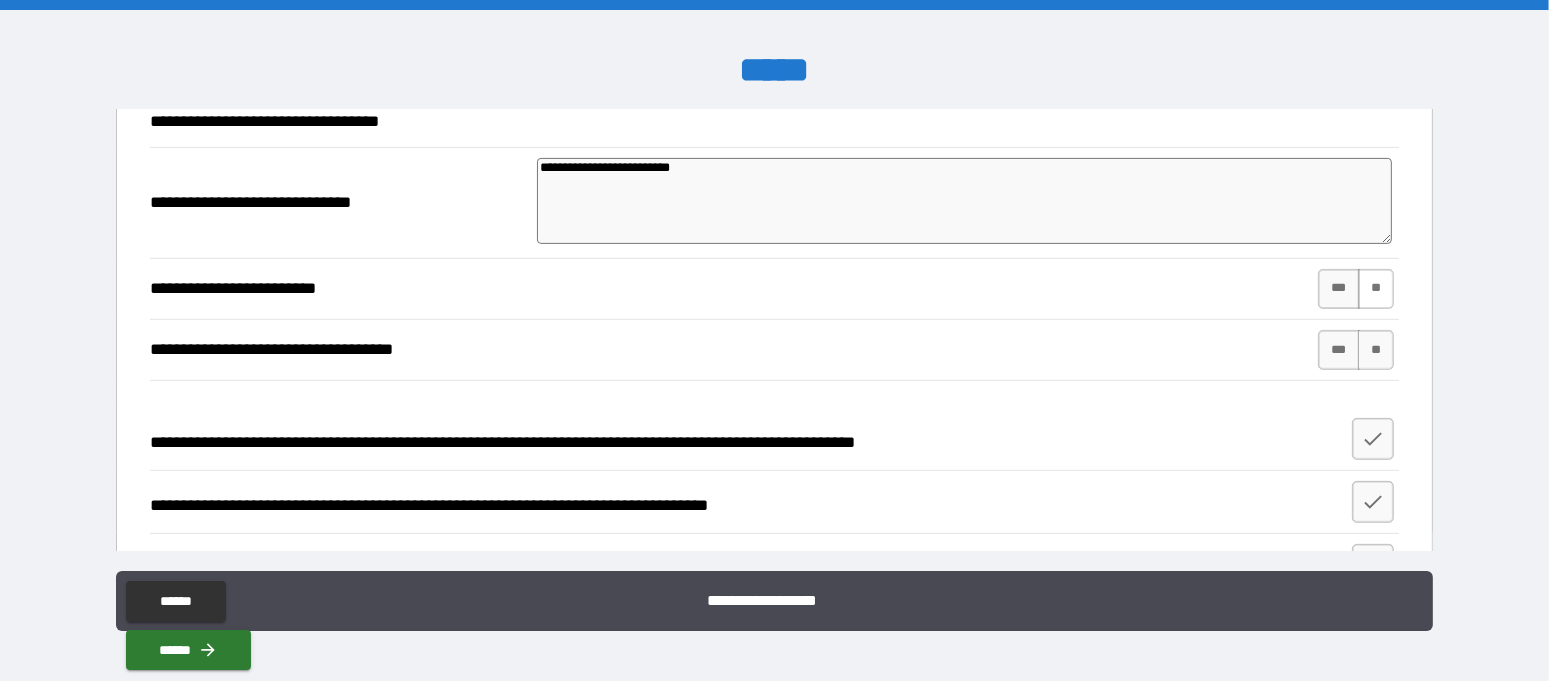 click on "**" at bounding box center [1376, 289] 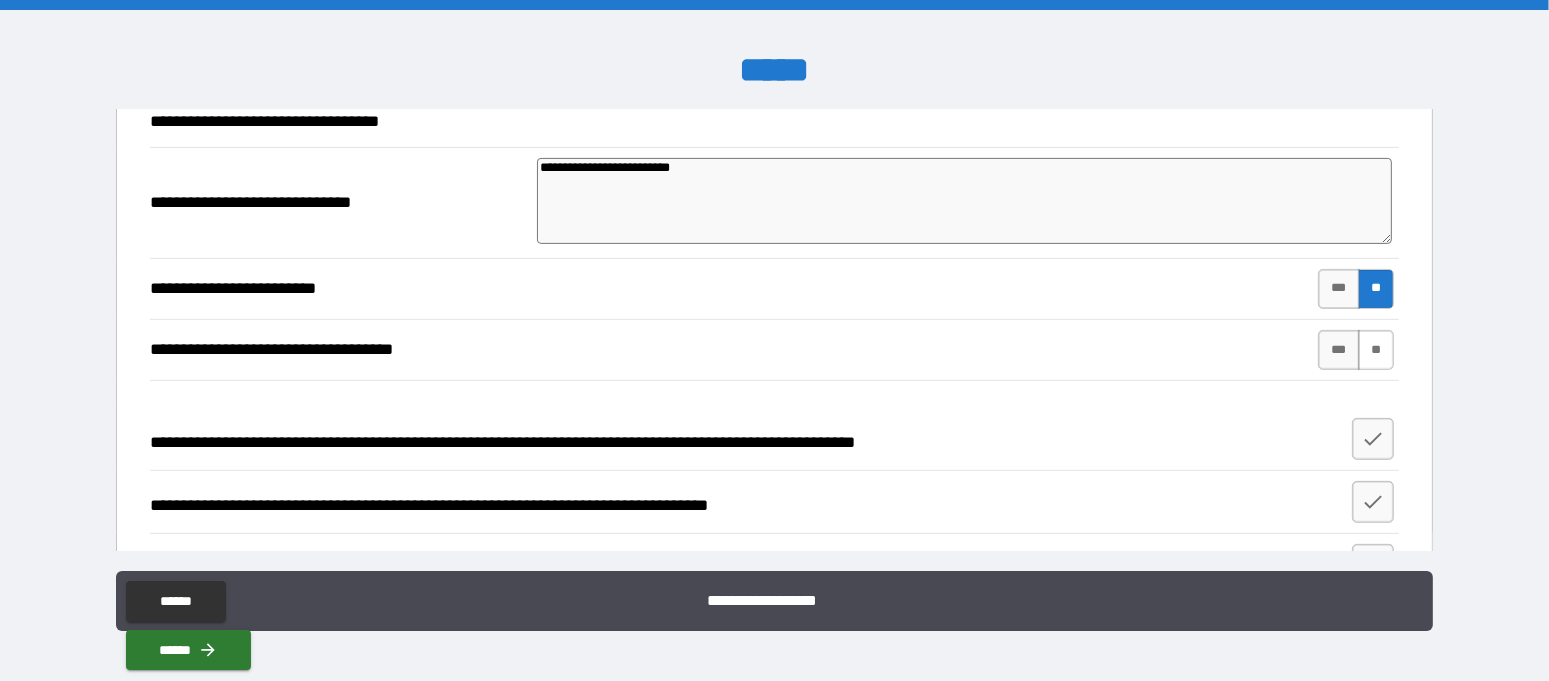 click on "**" at bounding box center [1376, 350] 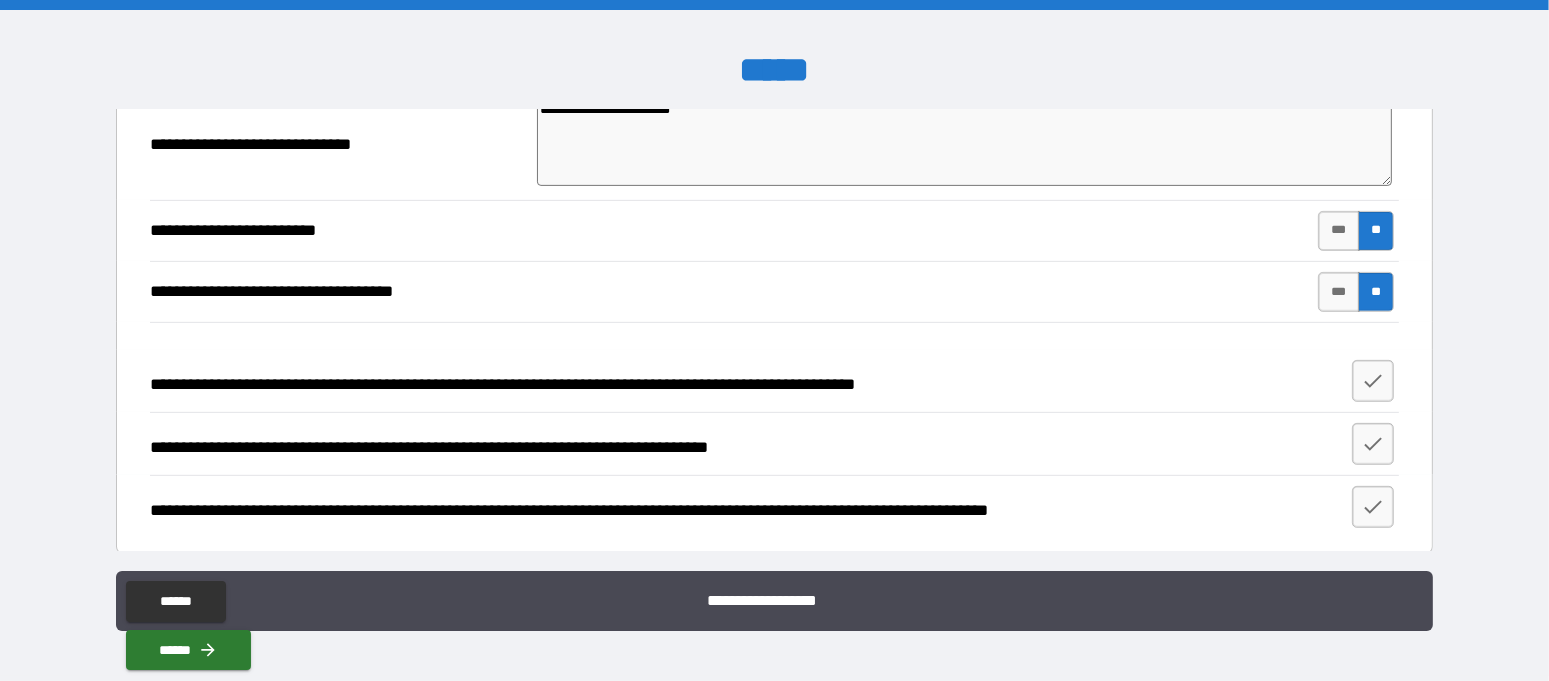 scroll, scrollTop: 810, scrollLeft: 0, axis: vertical 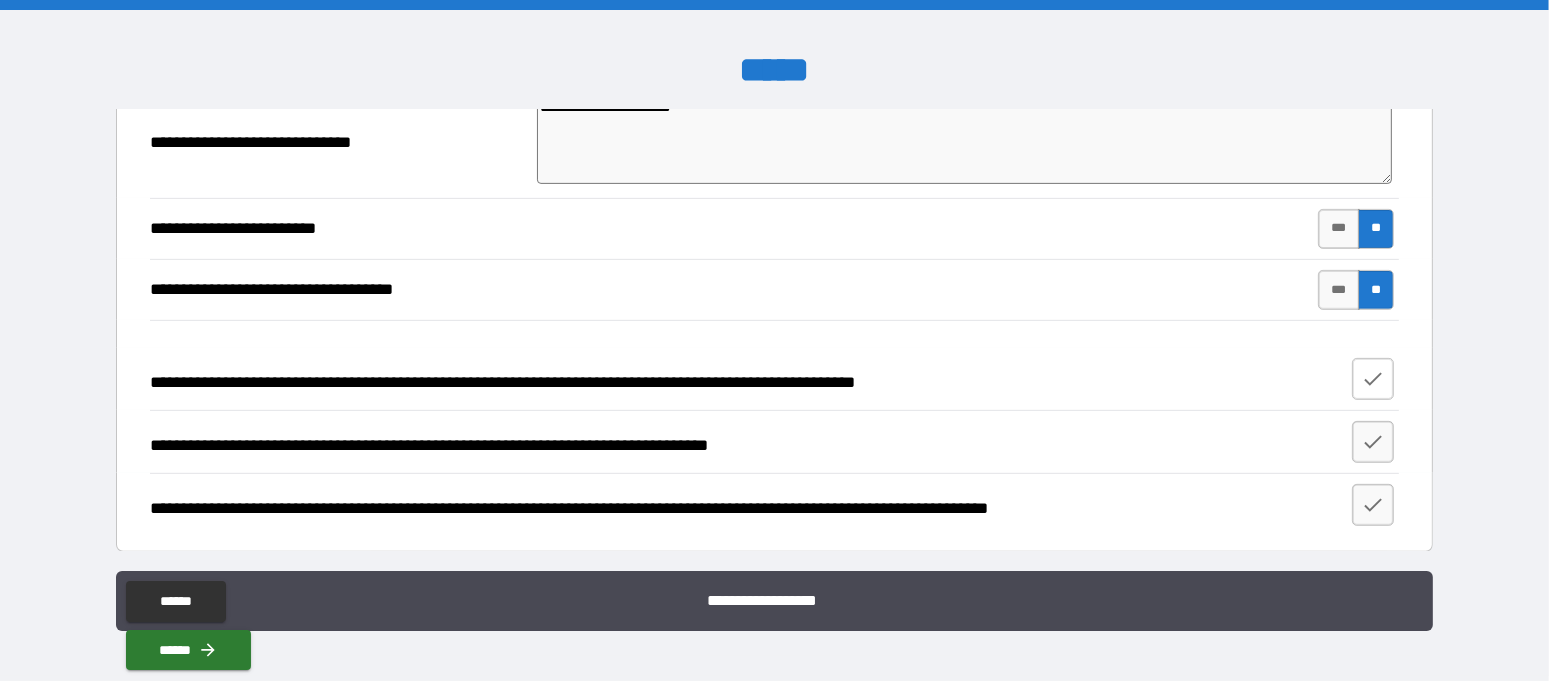 click at bounding box center [1373, 379] 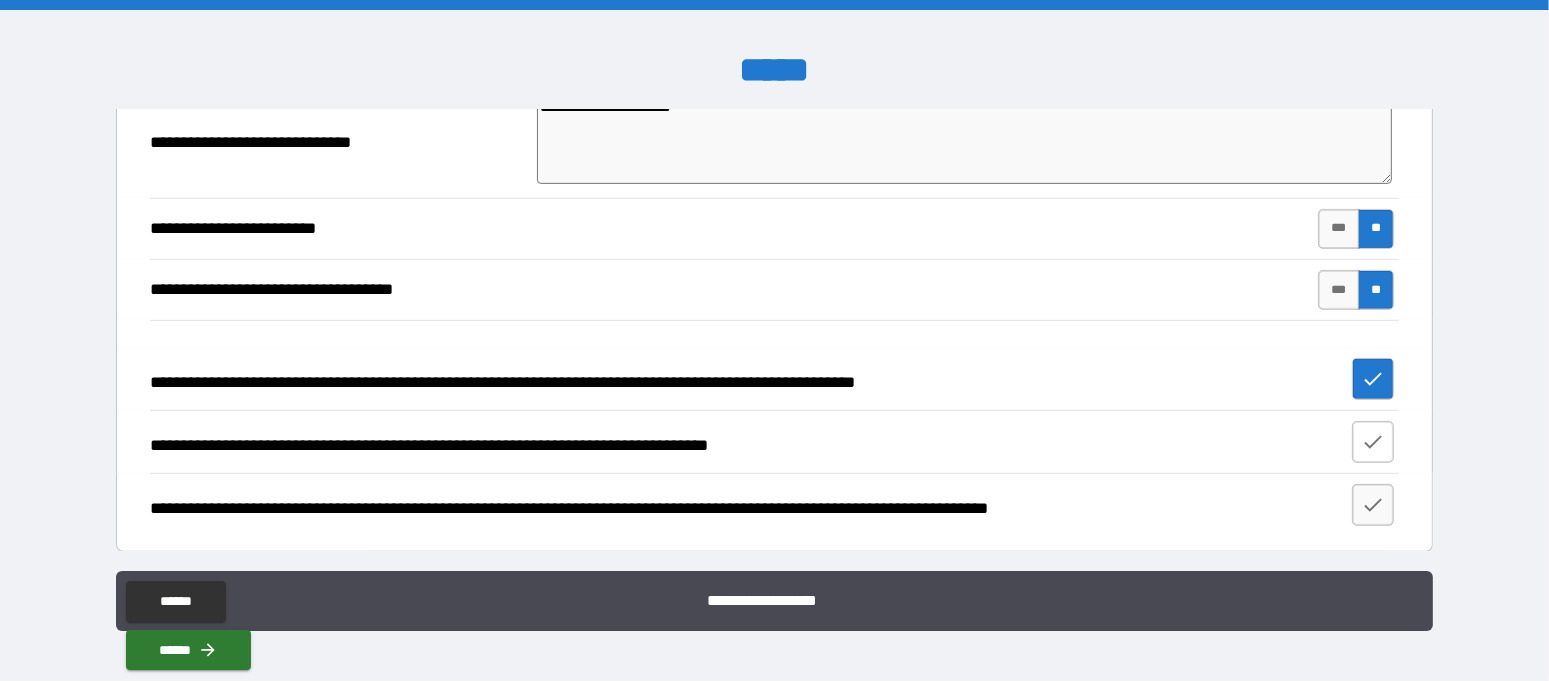 click 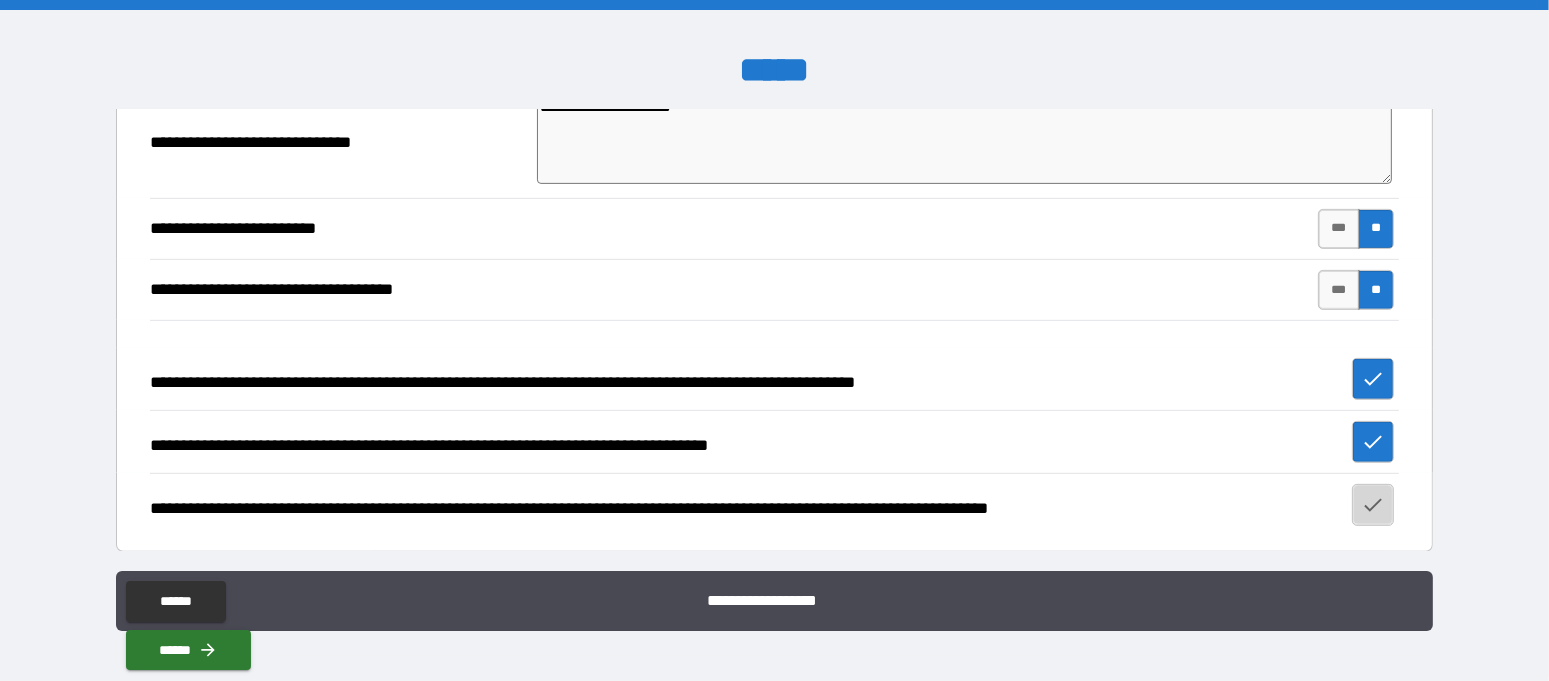 click 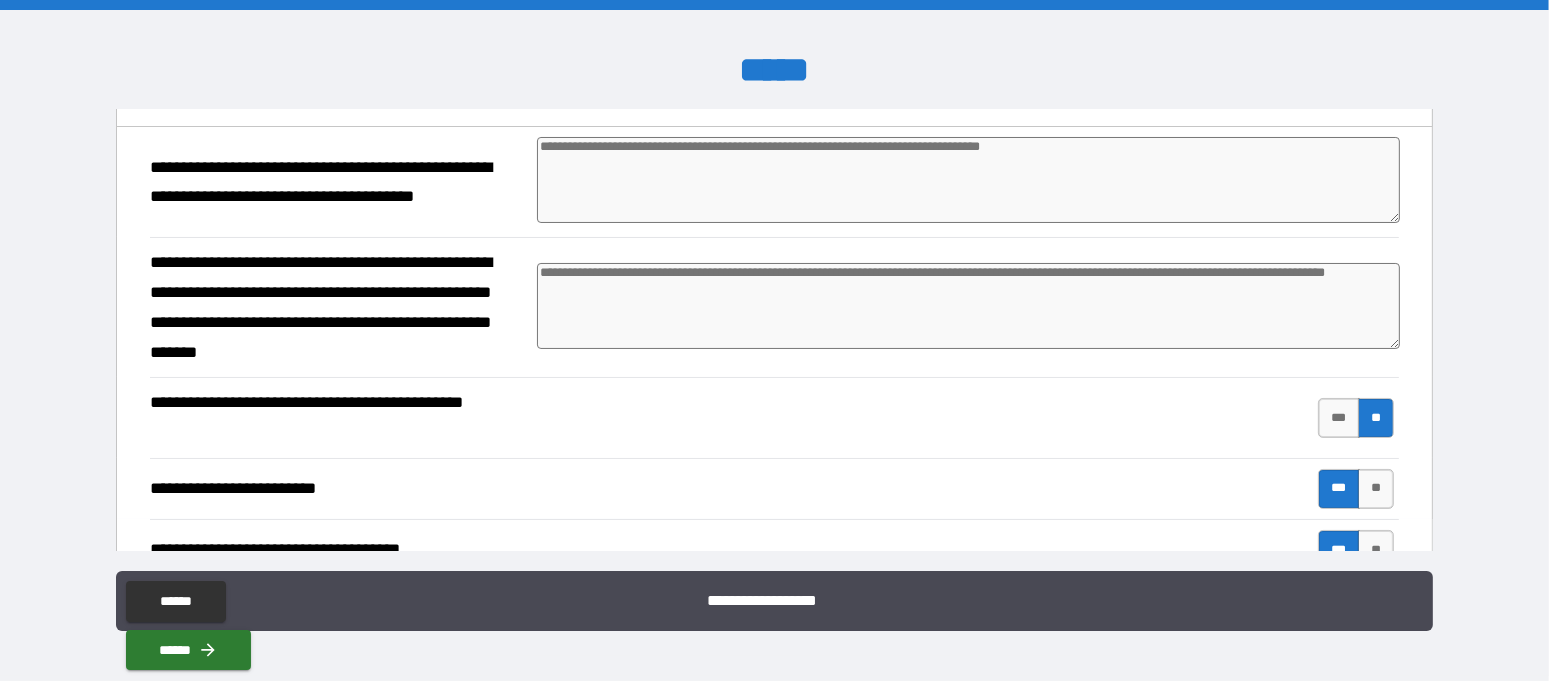 scroll, scrollTop: 185, scrollLeft: 0, axis: vertical 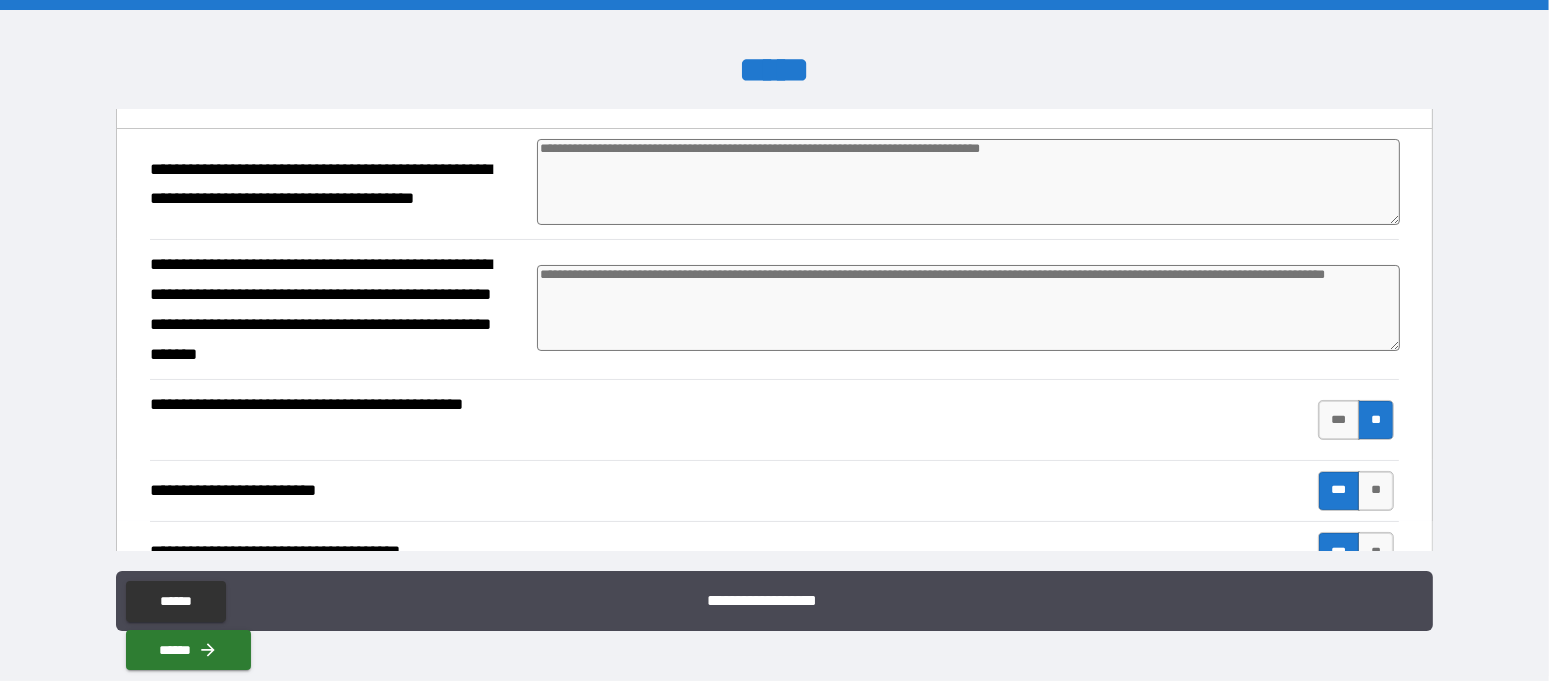 click at bounding box center (968, 308) 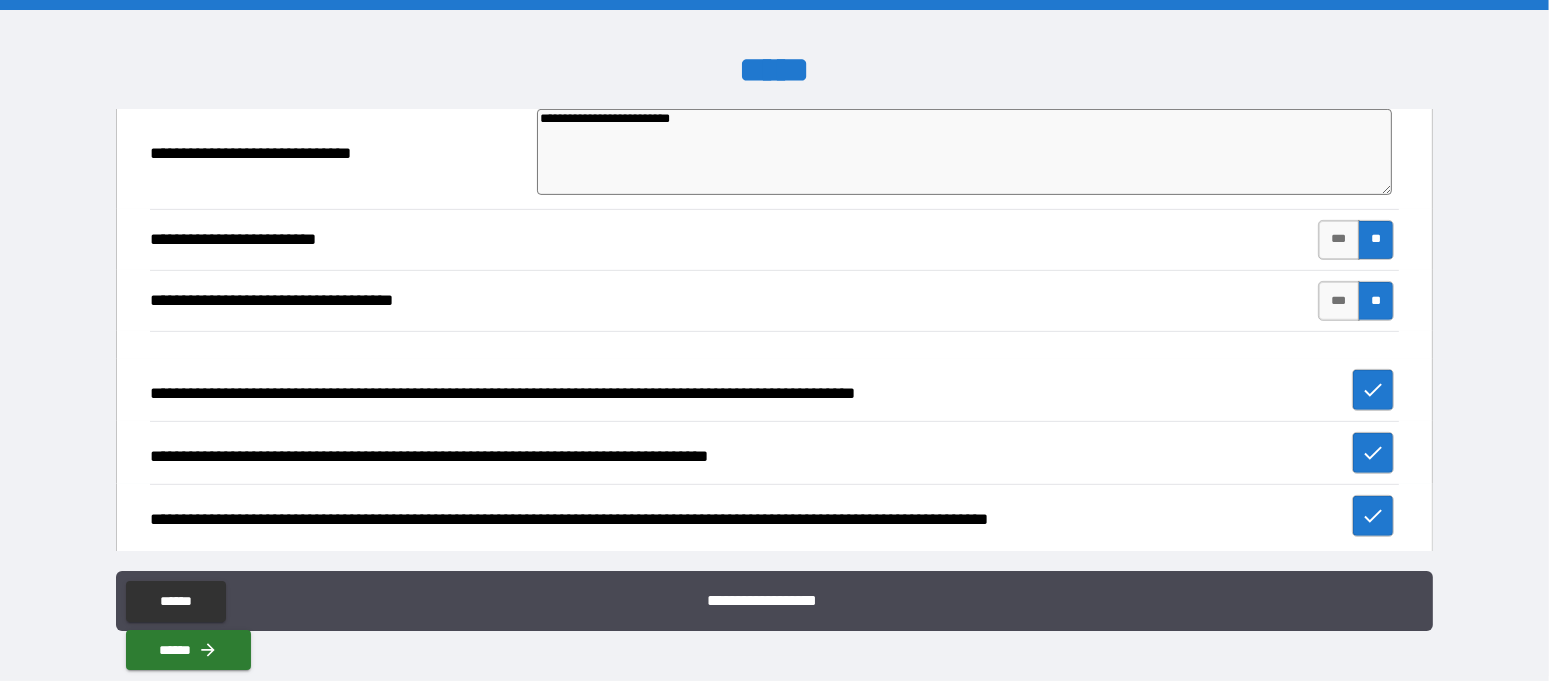 scroll, scrollTop: 810, scrollLeft: 0, axis: vertical 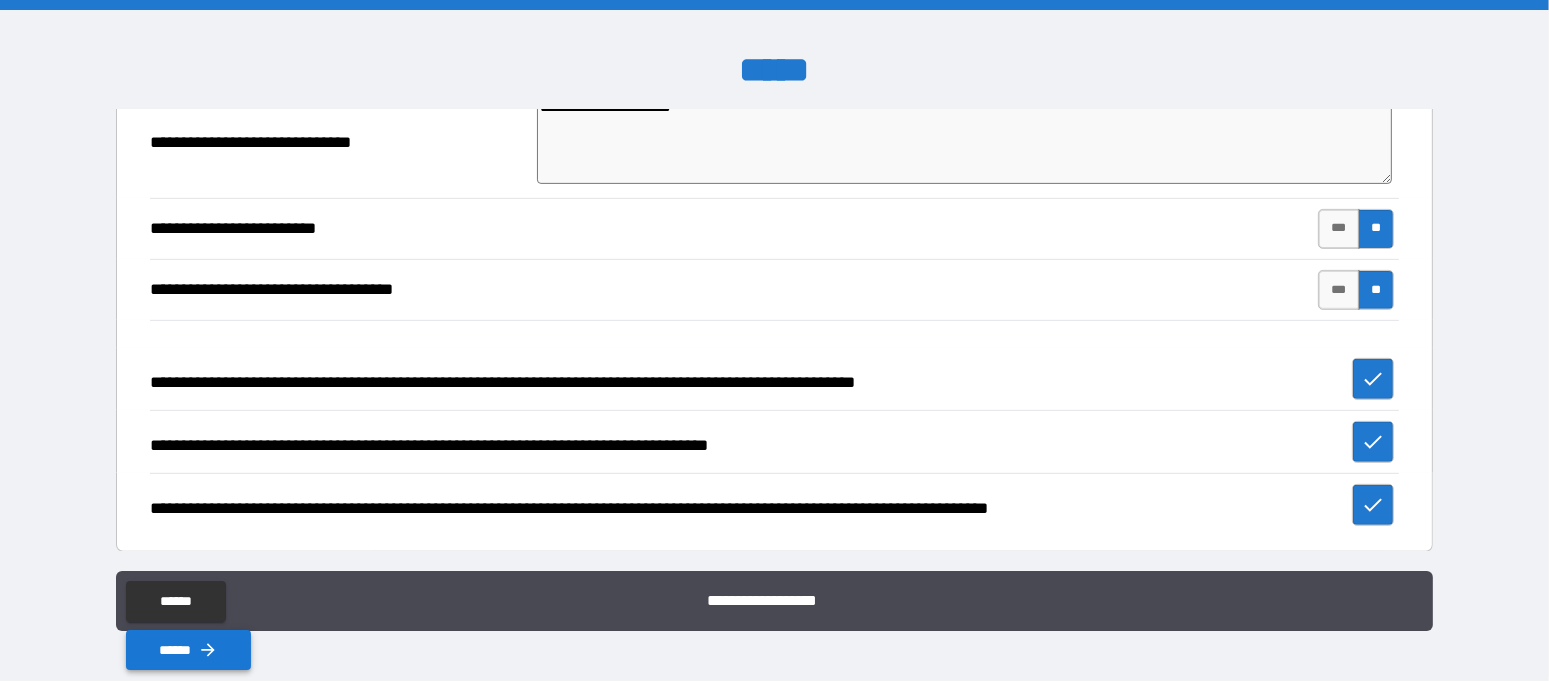 click on "******" at bounding box center (188, 650) 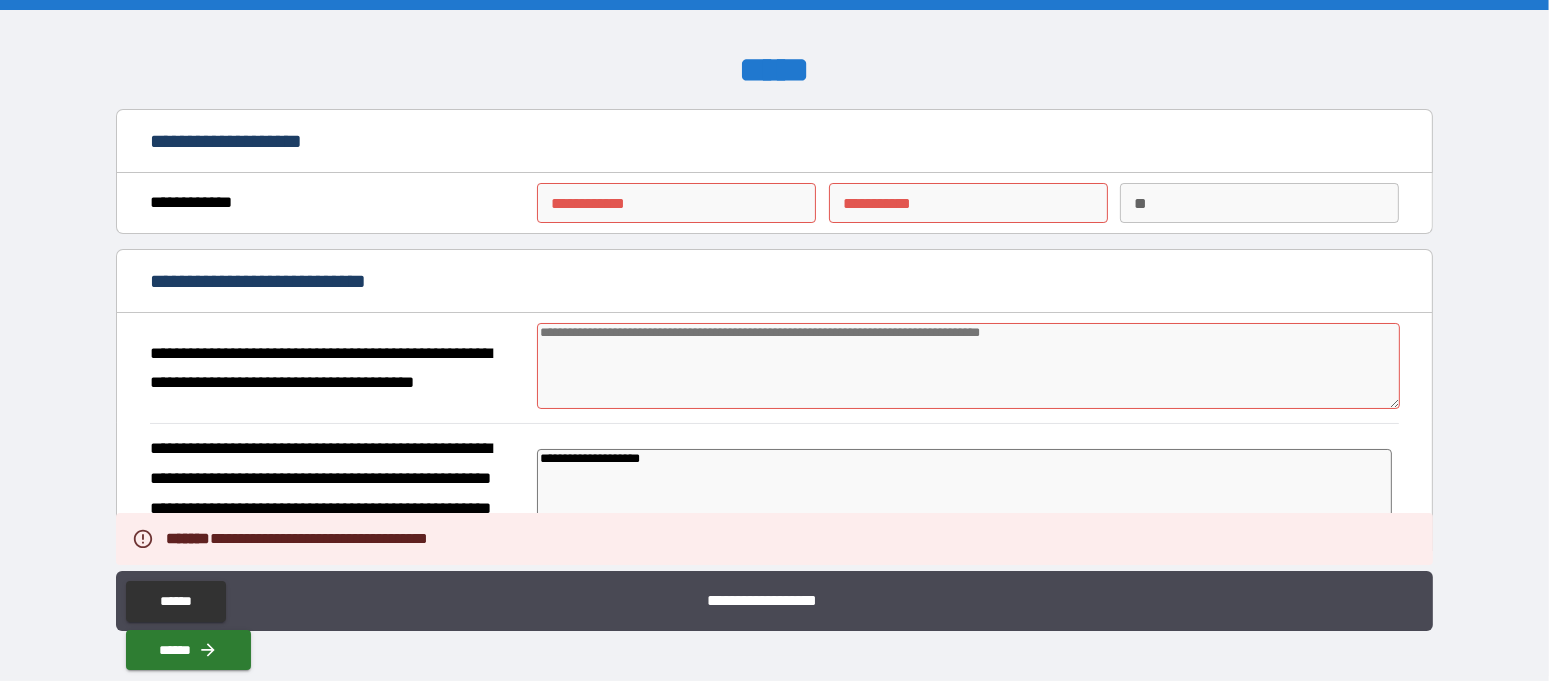 scroll, scrollTop: 0, scrollLeft: 0, axis: both 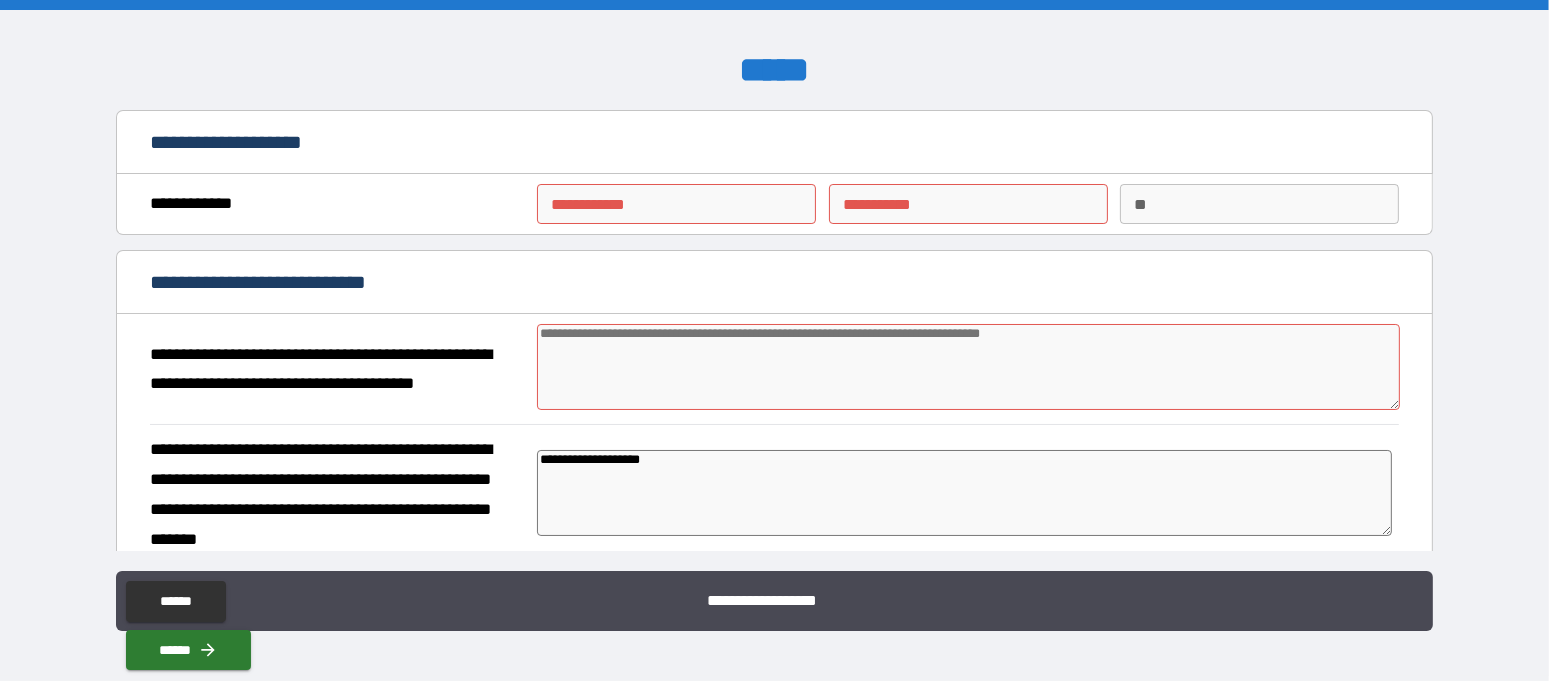 click at bounding box center [968, 367] 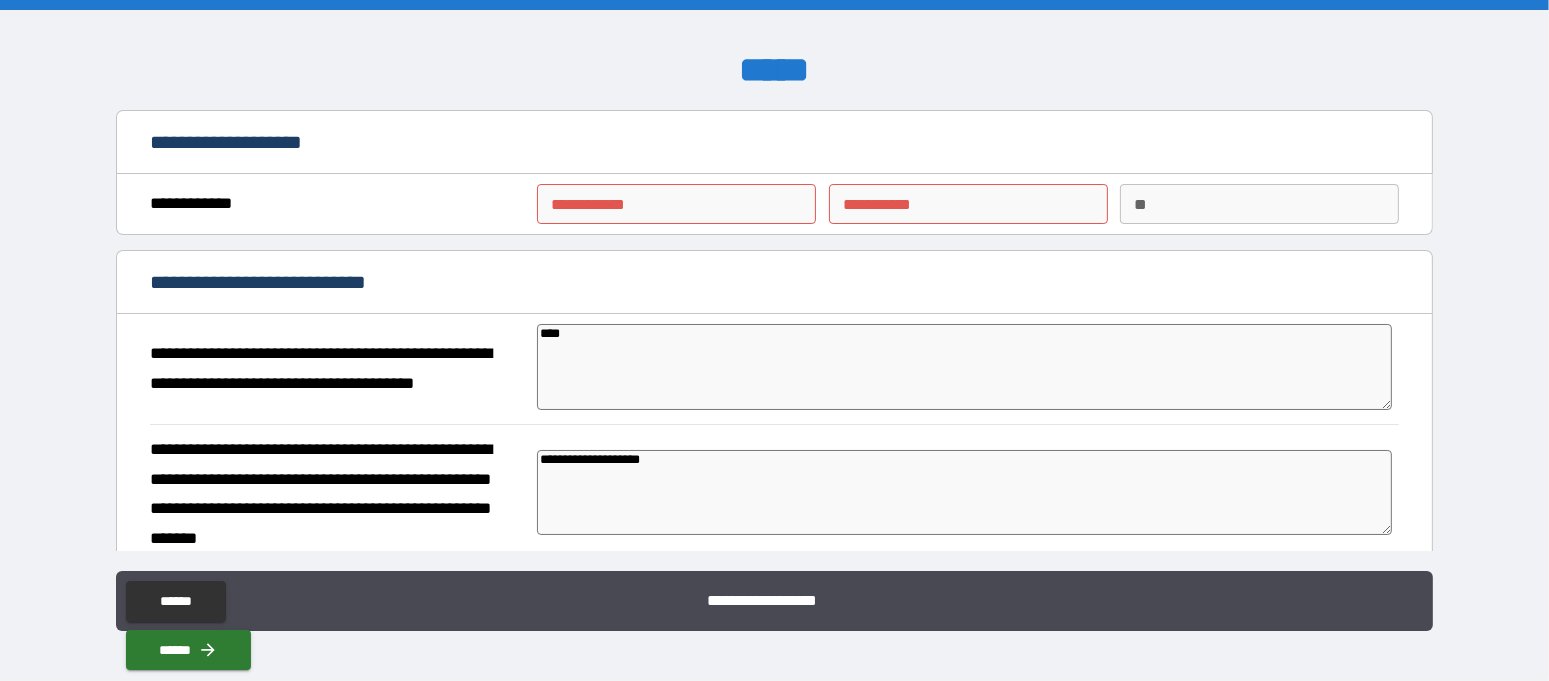 click on "**********" at bounding box center [676, 204] 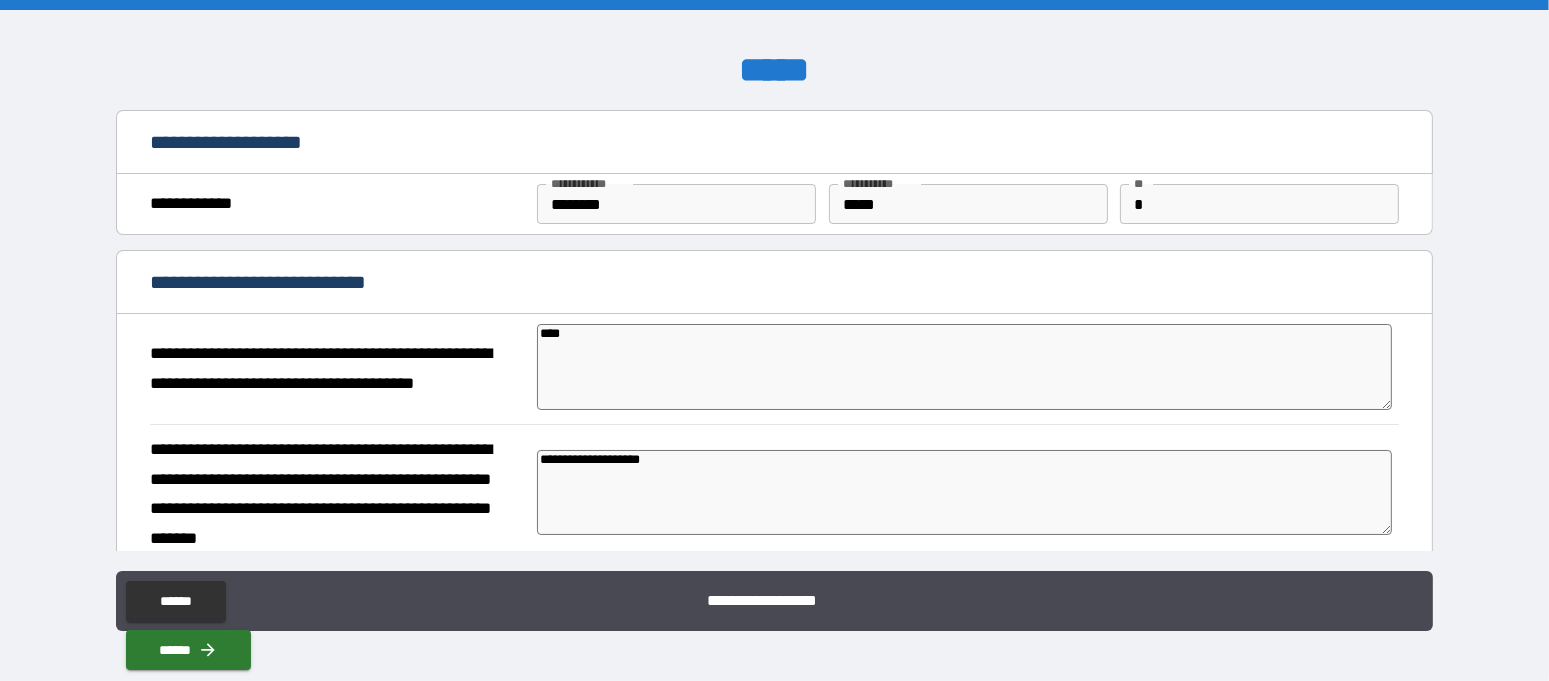 drag, startPoint x: 570, startPoint y: 332, endPoint x: 479, endPoint y: 335, distance: 91.04944 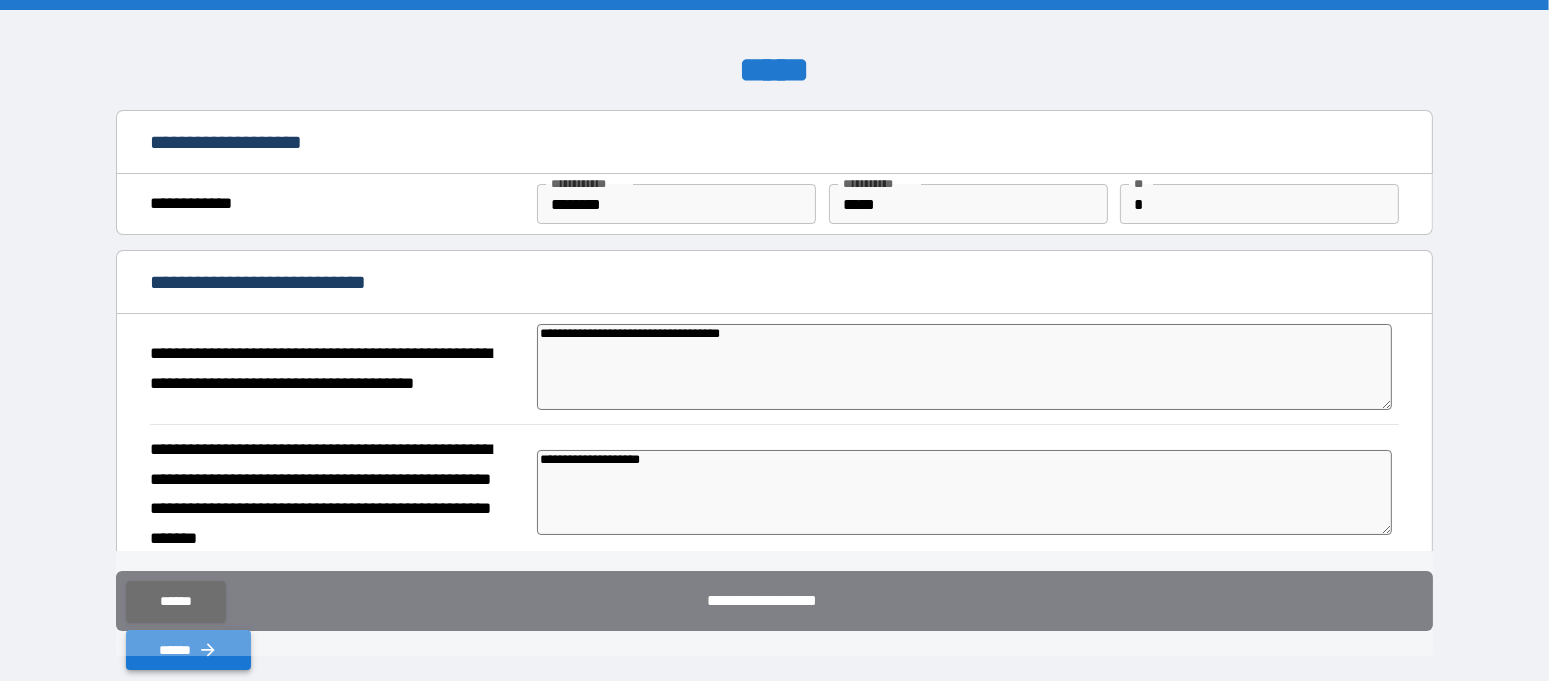 click on "******" at bounding box center [188, 650] 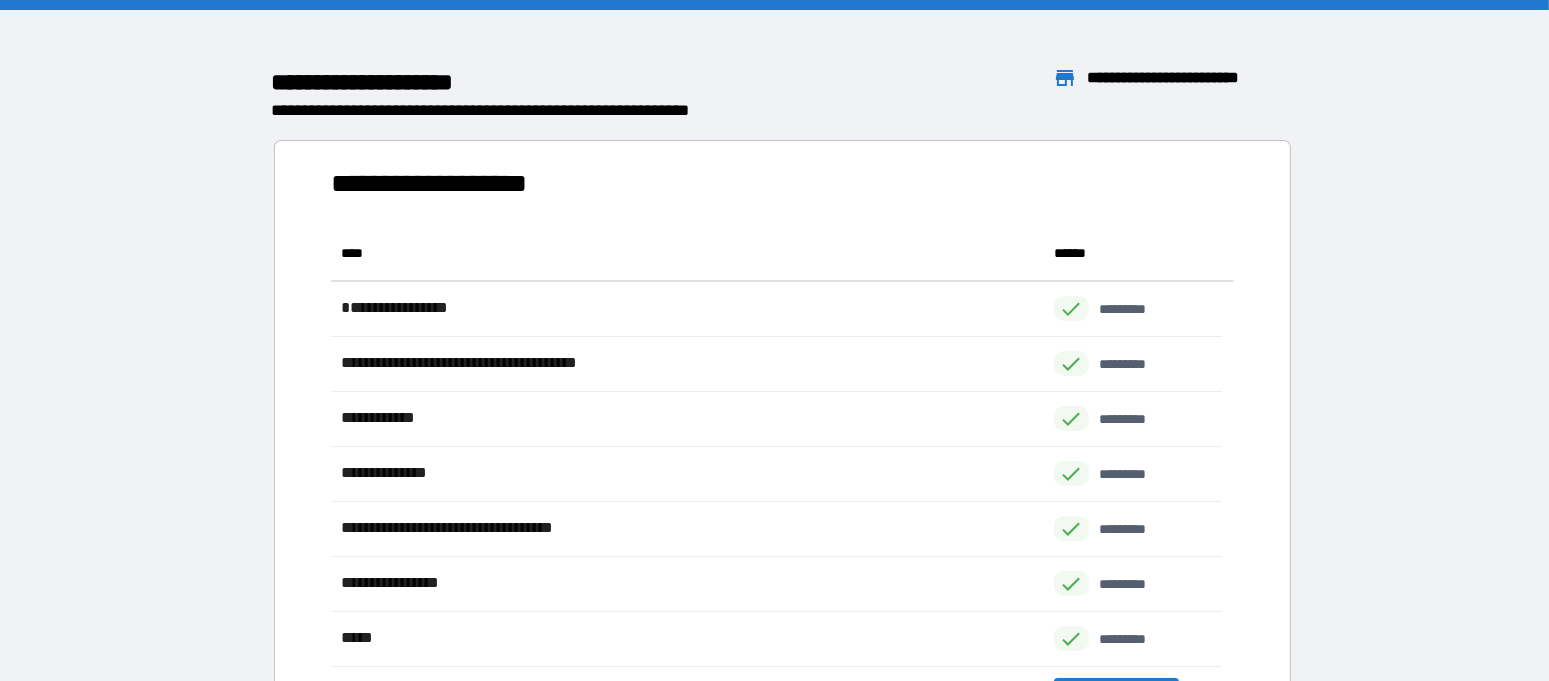 scroll, scrollTop: 19, scrollLeft: 19, axis: both 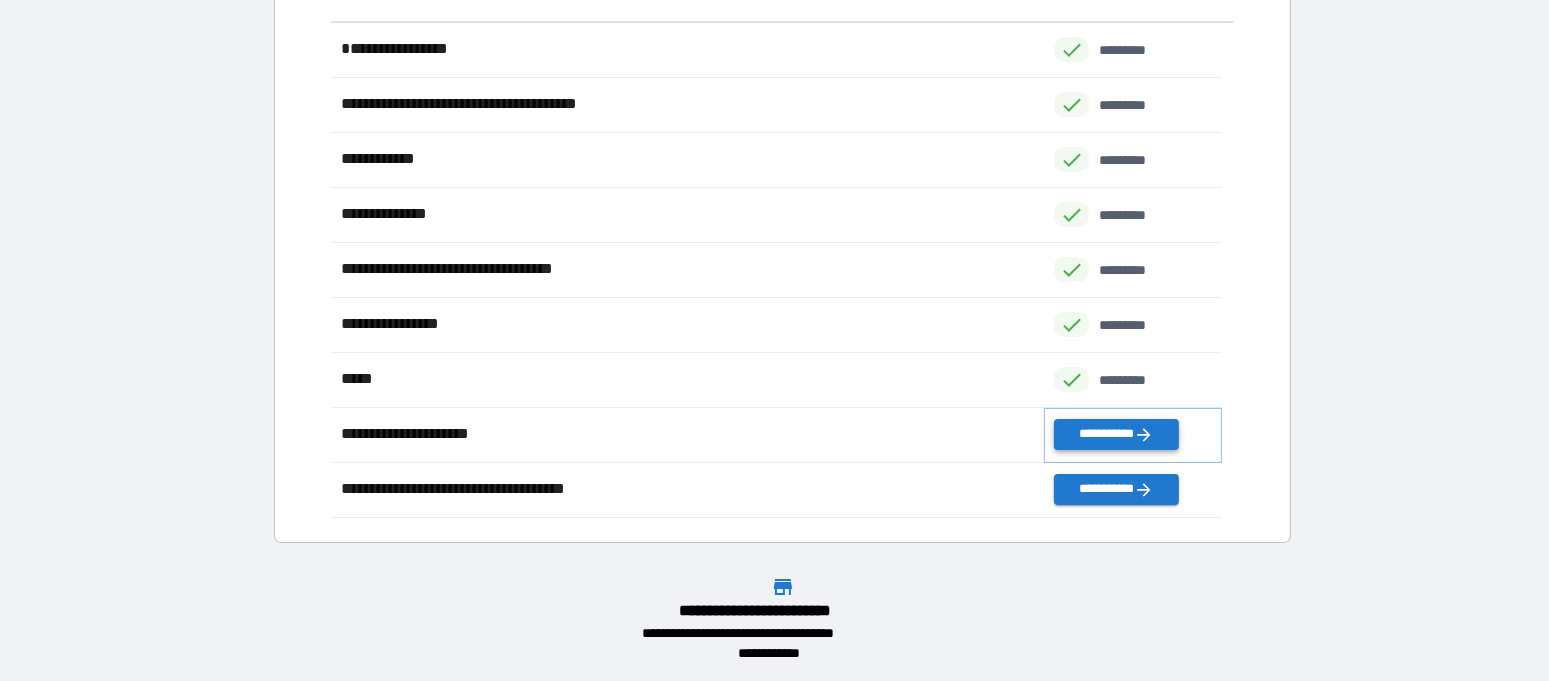 click on "**********" at bounding box center [1116, 434] 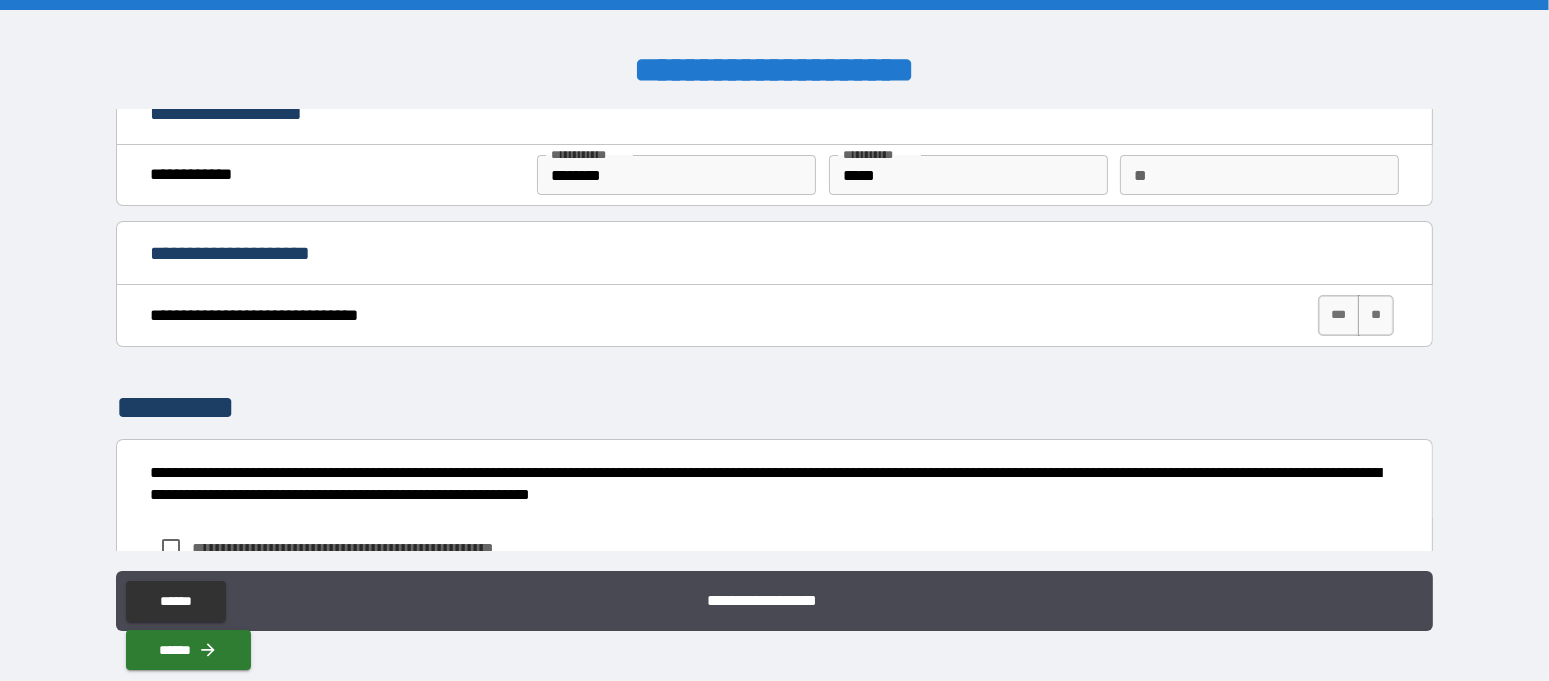scroll, scrollTop: 0, scrollLeft: 0, axis: both 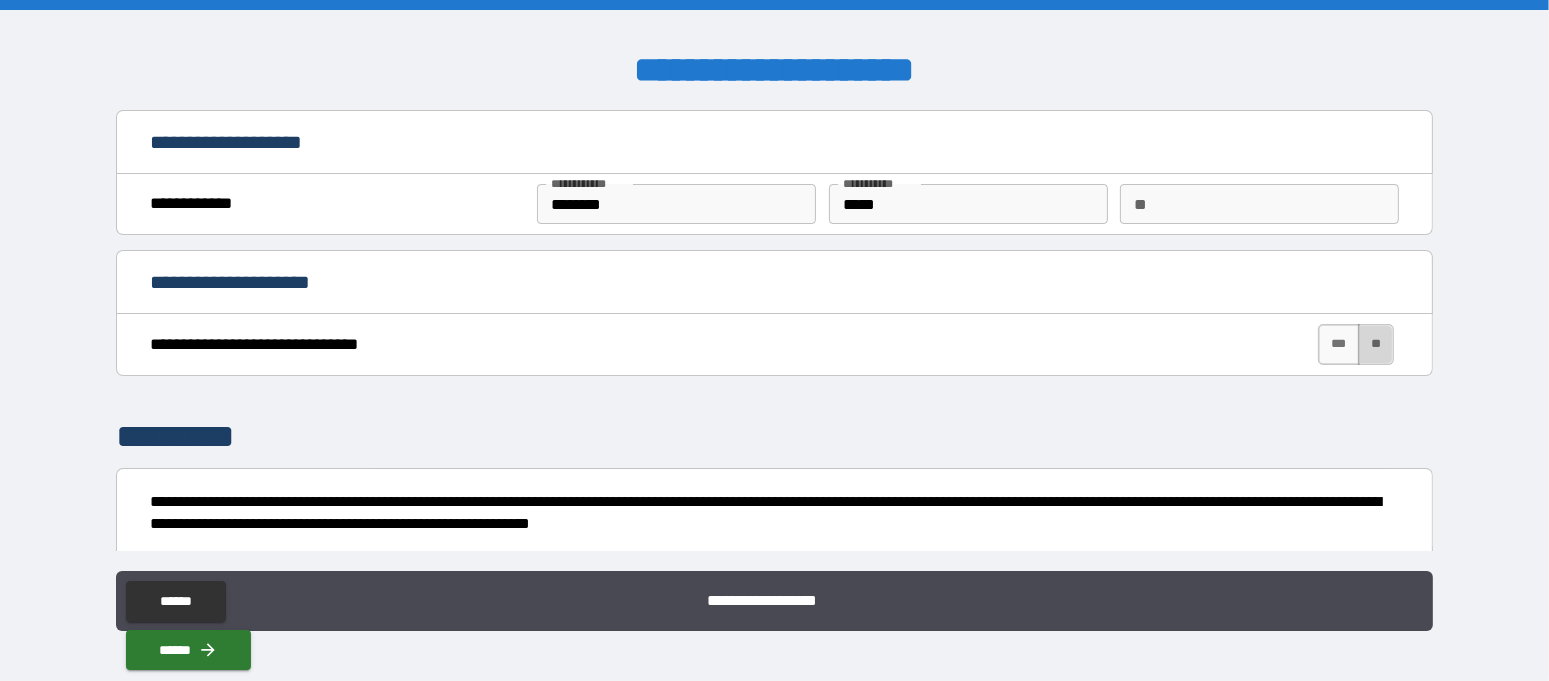 click on "**" at bounding box center (1376, 344) 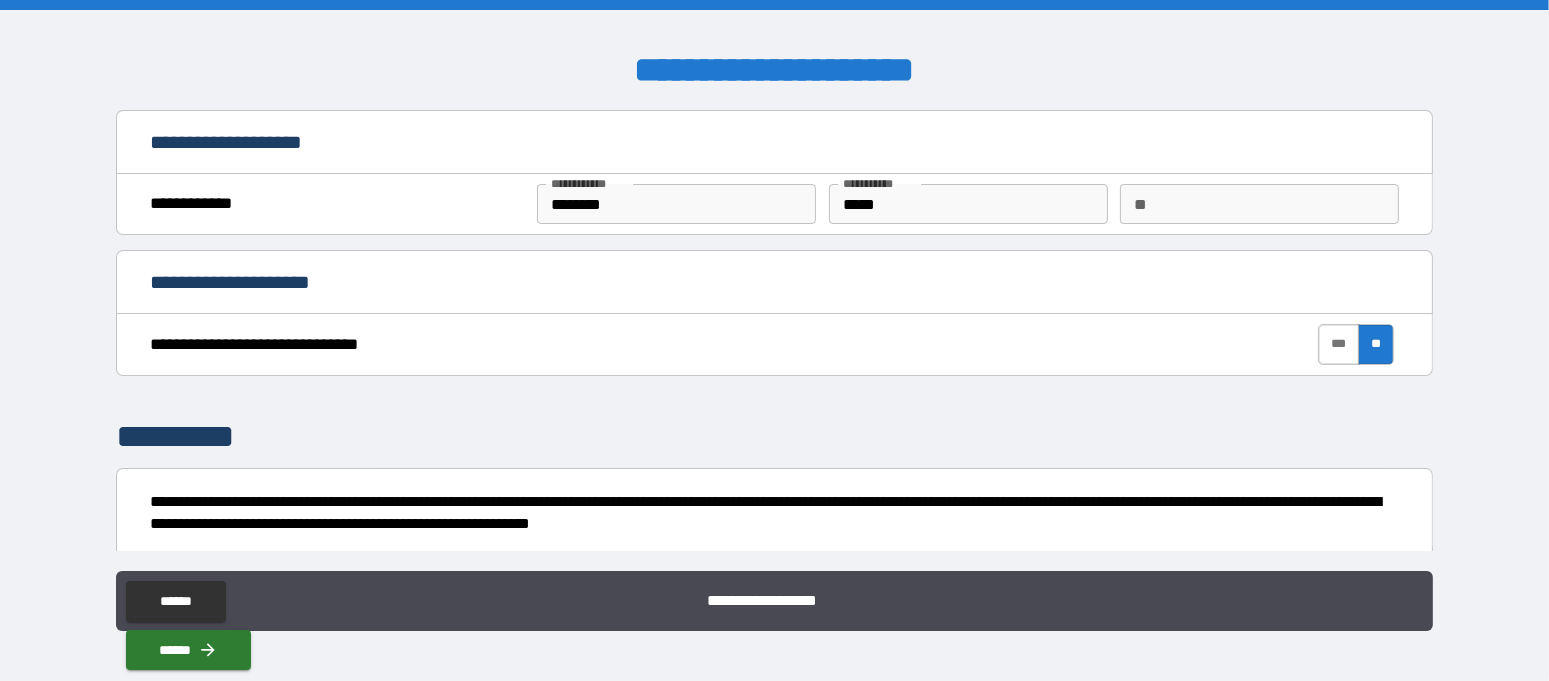 click on "***" at bounding box center (1339, 344) 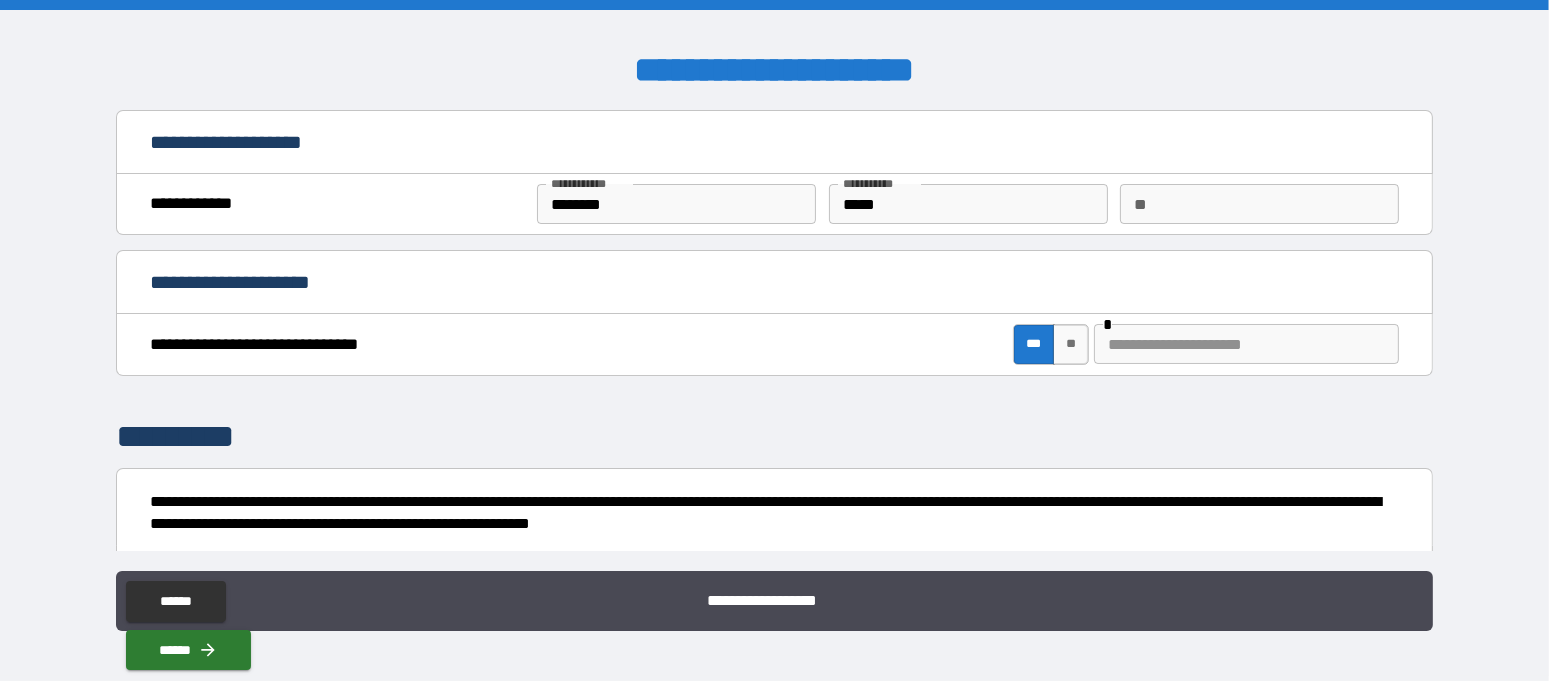 drag, startPoint x: 1105, startPoint y: 339, endPoint x: 1182, endPoint y: 349, distance: 77.64664 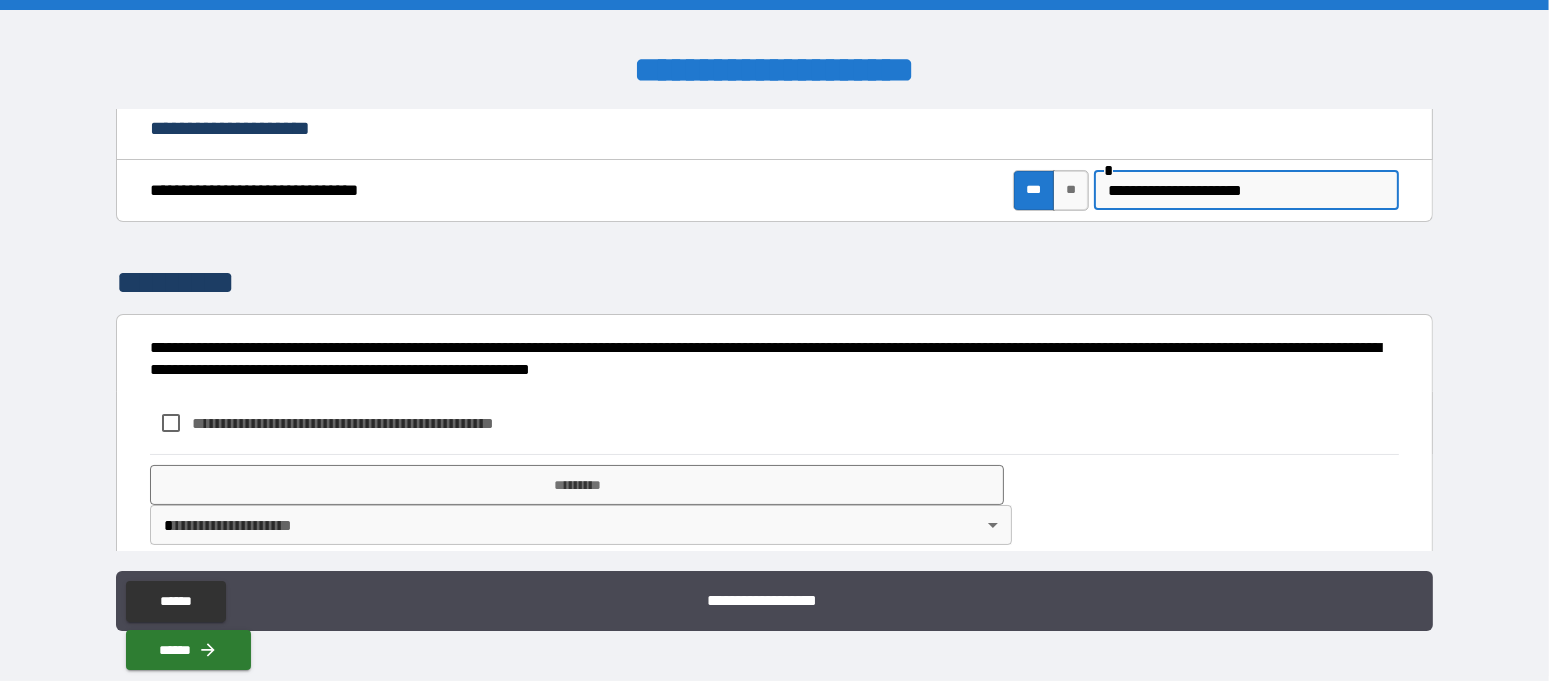 scroll, scrollTop: 176, scrollLeft: 0, axis: vertical 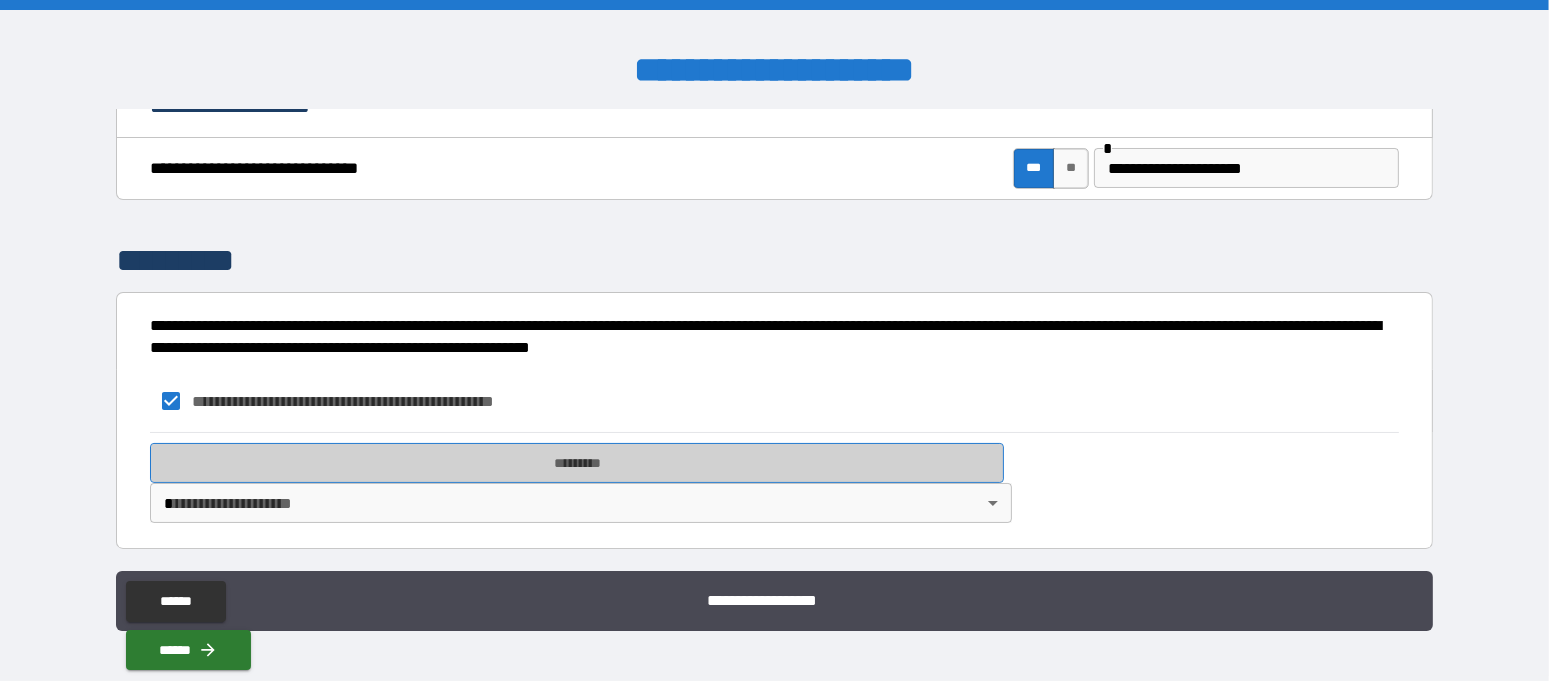 click on "*********" at bounding box center [577, 463] 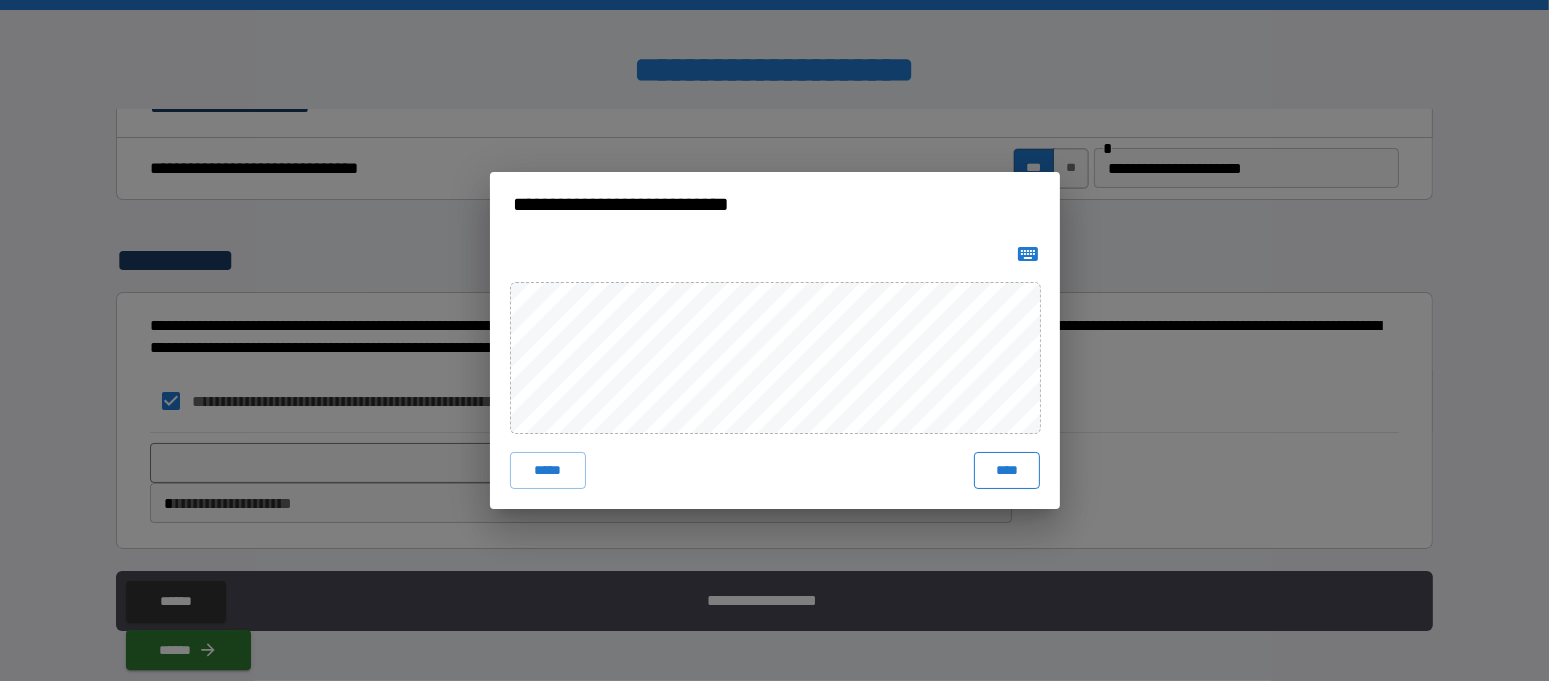 click on "****" at bounding box center [1006, 470] 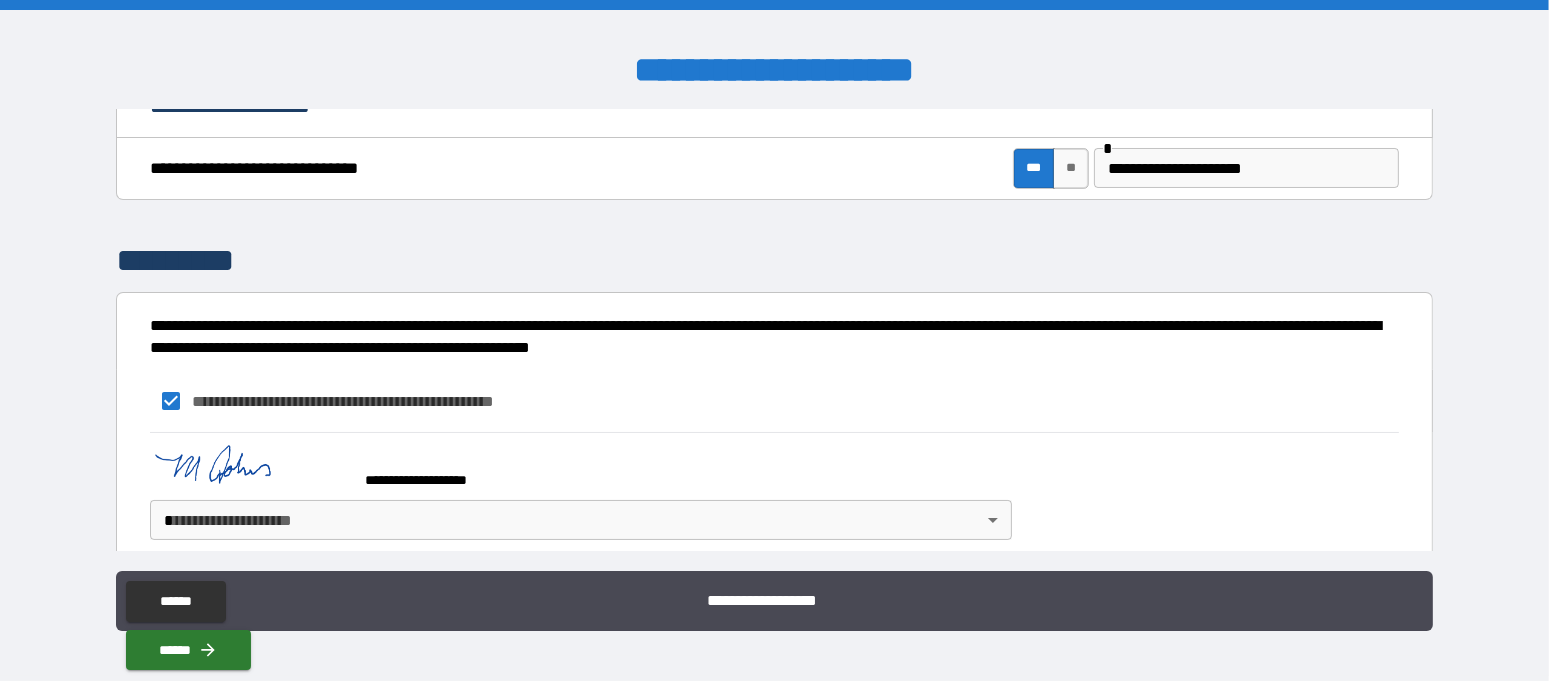 click on "**********" at bounding box center [774, 340] 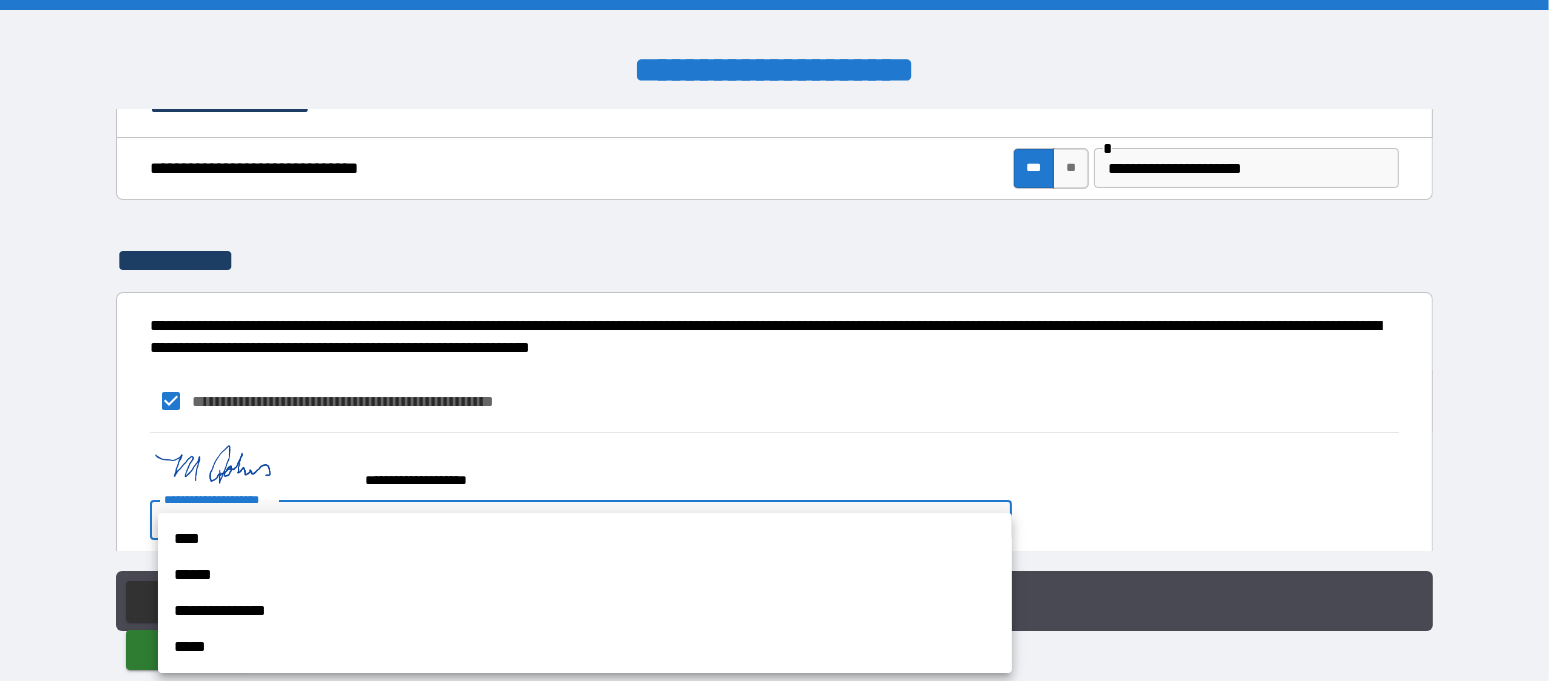 drag, startPoint x: 287, startPoint y: 531, endPoint x: 300, endPoint y: 531, distance: 13 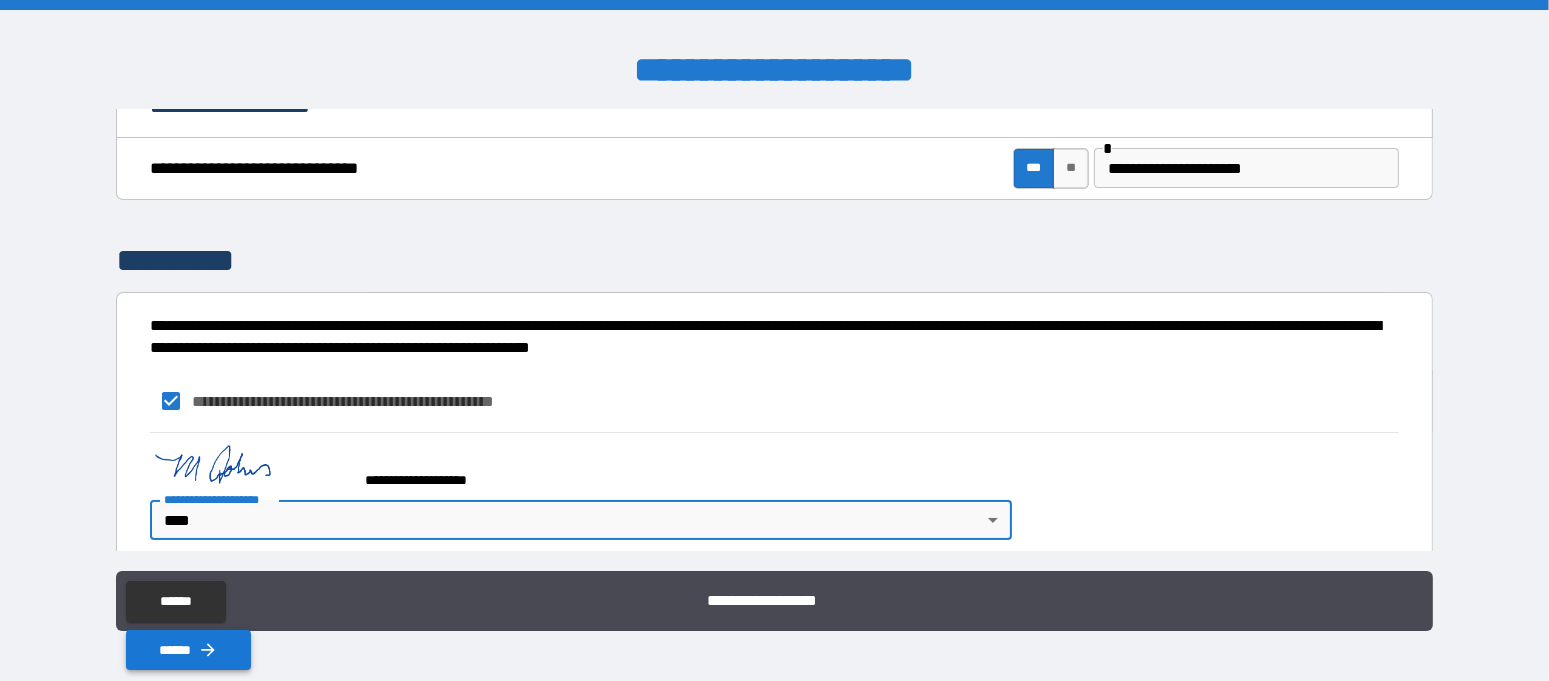 click on "******" at bounding box center [188, 650] 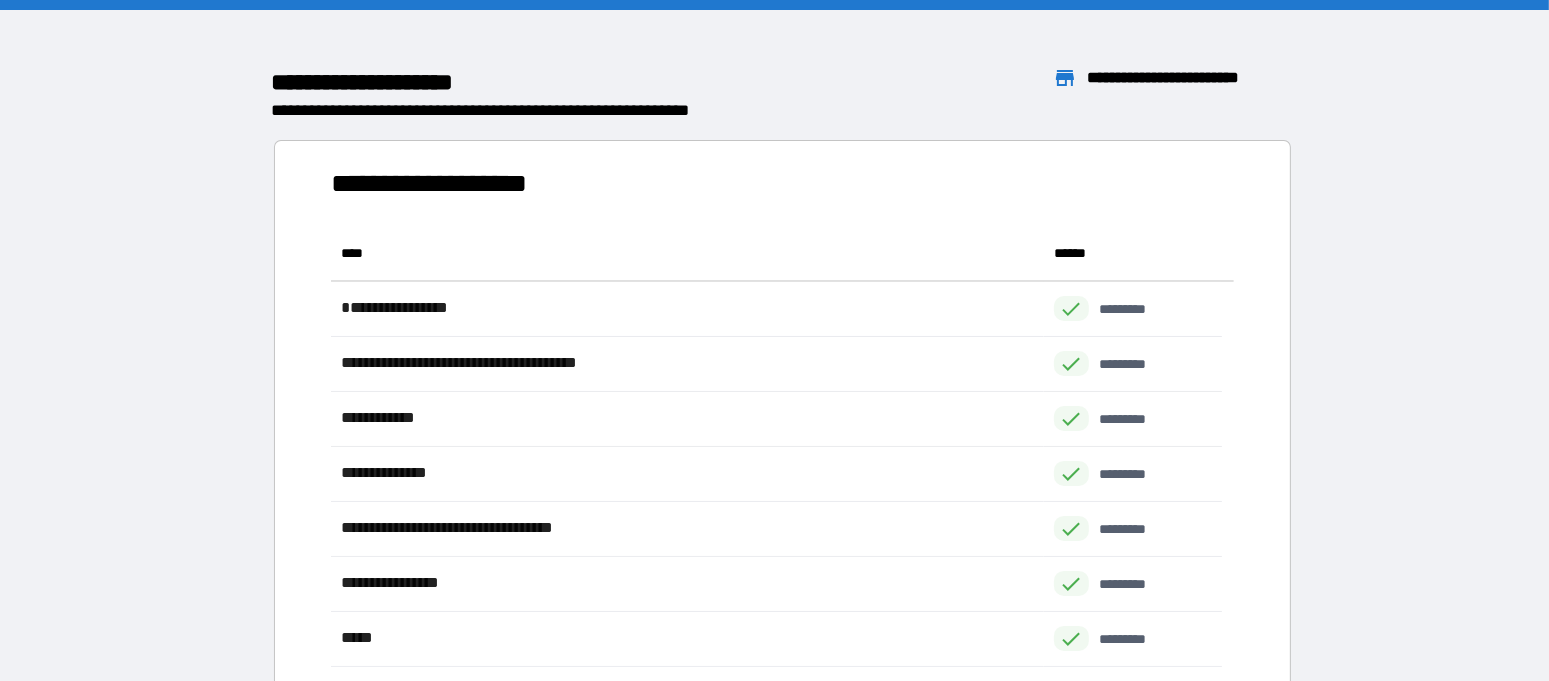 scroll, scrollTop: 19, scrollLeft: 19, axis: both 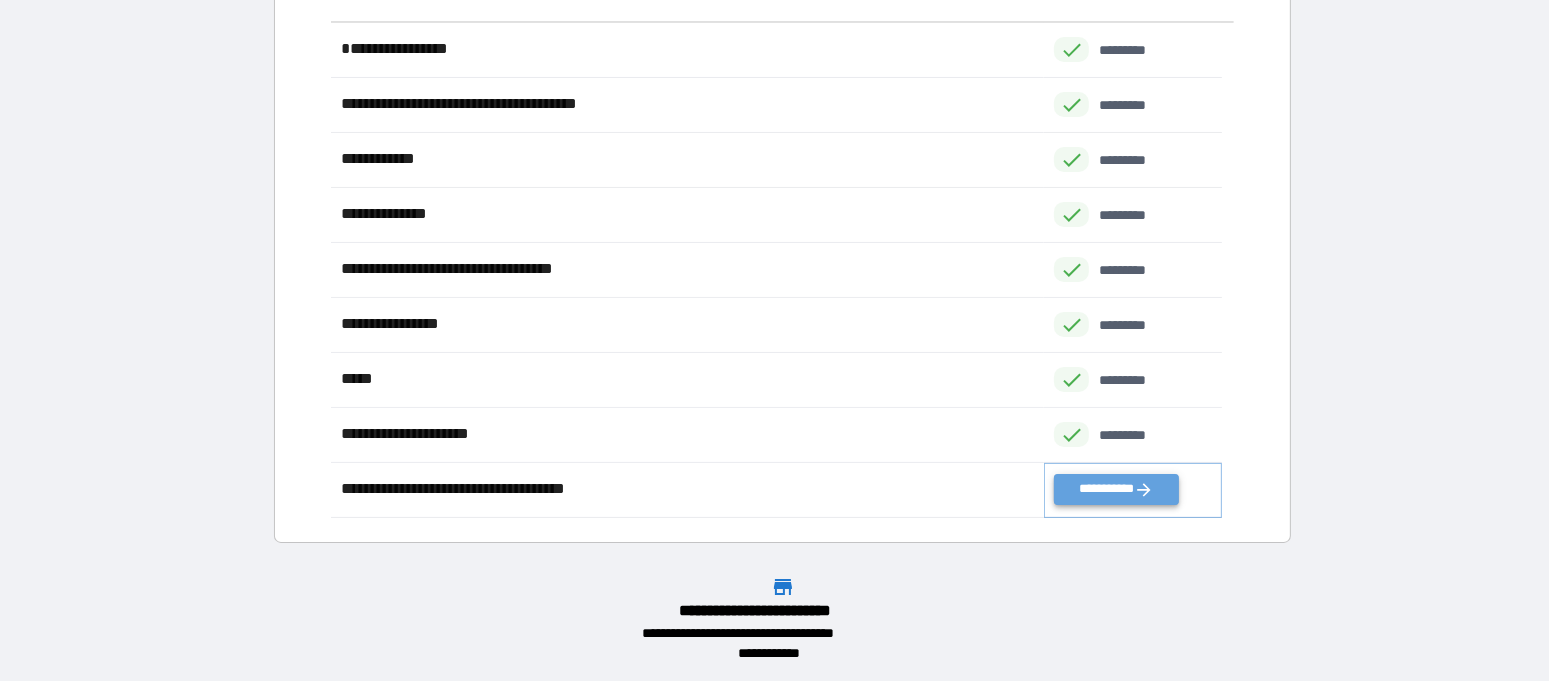 click on "**********" at bounding box center (1116, 489) 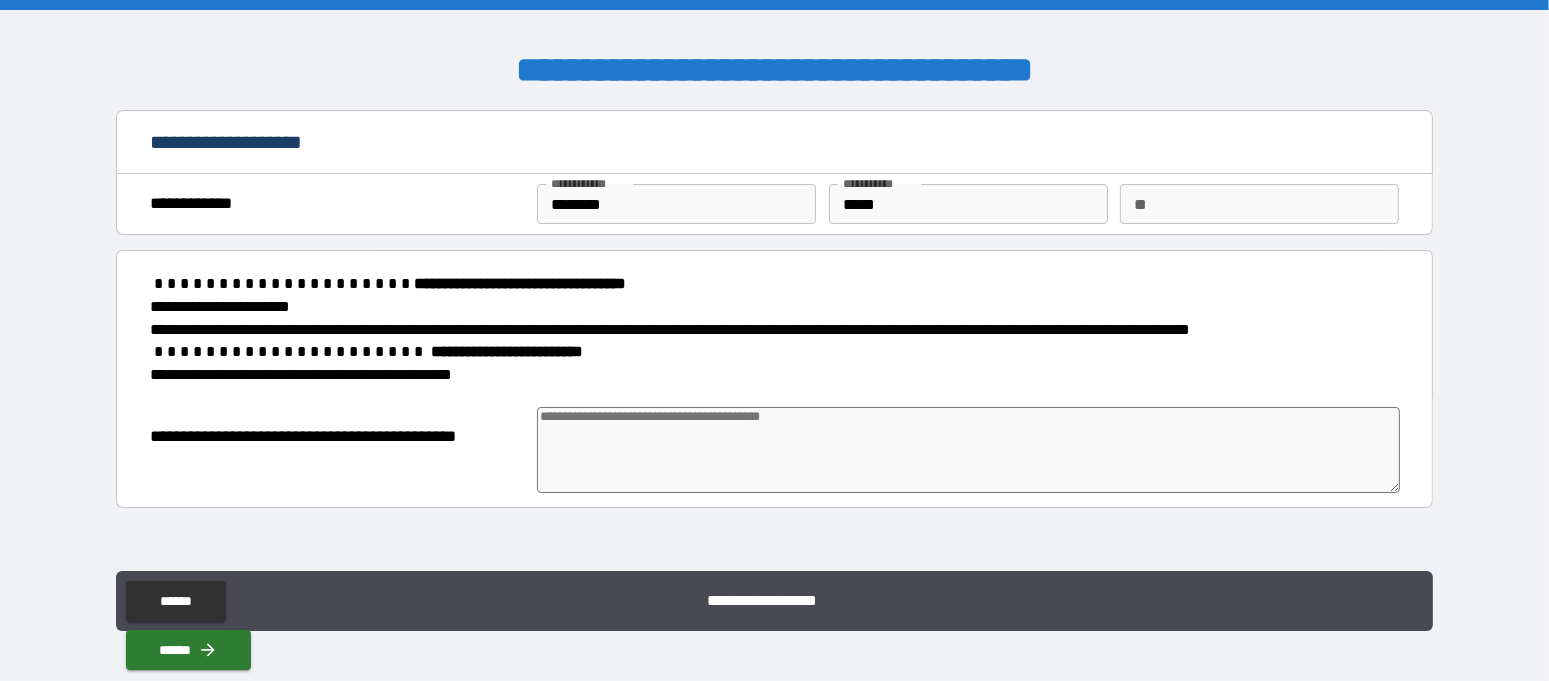 click on "**" at bounding box center [1259, 204] 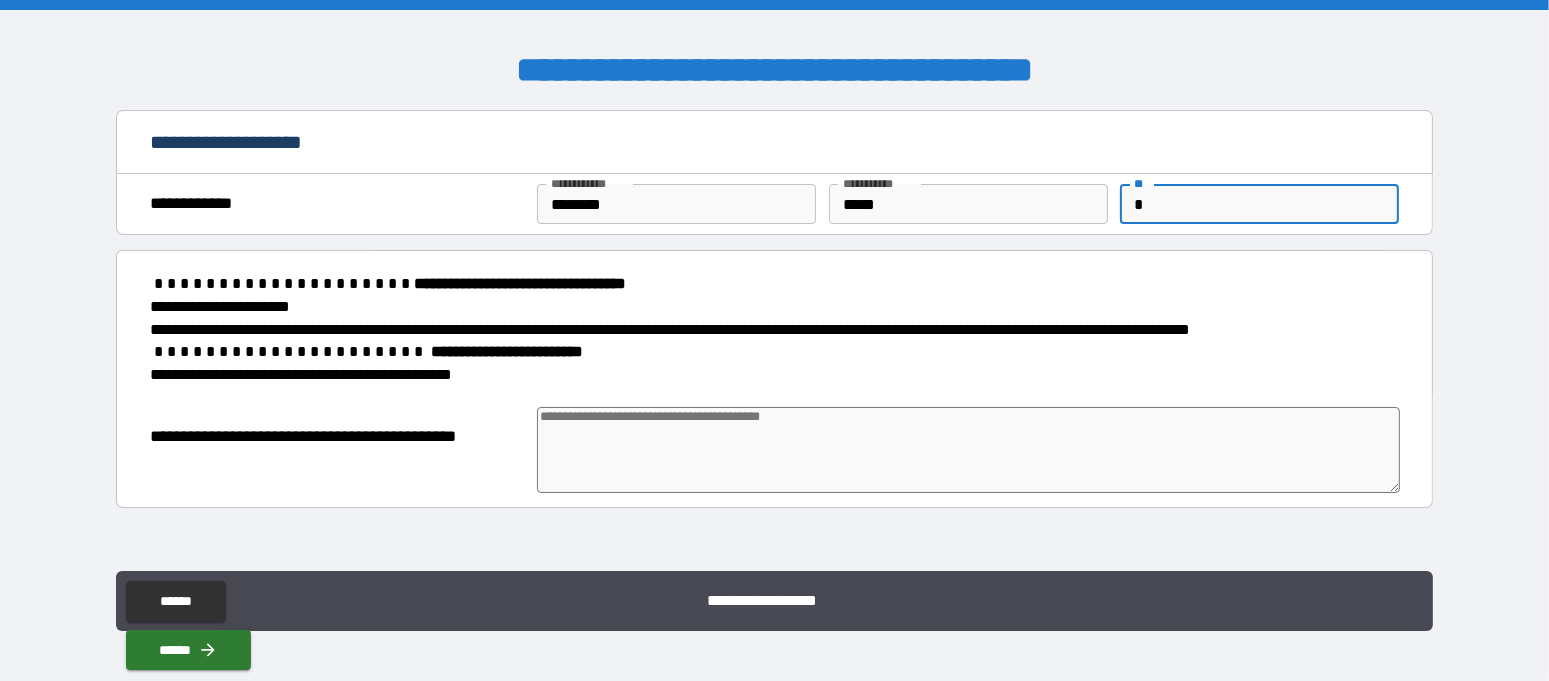 click at bounding box center [968, 450] 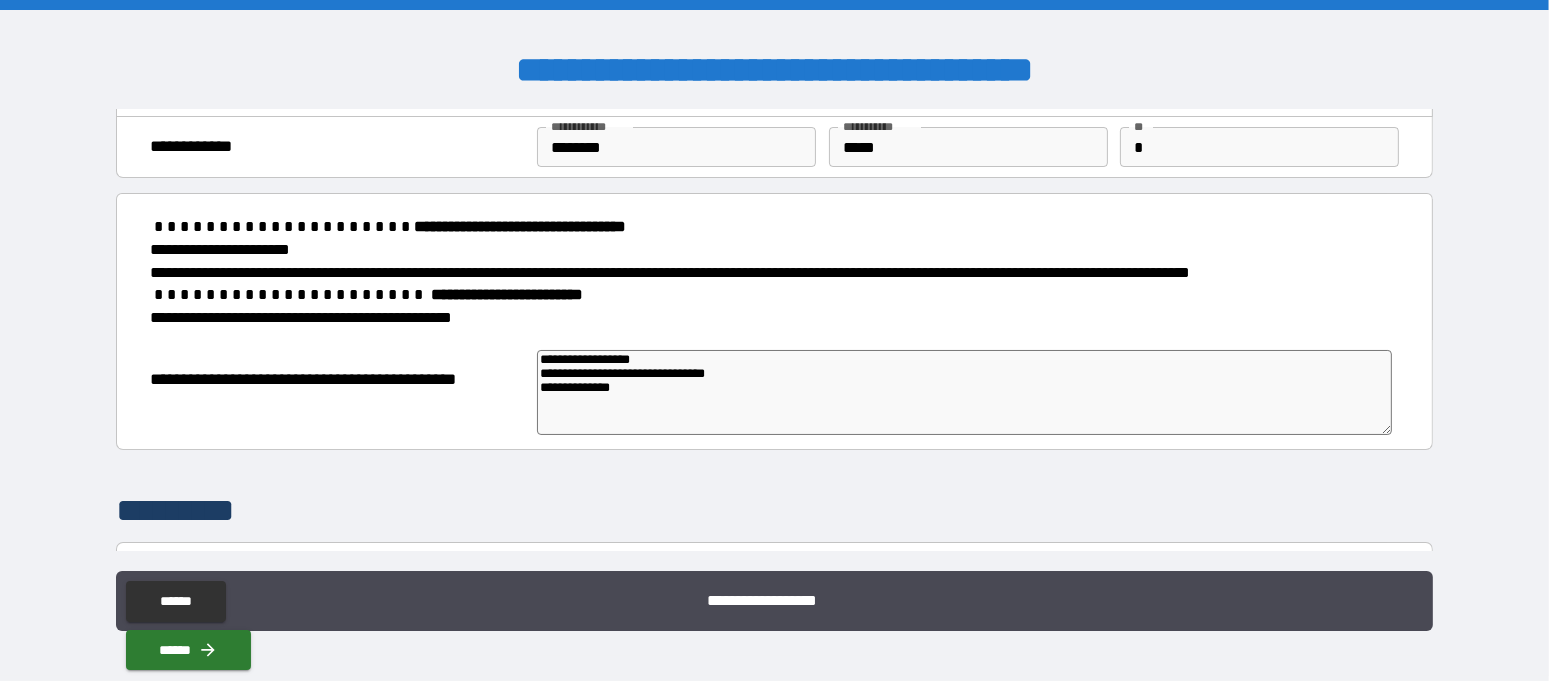 scroll, scrollTop: 250, scrollLeft: 0, axis: vertical 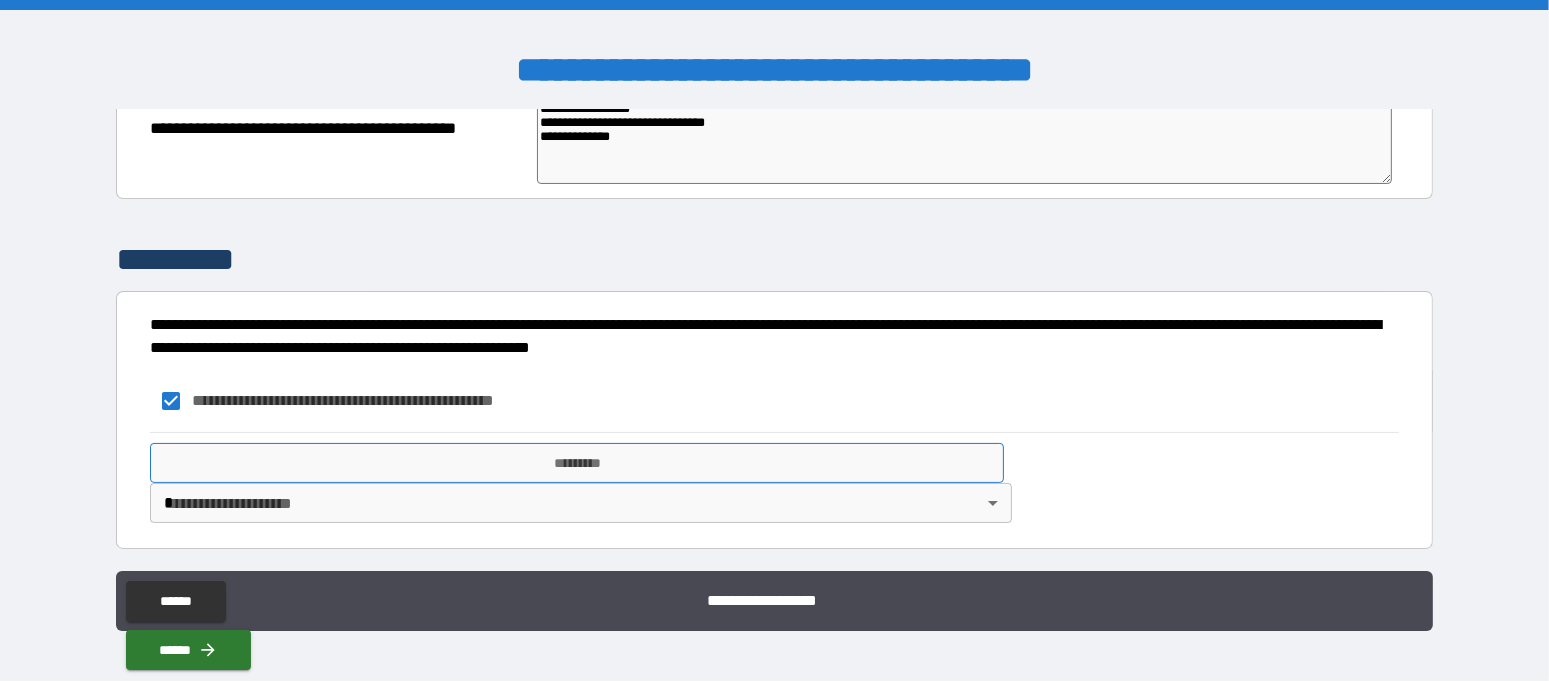 click on "*********" at bounding box center [577, 463] 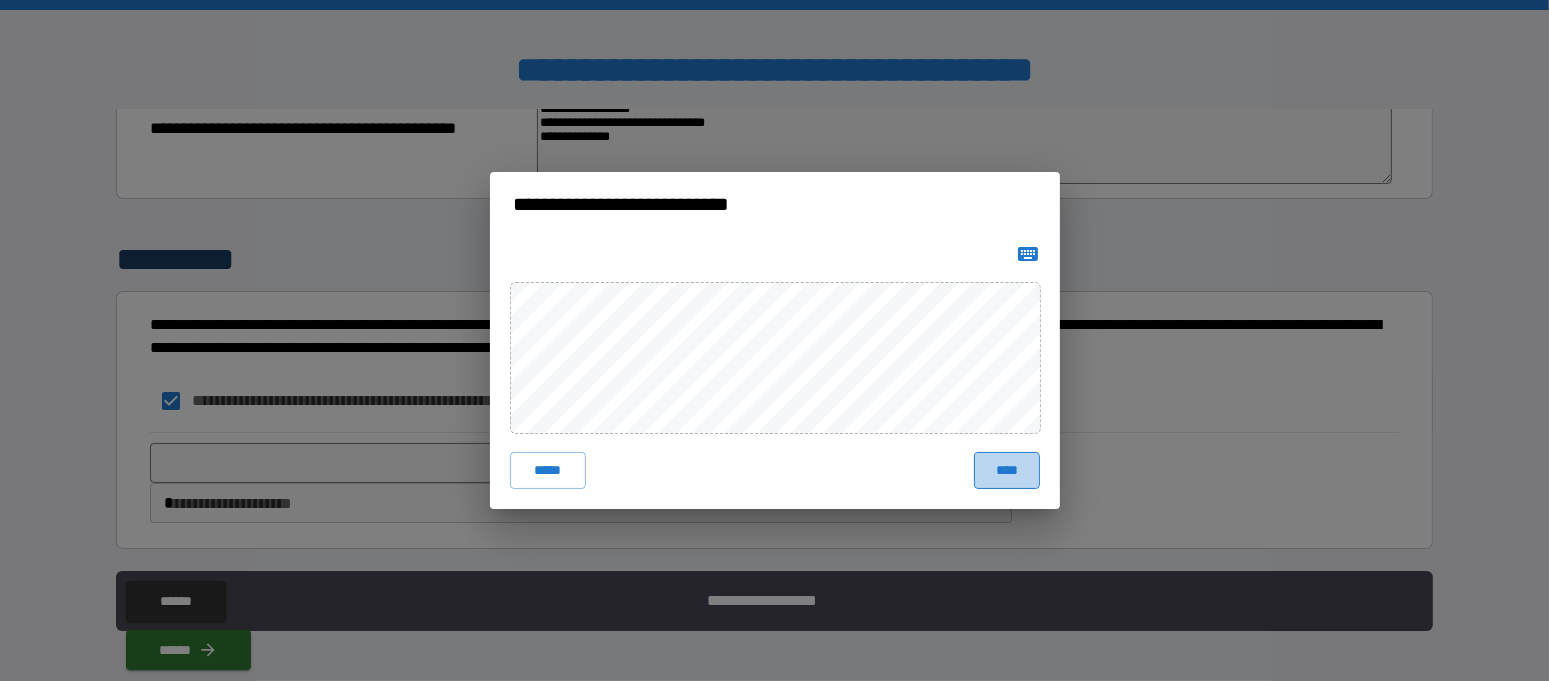 click on "****" at bounding box center (1006, 470) 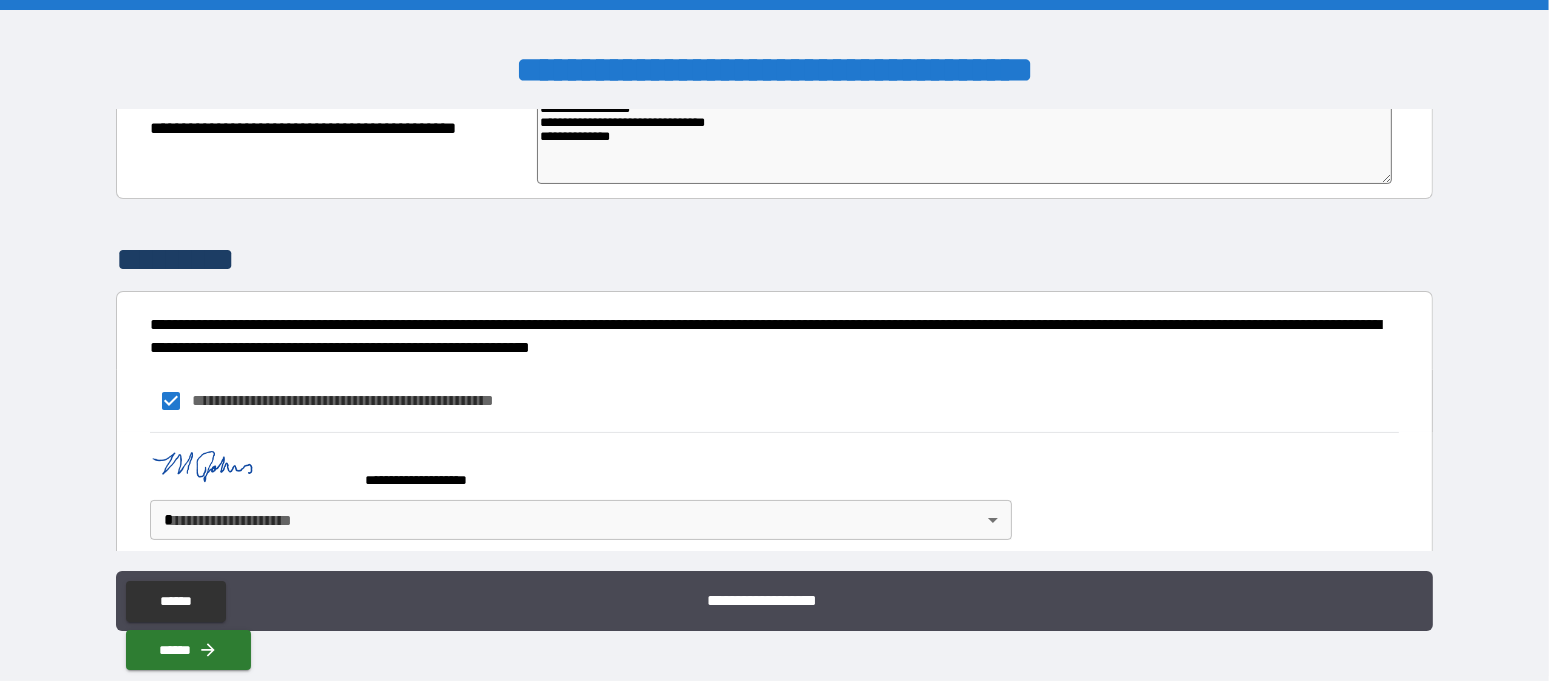 click on "**********" at bounding box center (774, 340) 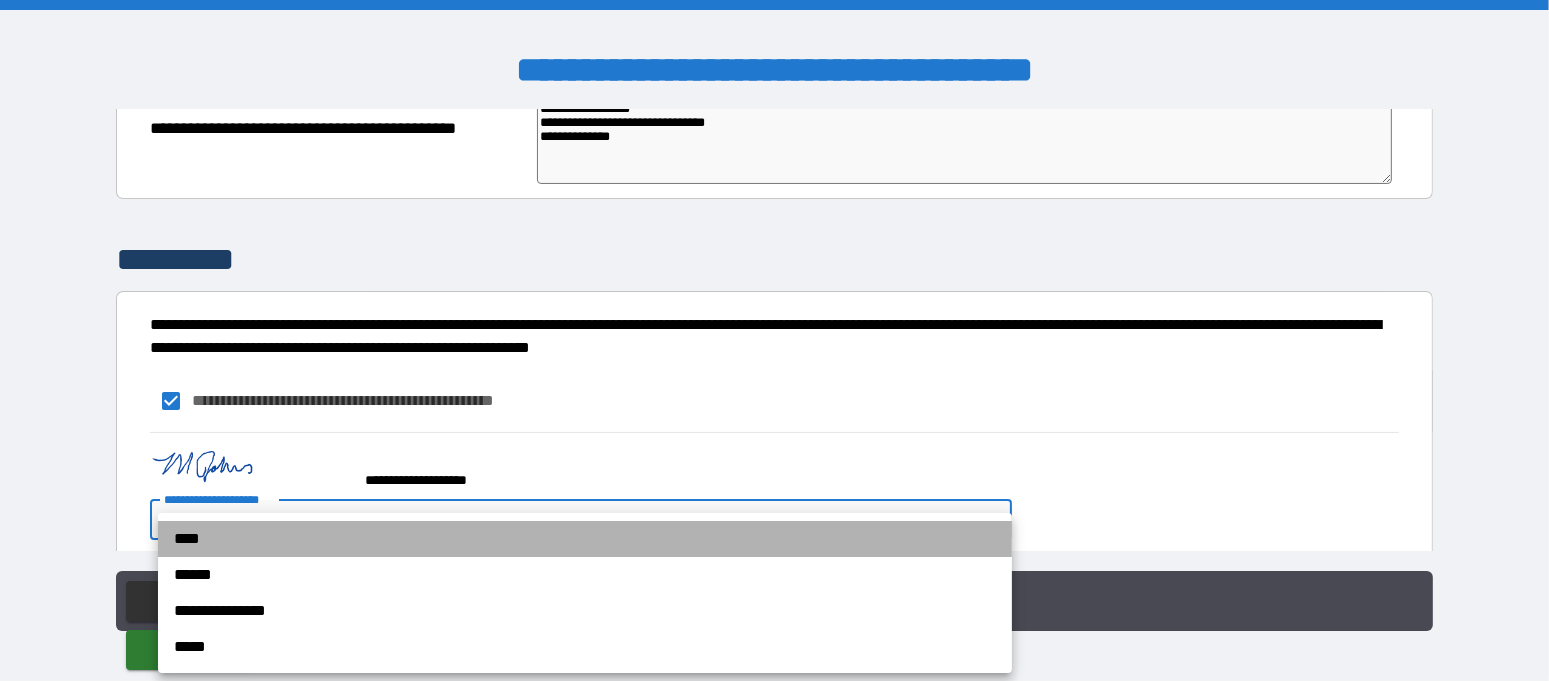 click on "****" at bounding box center (585, 539) 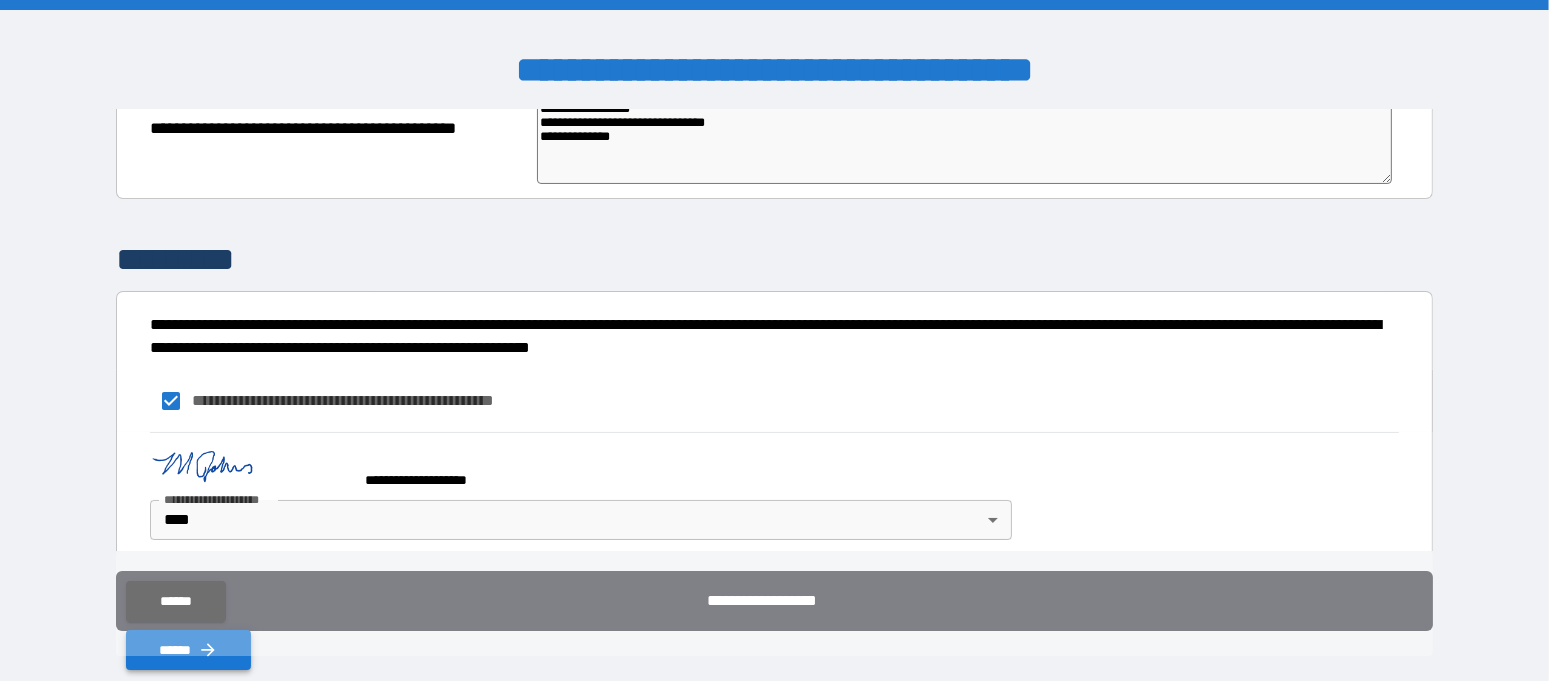 click on "******" at bounding box center [188, 650] 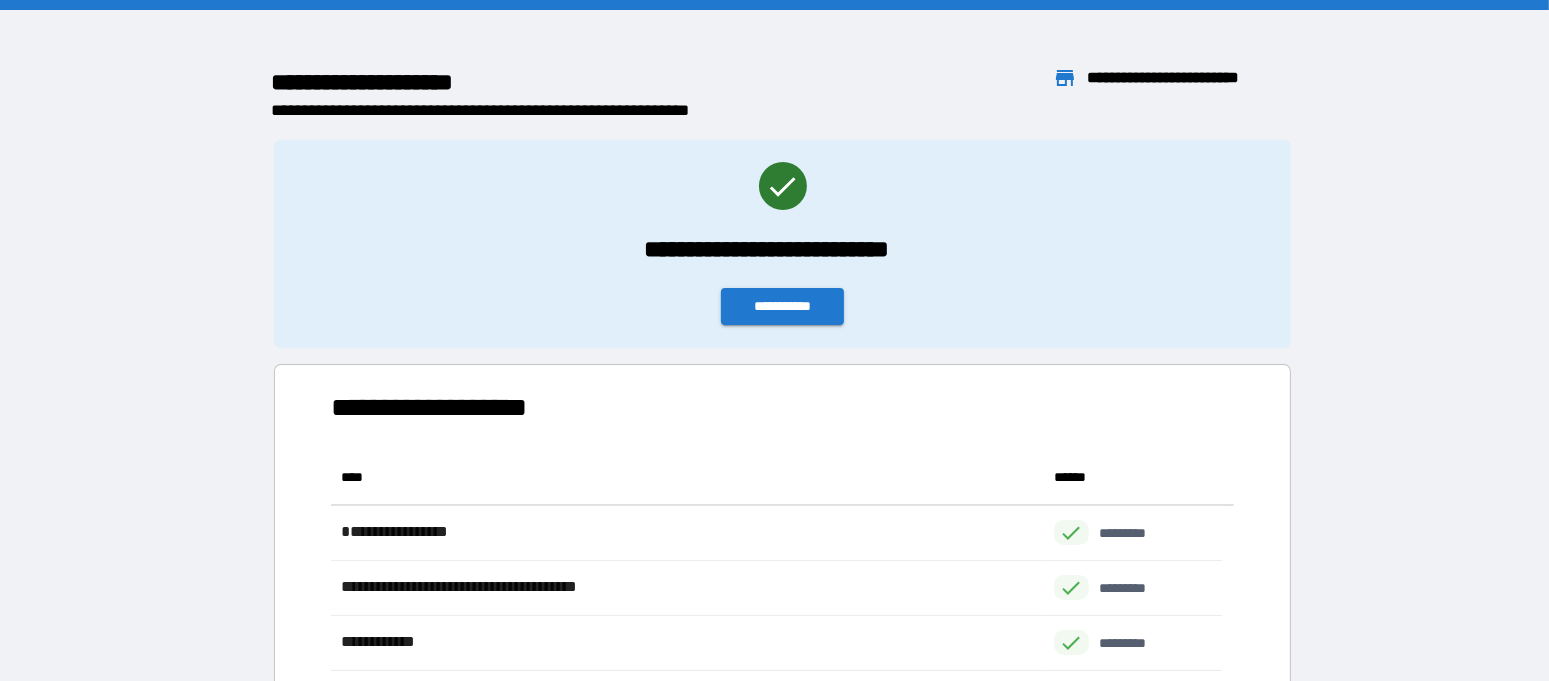 scroll, scrollTop: 19, scrollLeft: 19, axis: both 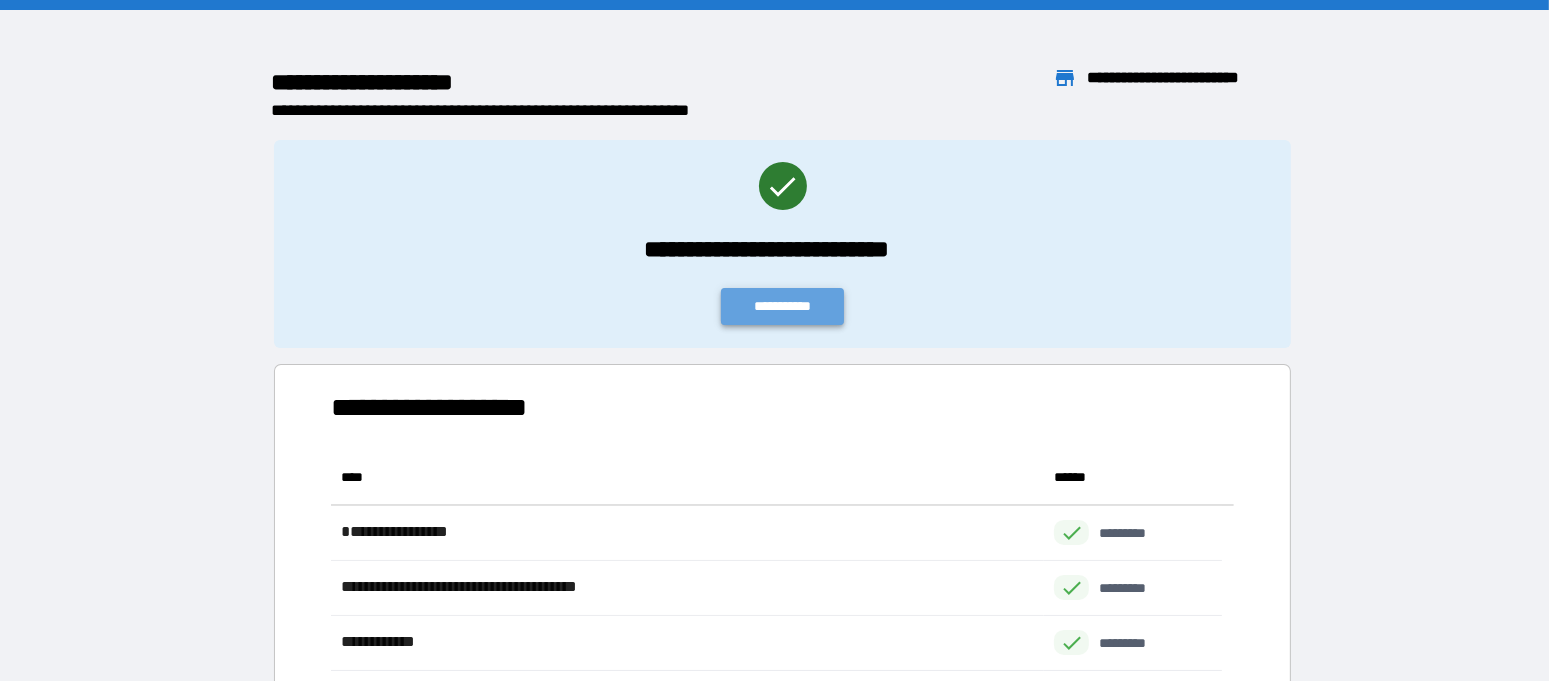 click on "**********" at bounding box center [783, 306] 